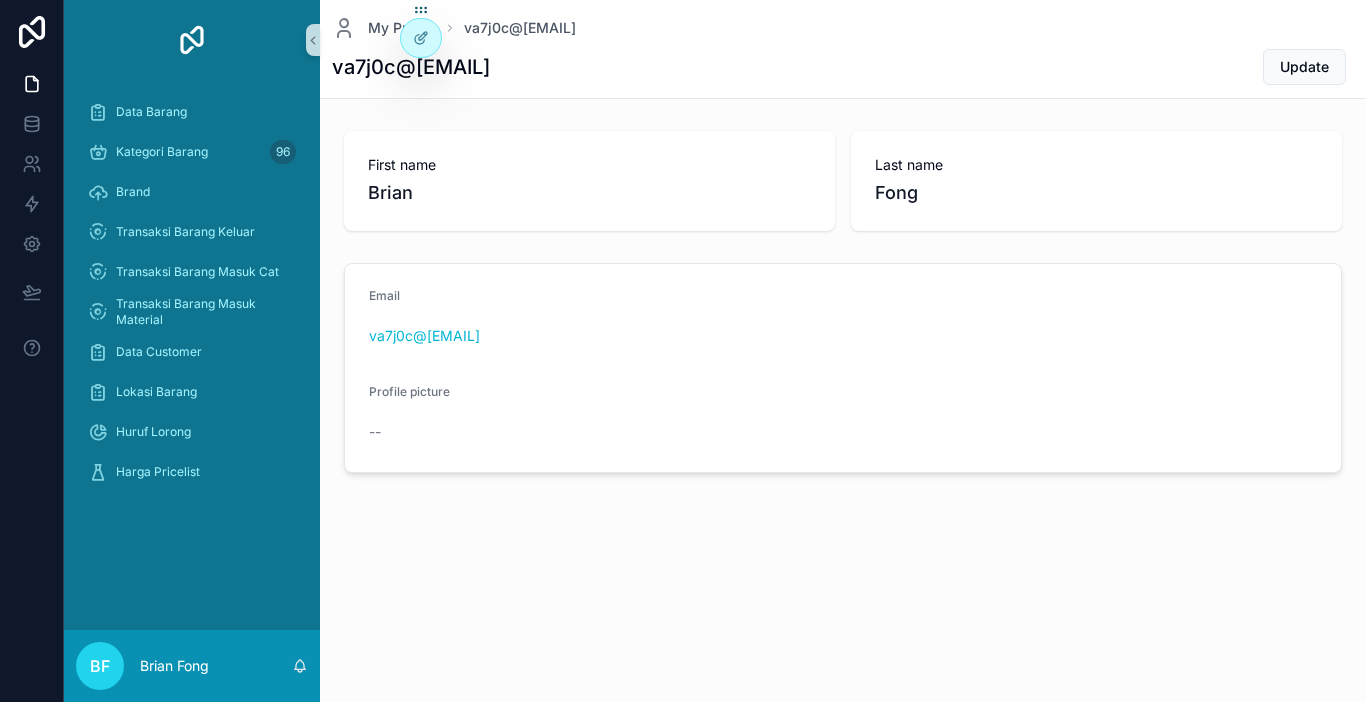 scroll, scrollTop: 0, scrollLeft: 0, axis: both 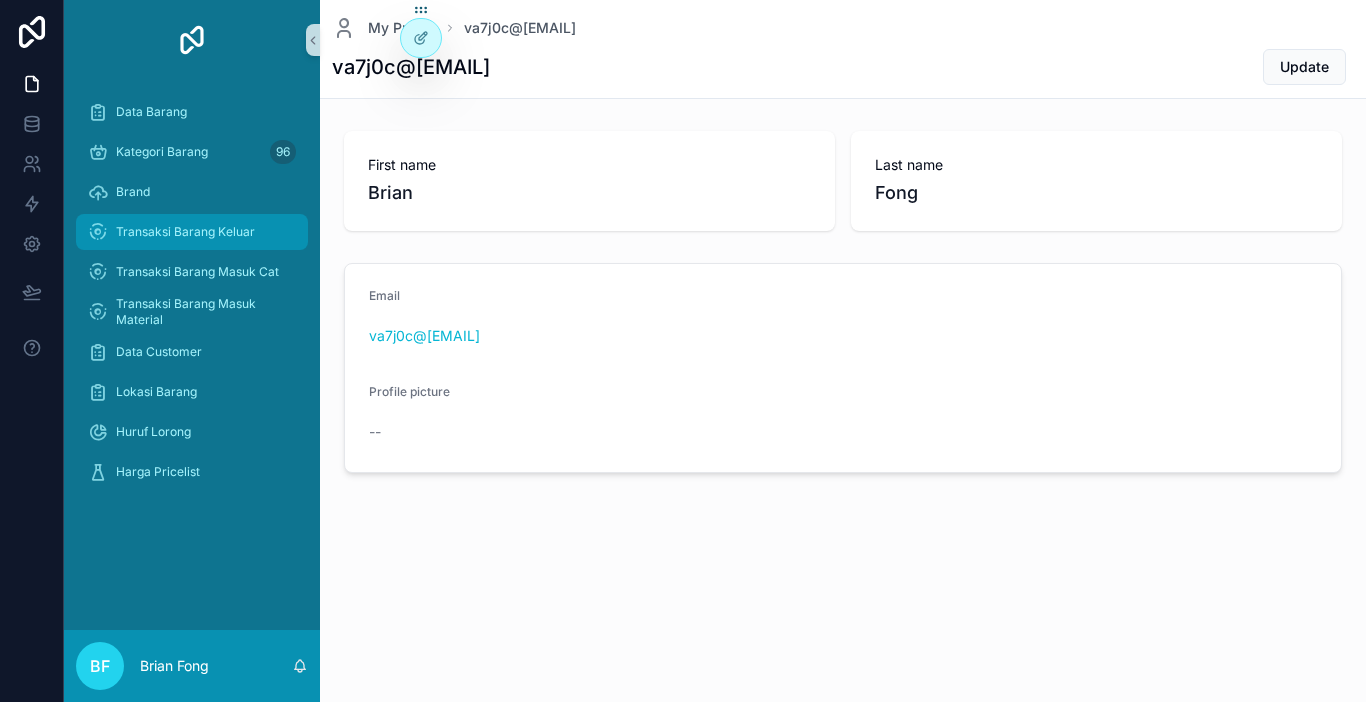 click on "Transaksi Barang Keluar" at bounding box center [185, 232] 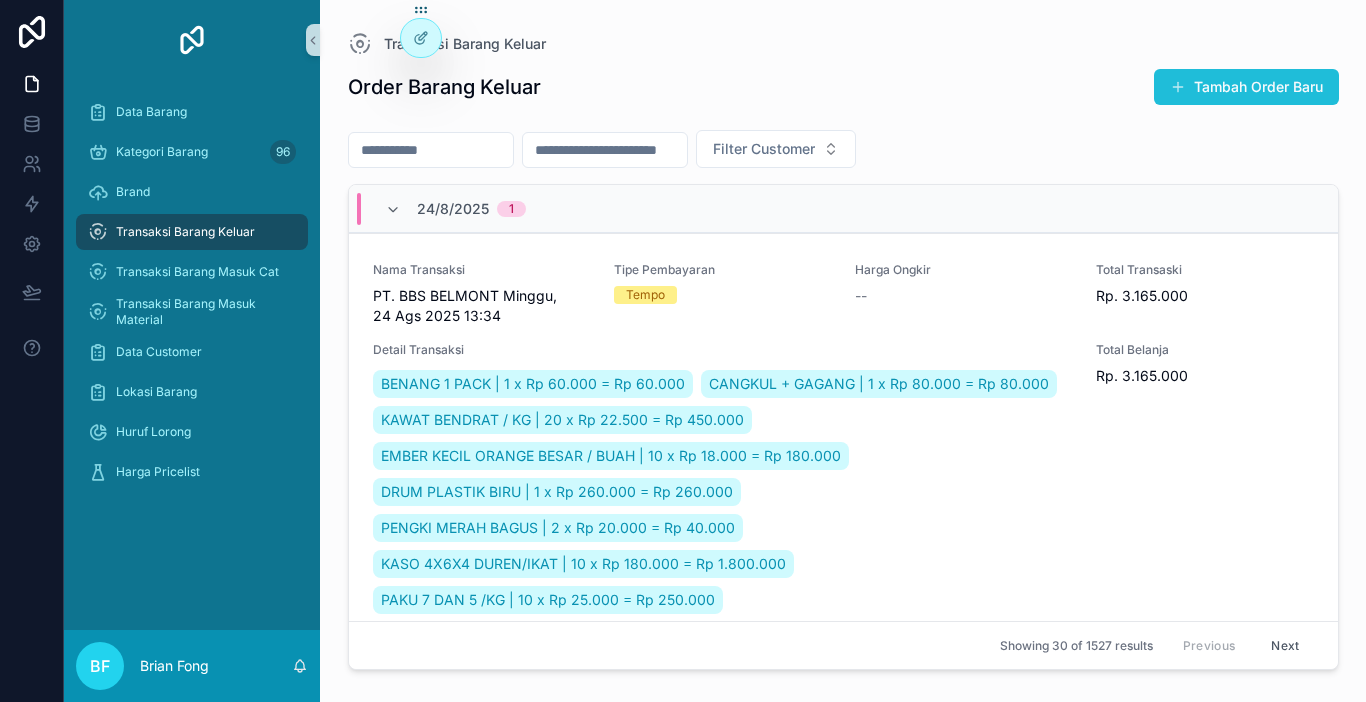 click on "Tambah Order Baru" at bounding box center [1246, 87] 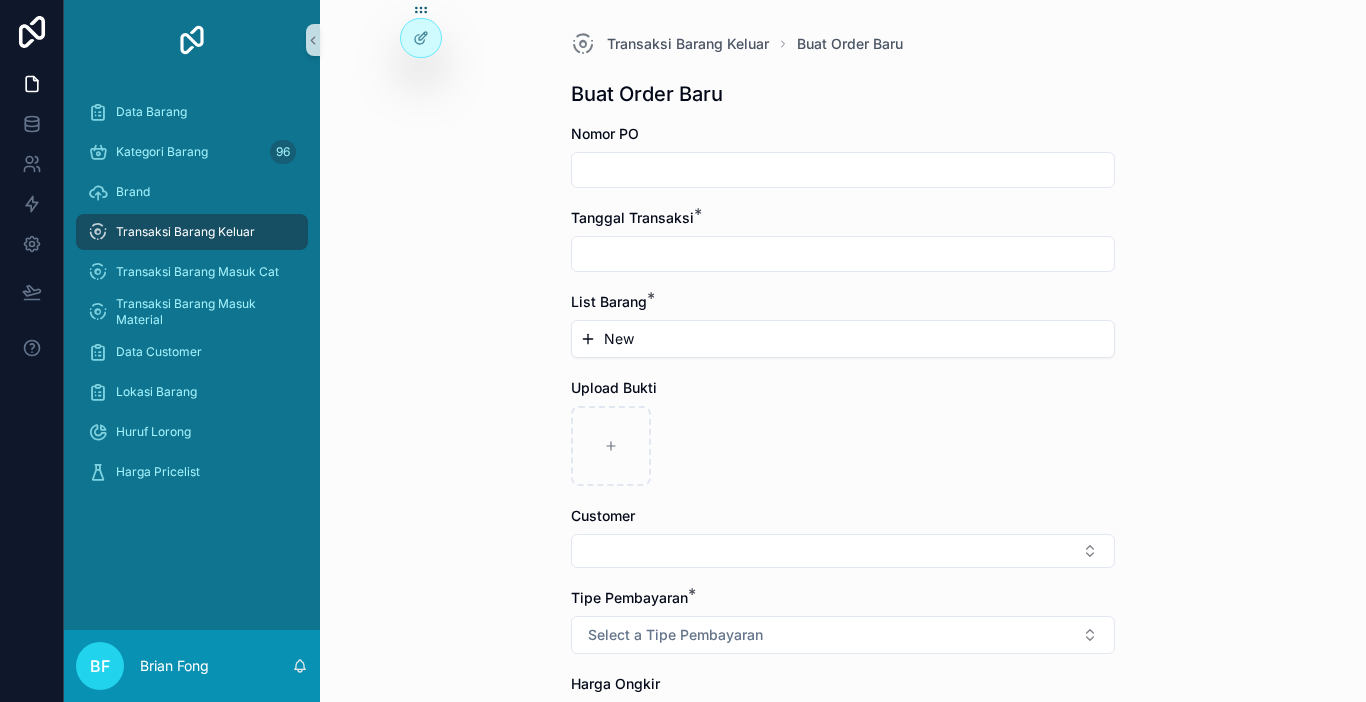 click at bounding box center [843, 254] 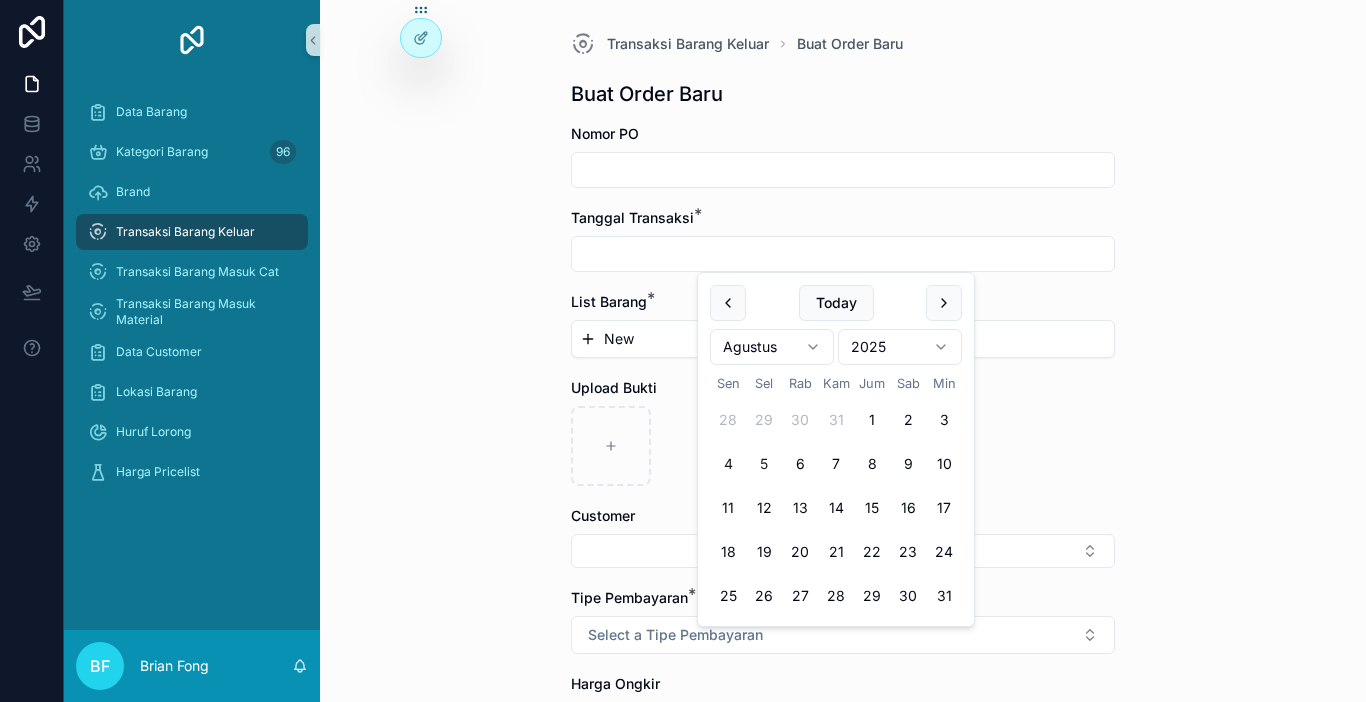 click on "4" at bounding box center (728, 464) 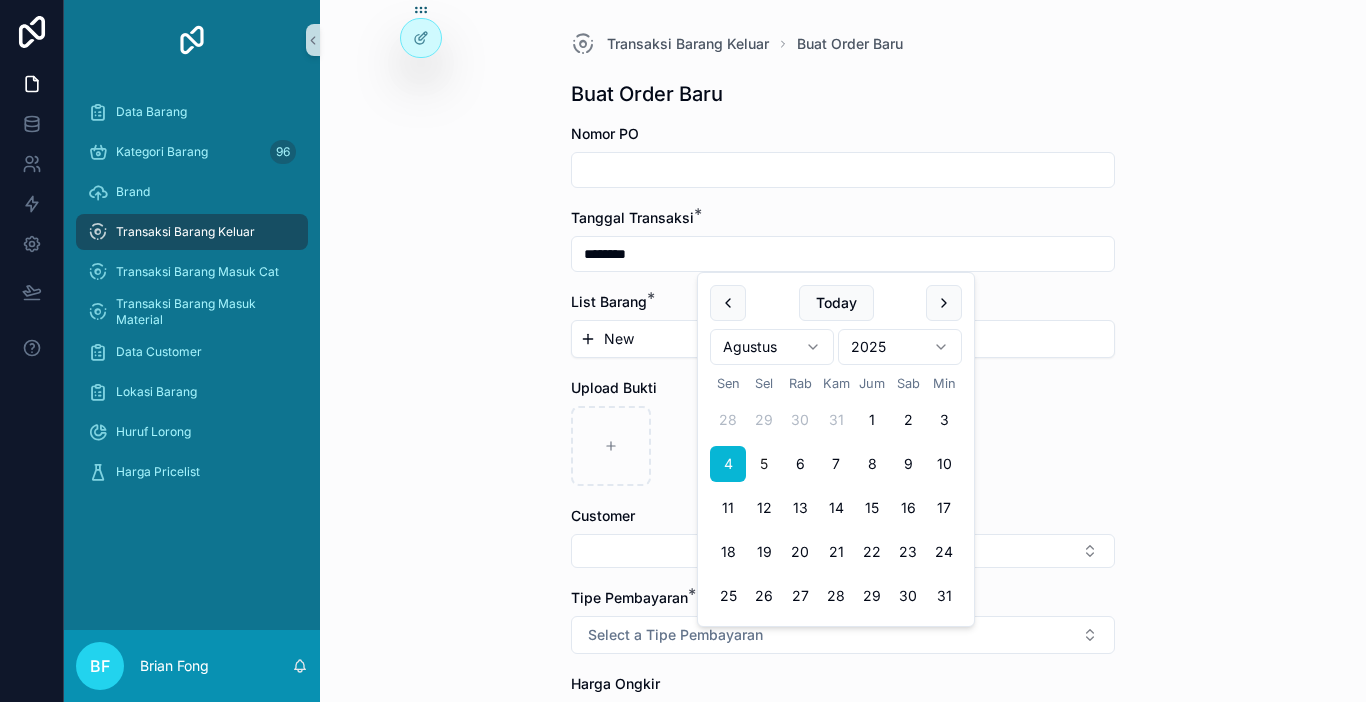 type on "********" 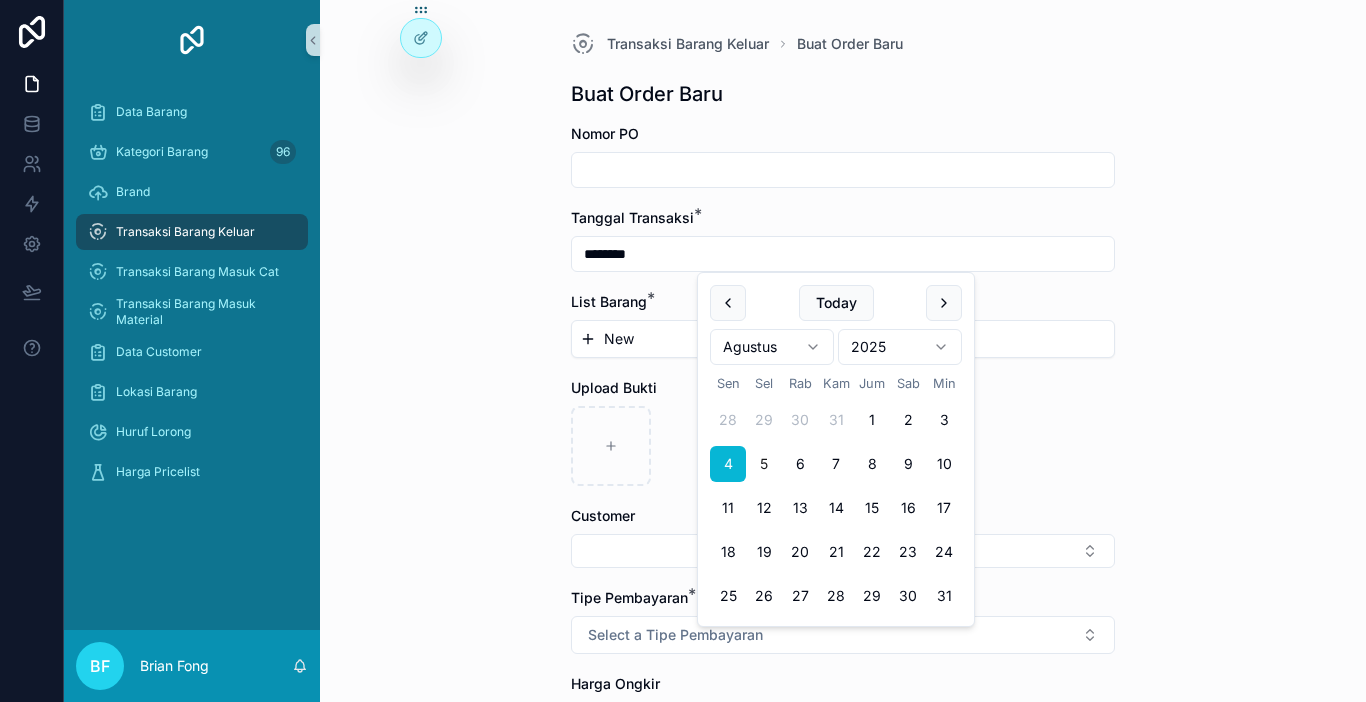click on "New" at bounding box center (619, 339) 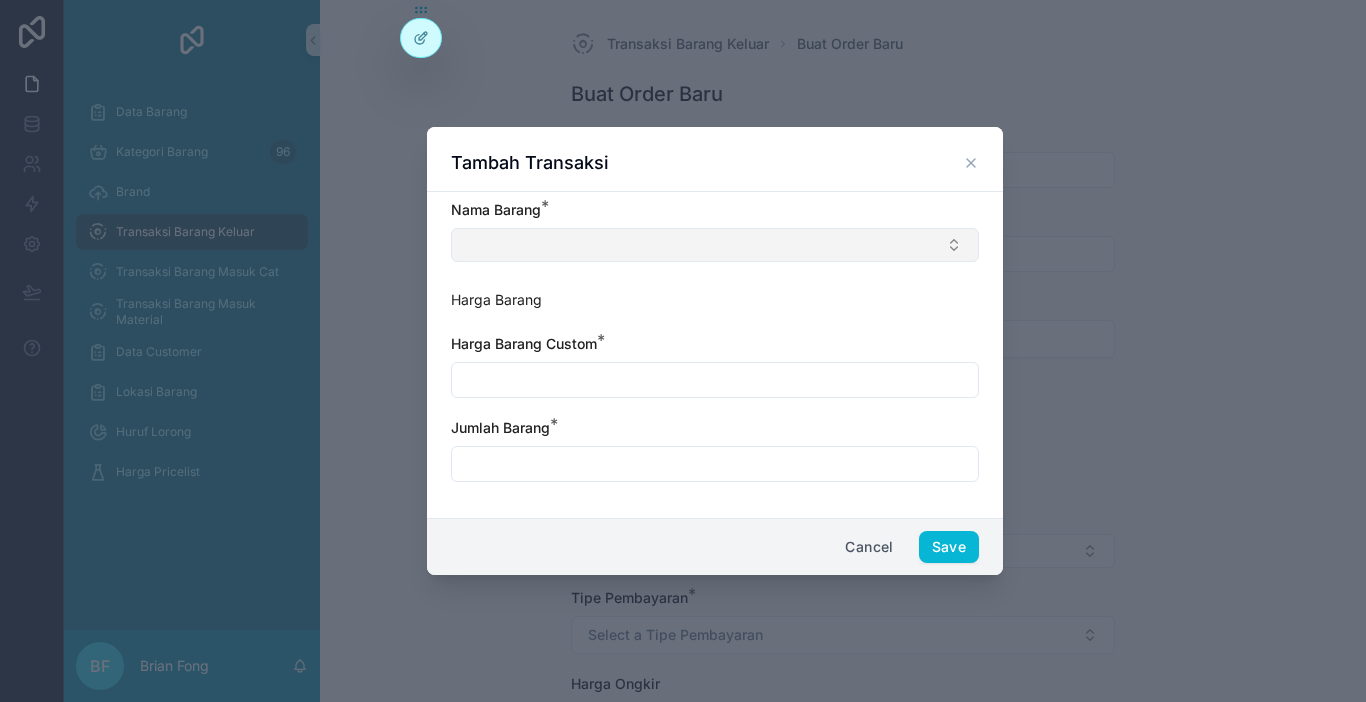 click at bounding box center (715, 245) 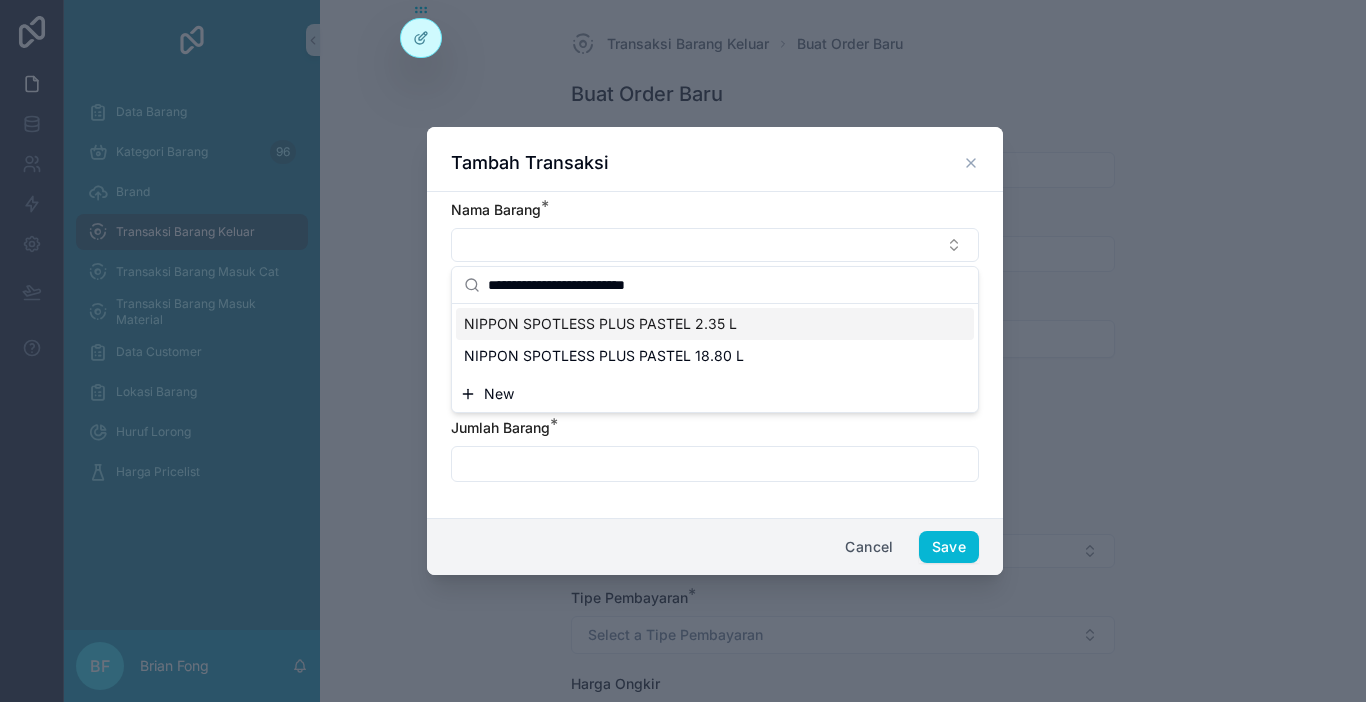 type on "**********" 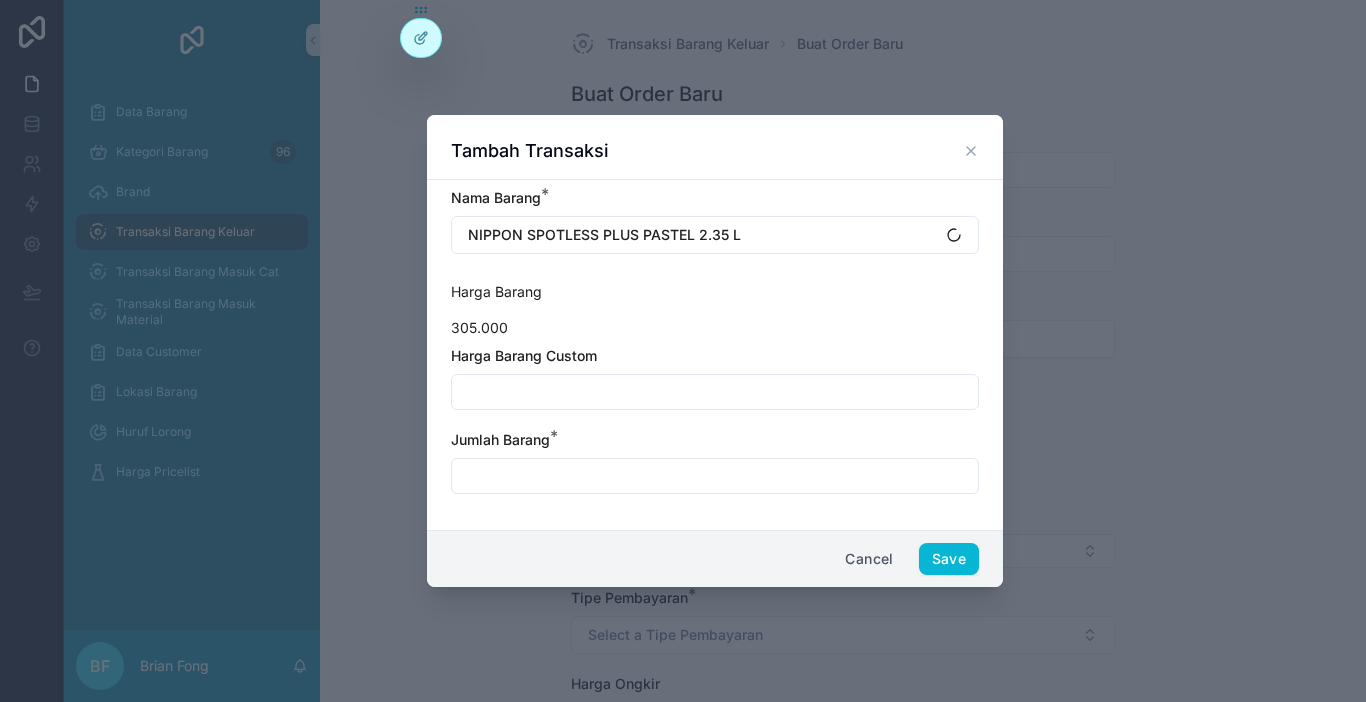 click on "Harga Barang Custom" at bounding box center (715, 378) 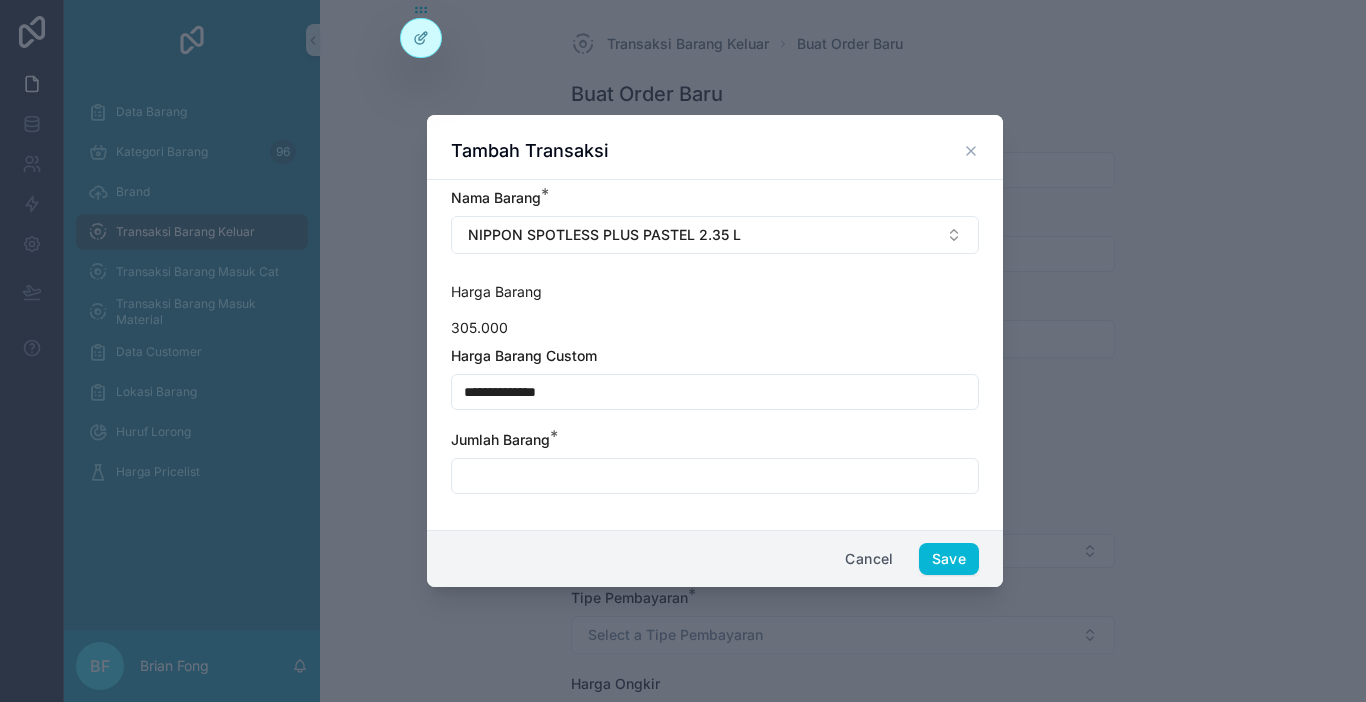 type on "**********" 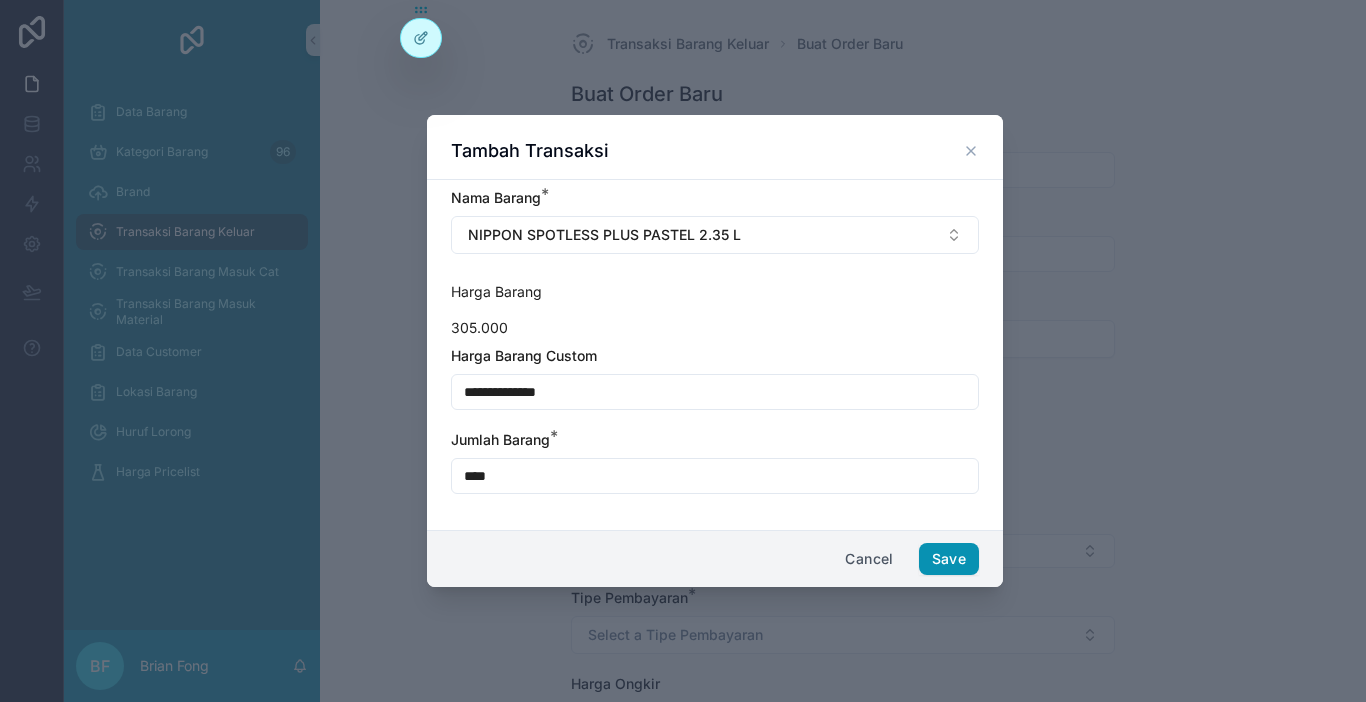 type on "****" 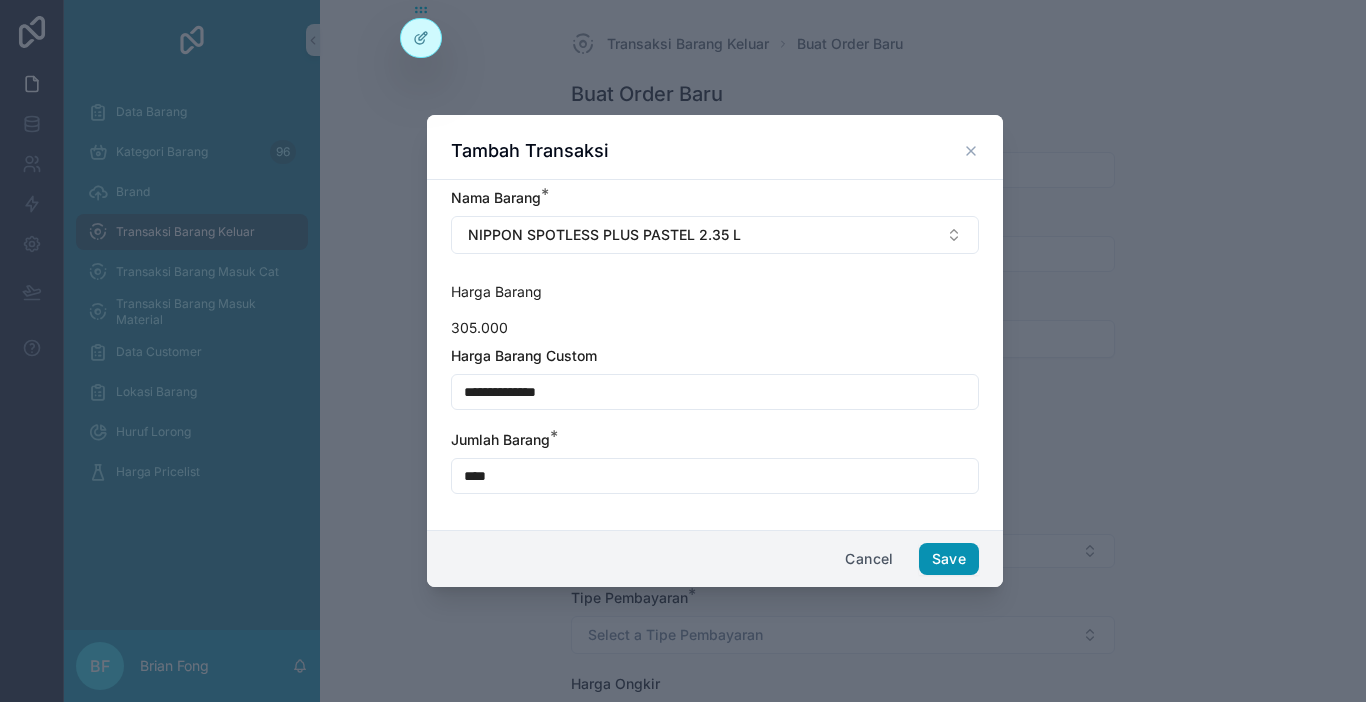 click on "Save" at bounding box center (949, 559) 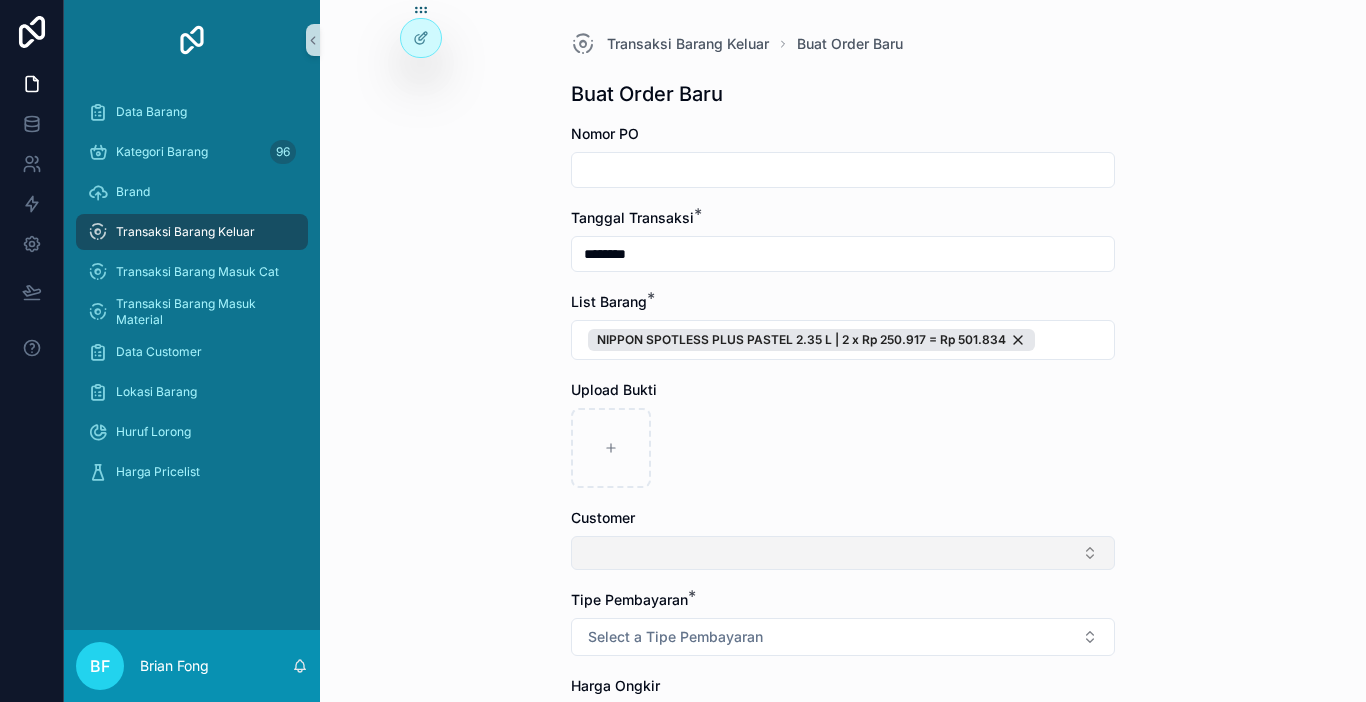 click at bounding box center [843, 553] 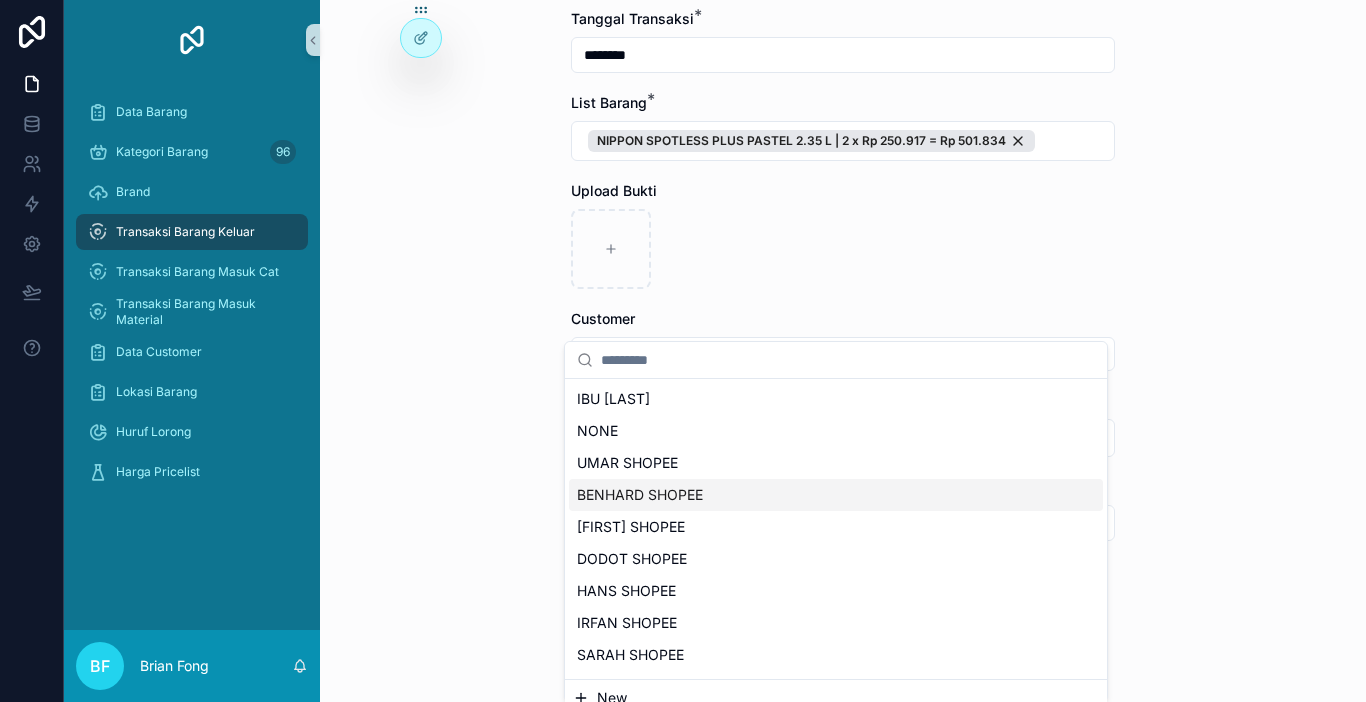 scroll, scrollTop: 234, scrollLeft: 0, axis: vertical 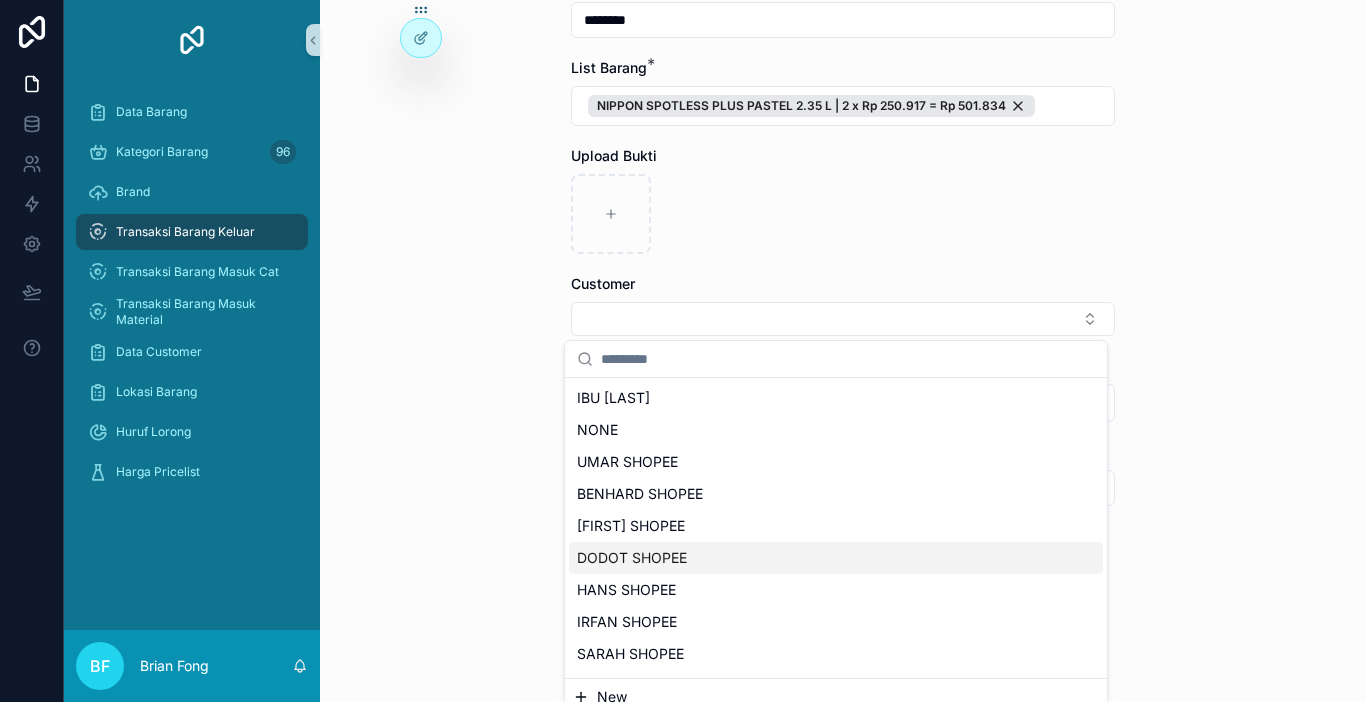 click on "New" at bounding box center [836, 697] 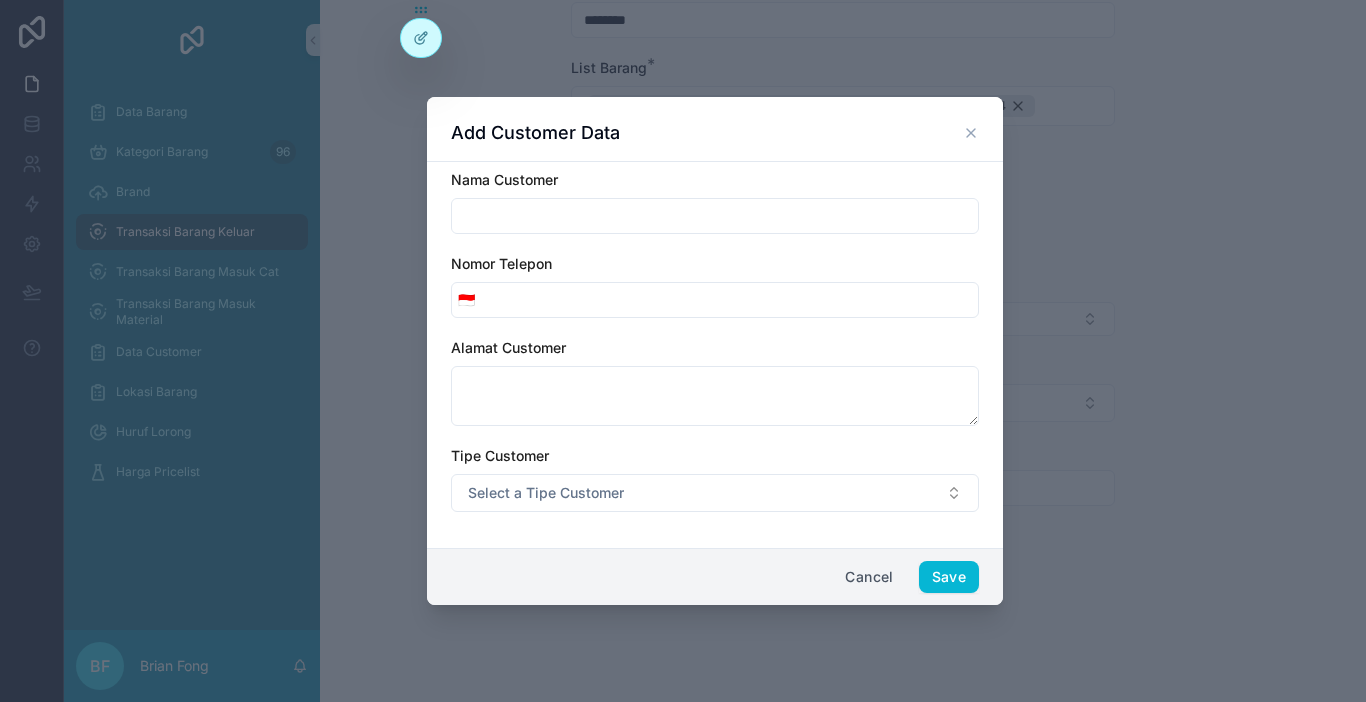 click at bounding box center (715, 216) 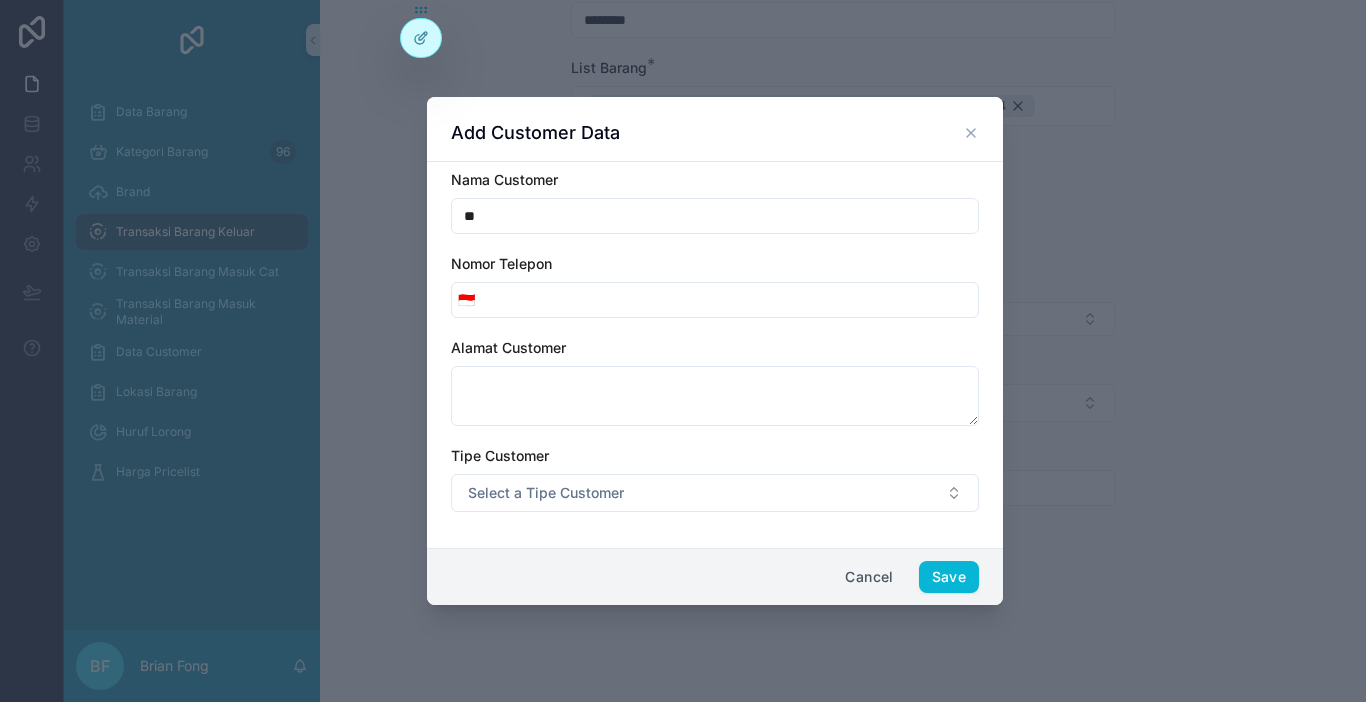 type on "*" 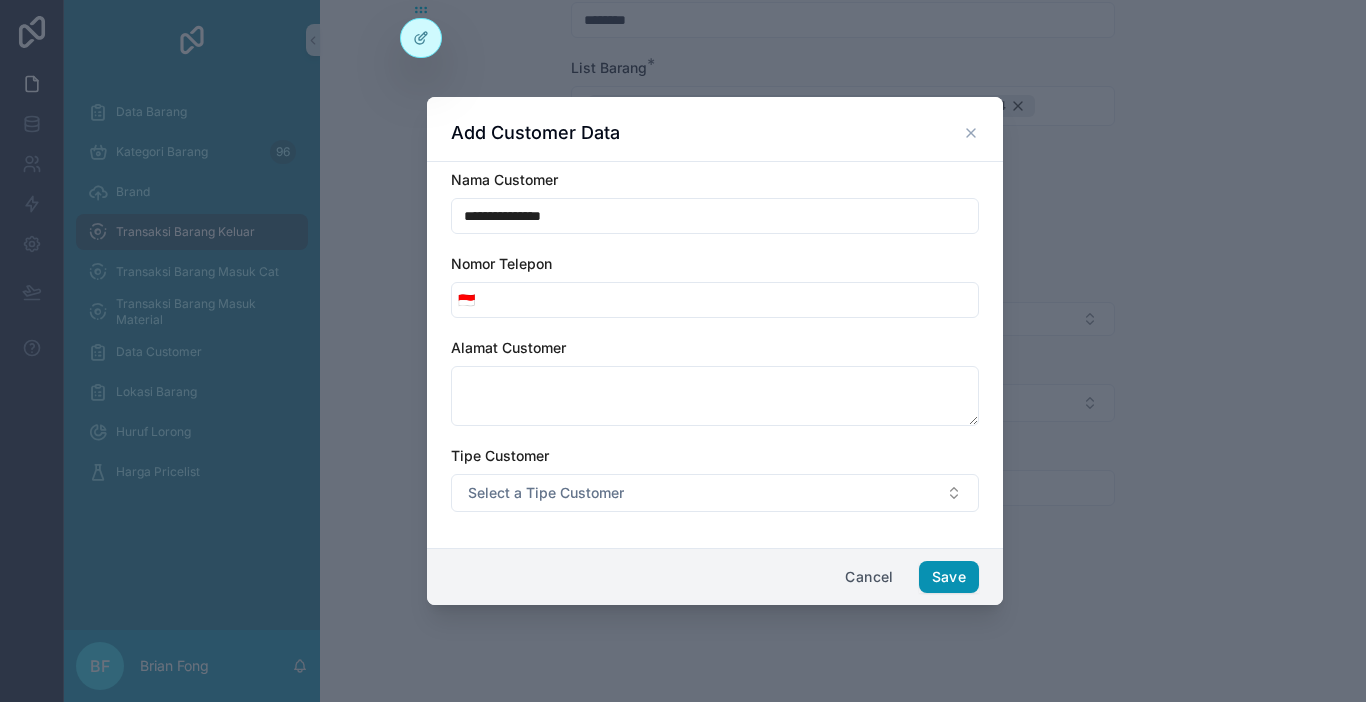 type on "**********" 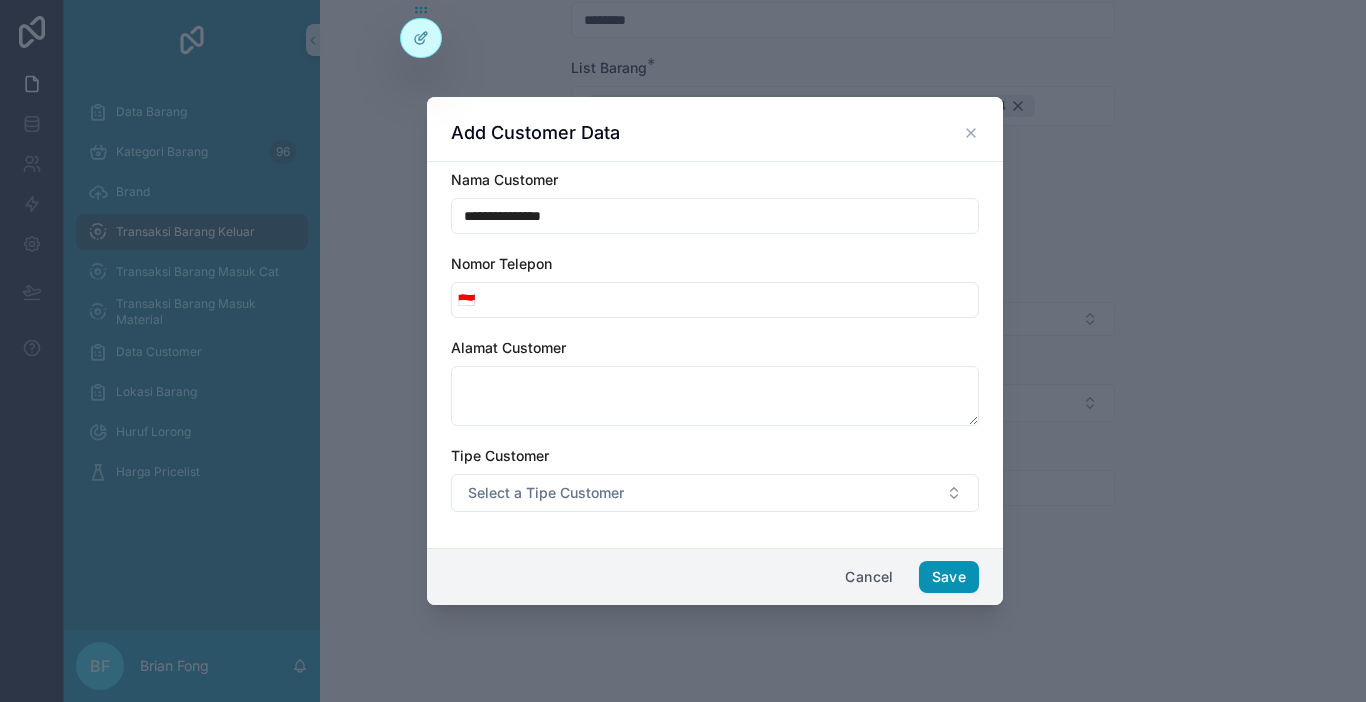 click on "Save" at bounding box center [949, 577] 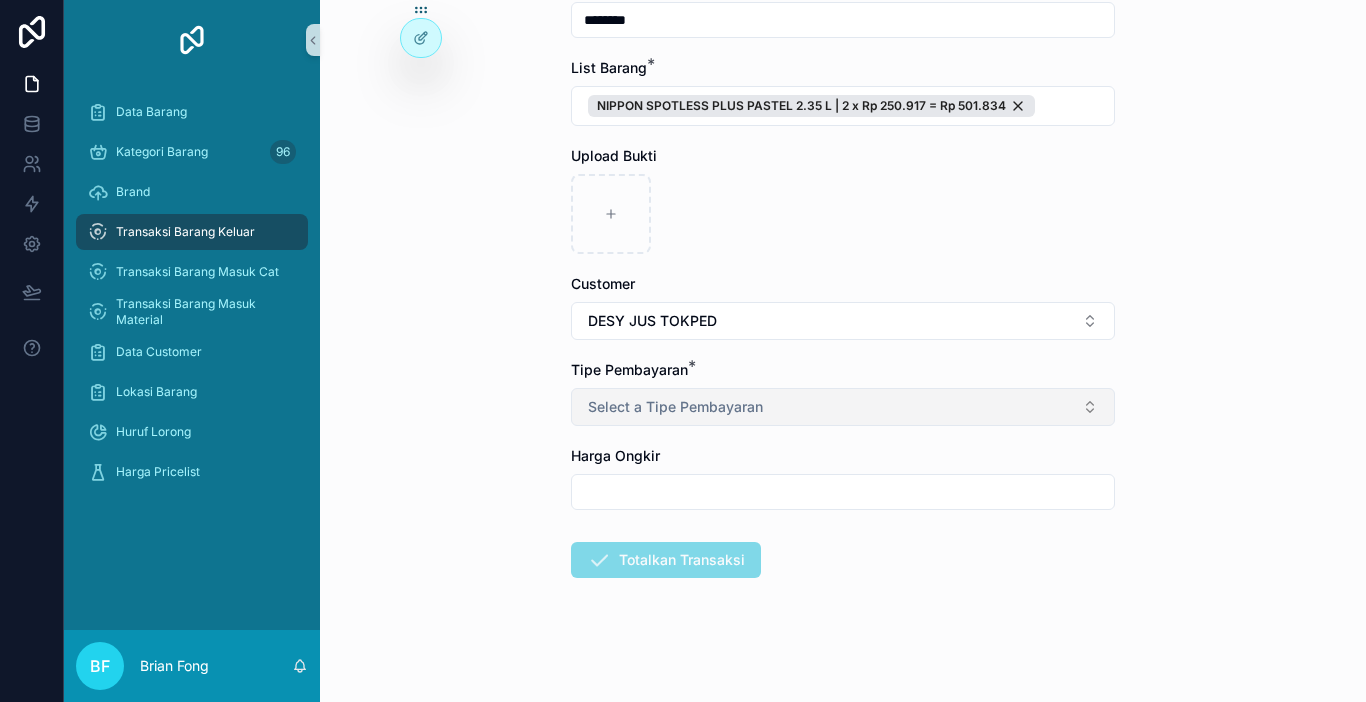 click on "Select a Tipe Pembayaran" at bounding box center [843, 407] 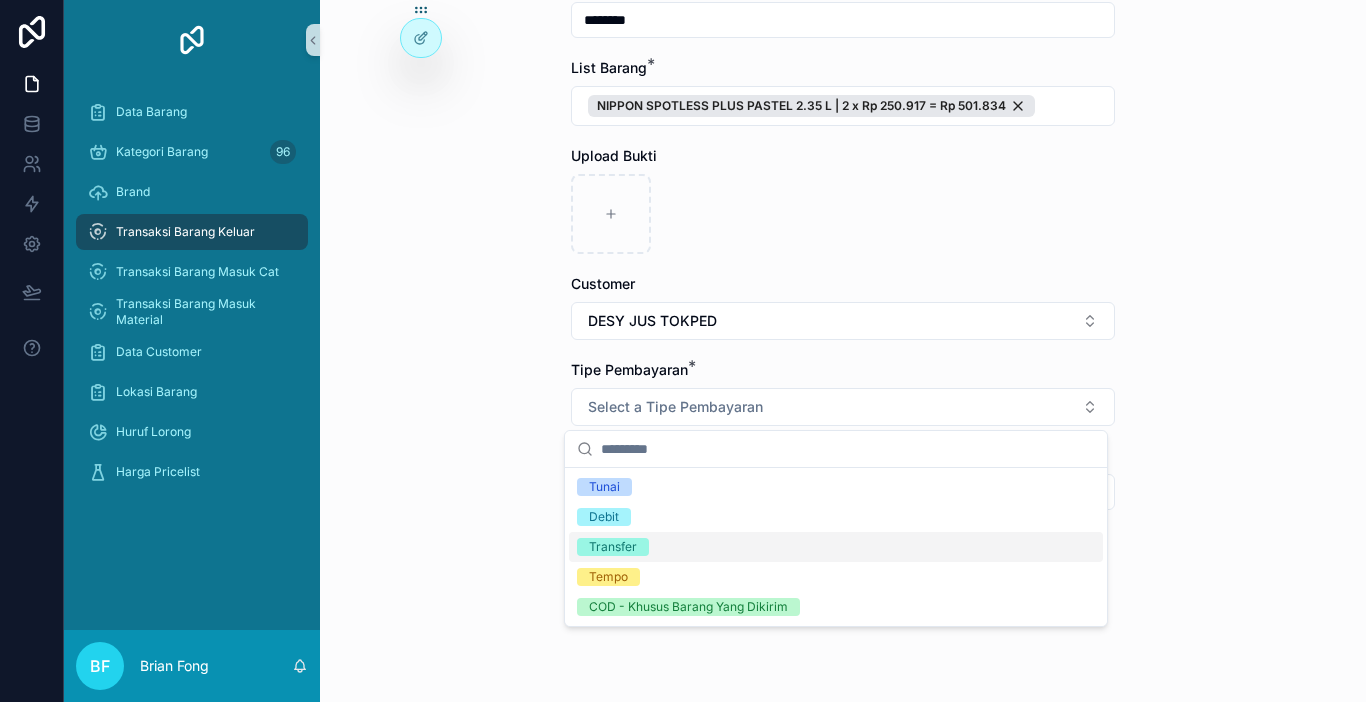 click on "Transfer" at bounding box center (836, 547) 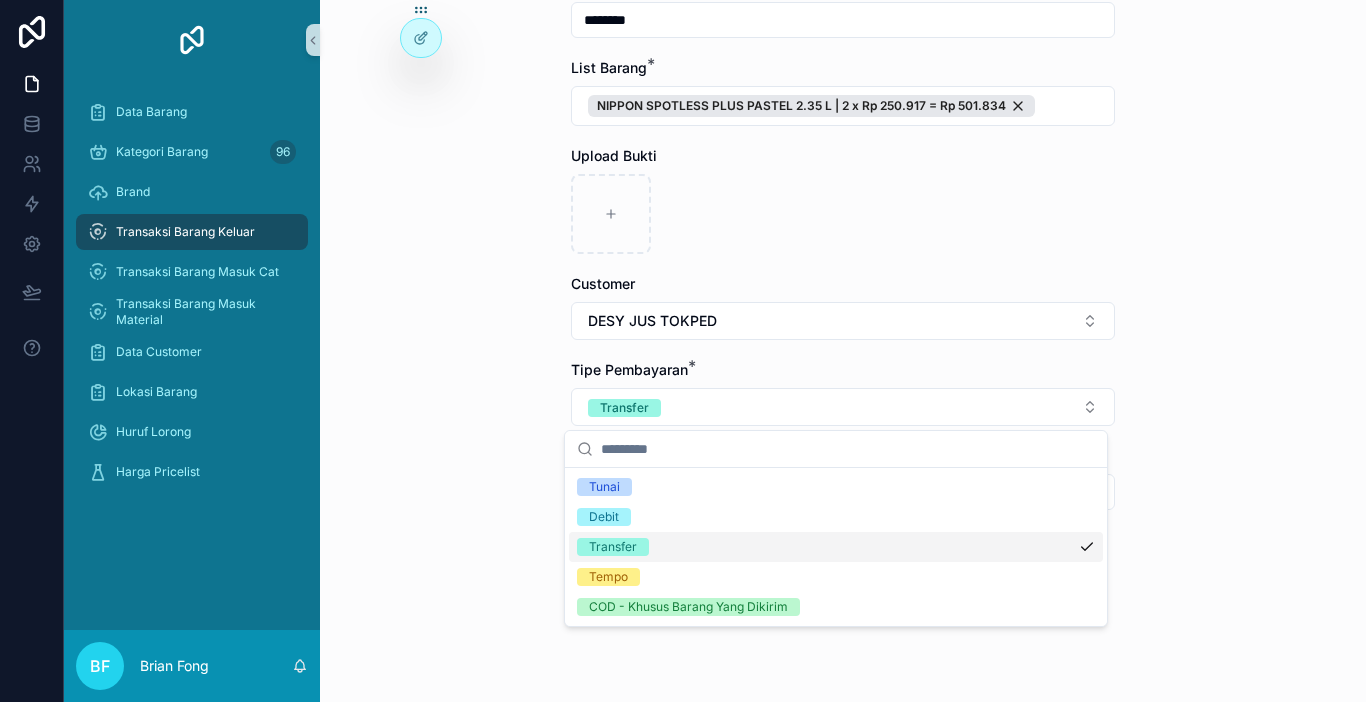 click on "Transaksi Barang Keluar Buat Order Baru Buat Order Baru Nomor PO Tanggal Transaksi * ******** List Barang * NIPPON SPOTLESS PLUS PASTEL 2.35 L | 2 x Rp 250.917 = Rp 501.834 Upload Bukti Customer DESY JUS TOKPED Tipe Pembayaran * Transfer Harga Ongkir Totalkan Transaksi" at bounding box center (843, 351) 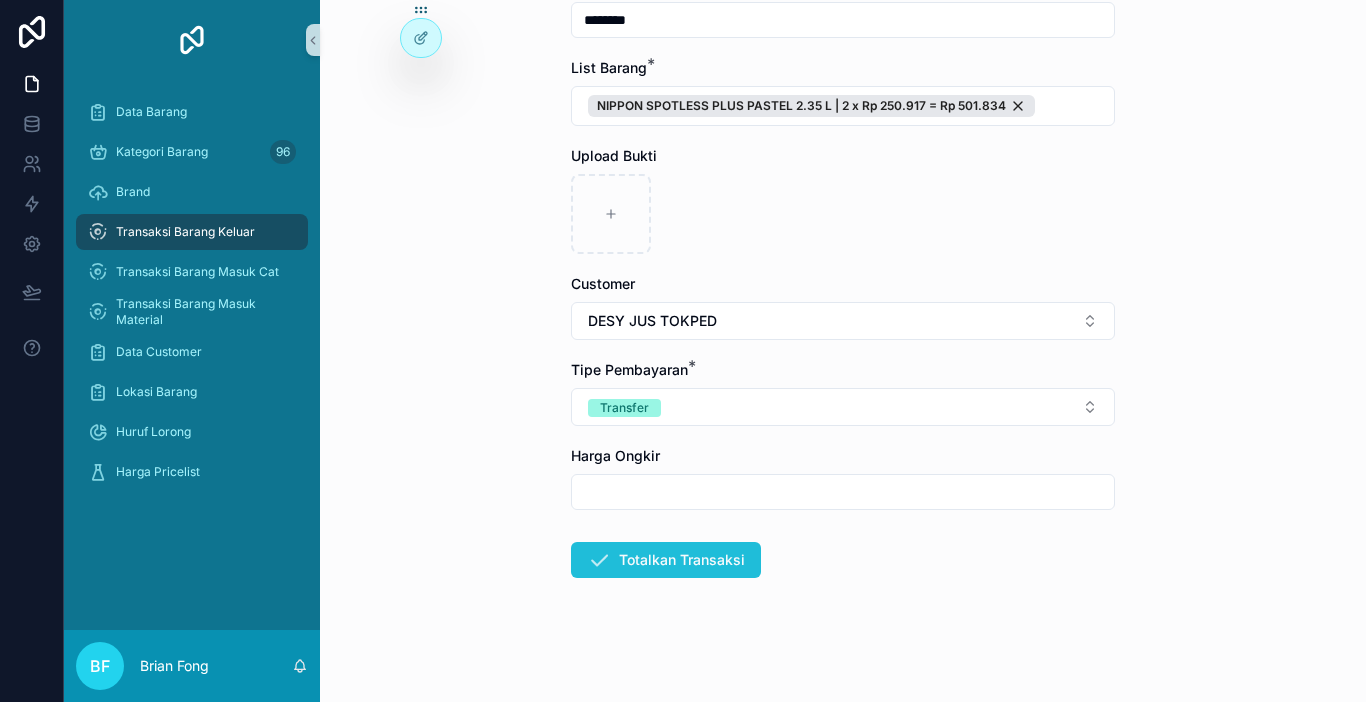 click on "Totalkan Transaksi" at bounding box center [666, 560] 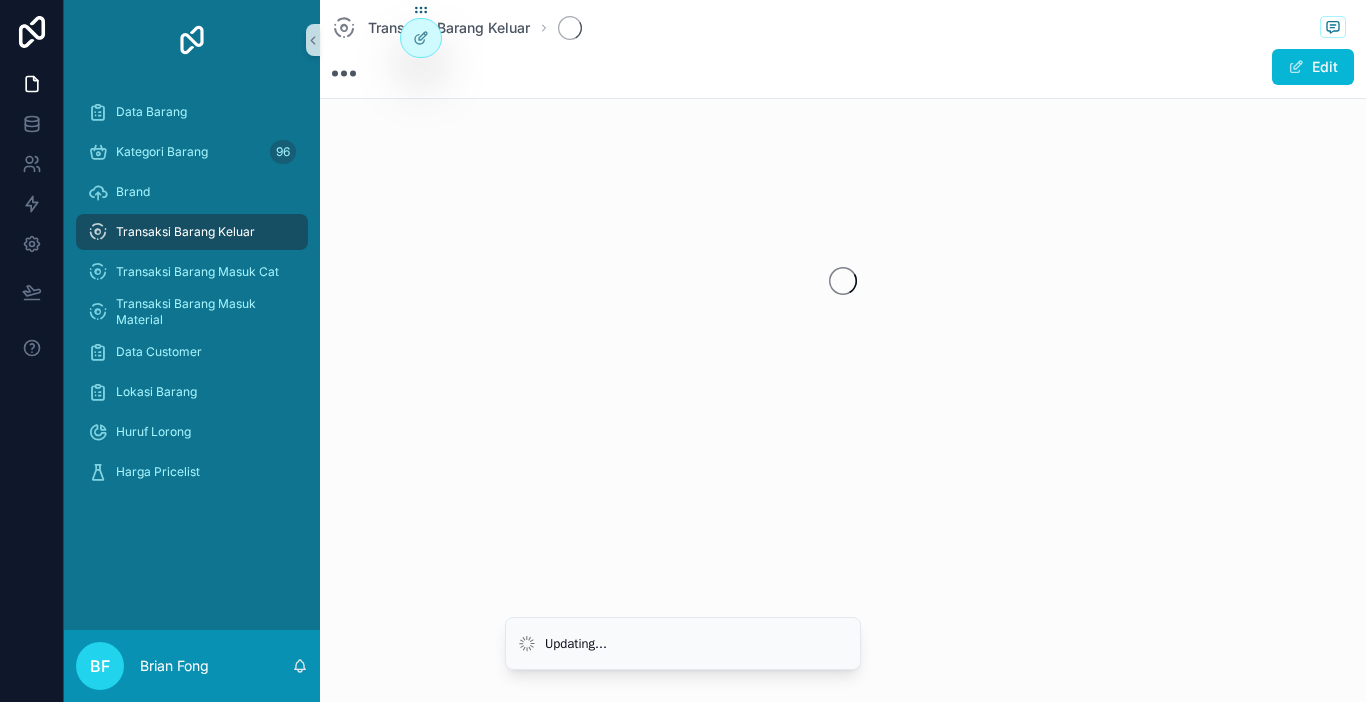 scroll, scrollTop: 0, scrollLeft: 0, axis: both 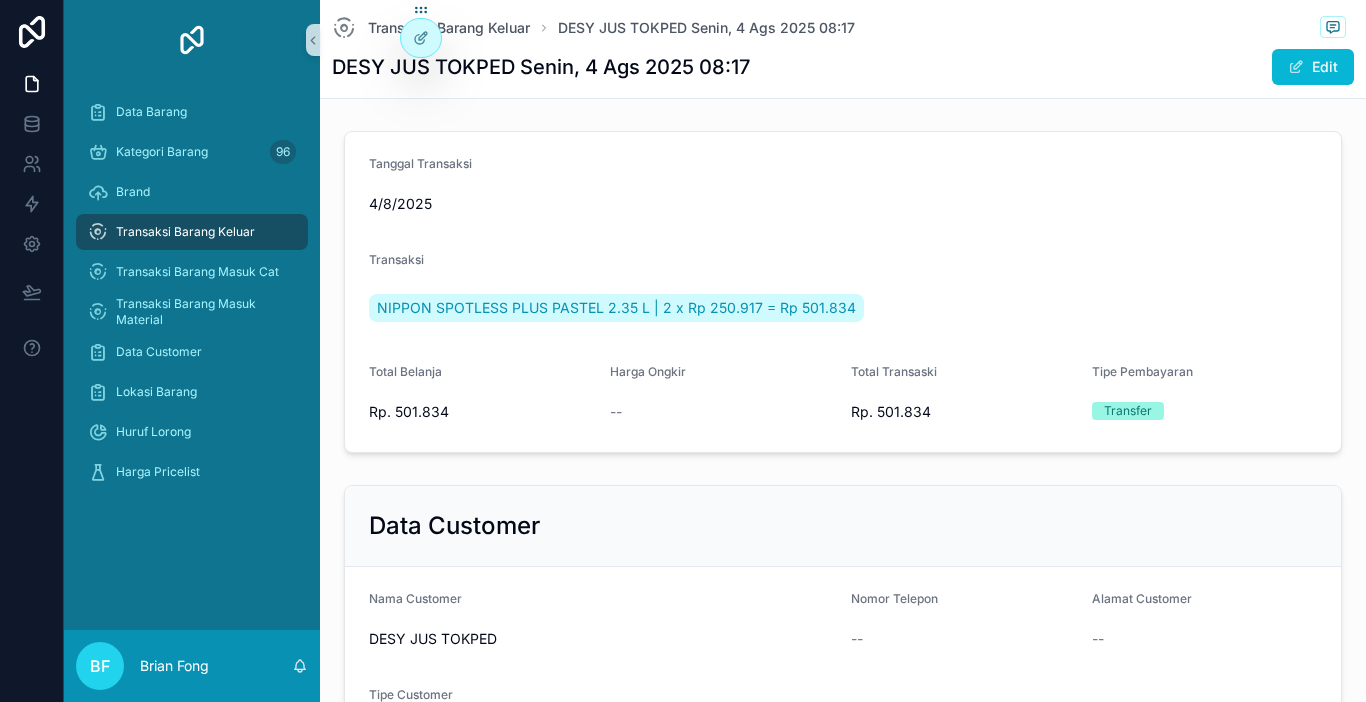 click on "Transaksi Barang Keluar" at bounding box center (192, 232) 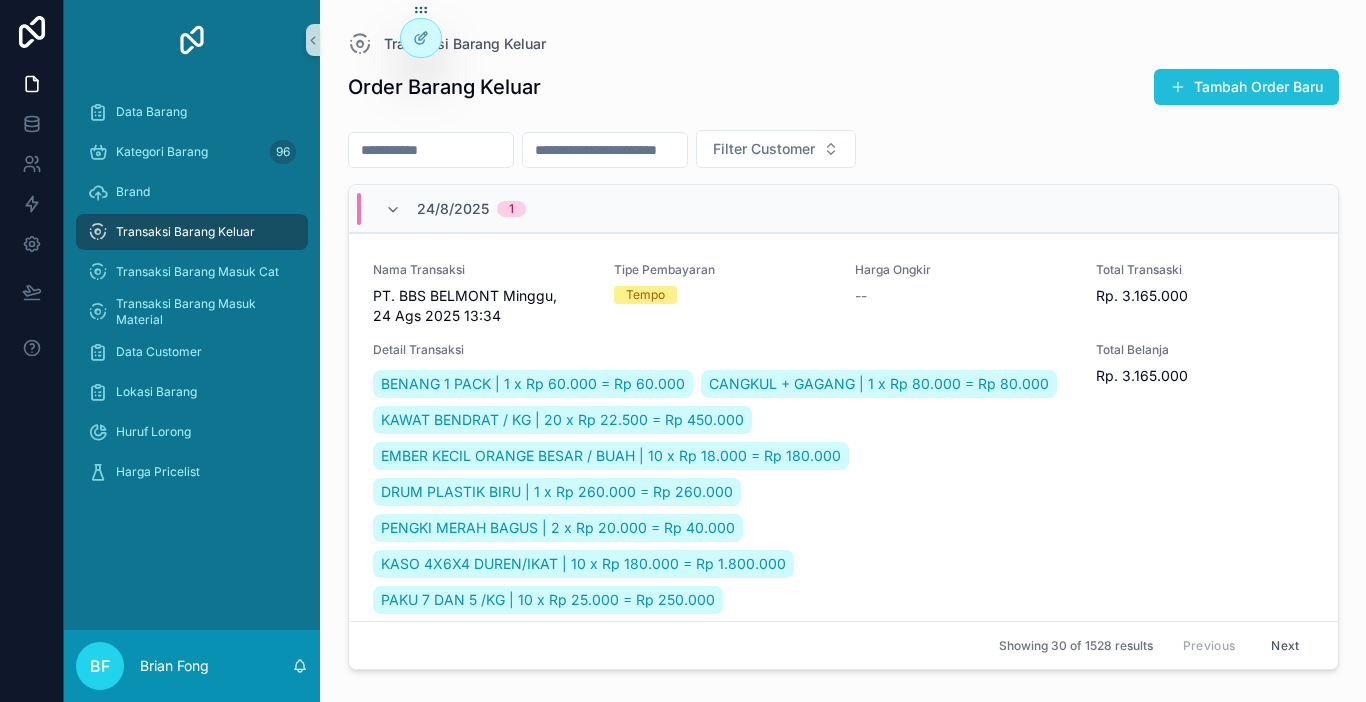 click on "Tambah Order Baru" at bounding box center [1246, 87] 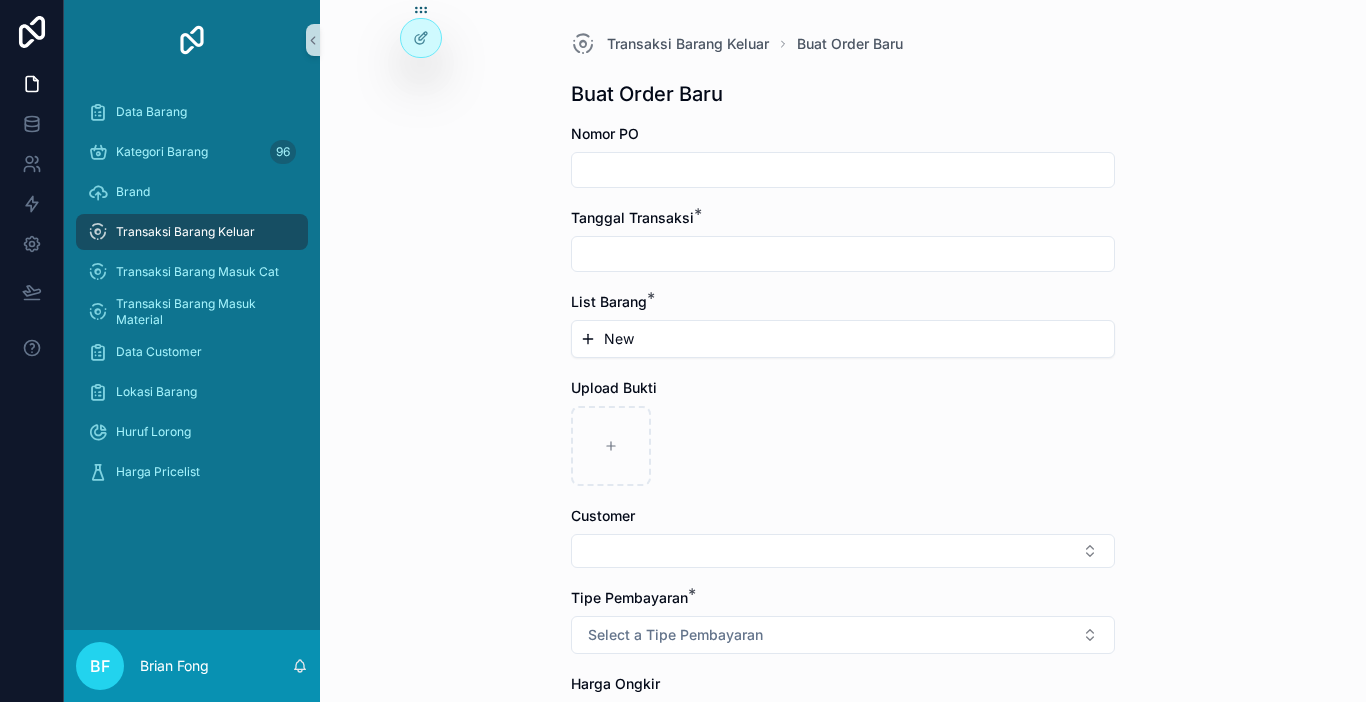 click at bounding box center (843, 170) 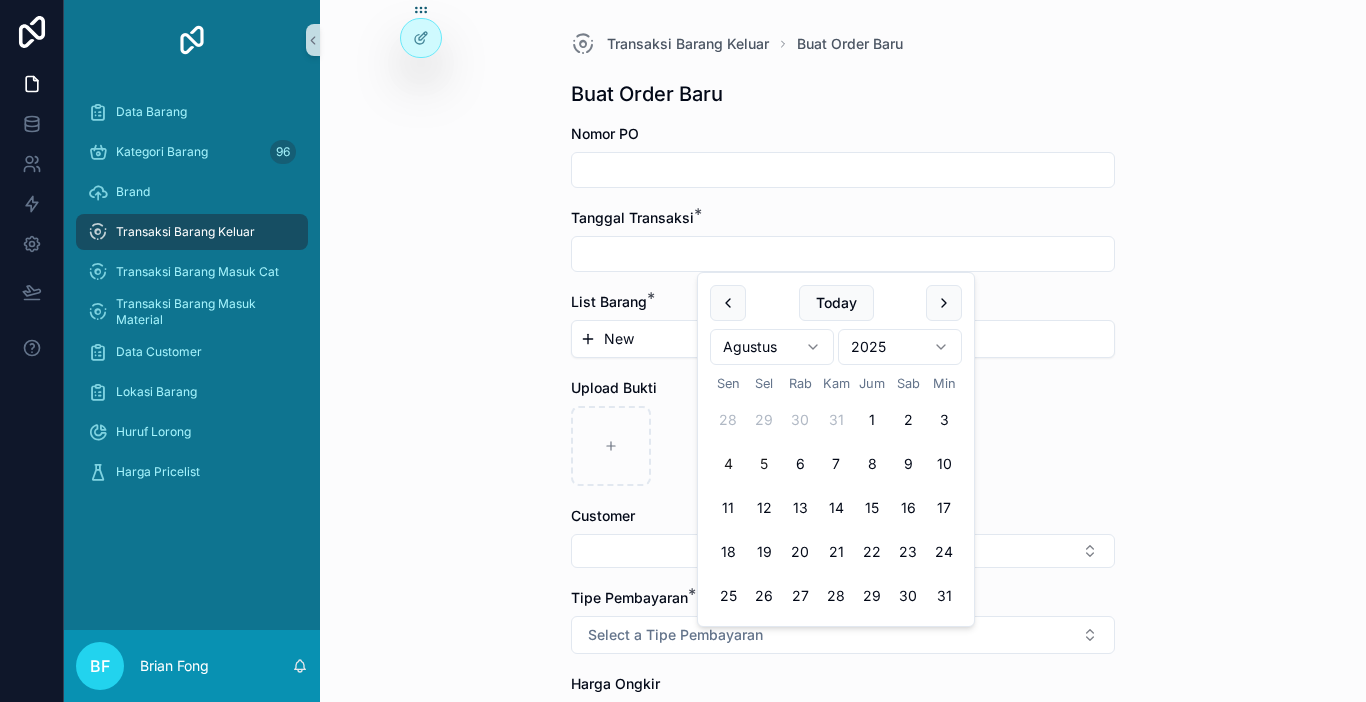 click on "4" at bounding box center [728, 464] 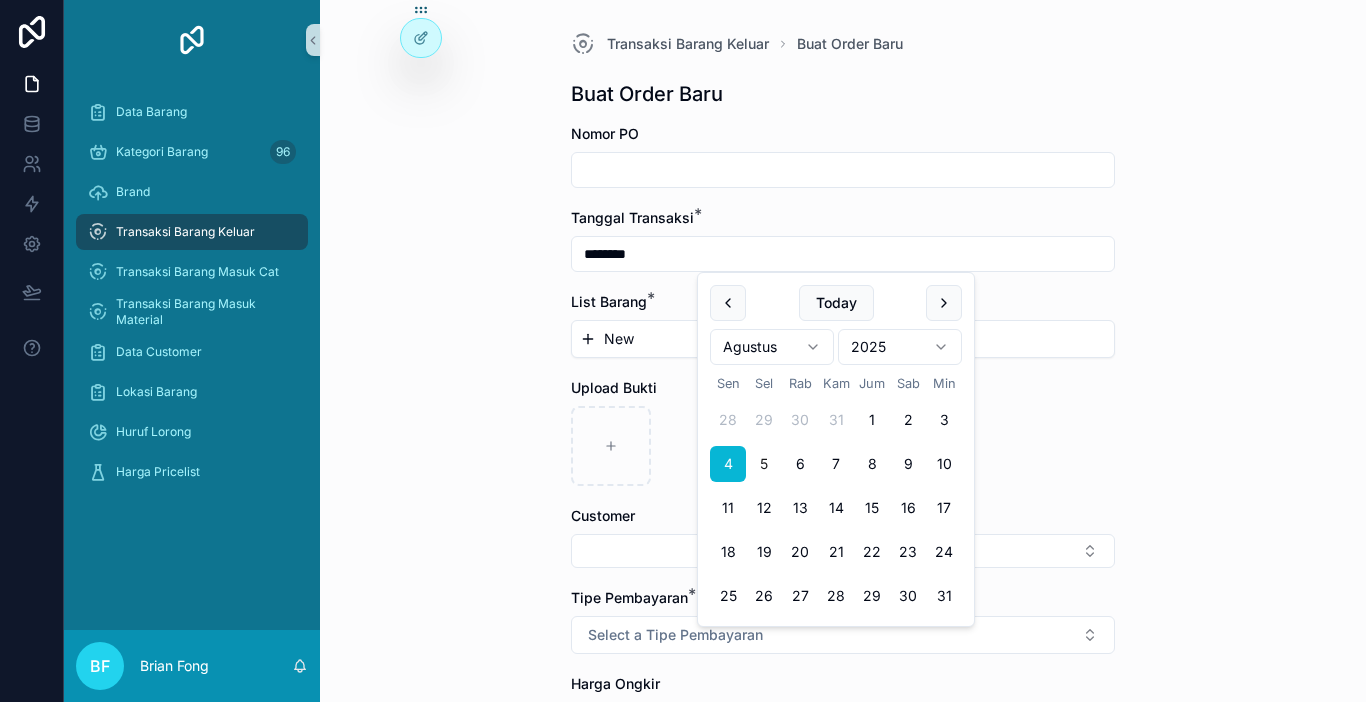 type on "********" 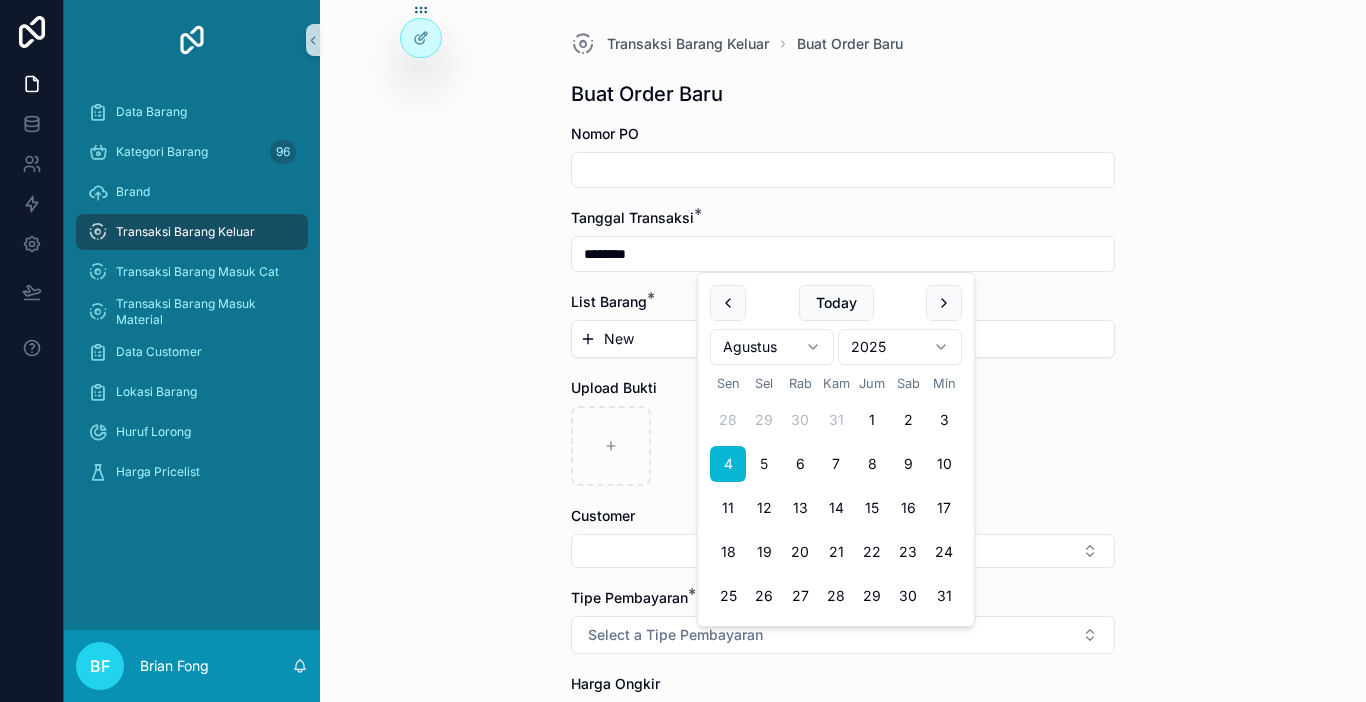 click on "New" at bounding box center [843, 339] 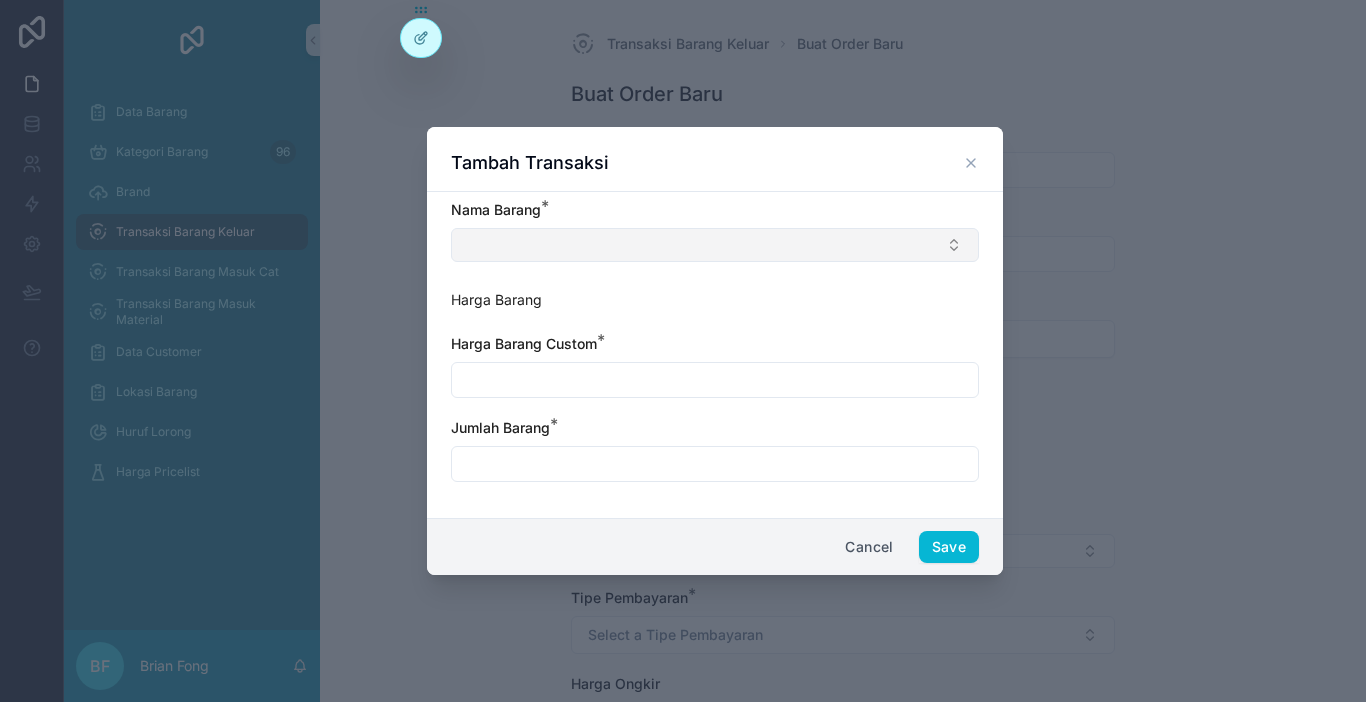 click at bounding box center [715, 245] 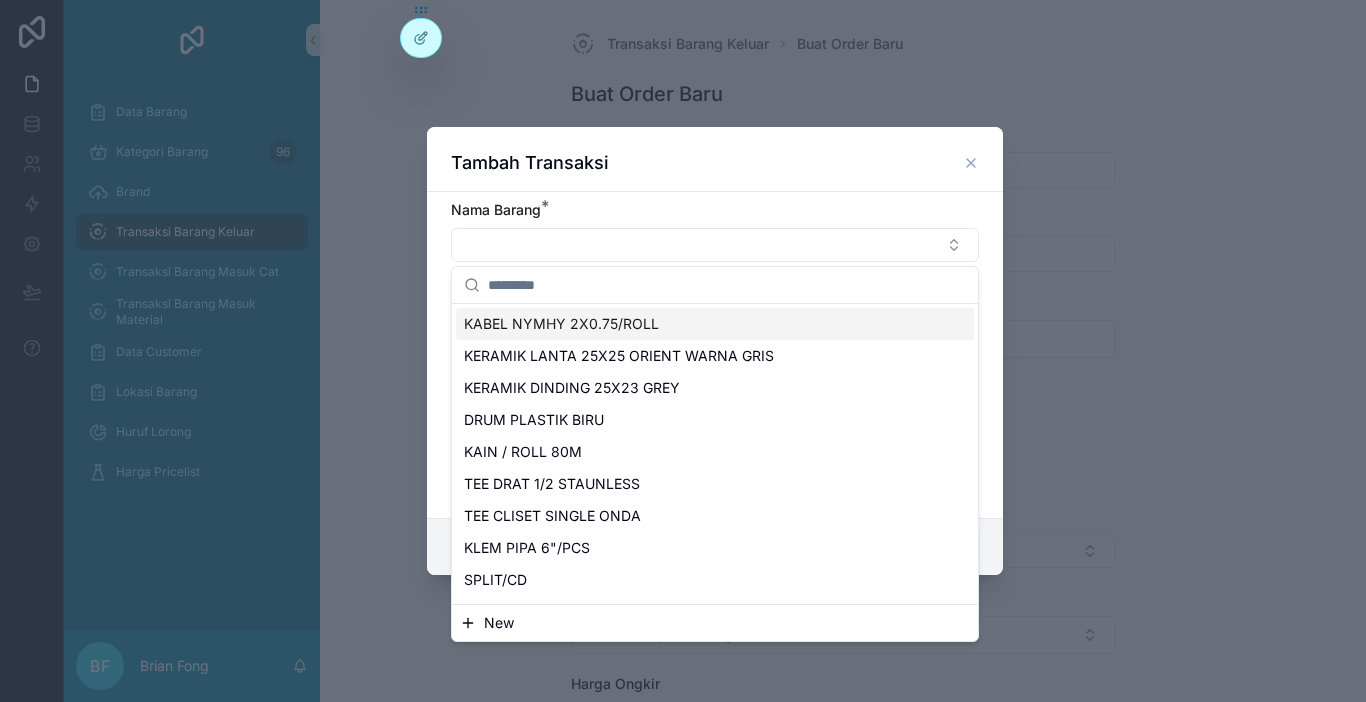 paste on "**********" 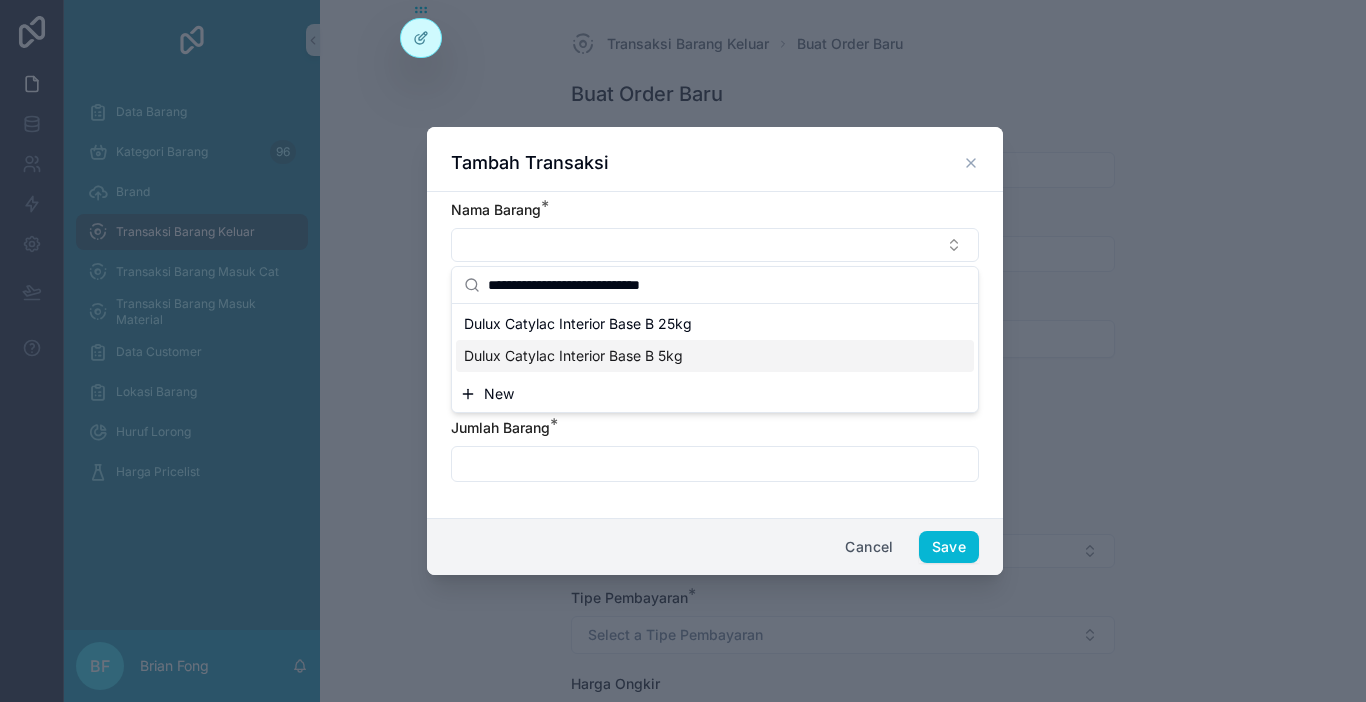 type on "**********" 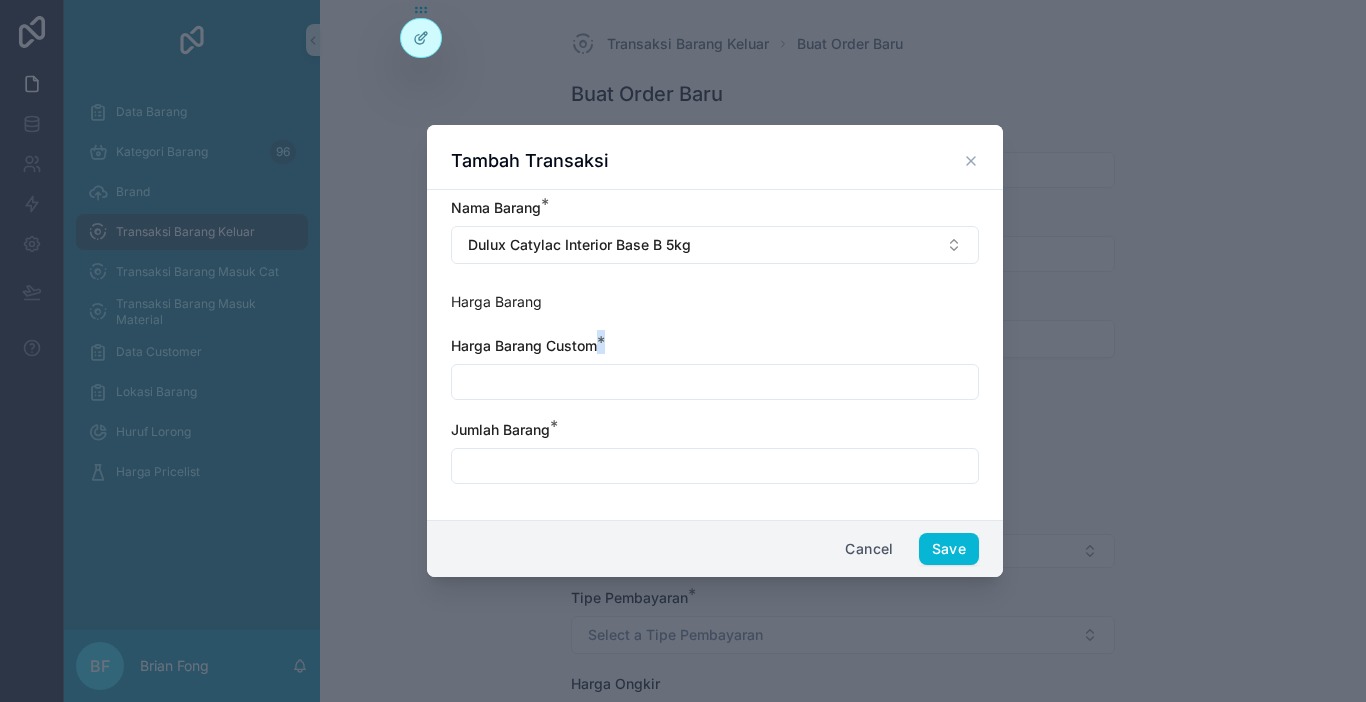 click on "Harga Barang Custom *" at bounding box center (715, 368) 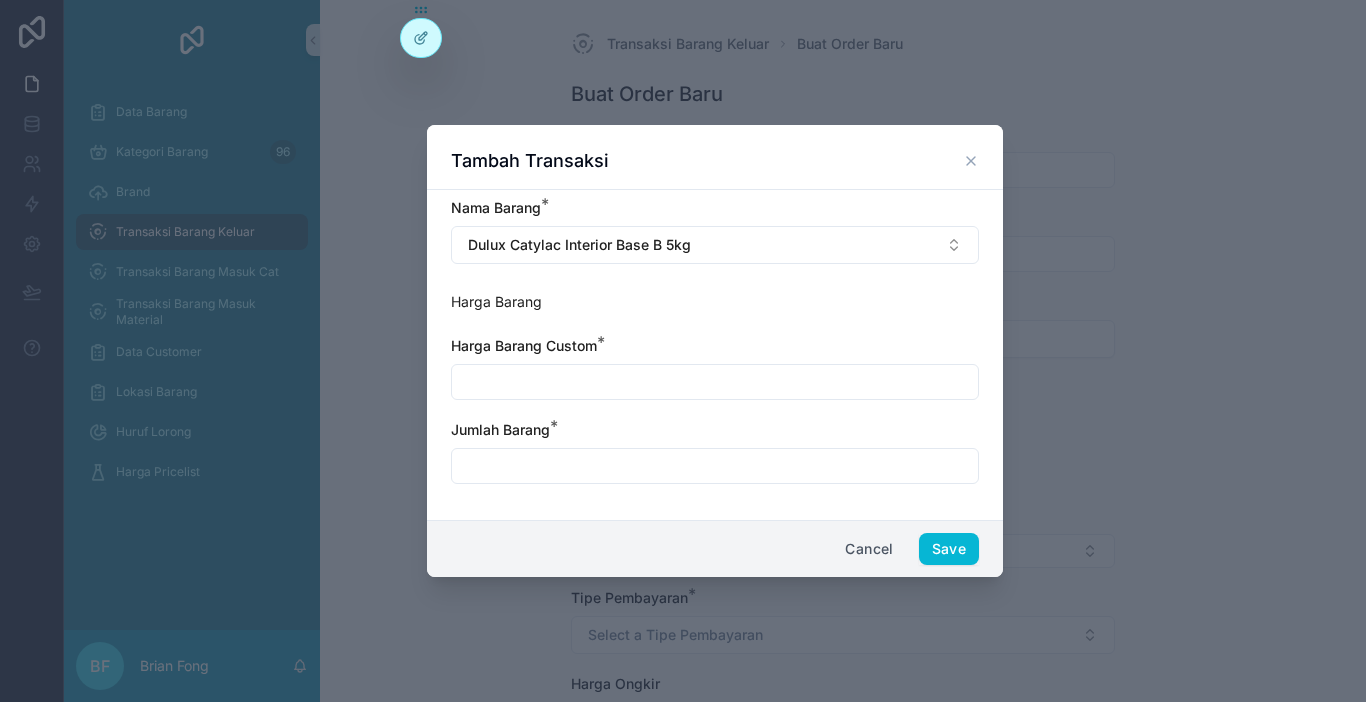 click at bounding box center (715, 382) 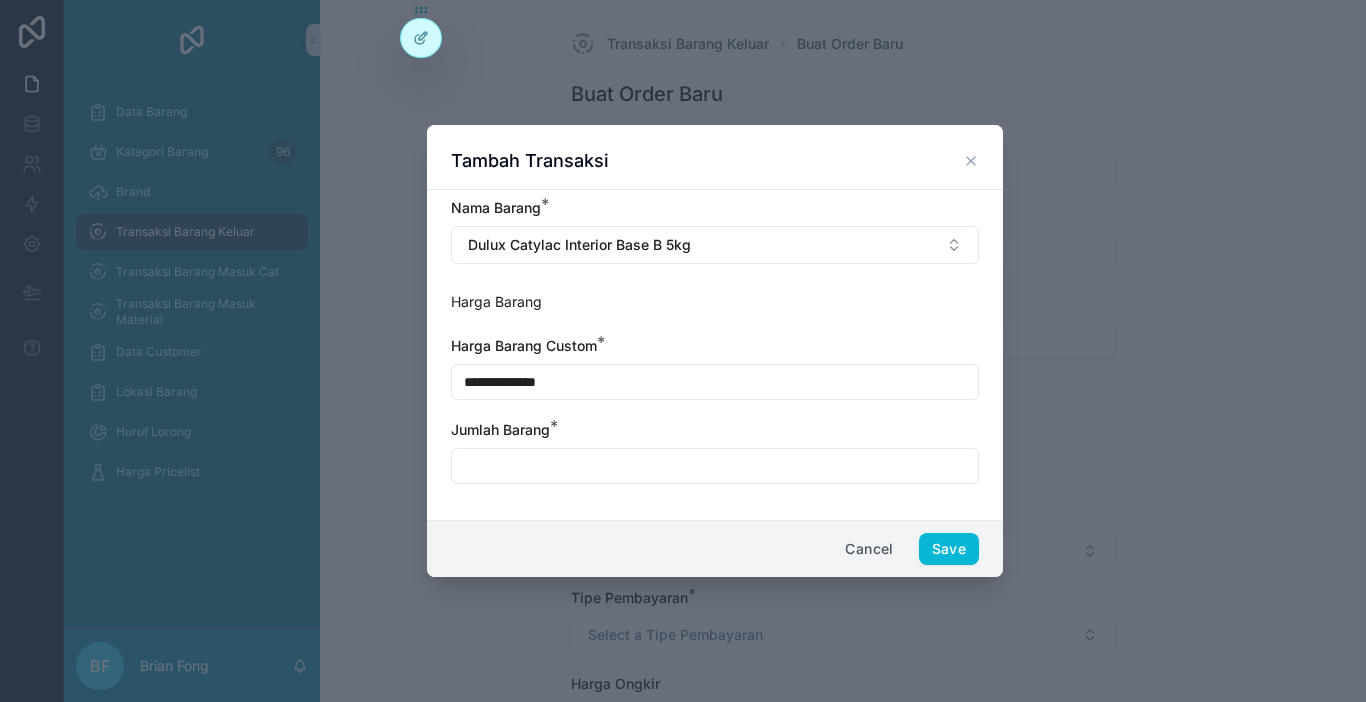 type on "**********" 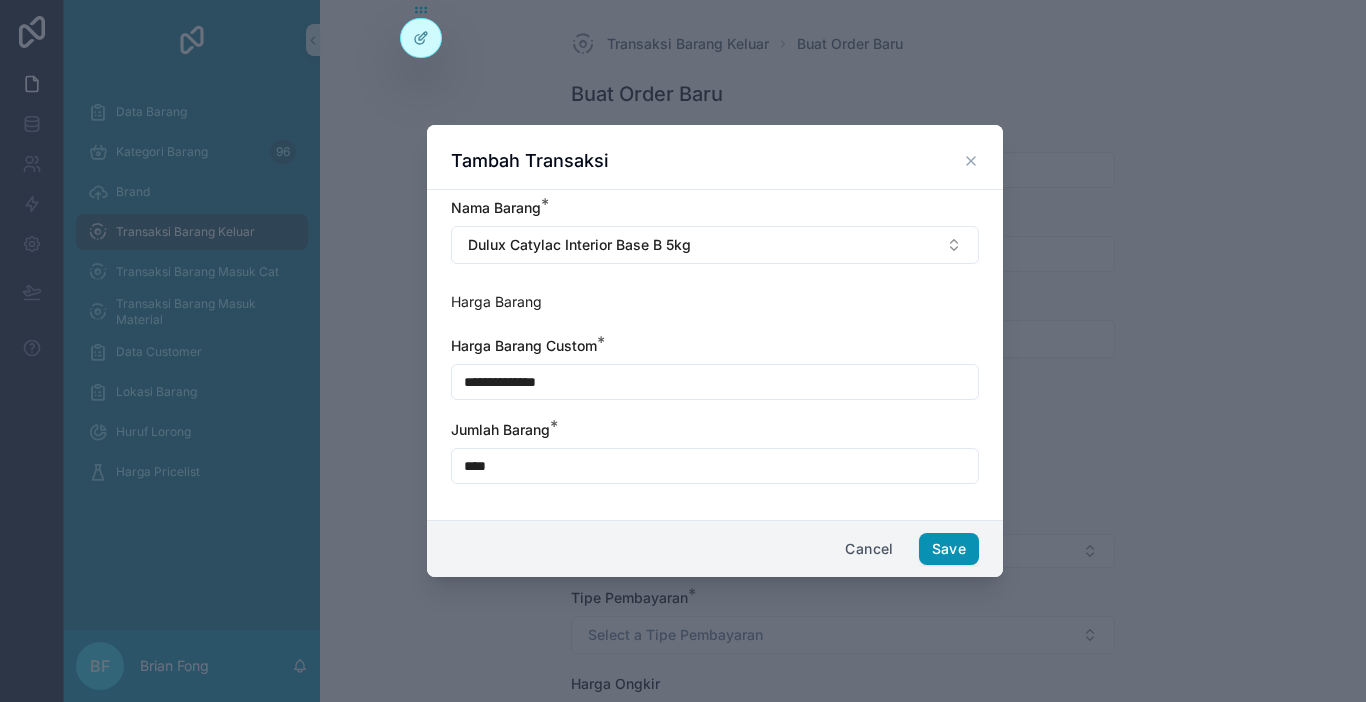 type on "****" 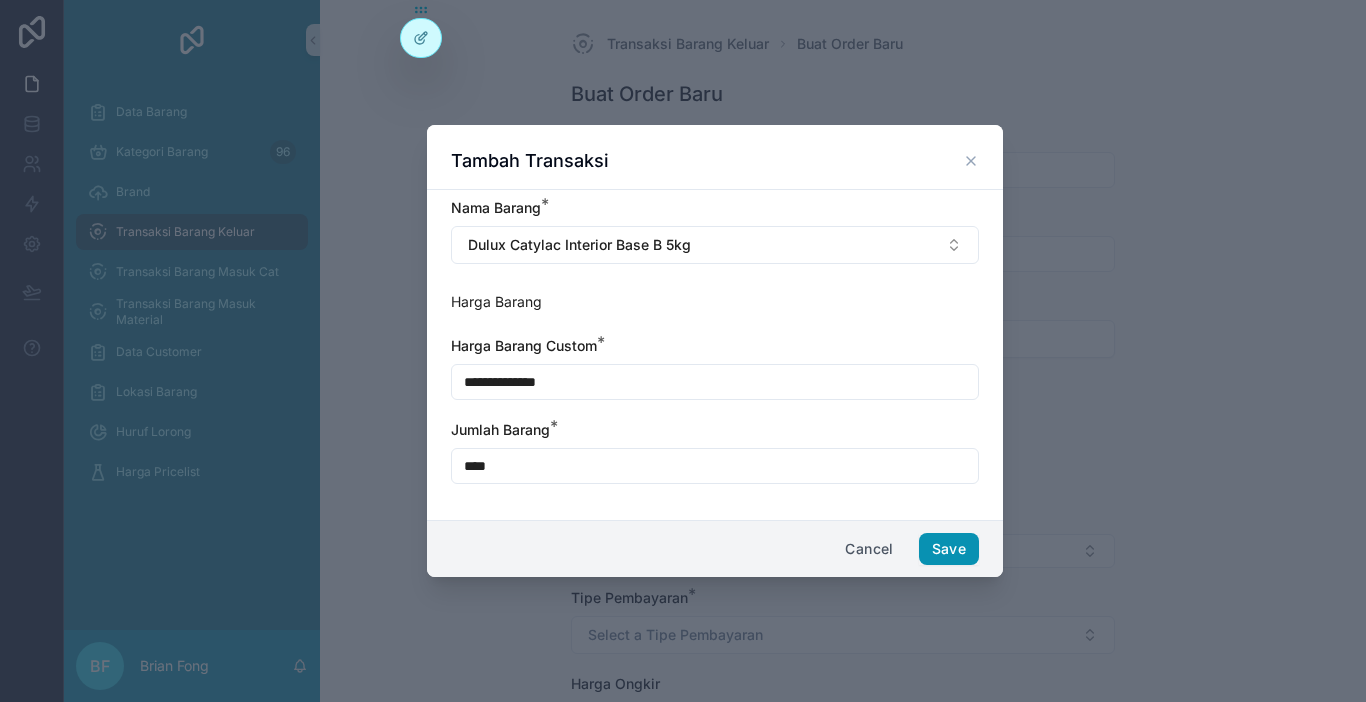 click on "Save" at bounding box center [949, 549] 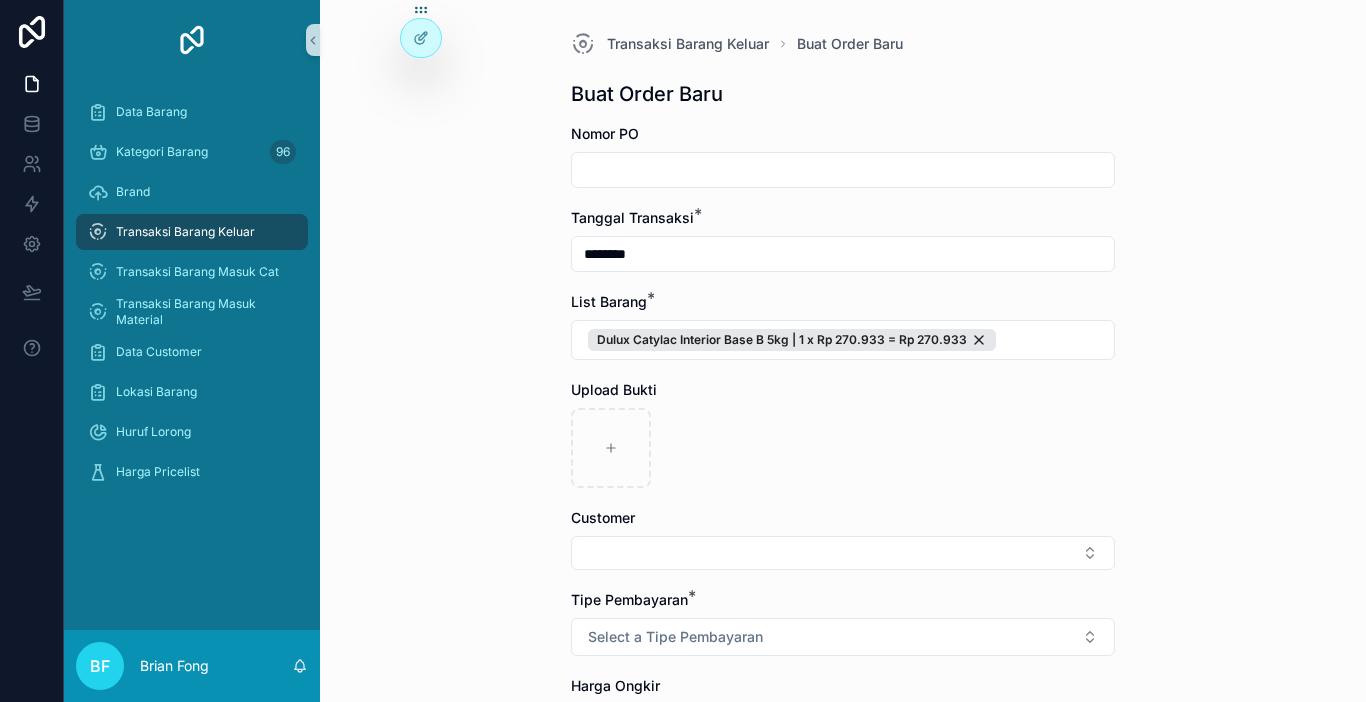 click at bounding box center [843, 553] 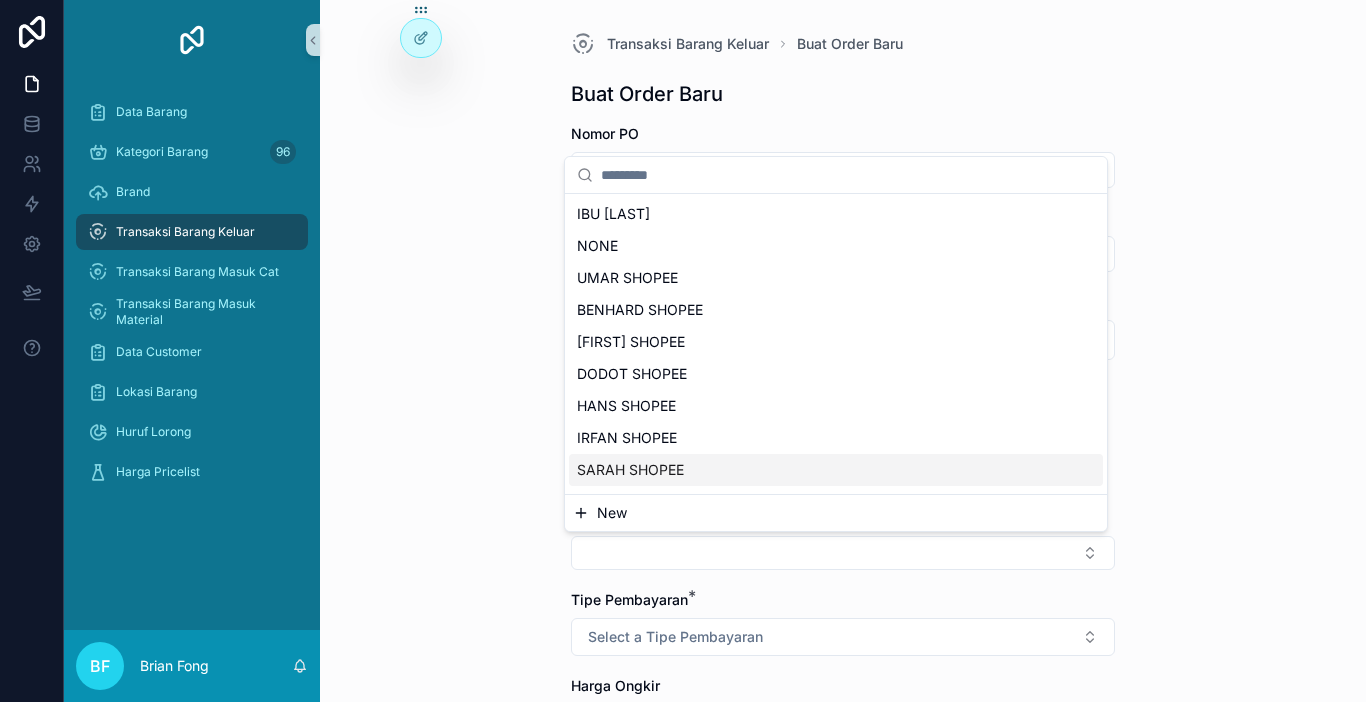click on "New" at bounding box center (836, 513) 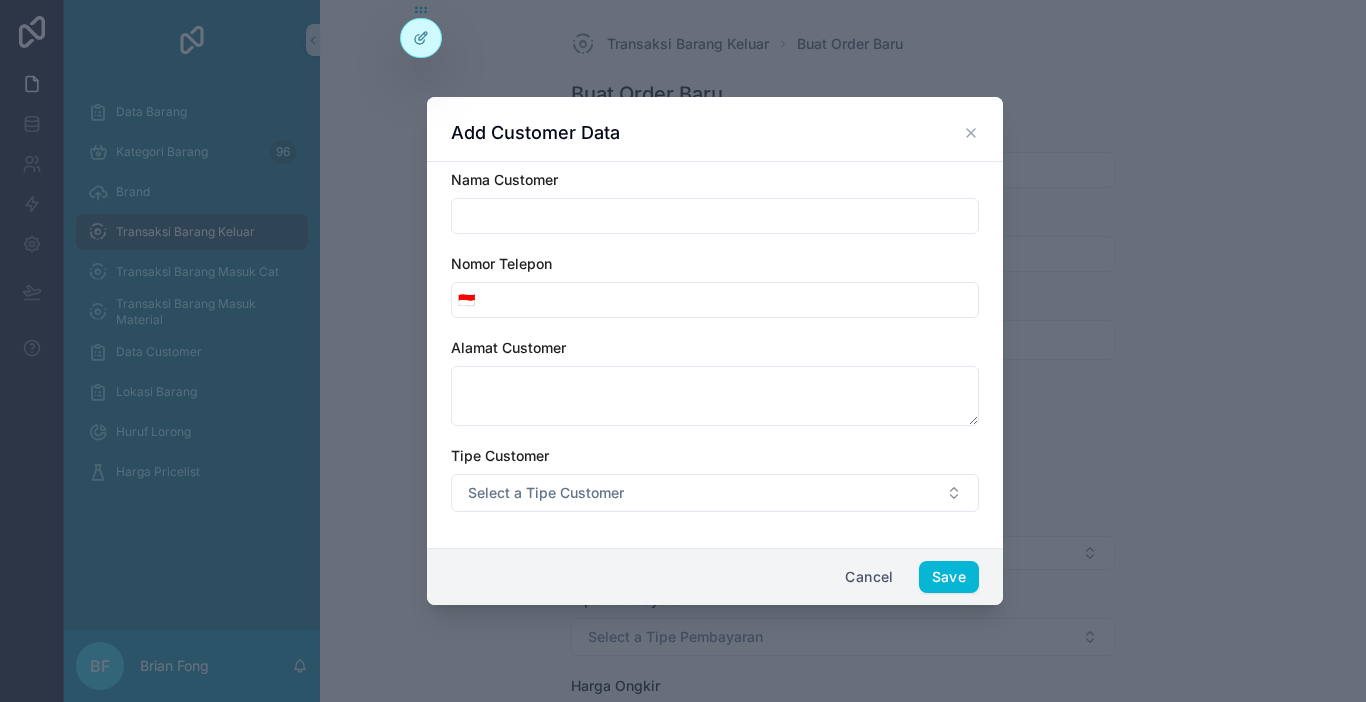 click at bounding box center (715, 216) 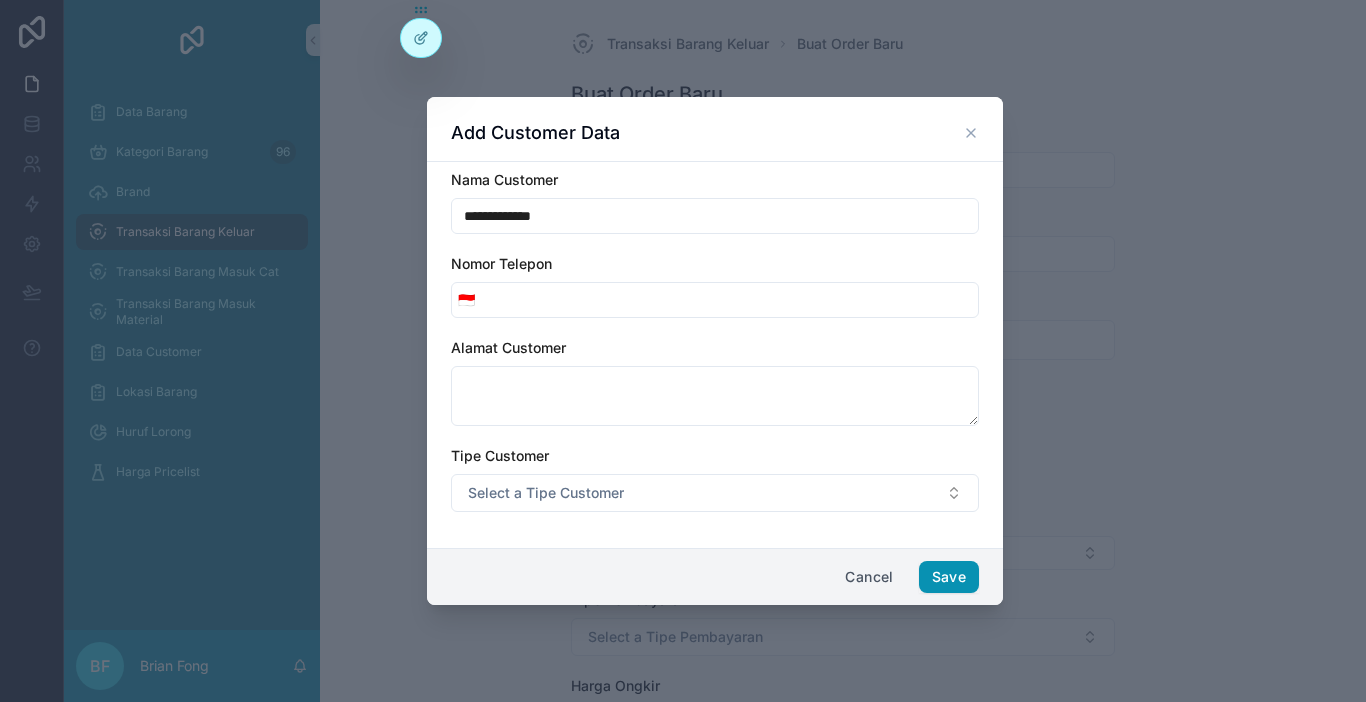 type on "**********" 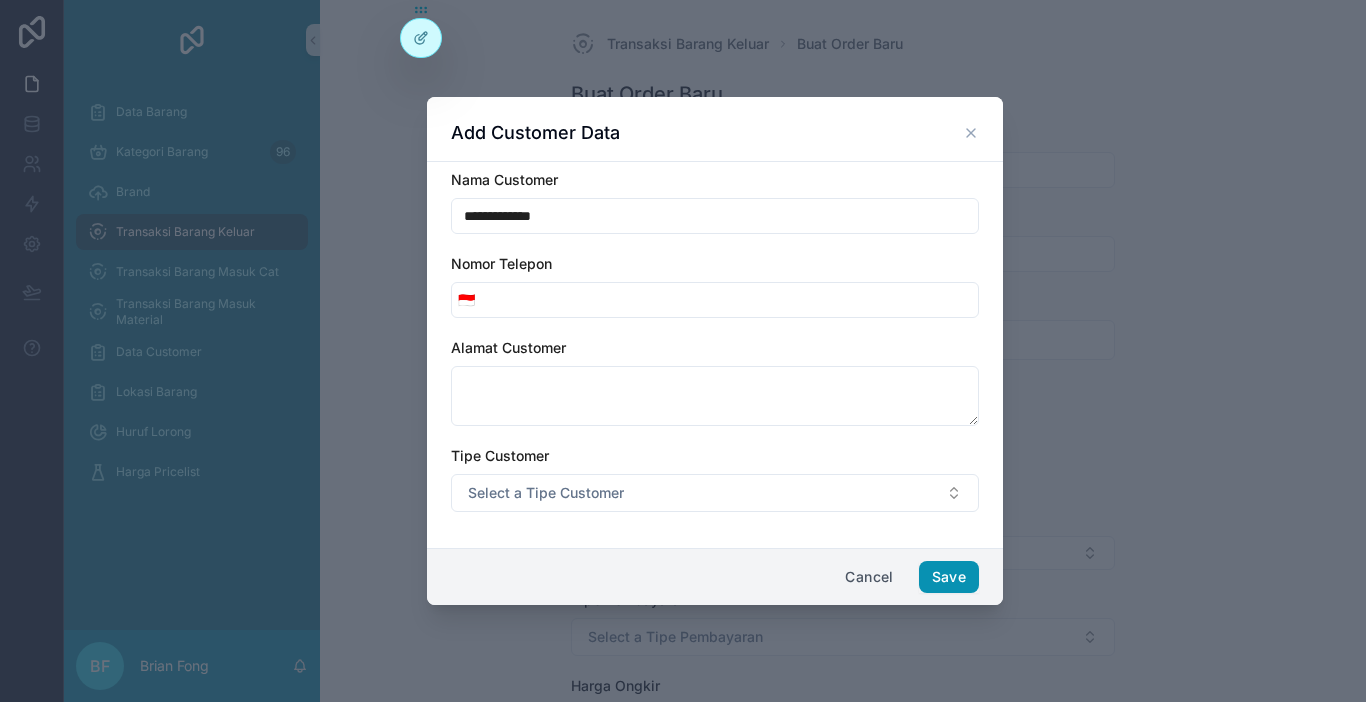 click on "Save" at bounding box center (949, 577) 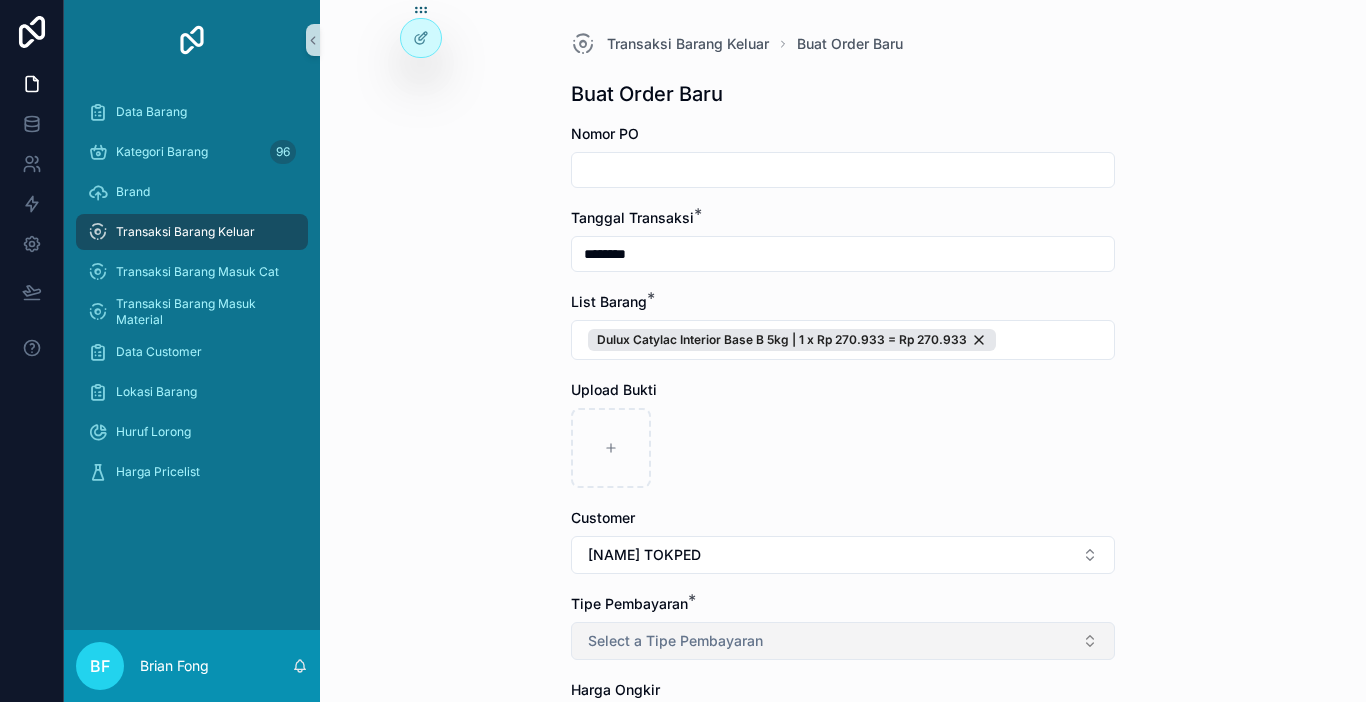click on "Select a Tipe Pembayaran" at bounding box center (843, 641) 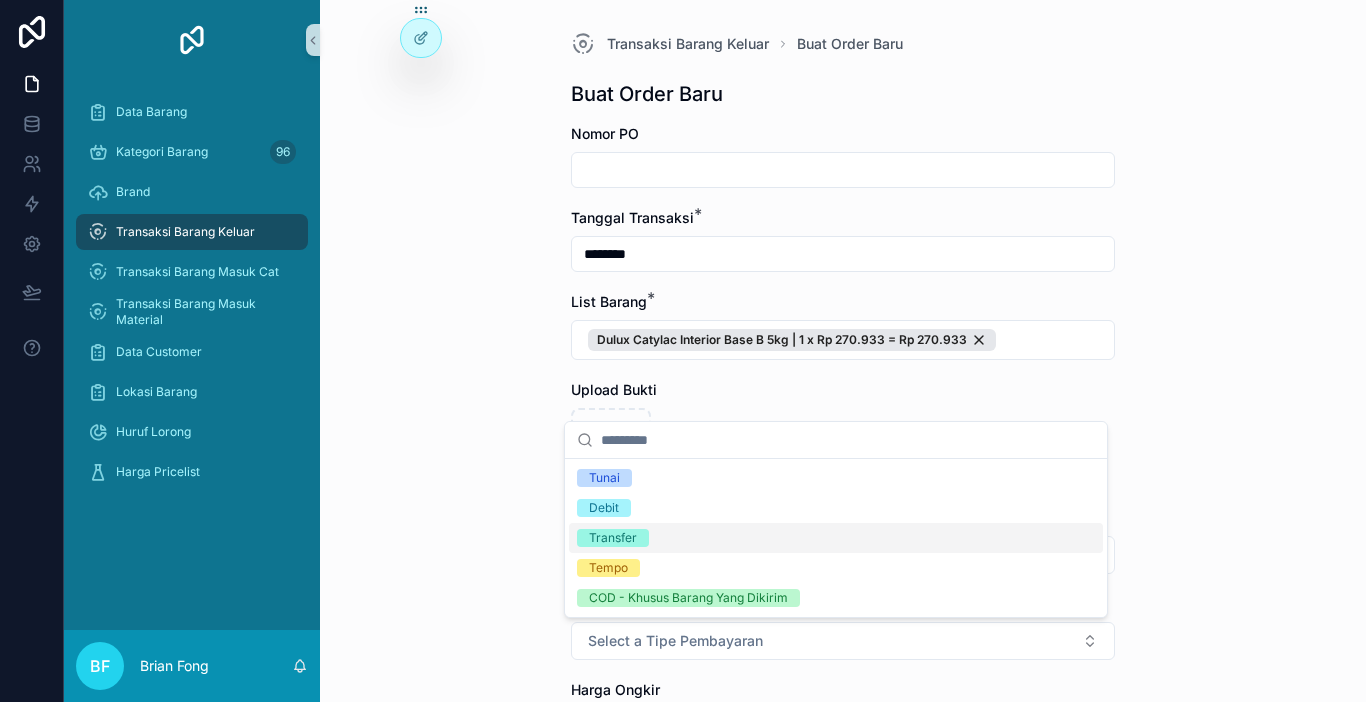 click on "Transfer" at bounding box center (836, 538) 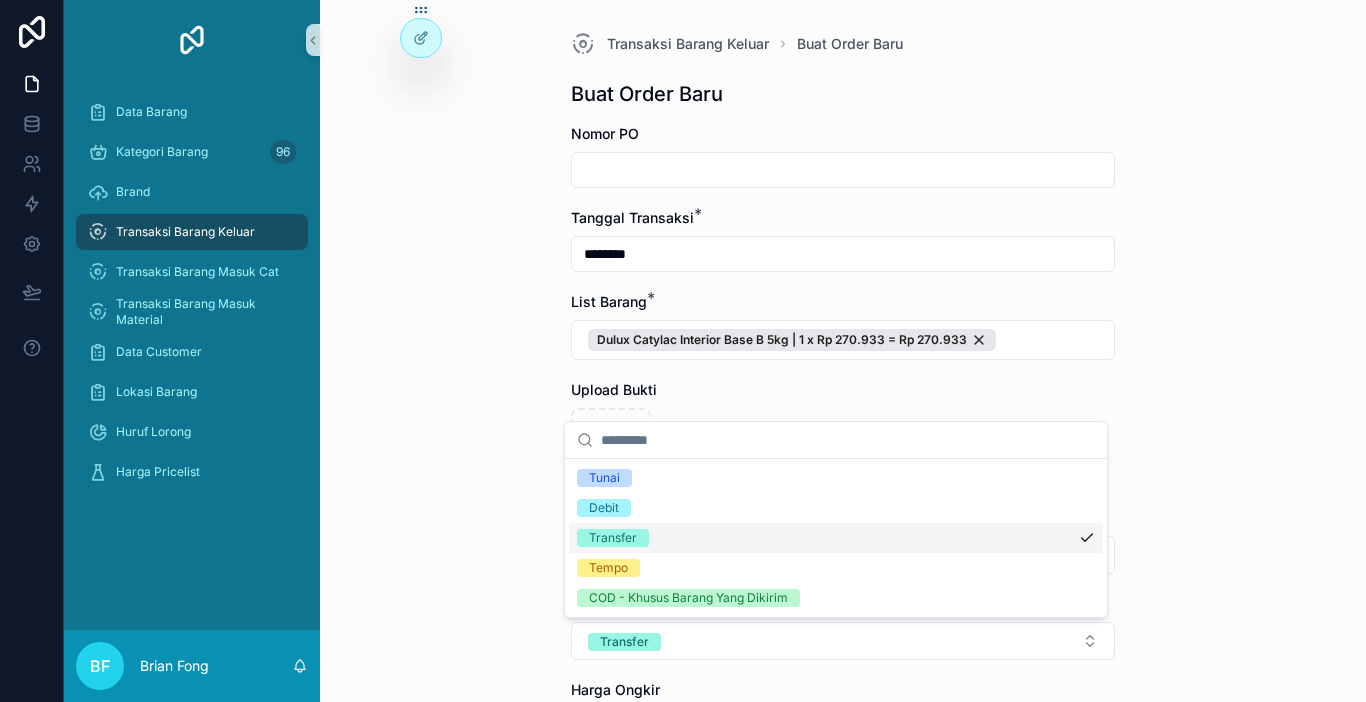 click on "Transaksi Barang Keluar Buat Order Baru Buat Order Baru Nomor PO Tanggal Transaksi * ******** List Barang * Dulux Catylac Interior Base B 5kg | 1 x Rp 270.933 = Rp 270.933 Upload Bukti Customer DWIKKY TOKPED Tipe Pembayaran * Transfer Harga Ongkir Totalkan Transaksi" at bounding box center (843, 351) 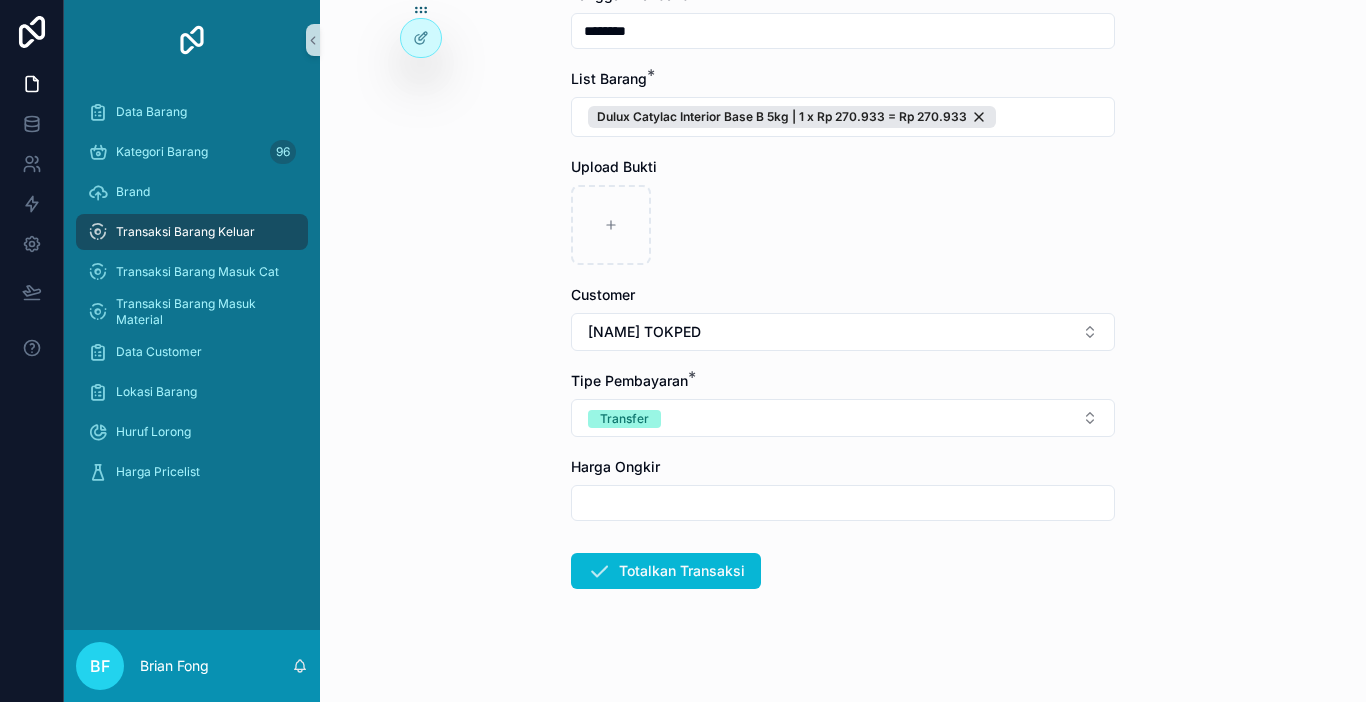 scroll, scrollTop: 238, scrollLeft: 0, axis: vertical 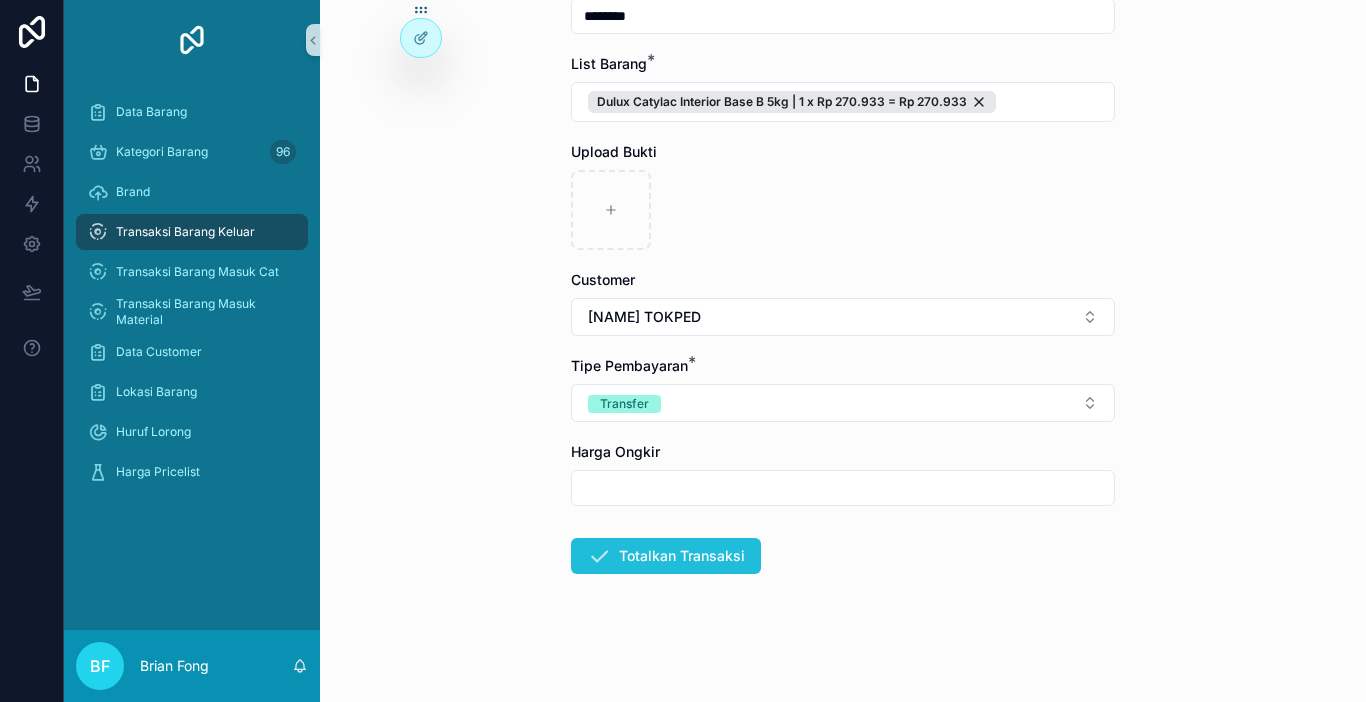 click at bounding box center (599, 556) 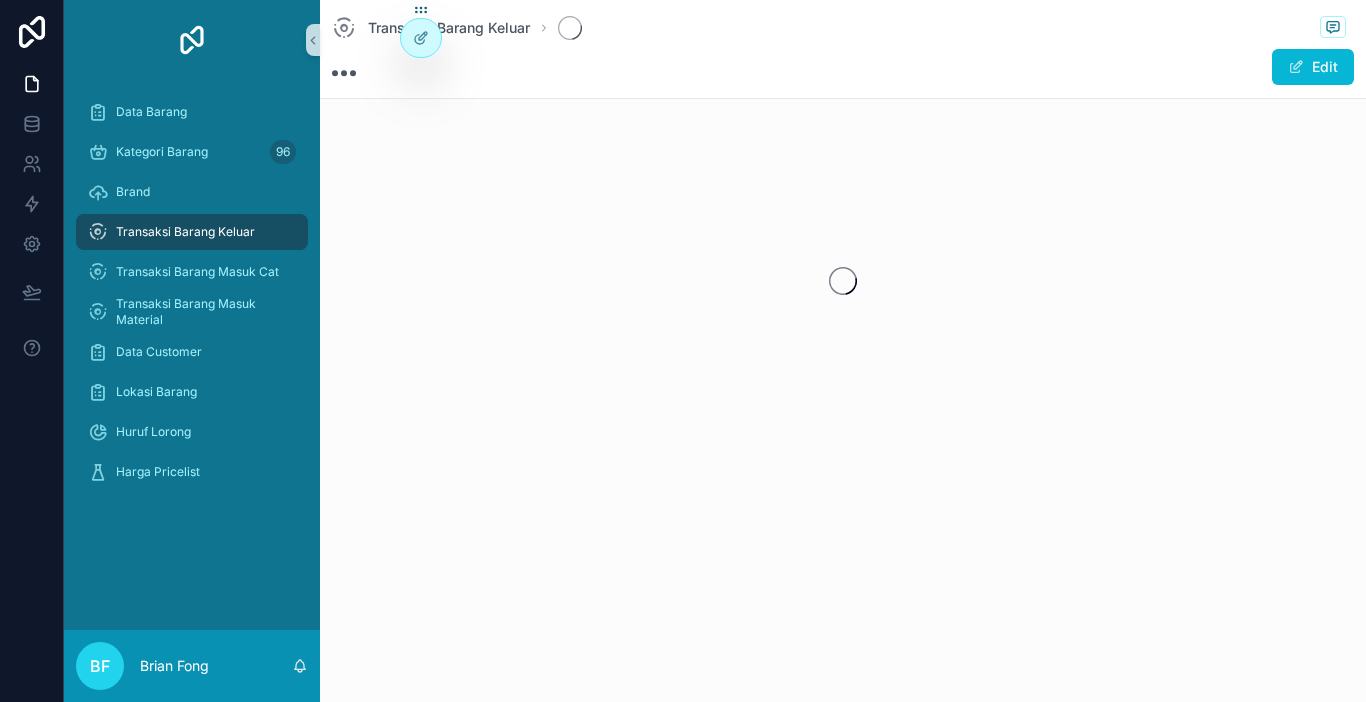scroll, scrollTop: 0, scrollLeft: 0, axis: both 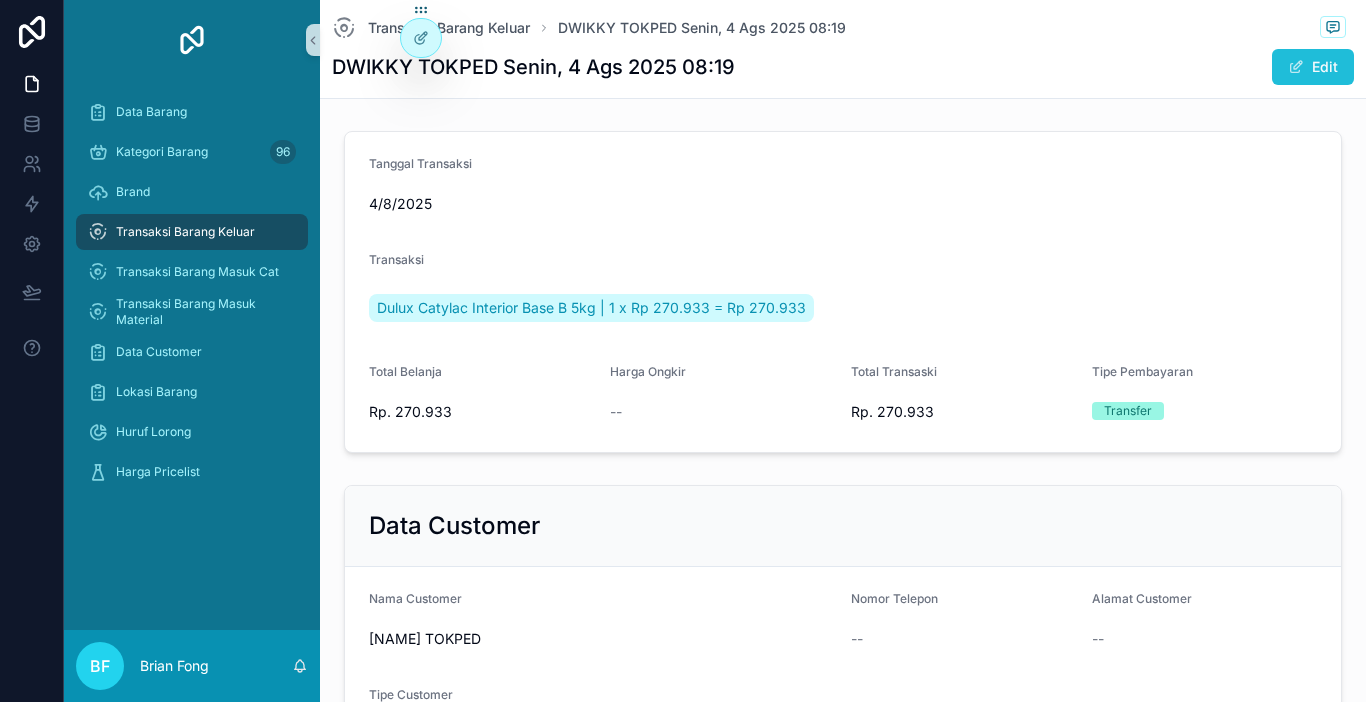 click on "Edit" at bounding box center [1313, 67] 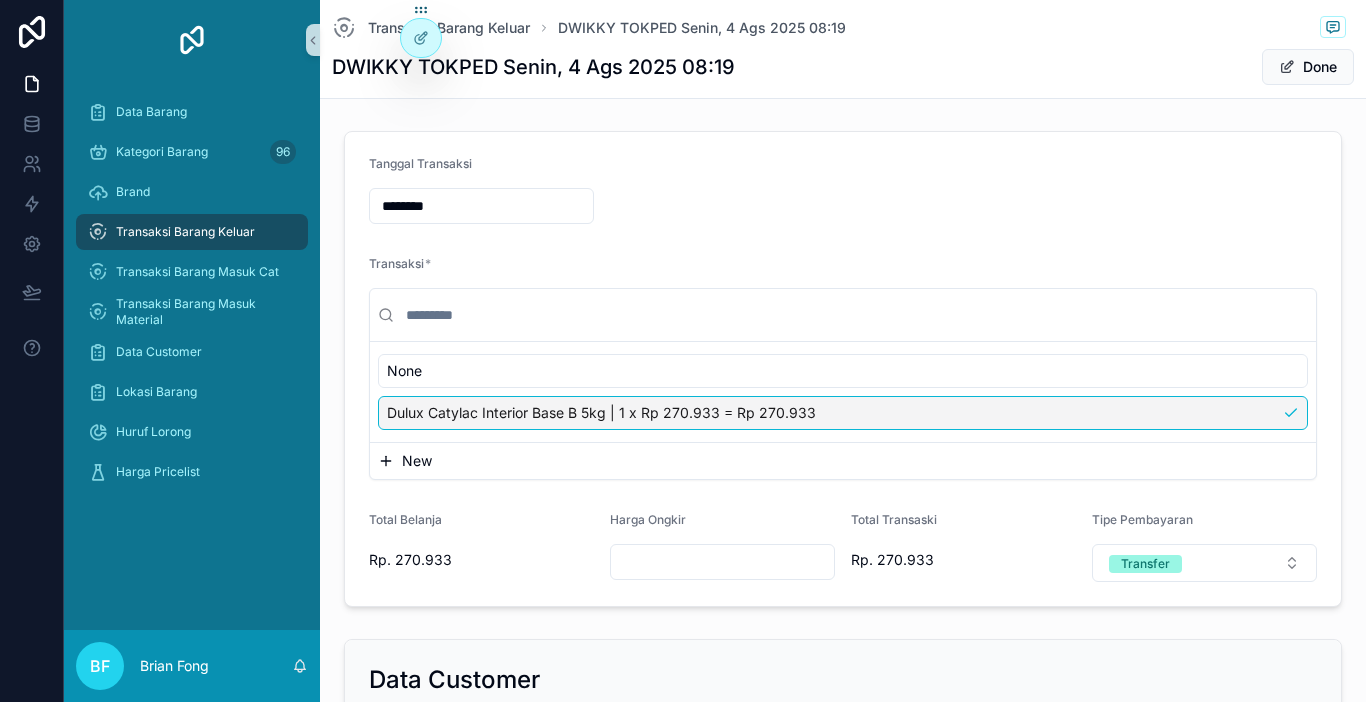 click on "New" at bounding box center (843, 461) 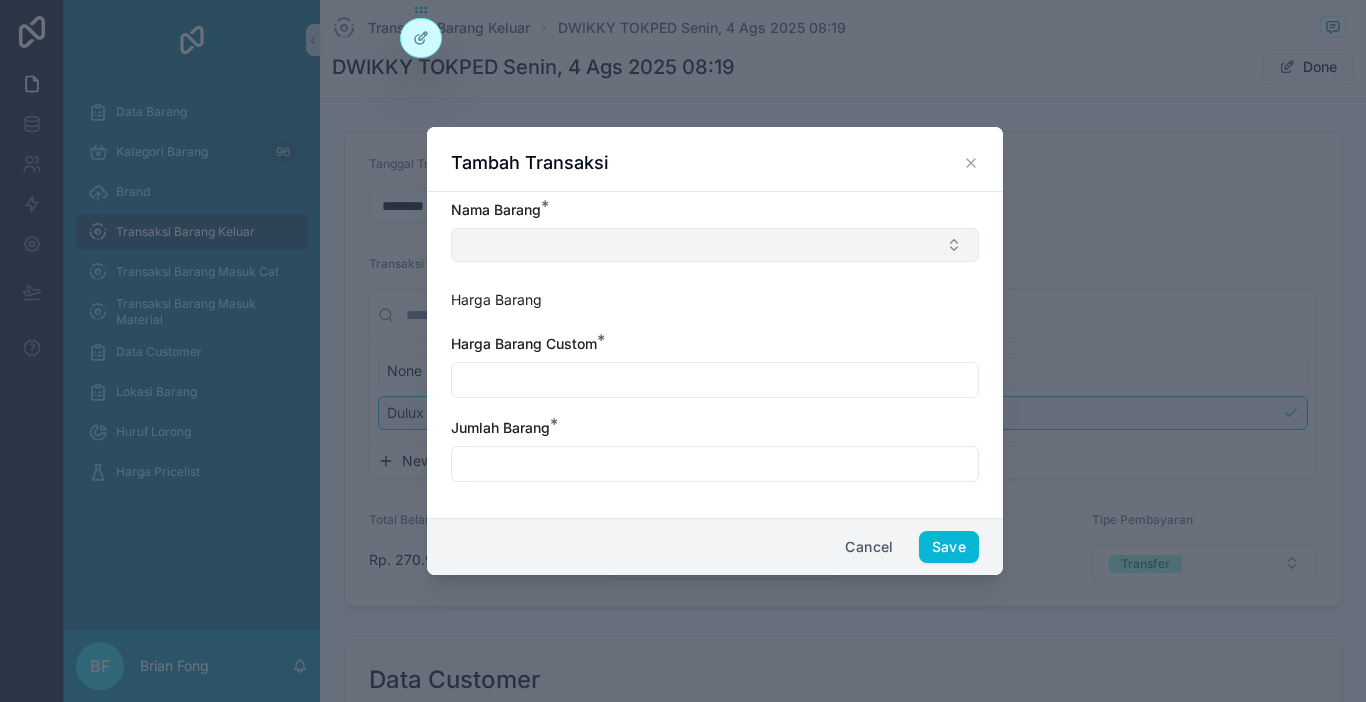 click at bounding box center (715, 245) 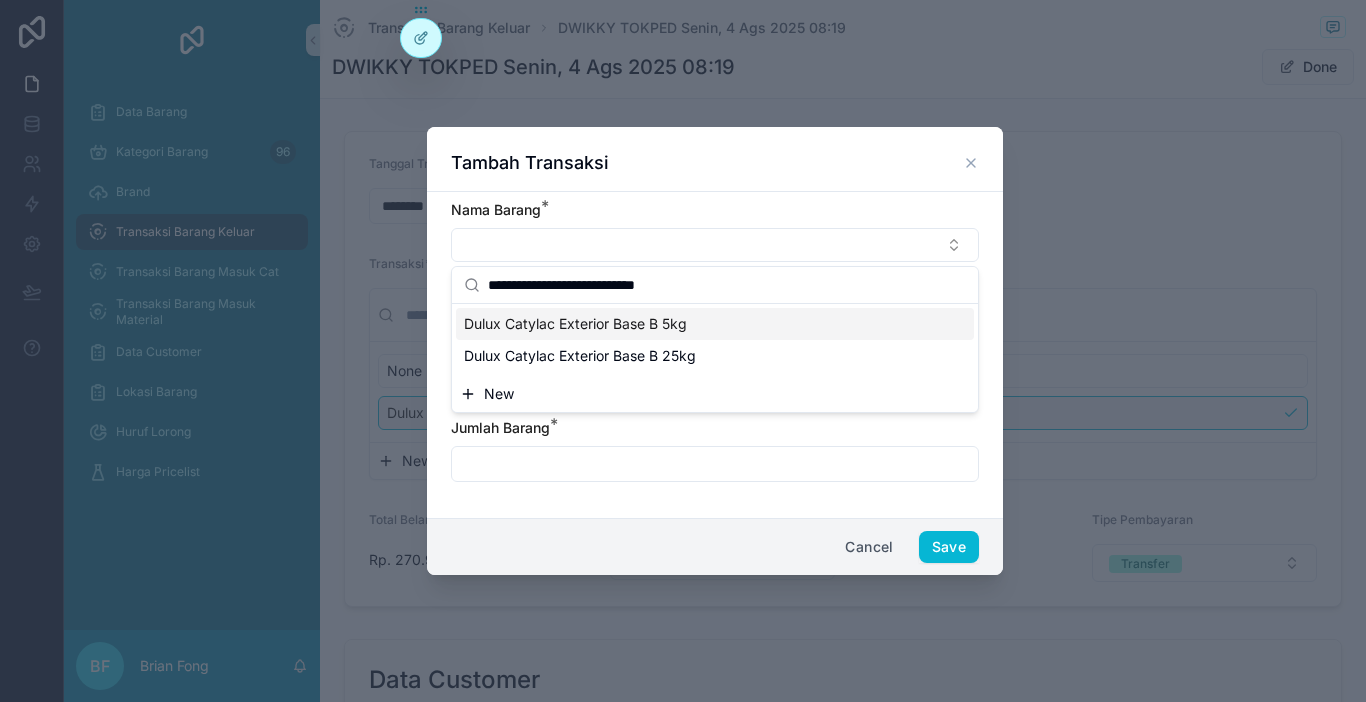 type on "**********" 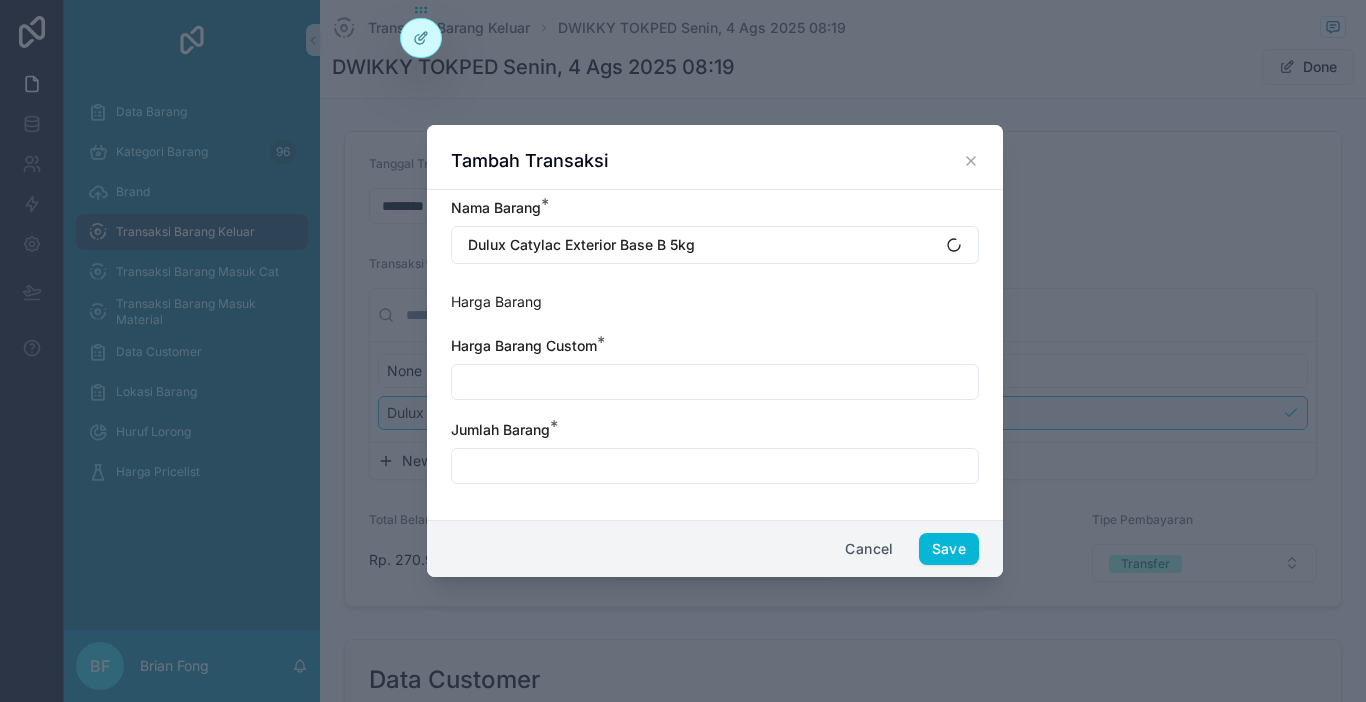 click at bounding box center [715, 382] 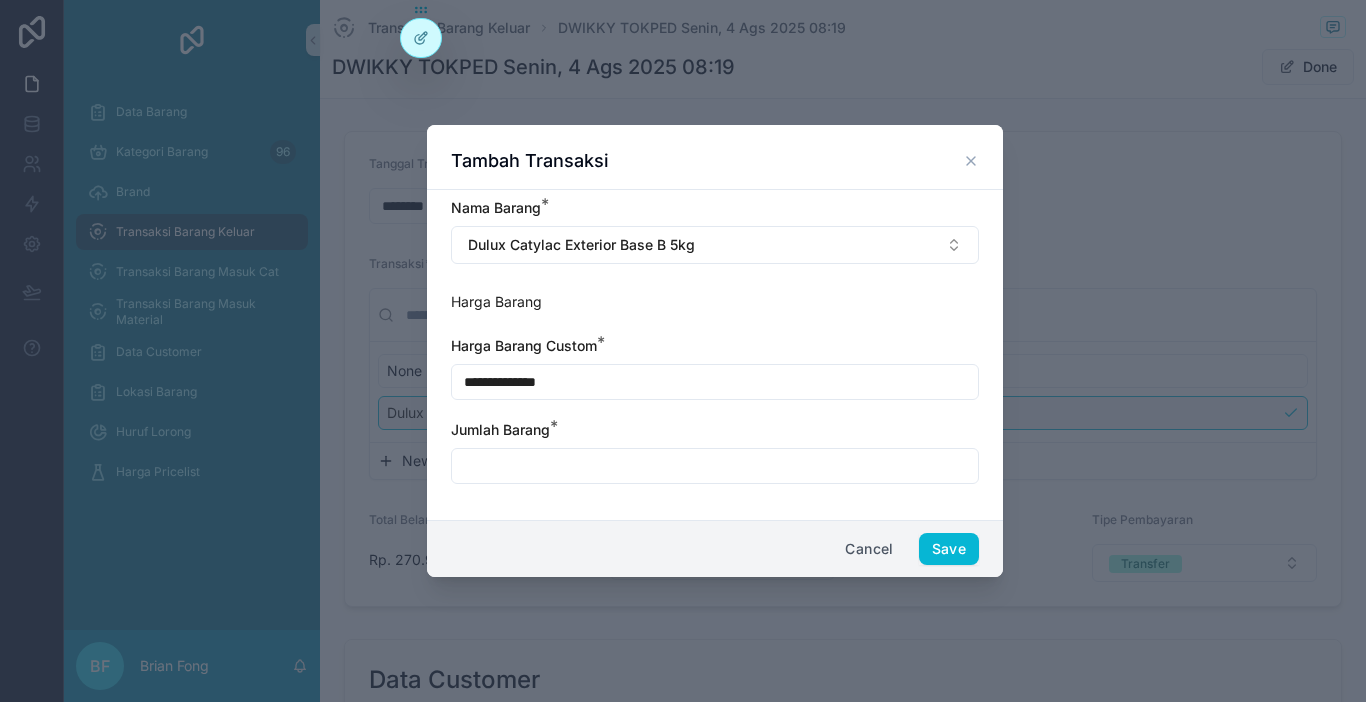 type on "**********" 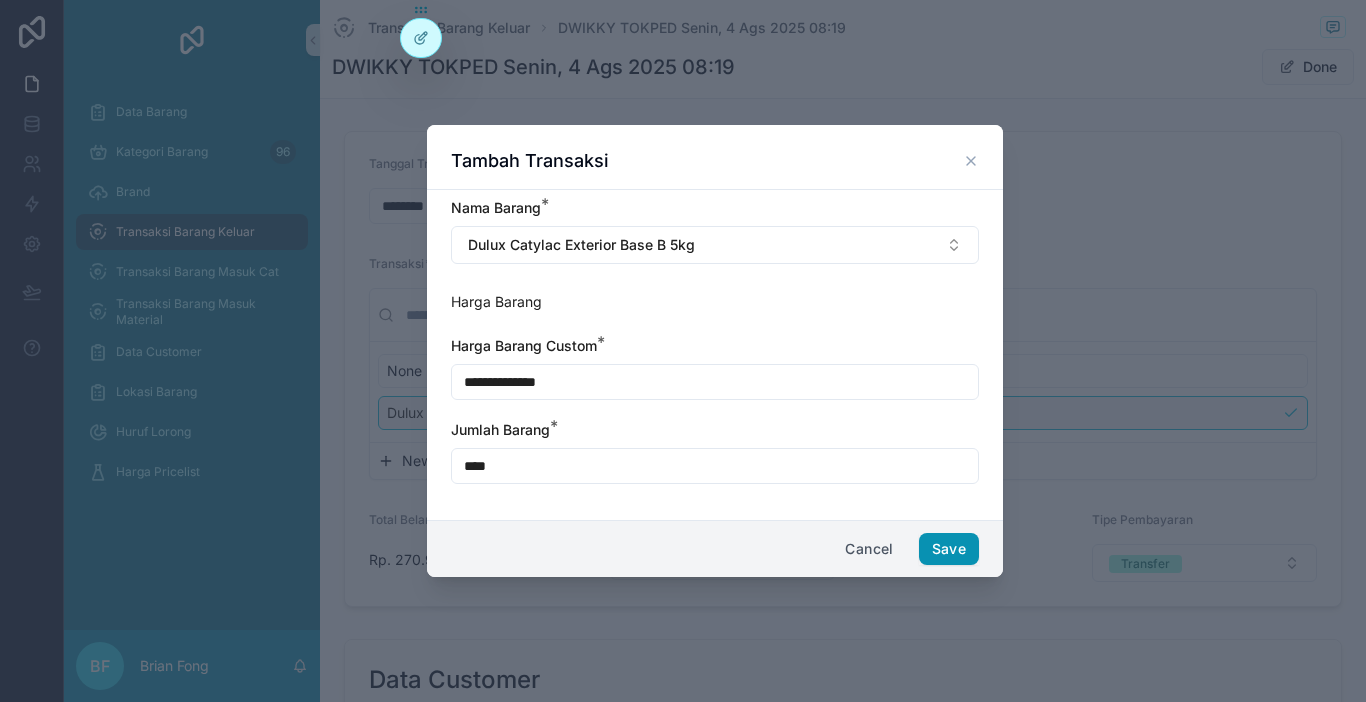type on "****" 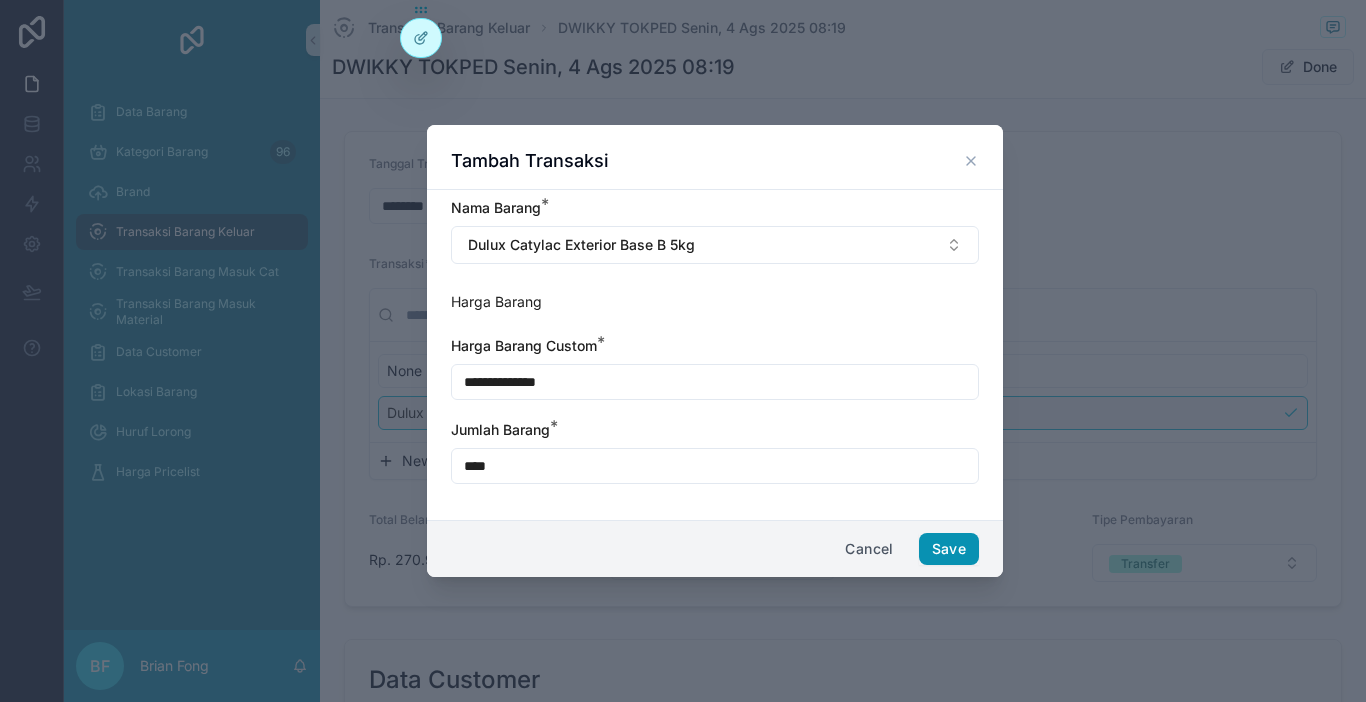 click on "Save" at bounding box center [949, 549] 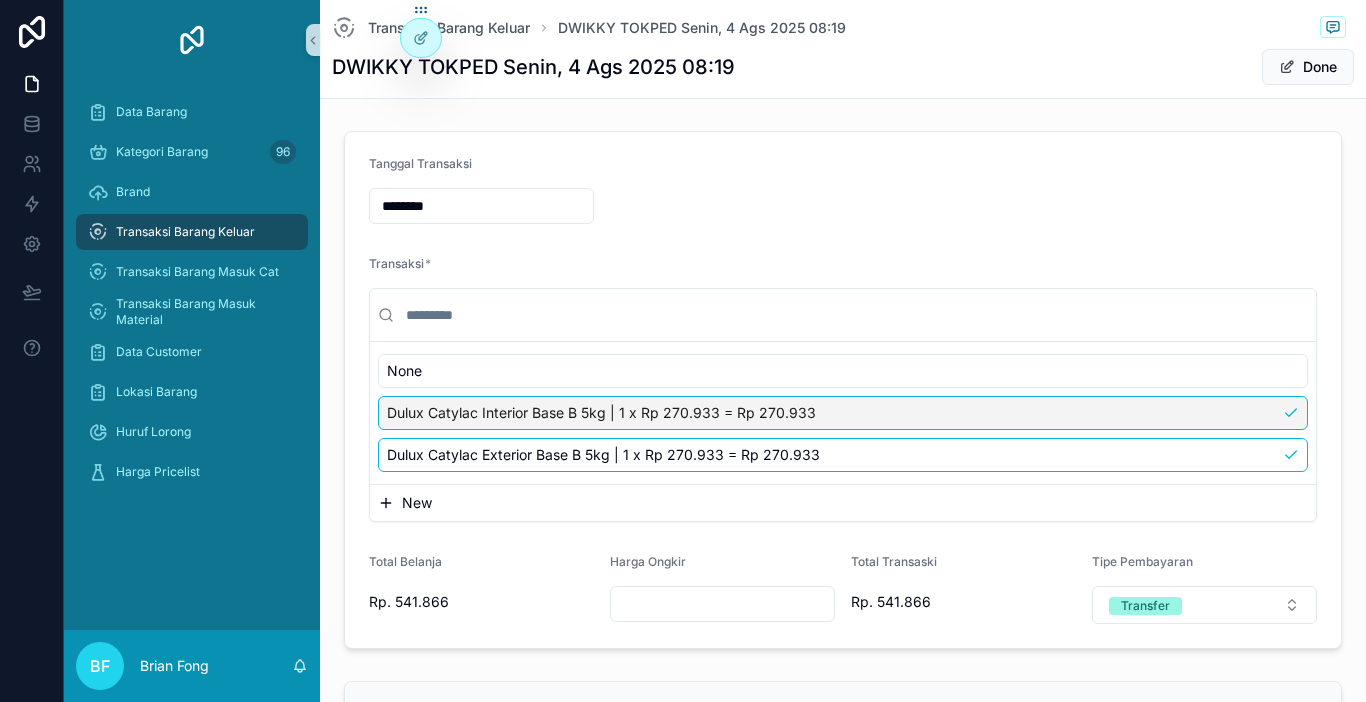 click on "Dulux Catylac Interior Base B 5kg | 1 x Rp 270.933 = Rp 270.933" at bounding box center [601, 413] 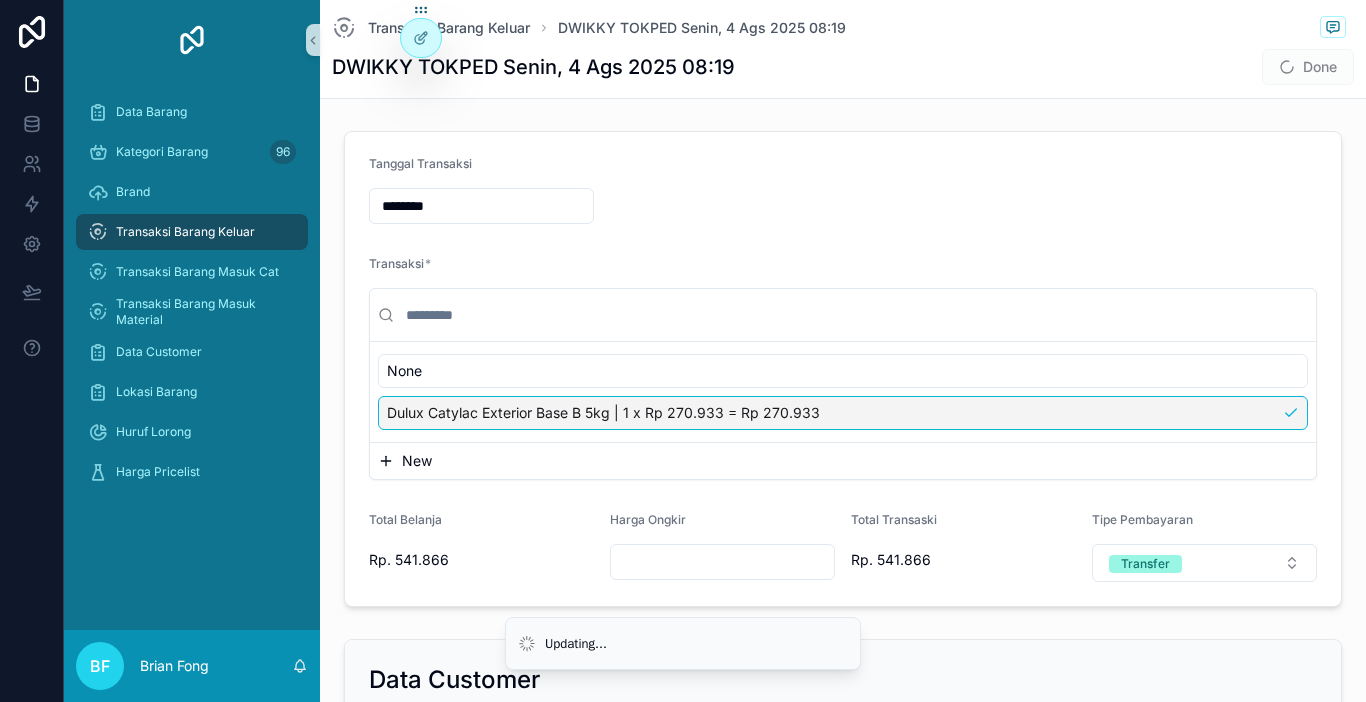 click on "New" at bounding box center [843, 461] 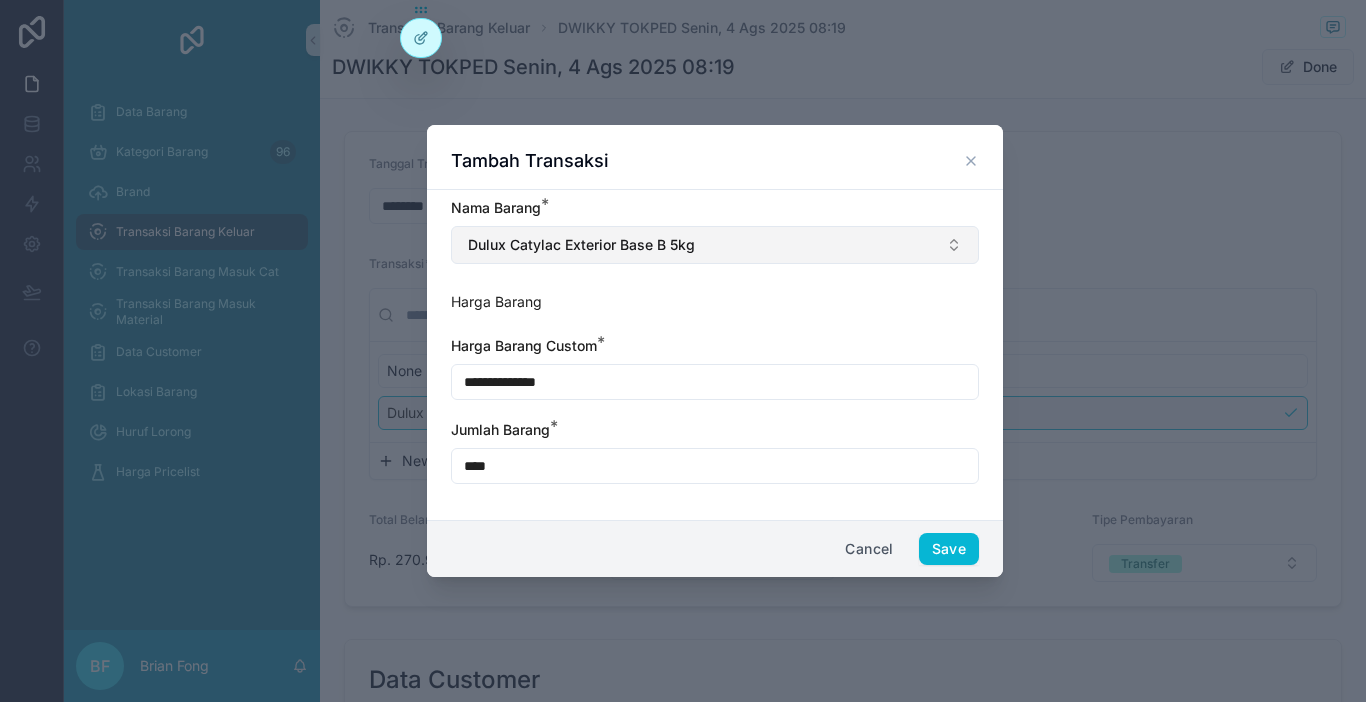 click on "Dulux Catylac Exterior Base B 5kg" at bounding box center (581, 245) 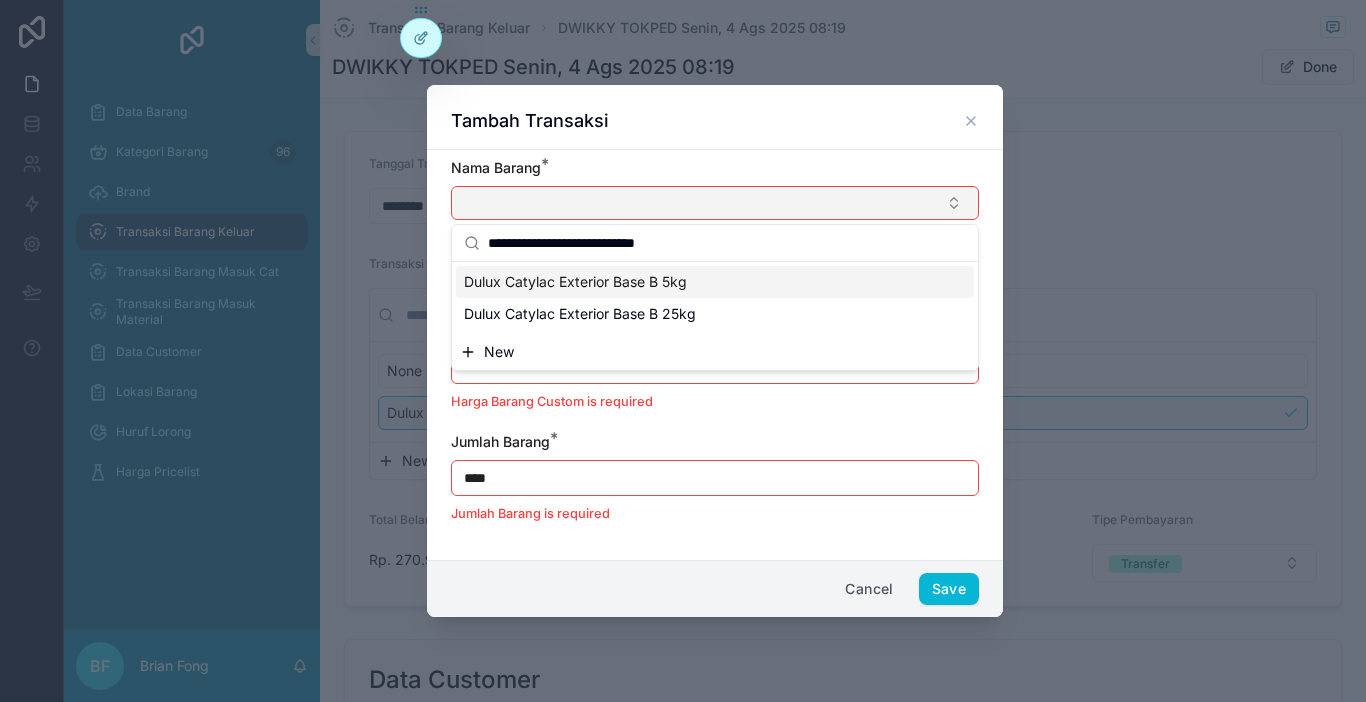 type on "**********" 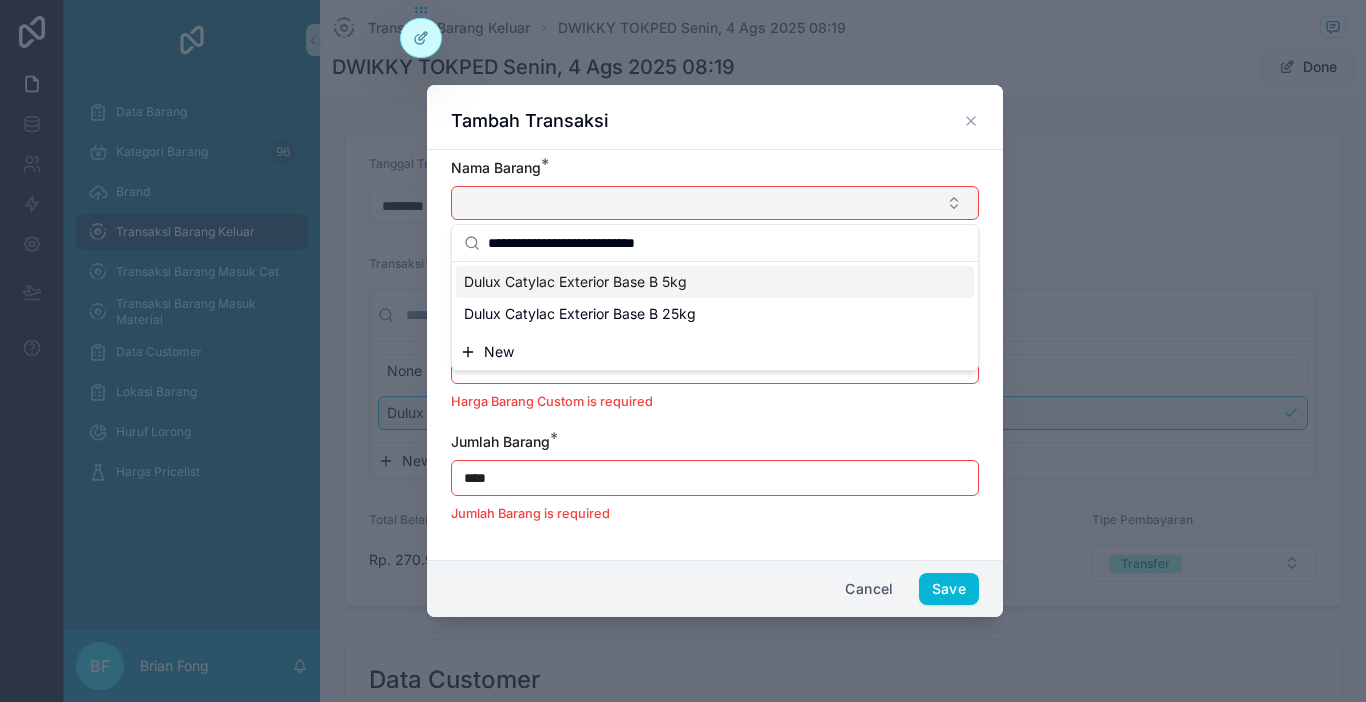 click on "Dulux Catylac Exterior Base B 5kg" at bounding box center [715, 282] 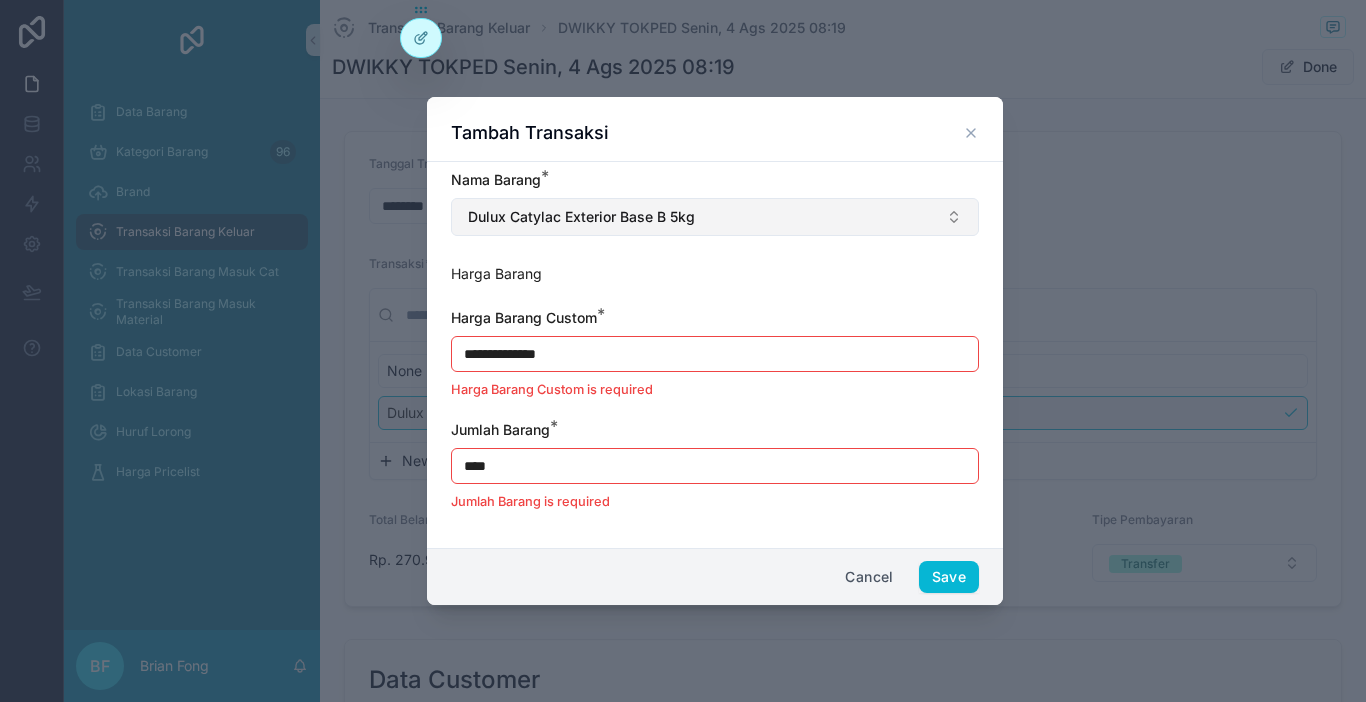 click on "**********" at bounding box center [715, 354] 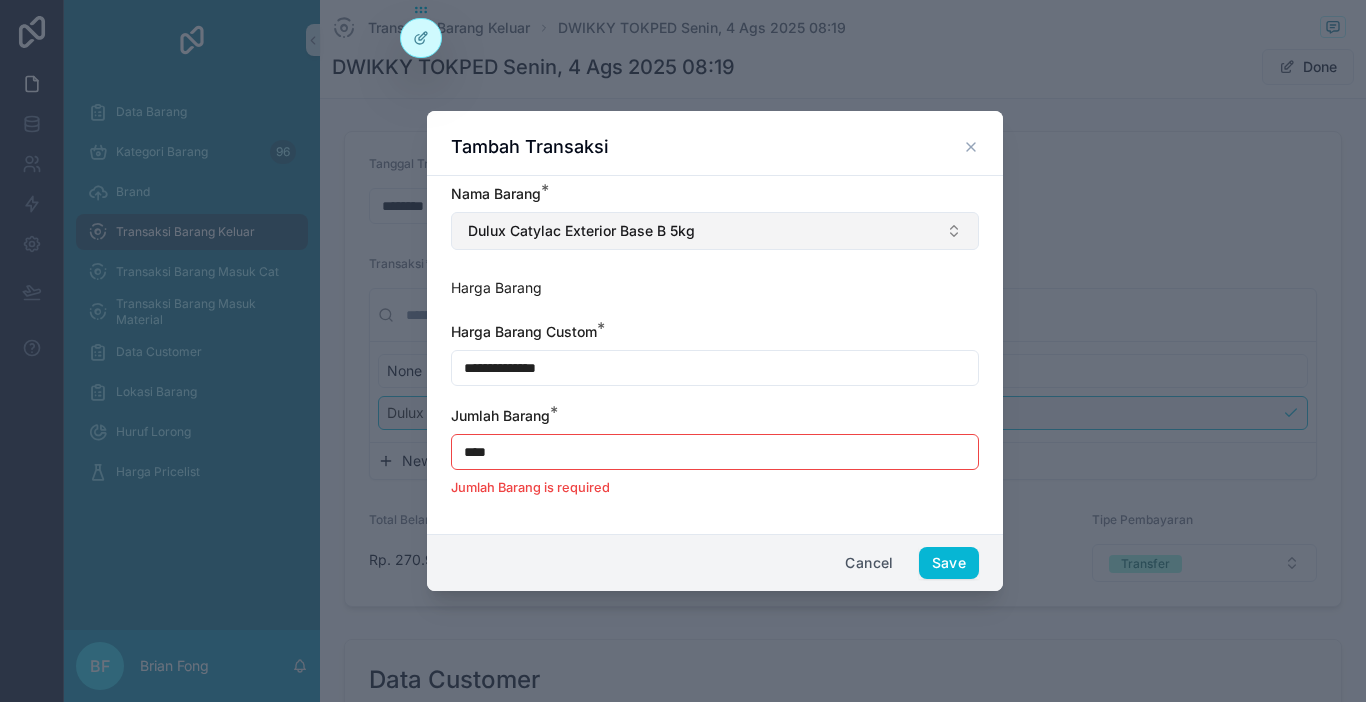 type on "**********" 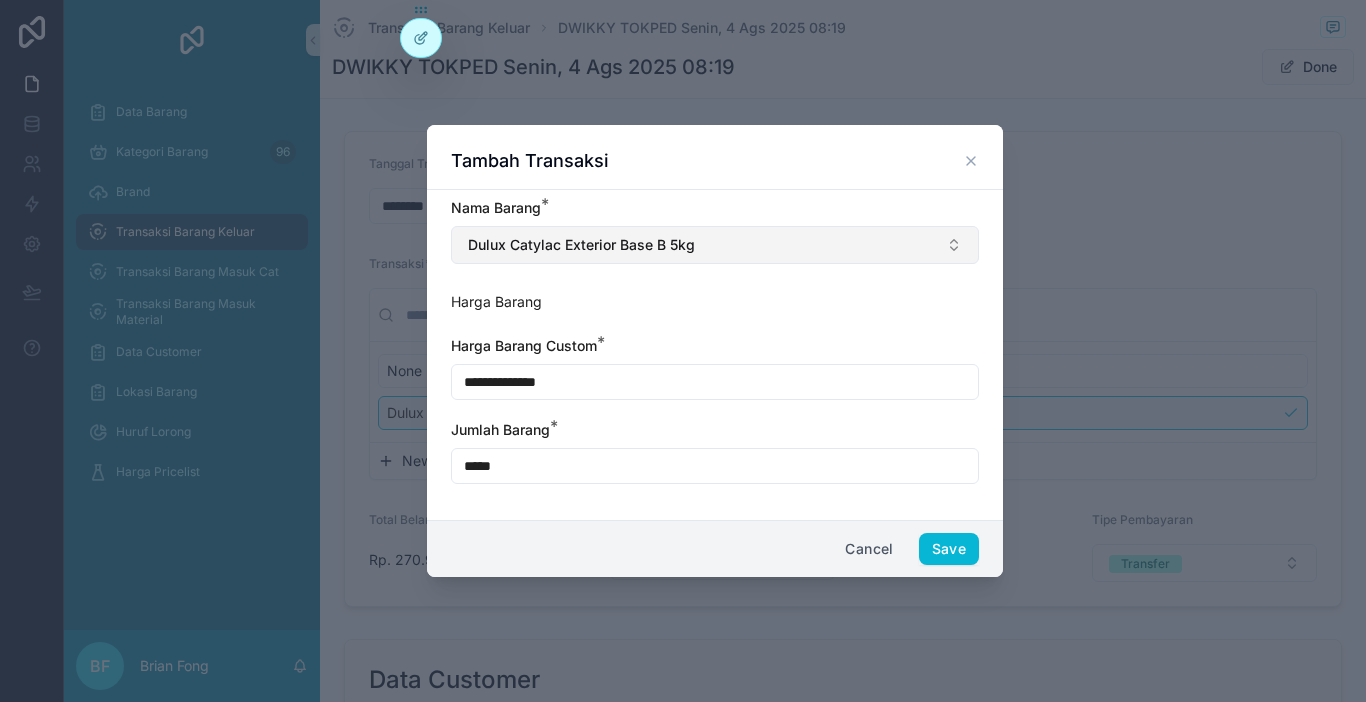 type on "****" 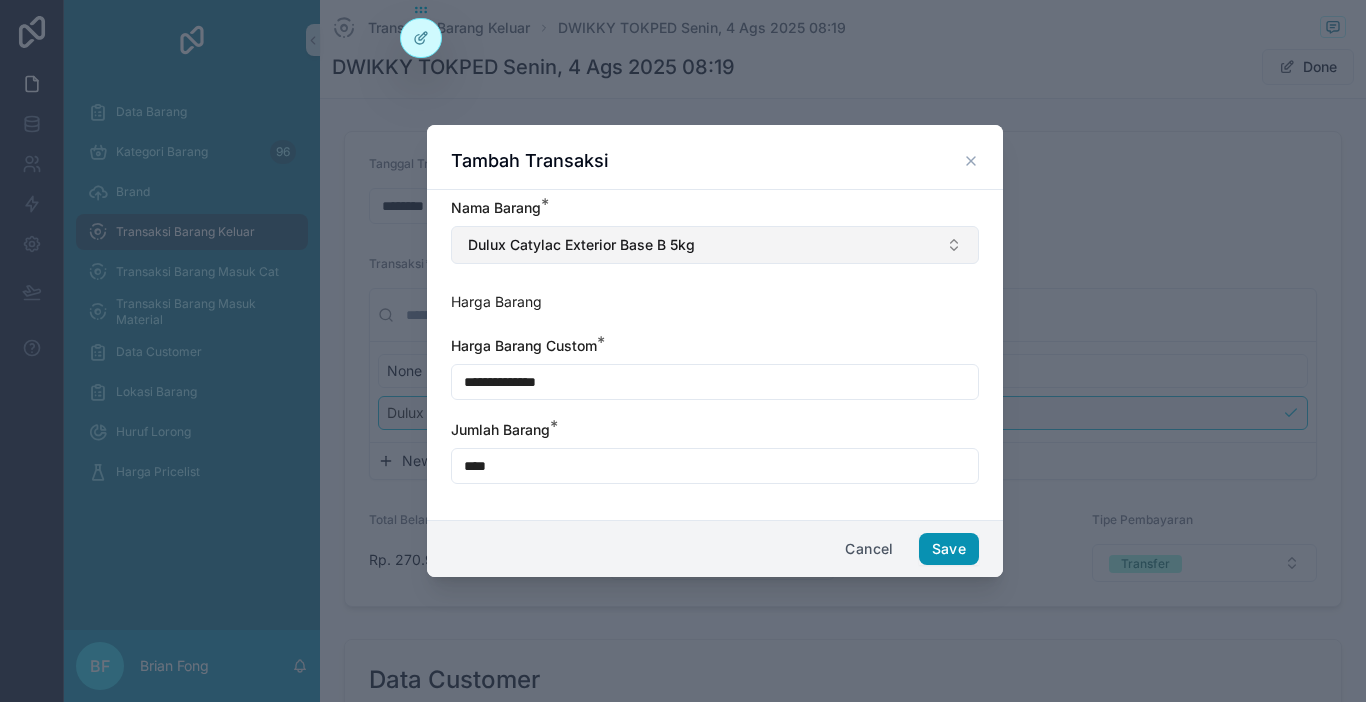 click on "Save" at bounding box center [949, 549] 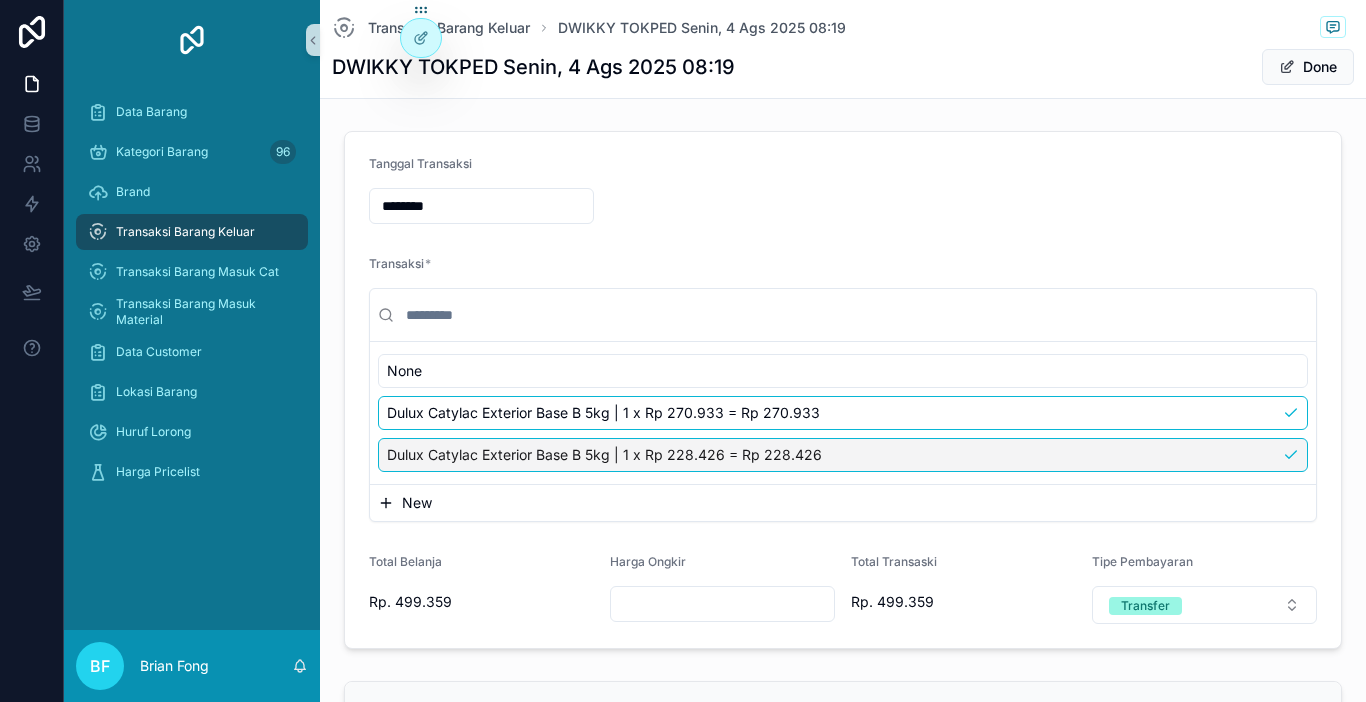 click on "New" at bounding box center (843, 503) 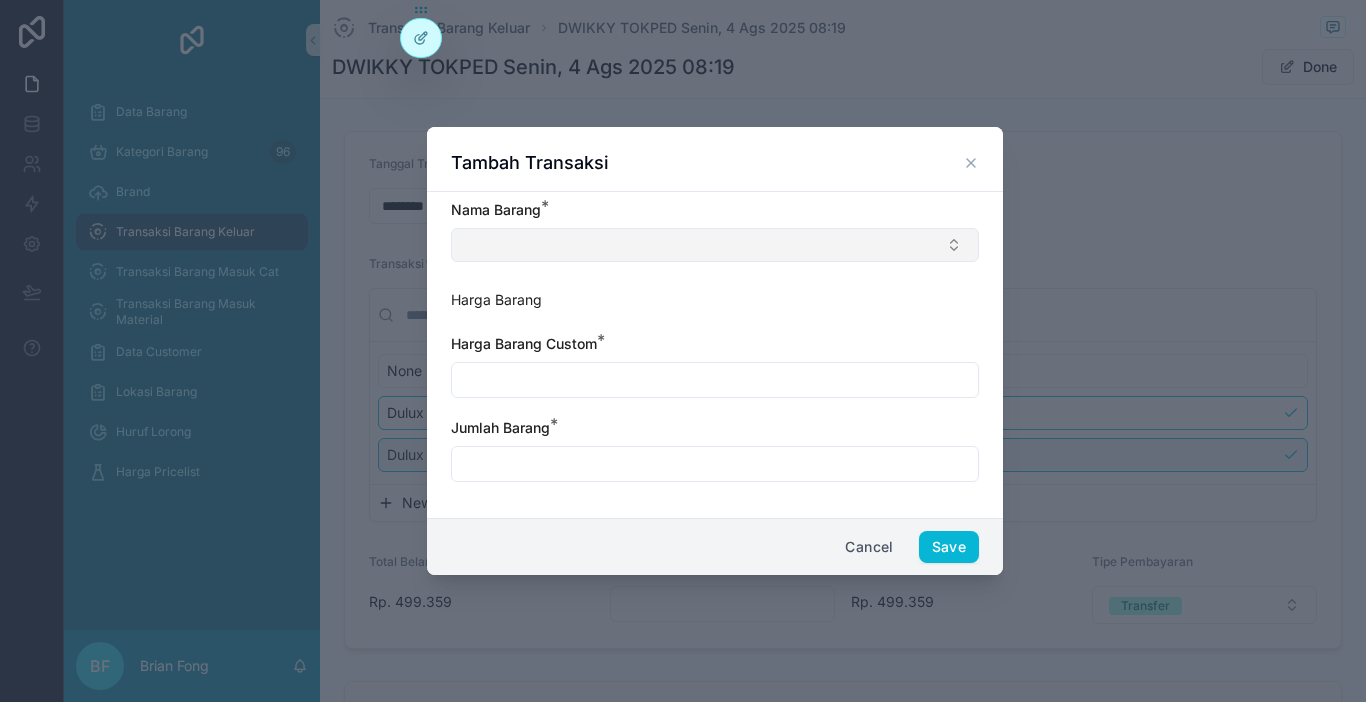 type 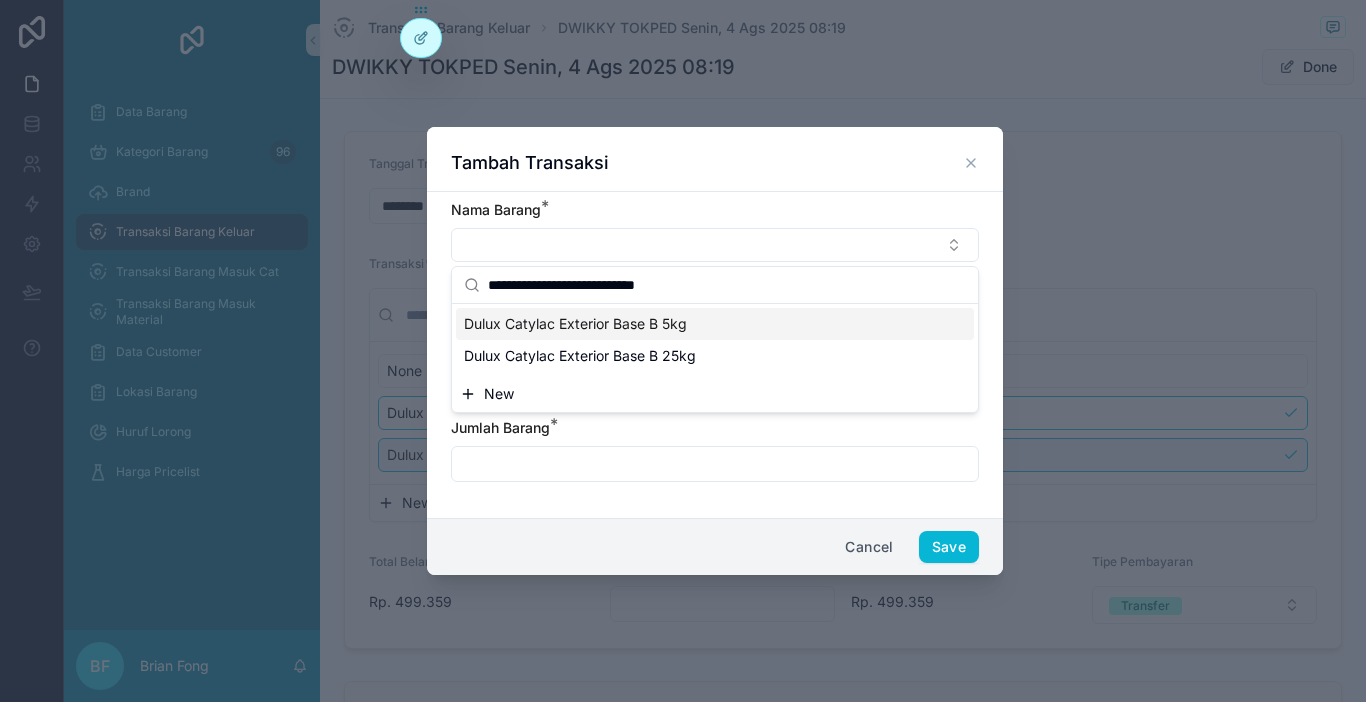 type on "**********" 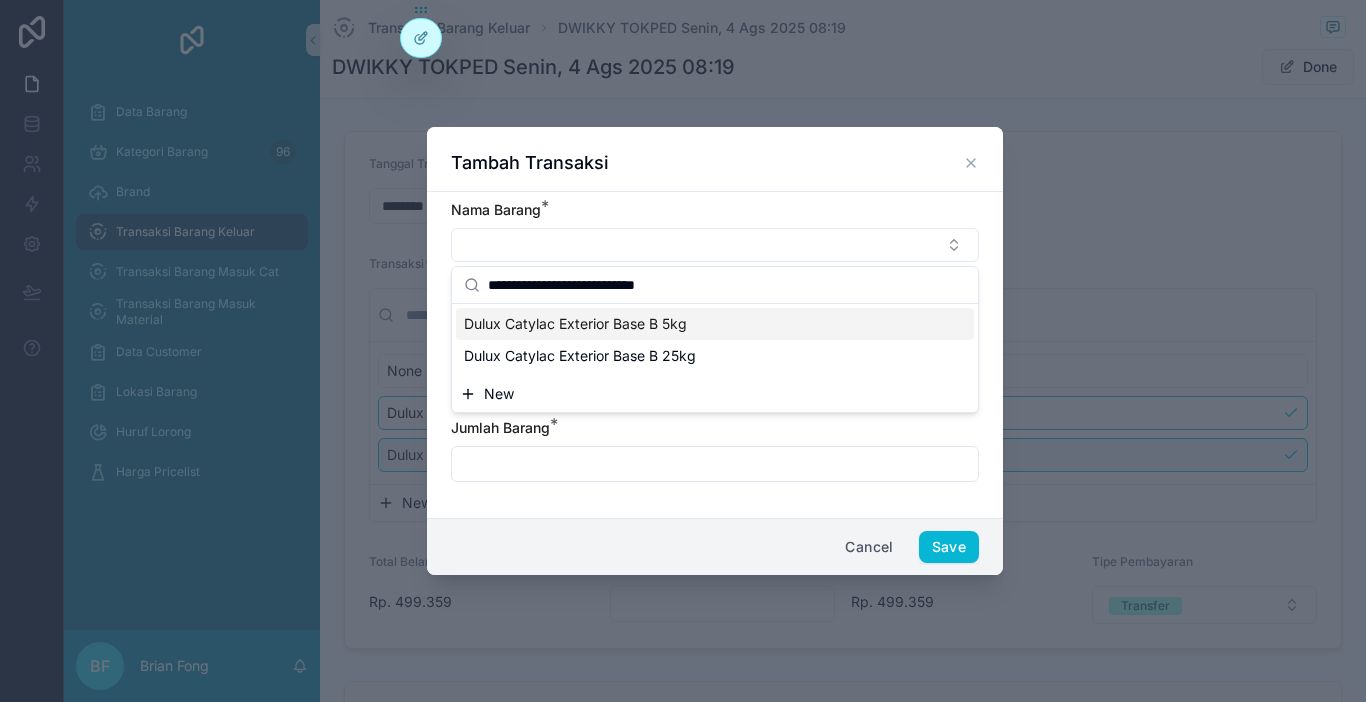 click on "Dulux Catylac Exterior Base B 5kg" at bounding box center (715, 324) 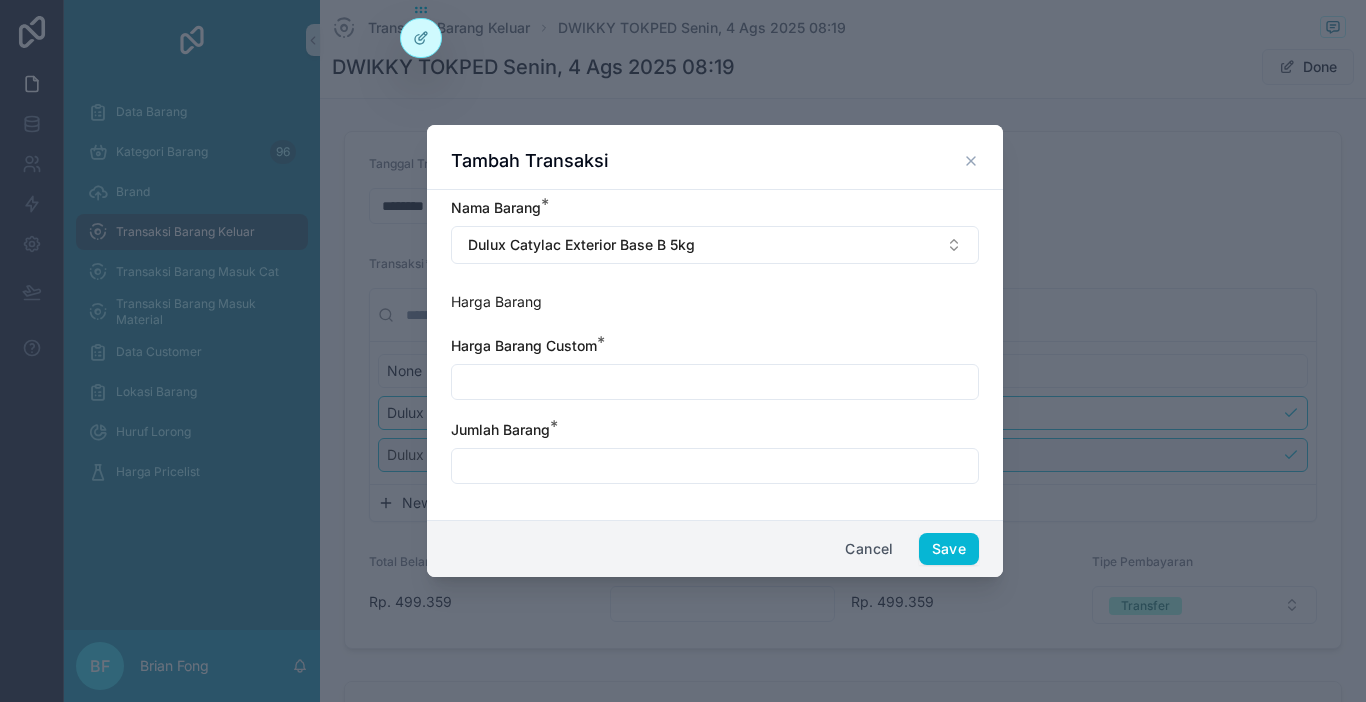 click at bounding box center [715, 382] 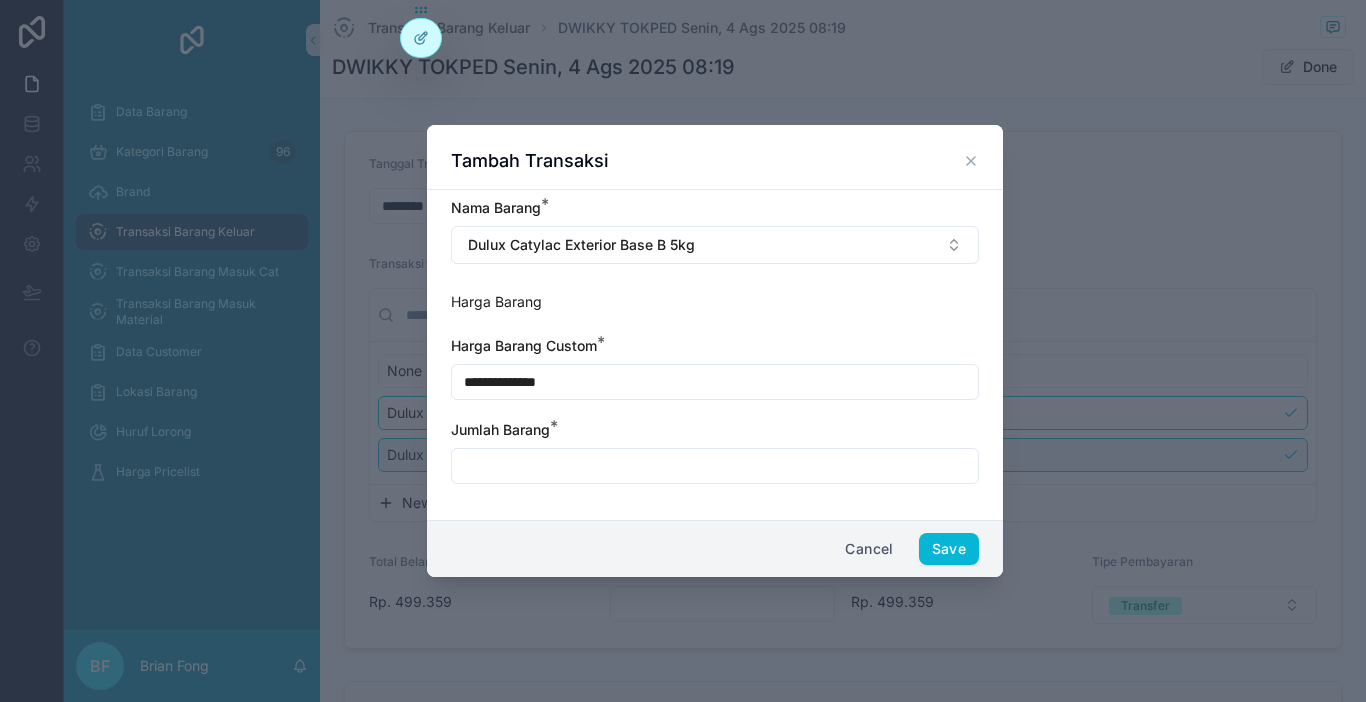 type on "**********" 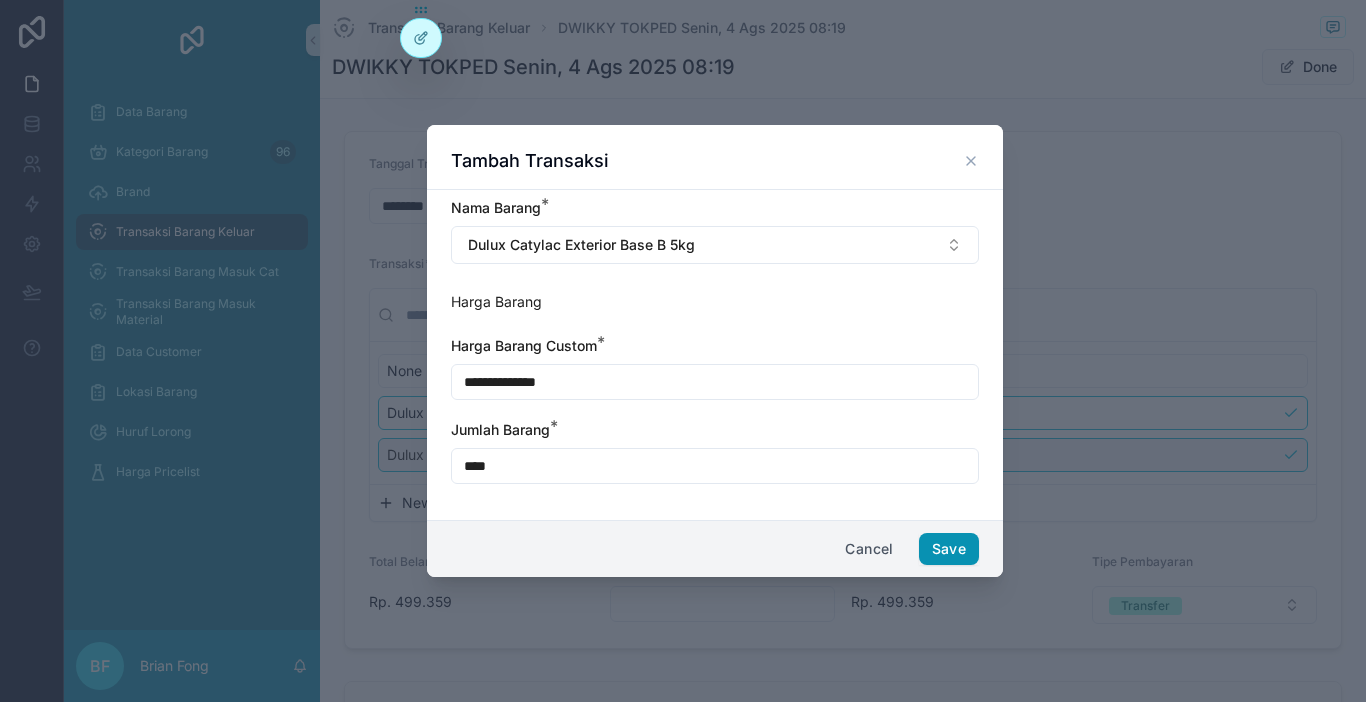 type on "****" 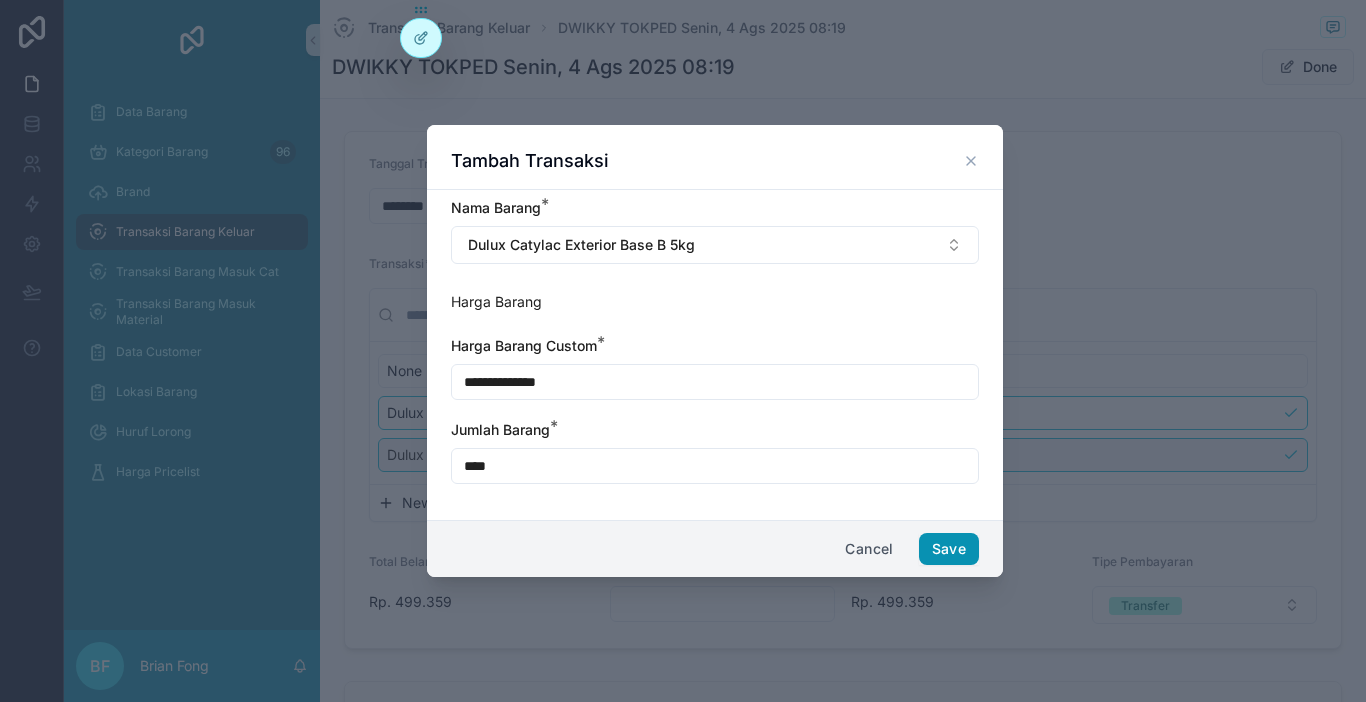 click on "Save" at bounding box center (949, 549) 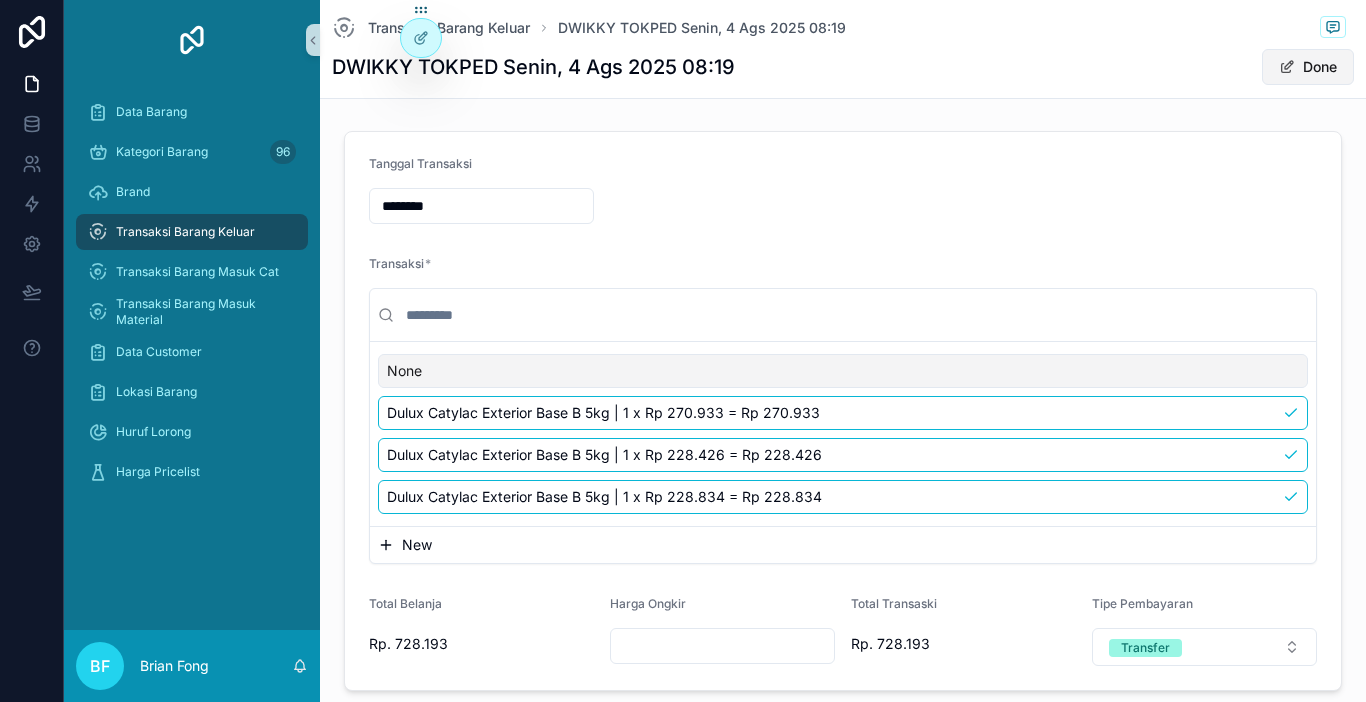 click on "Done" at bounding box center [1308, 67] 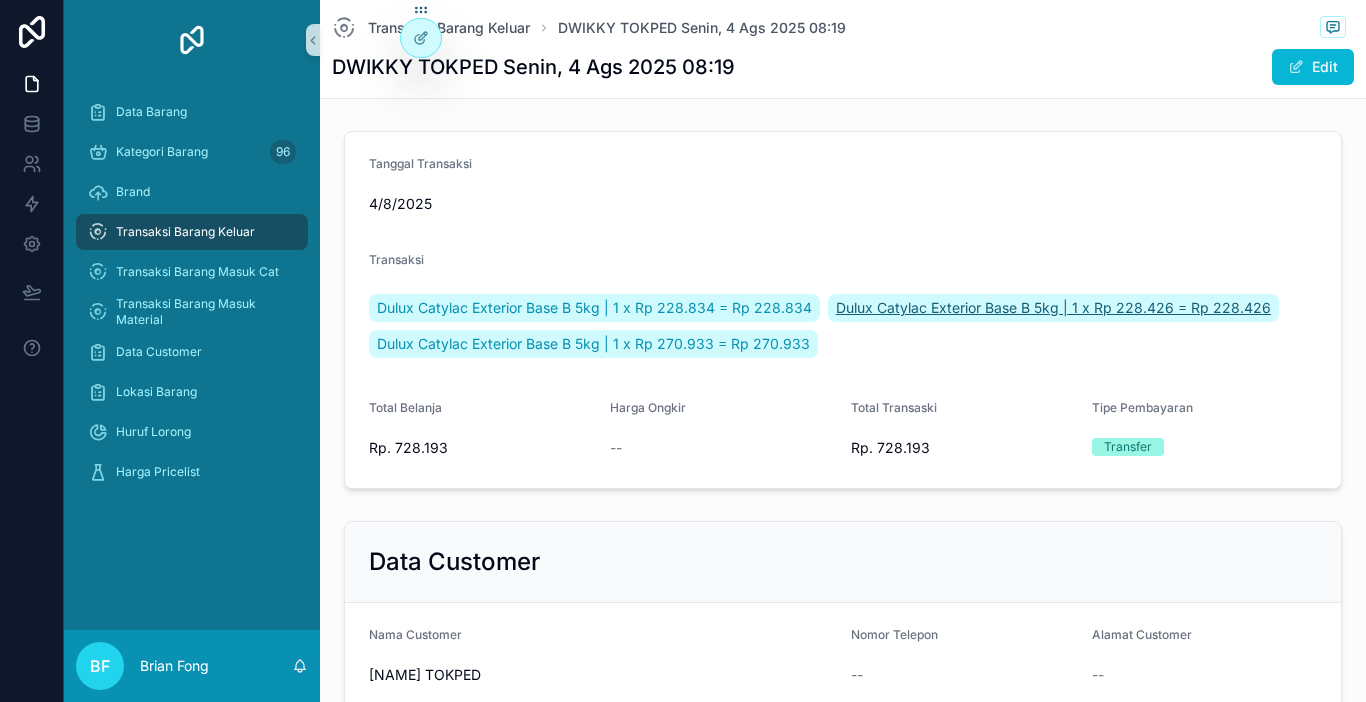 click on "Dulux Catylac Exterior Base B 5kg | 1 x Rp 228.426 = Rp 228.426" at bounding box center (1053, 308) 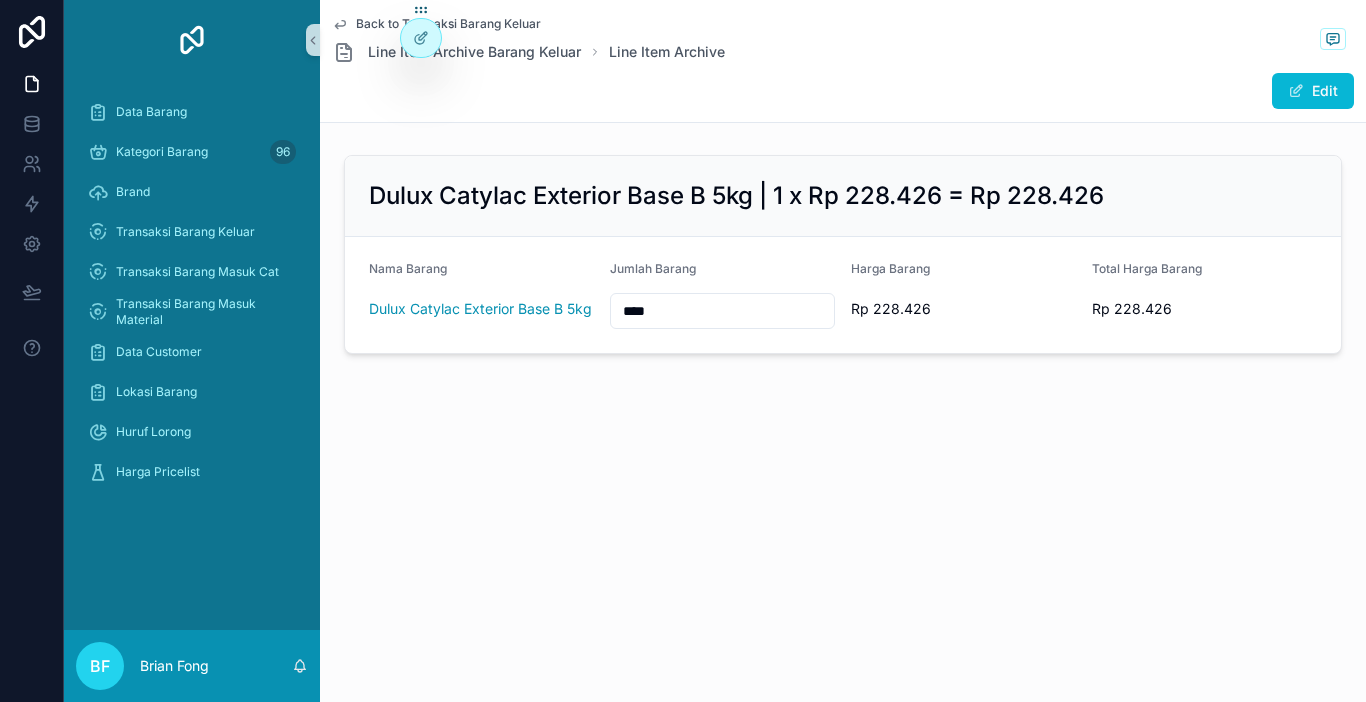 click on "****" at bounding box center (722, 311) 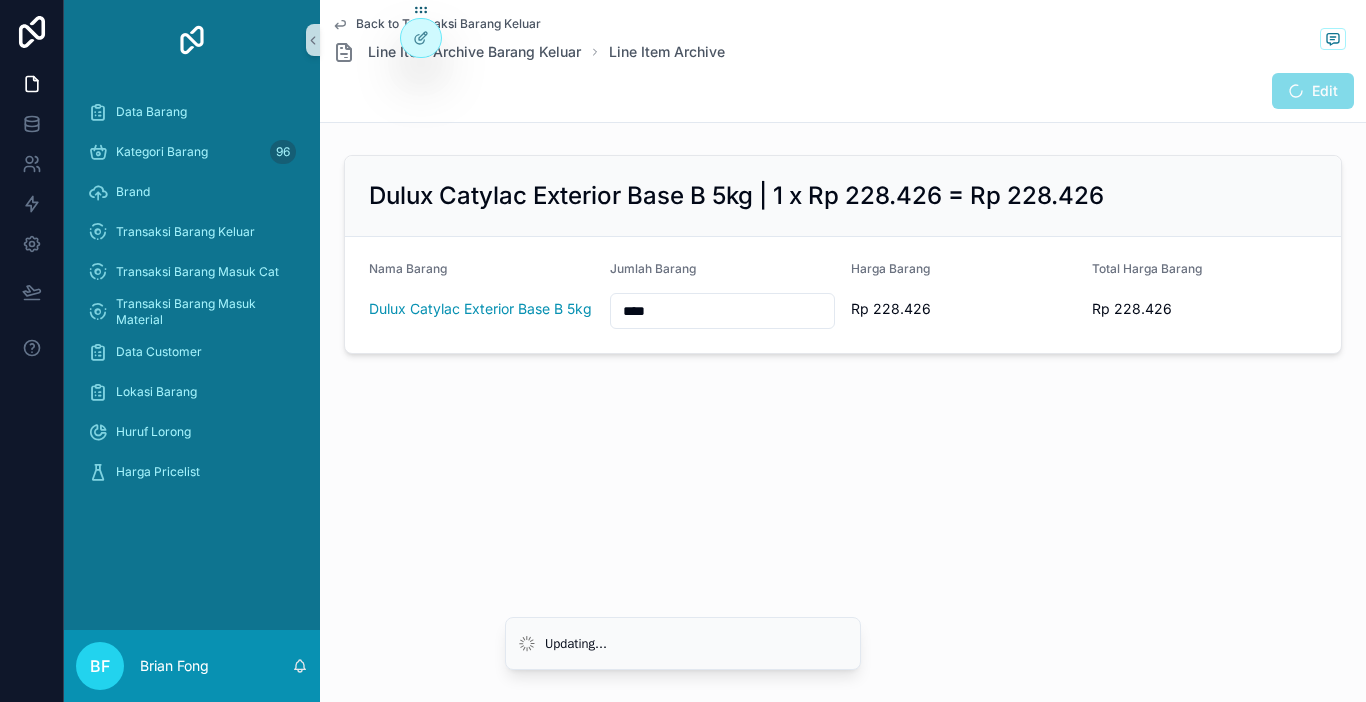type on "****" 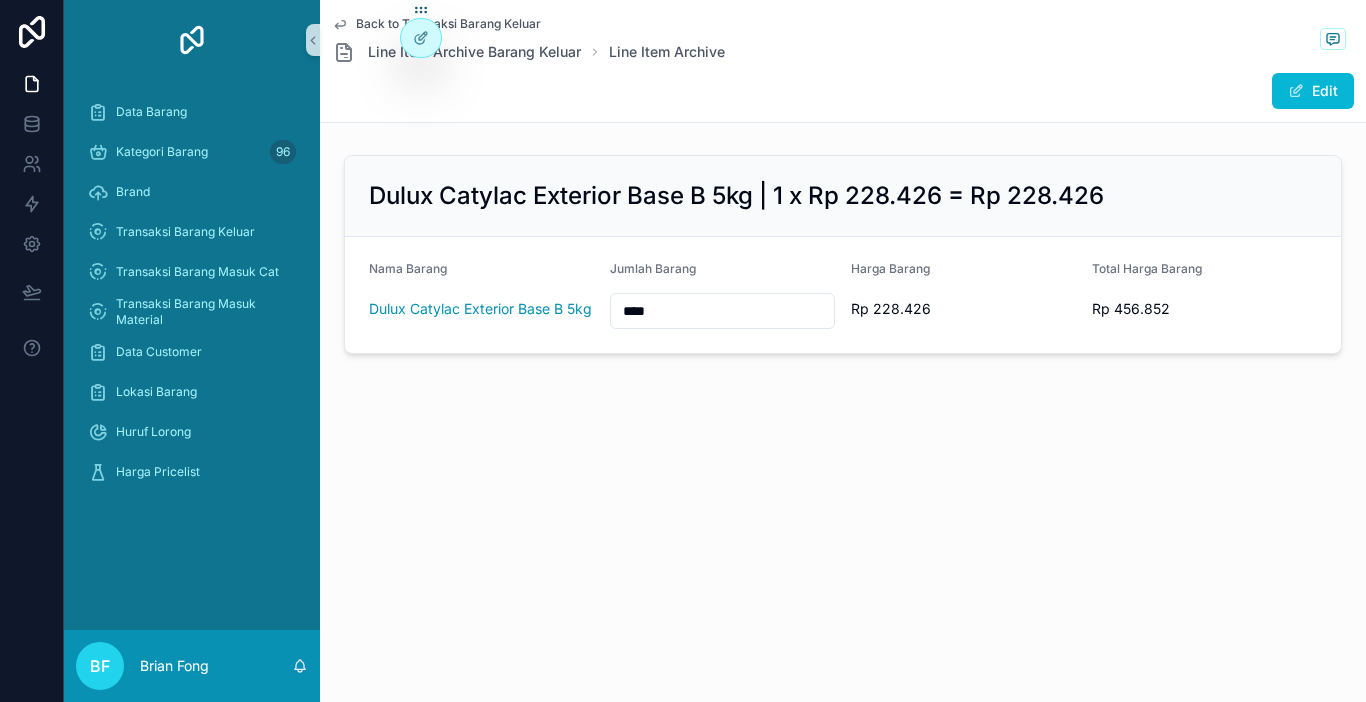 click at bounding box center (1296, 91) 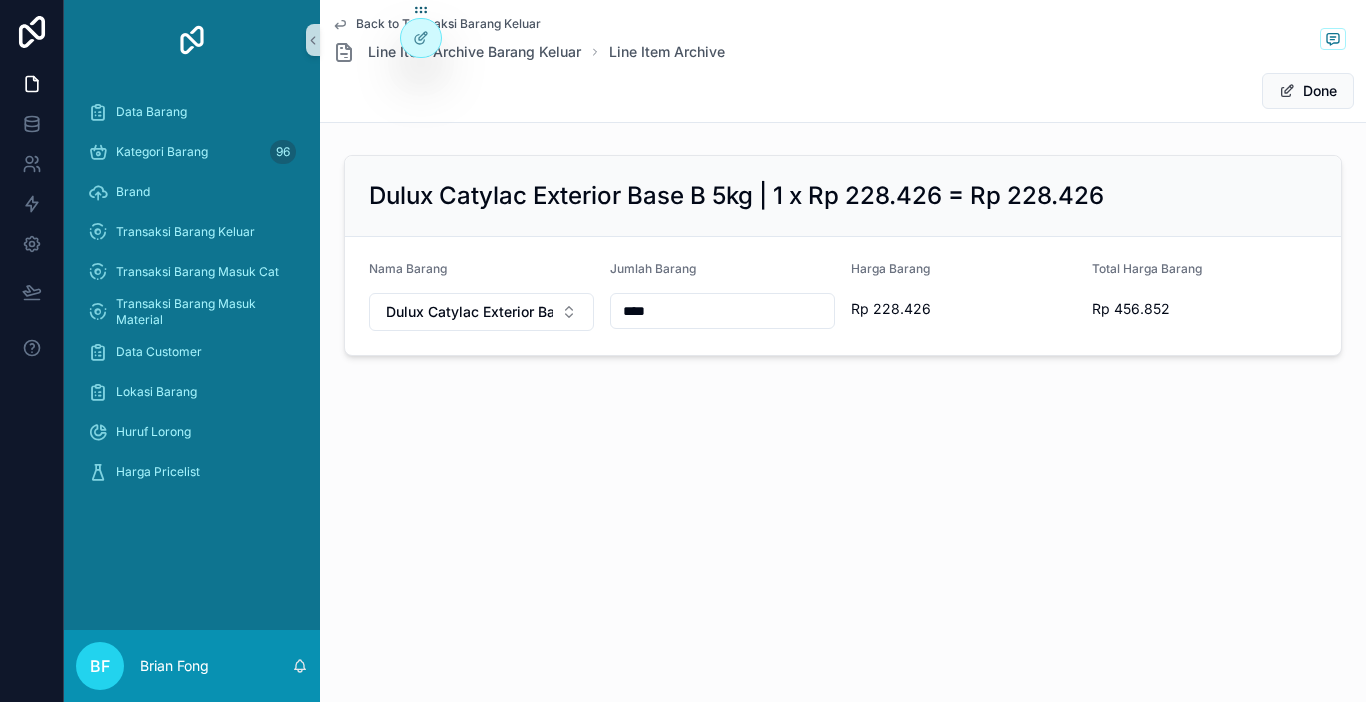 click on "Done" at bounding box center (1308, 91) 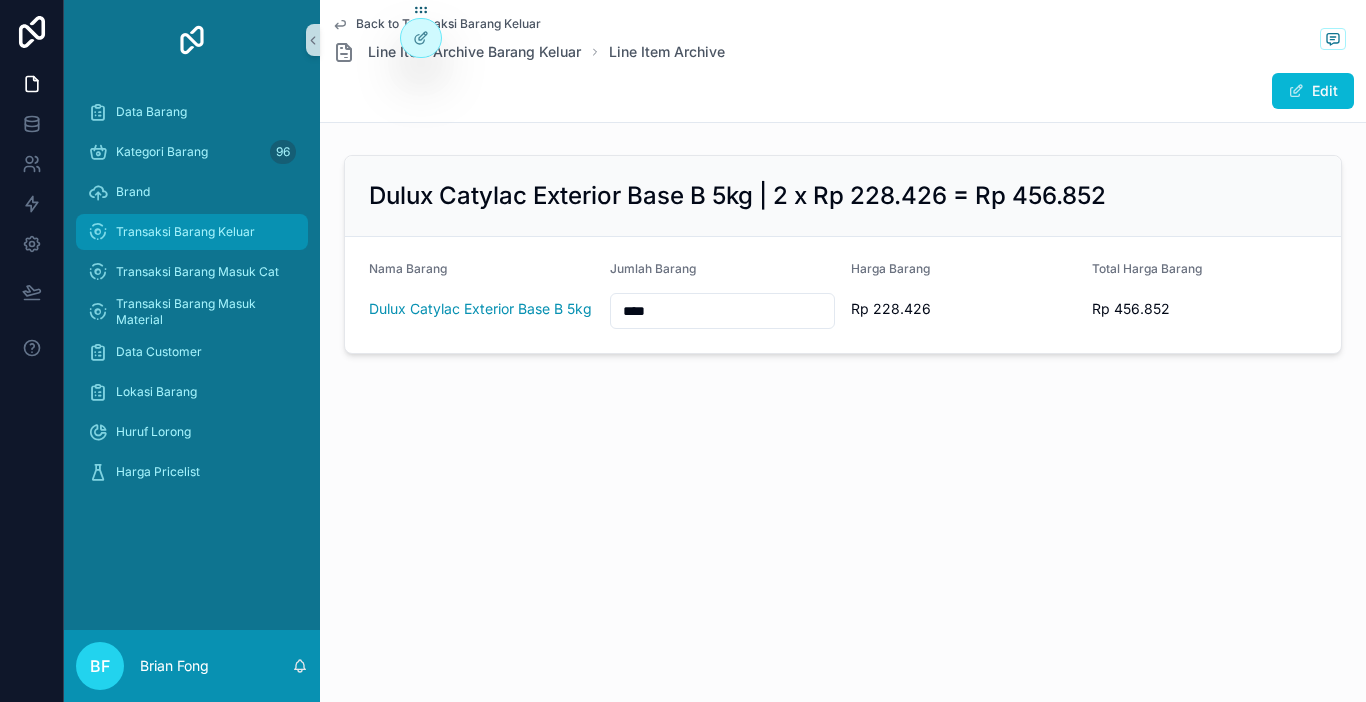 click on "Transaksi Barang Keluar" at bounding box center (192, 232) 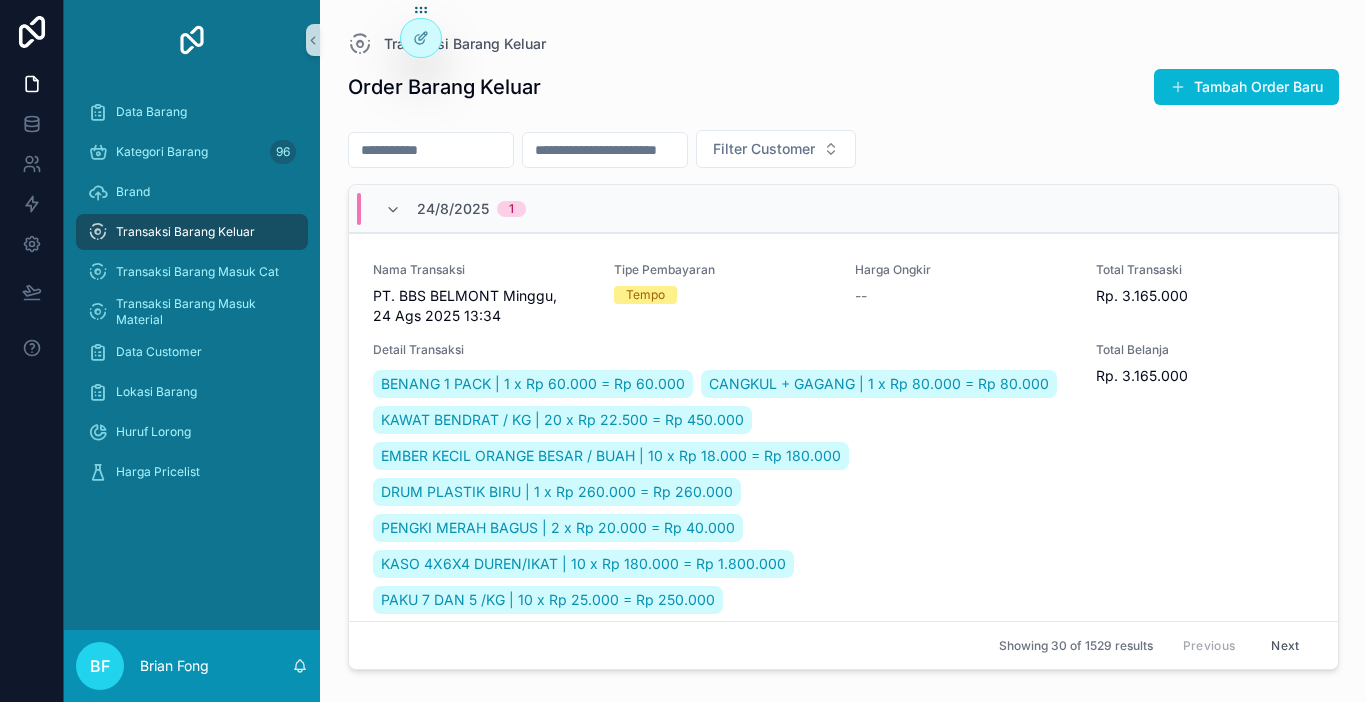 click on "Transaksi Barang Keluar" at bounding box center [192, 232] 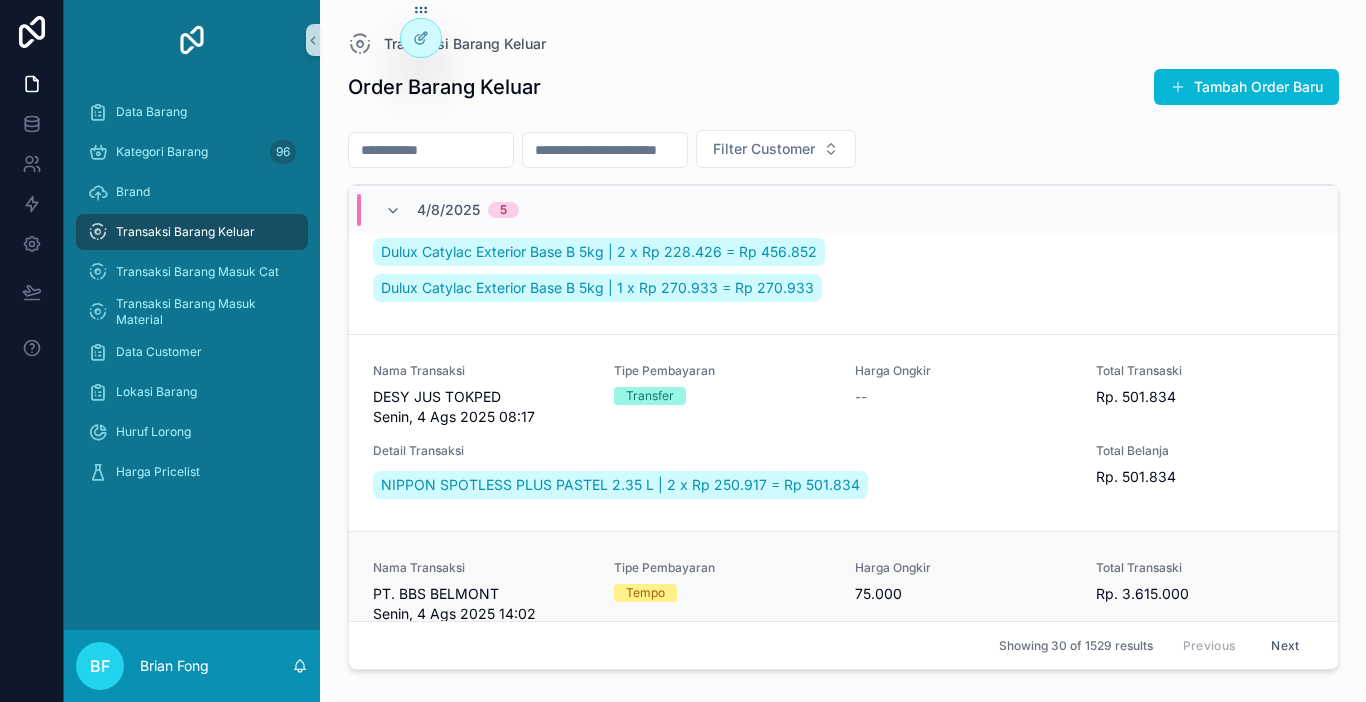 scroll, scrollTop: 1400, scrollLeft: 0, axis: vertical 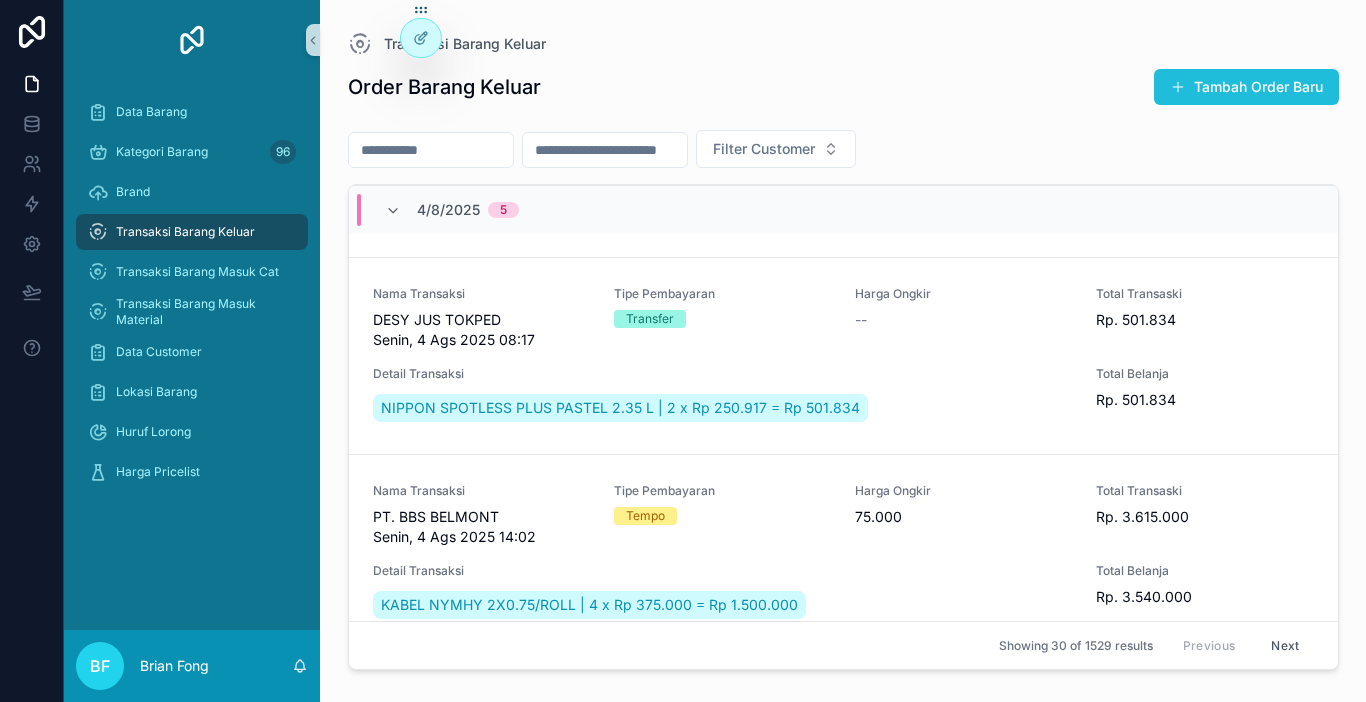 click on "Tambah Order Baru" at bounding box center (1246, 87) 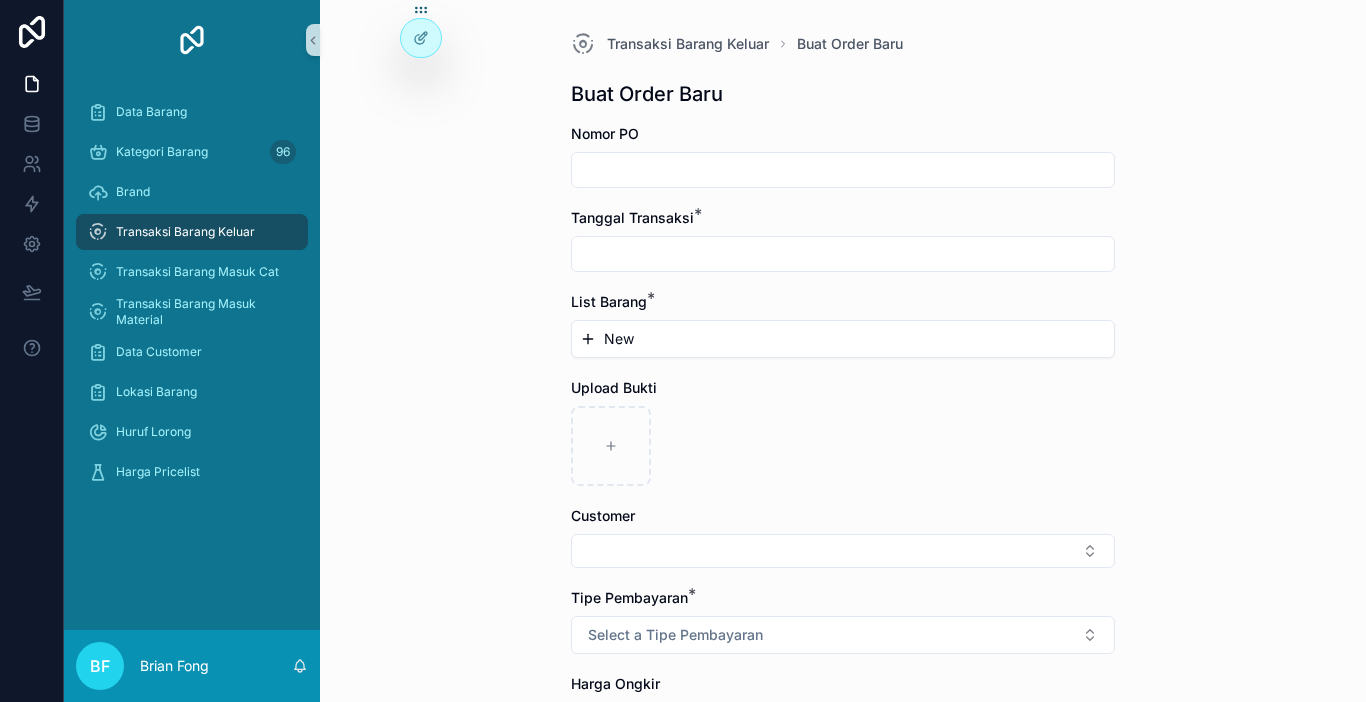 click on "Tanggal Transaksi *" at bounding box center (843, 240) 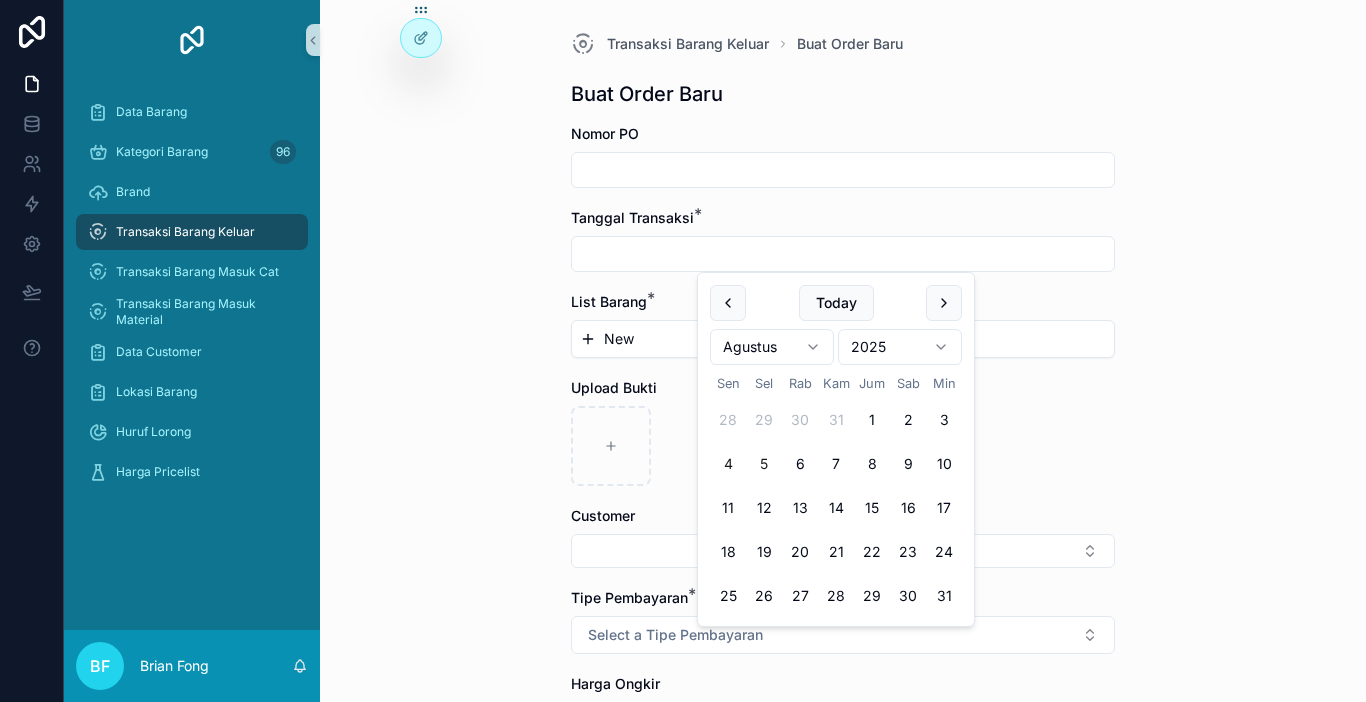 click on "4" at bounding box center [728, 464] 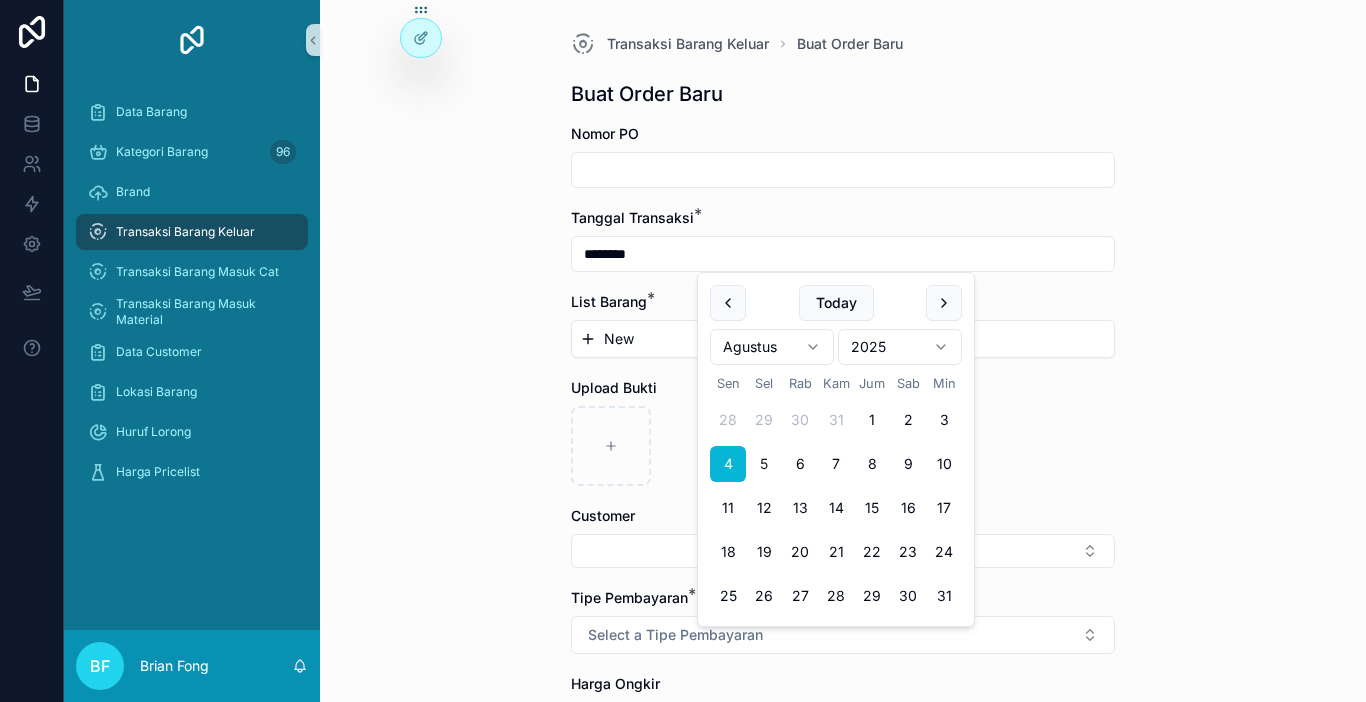 type on "********" 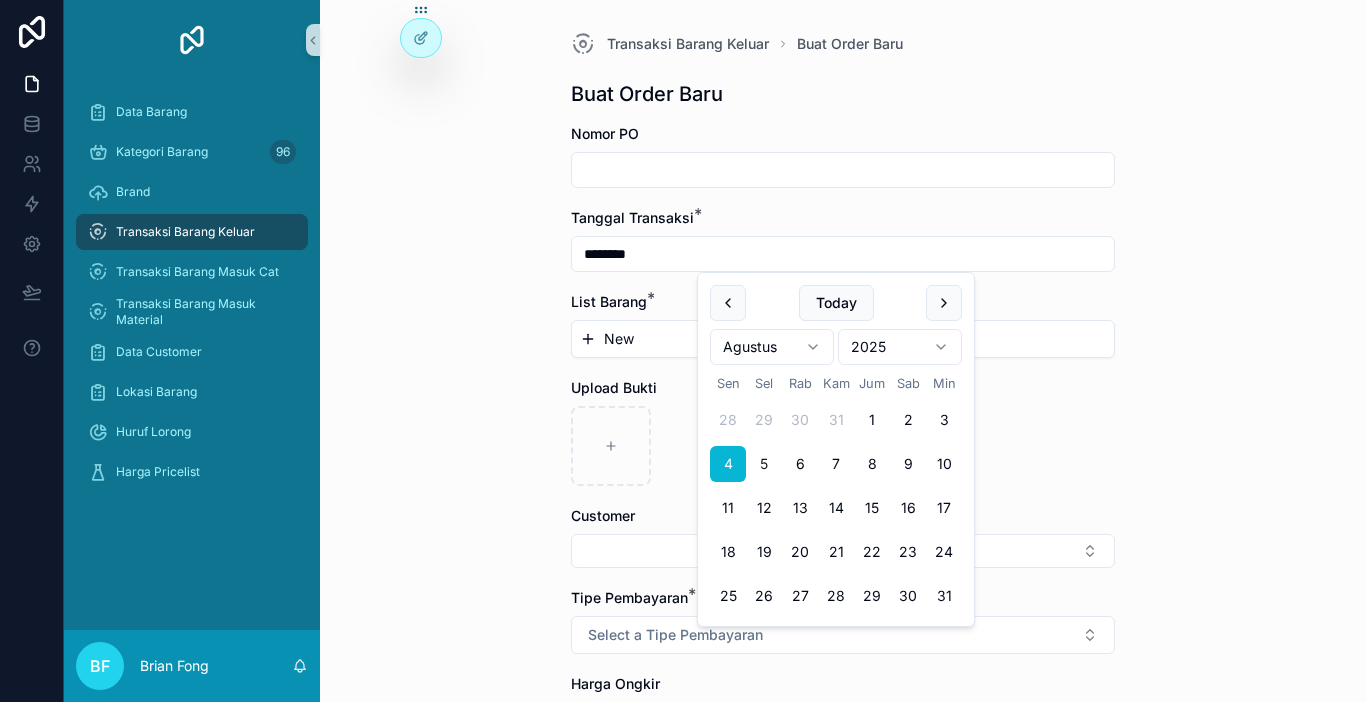 click on "New" at bounding box center [843, 339] 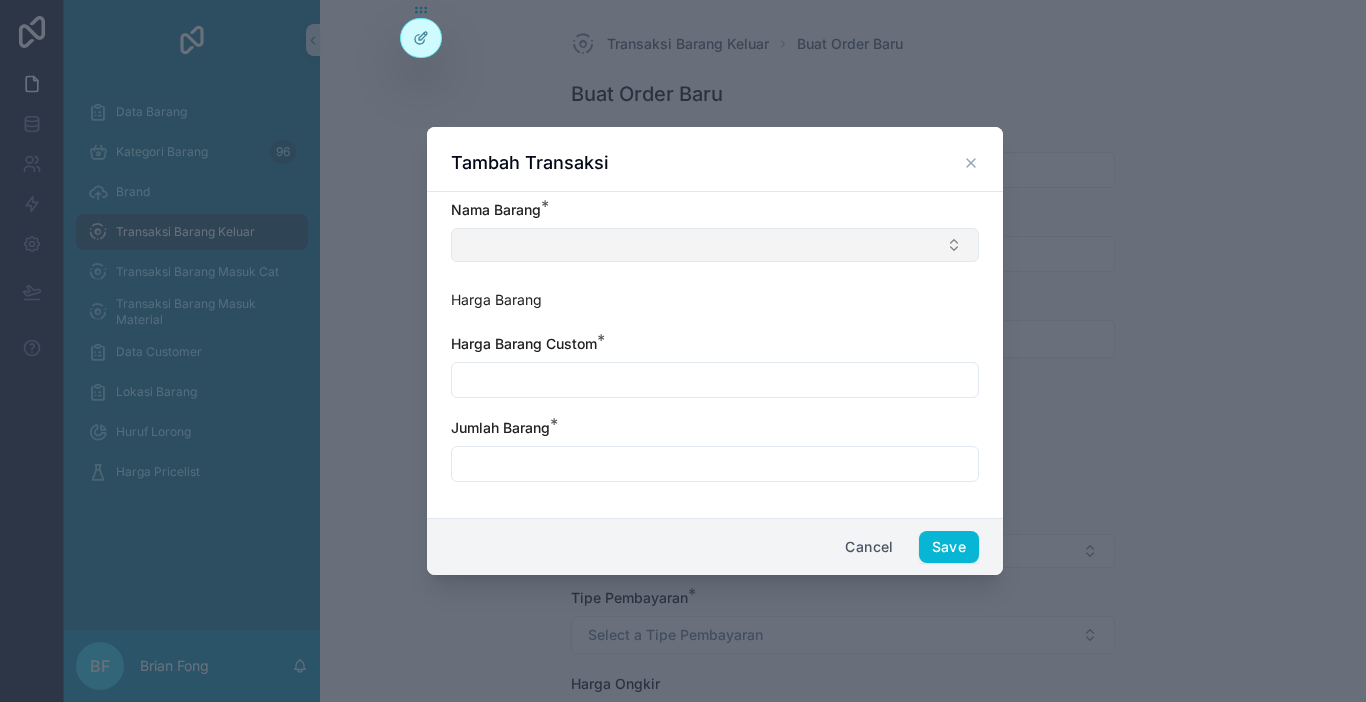 click at bounding box center [715, 245] 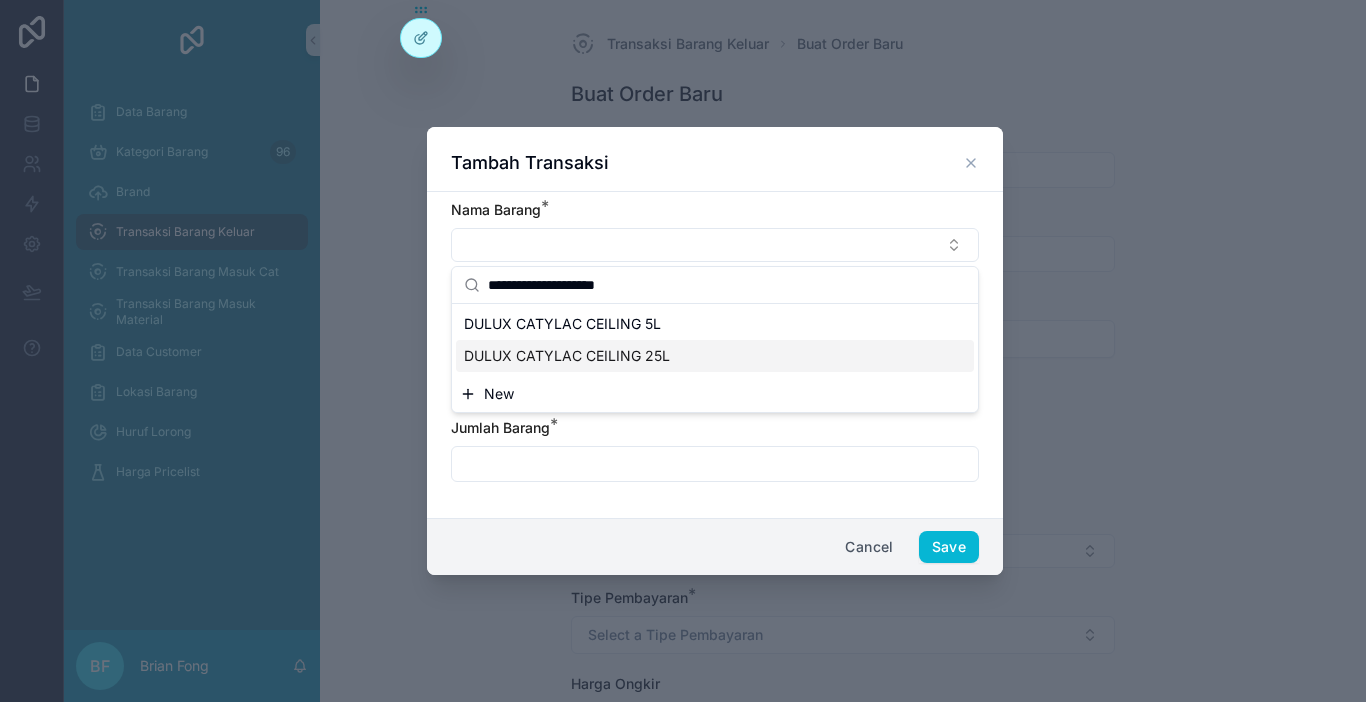 type on "**********" 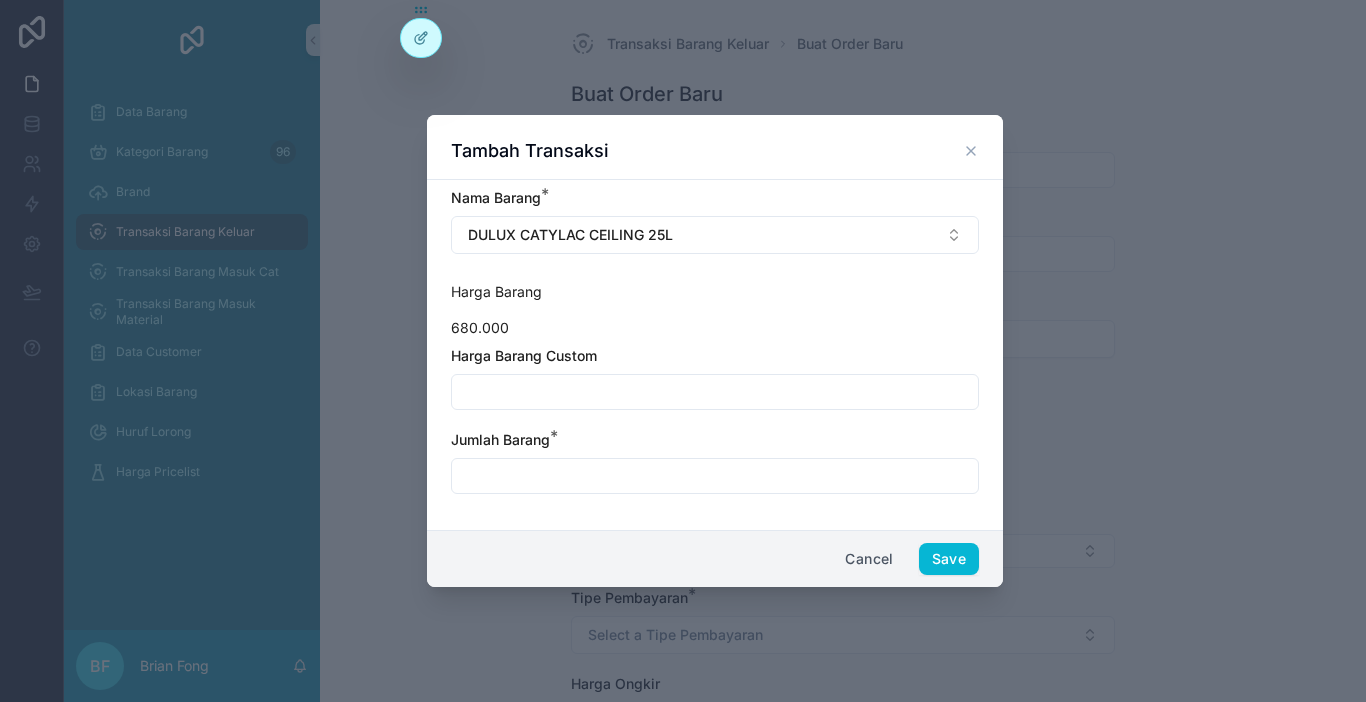 click at bounding box center (715, 392) 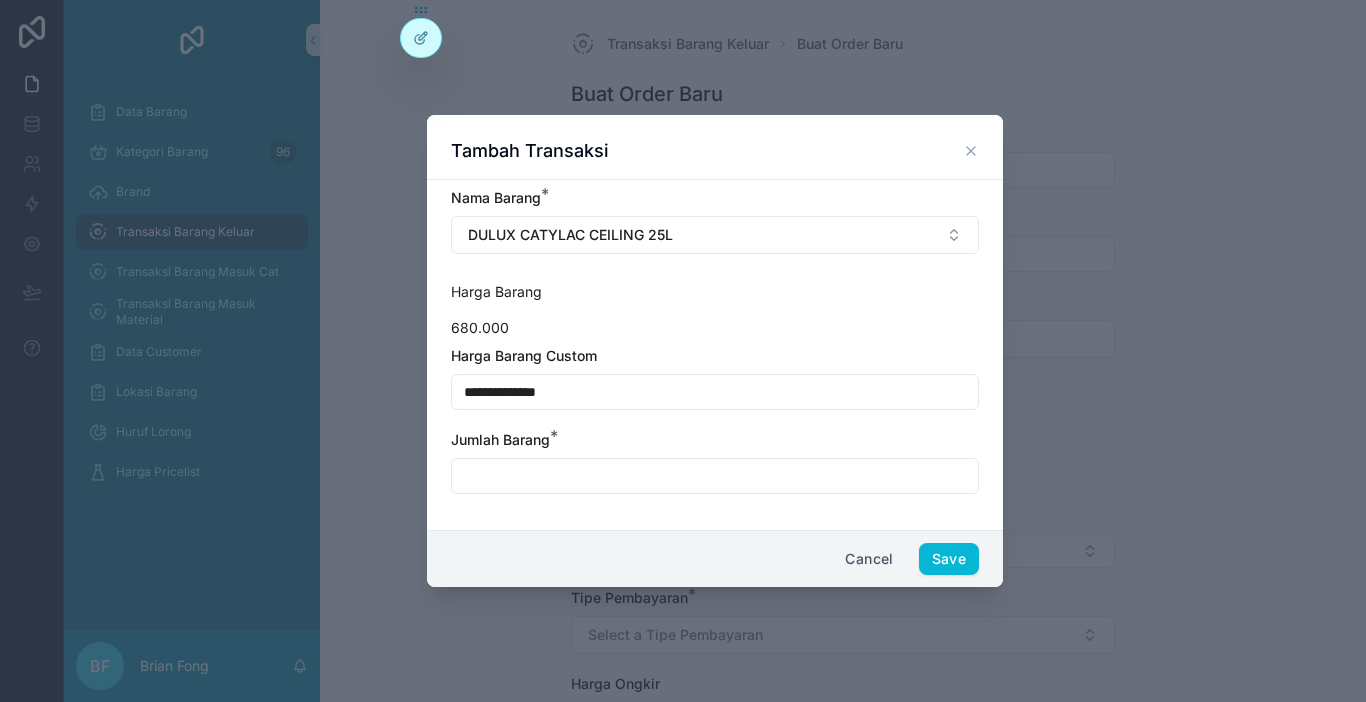 type on "**********" 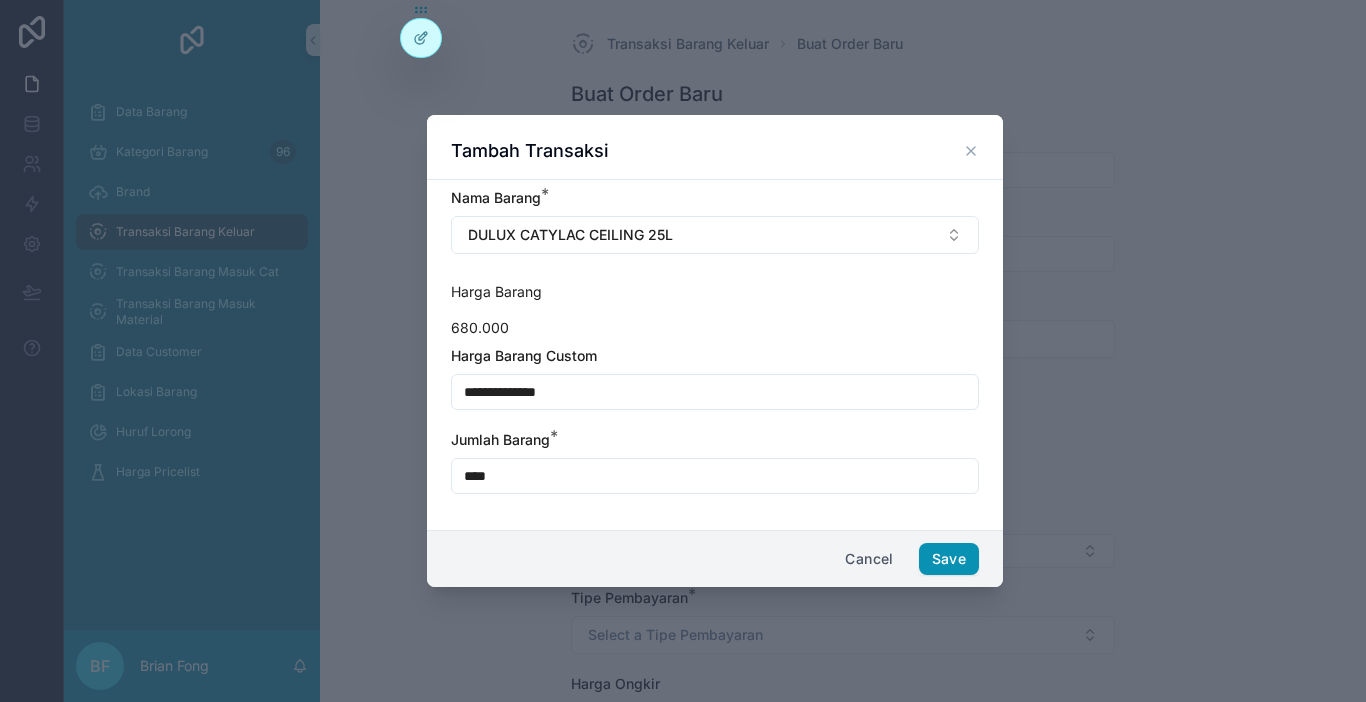 type on "****" 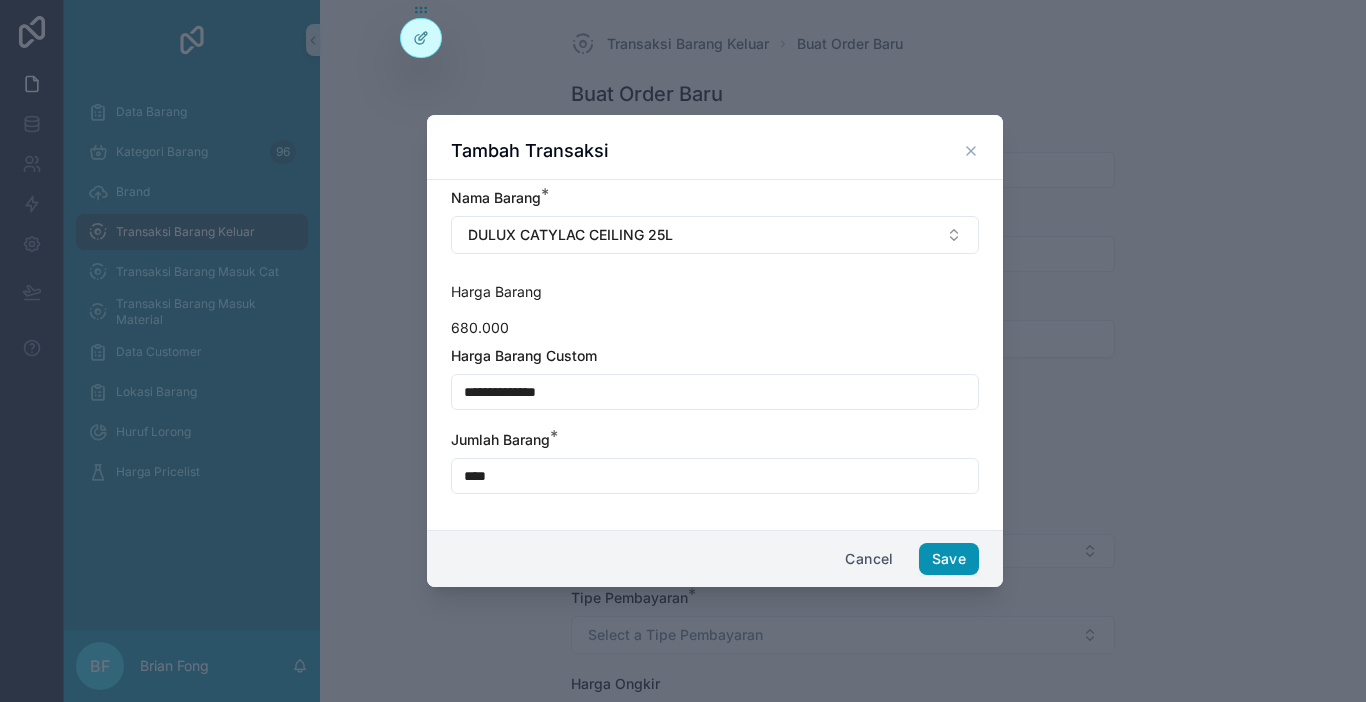 click on "Save" at bounding box center (949, 559) 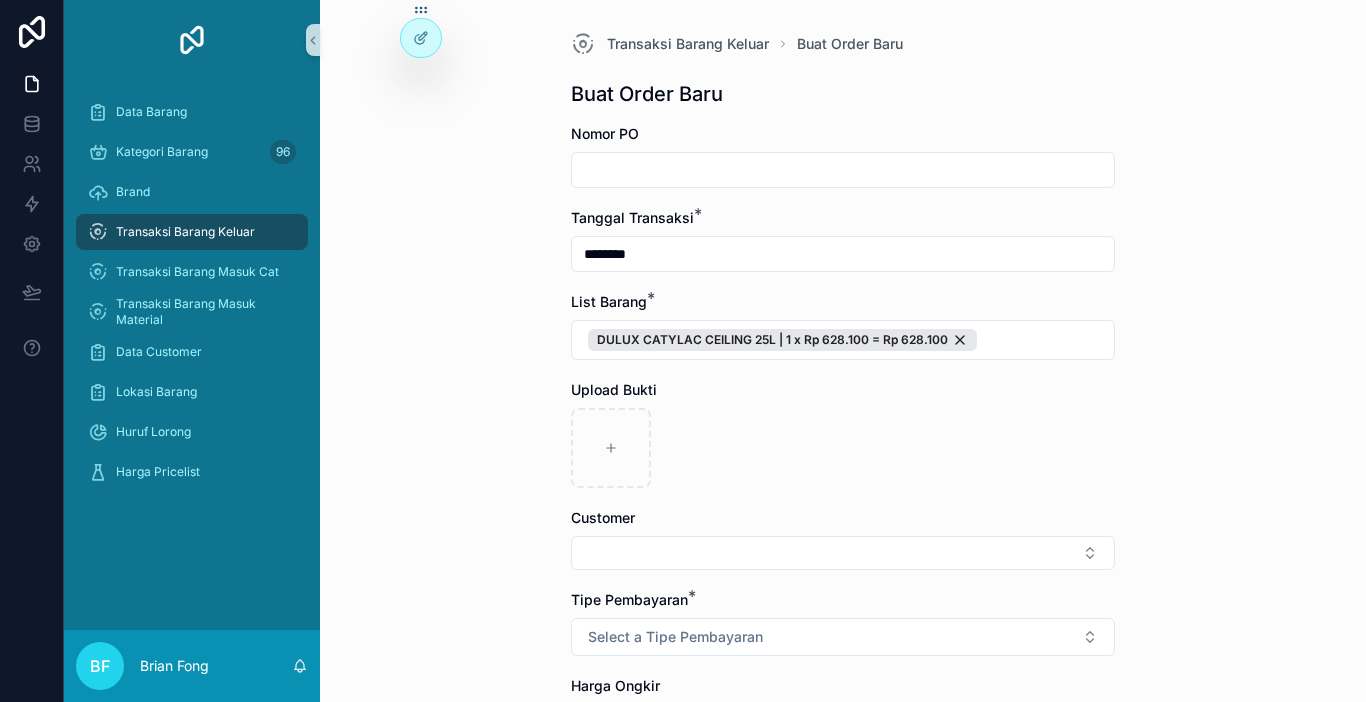 click at bounding box center (843, 553) 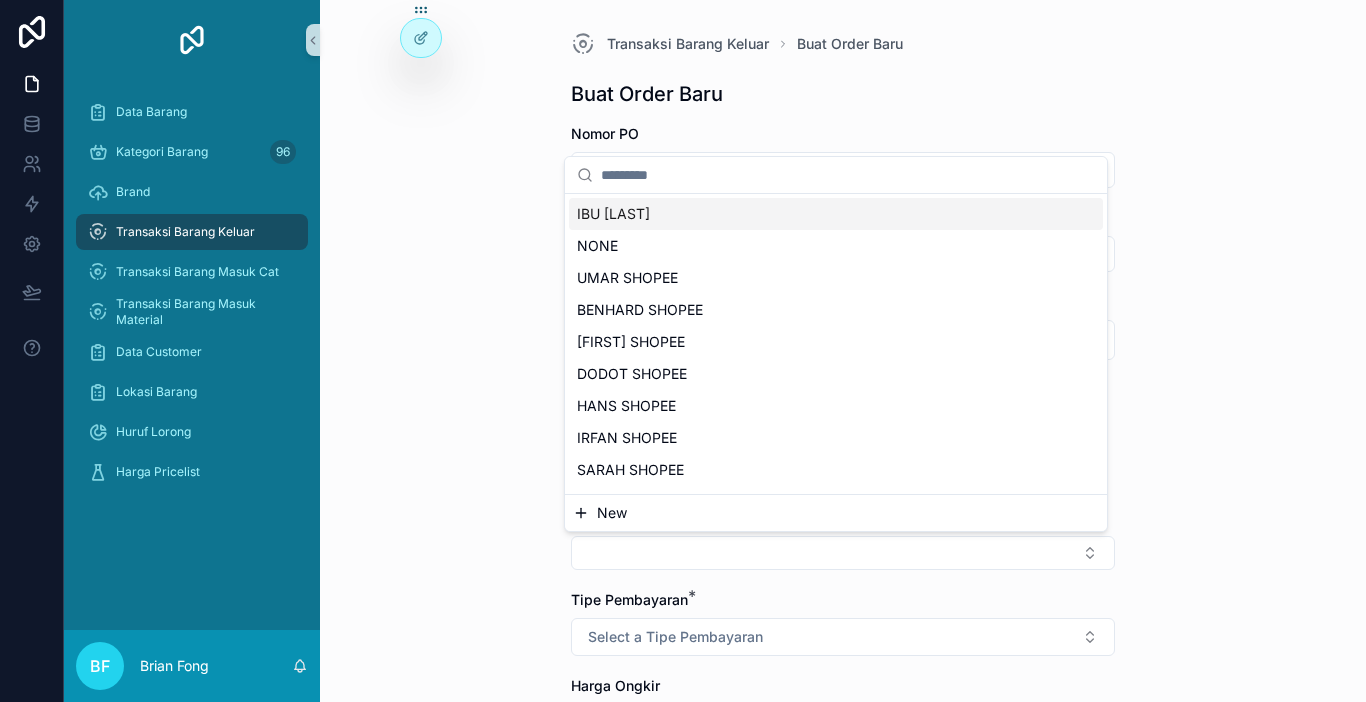 click on "New" at bounding box center (836, 513) 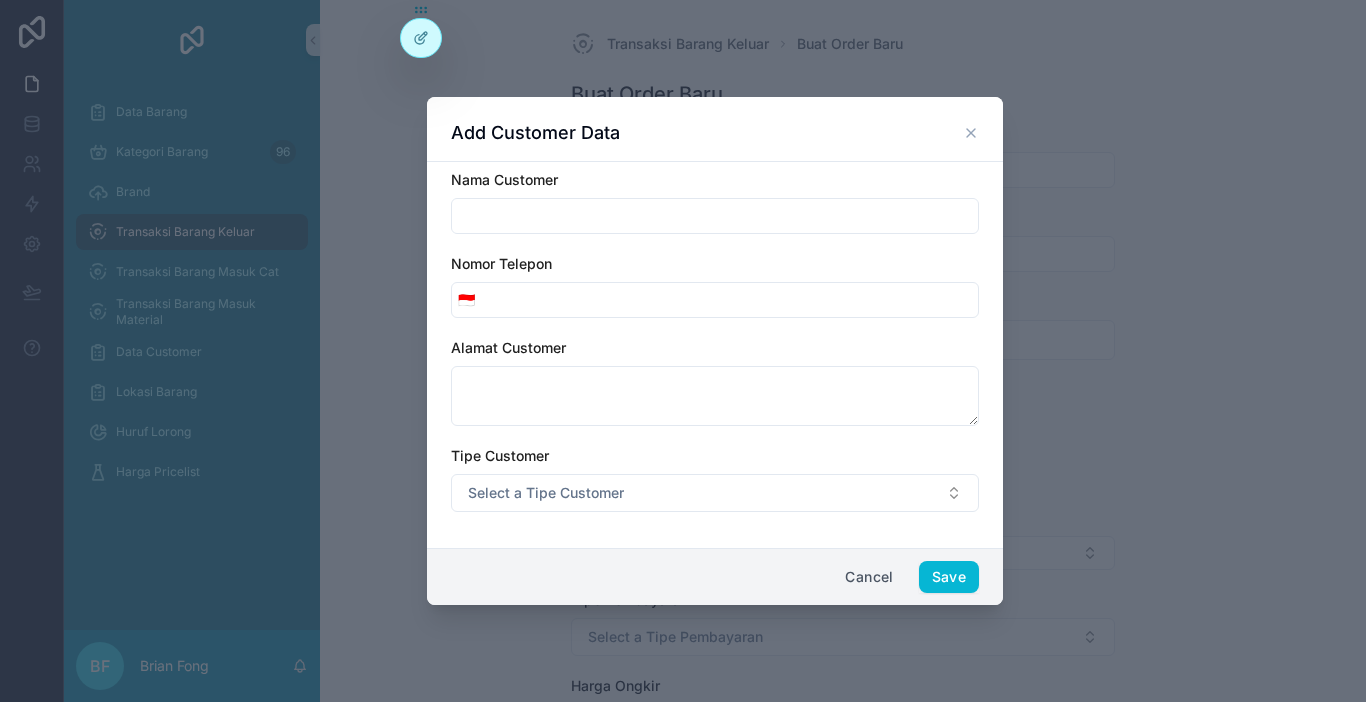 click at bounding box center (715, 216) 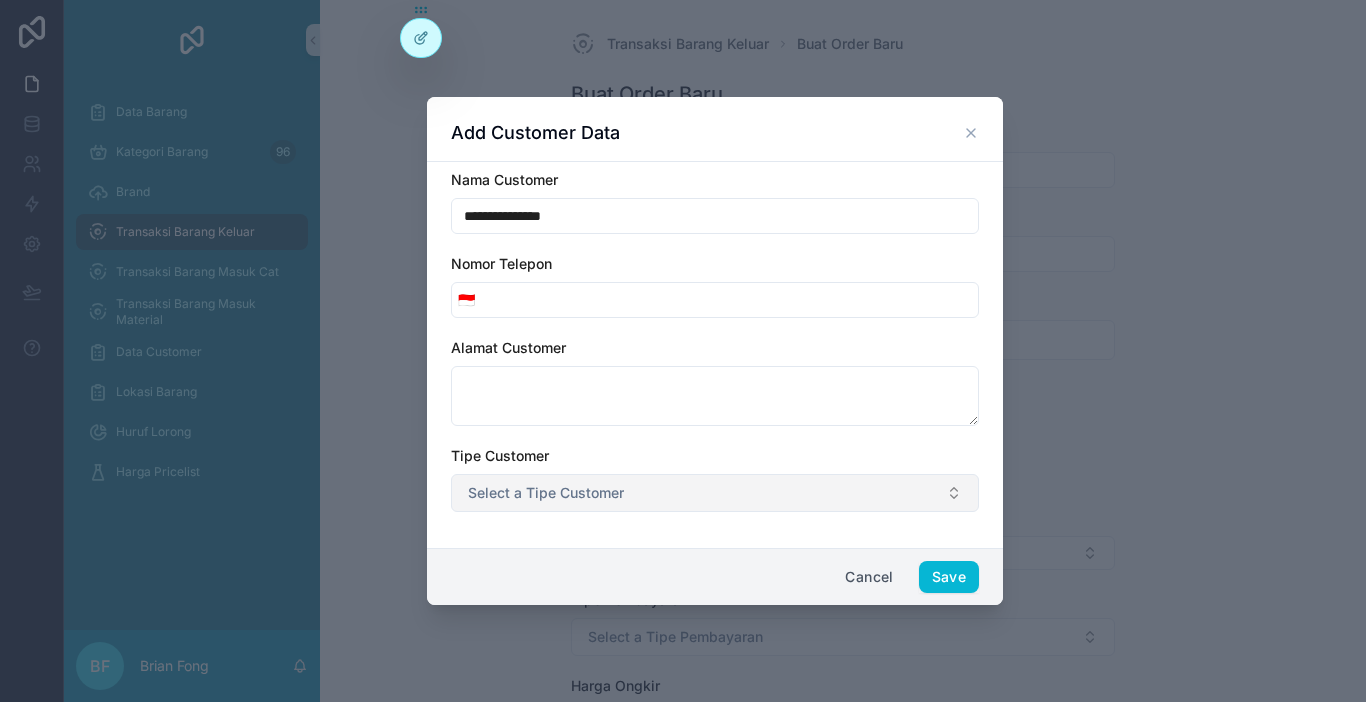 type on "**********" 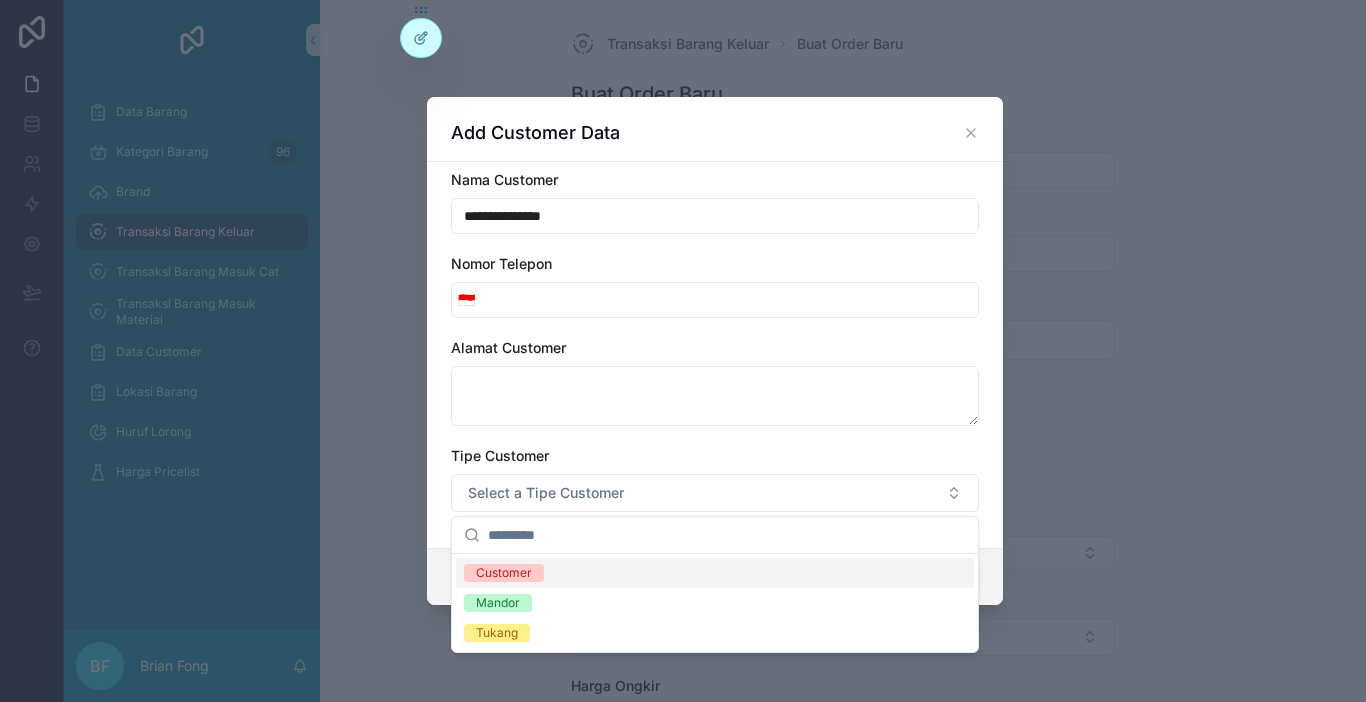 click on "Customer" at bounding box center (504, 573) 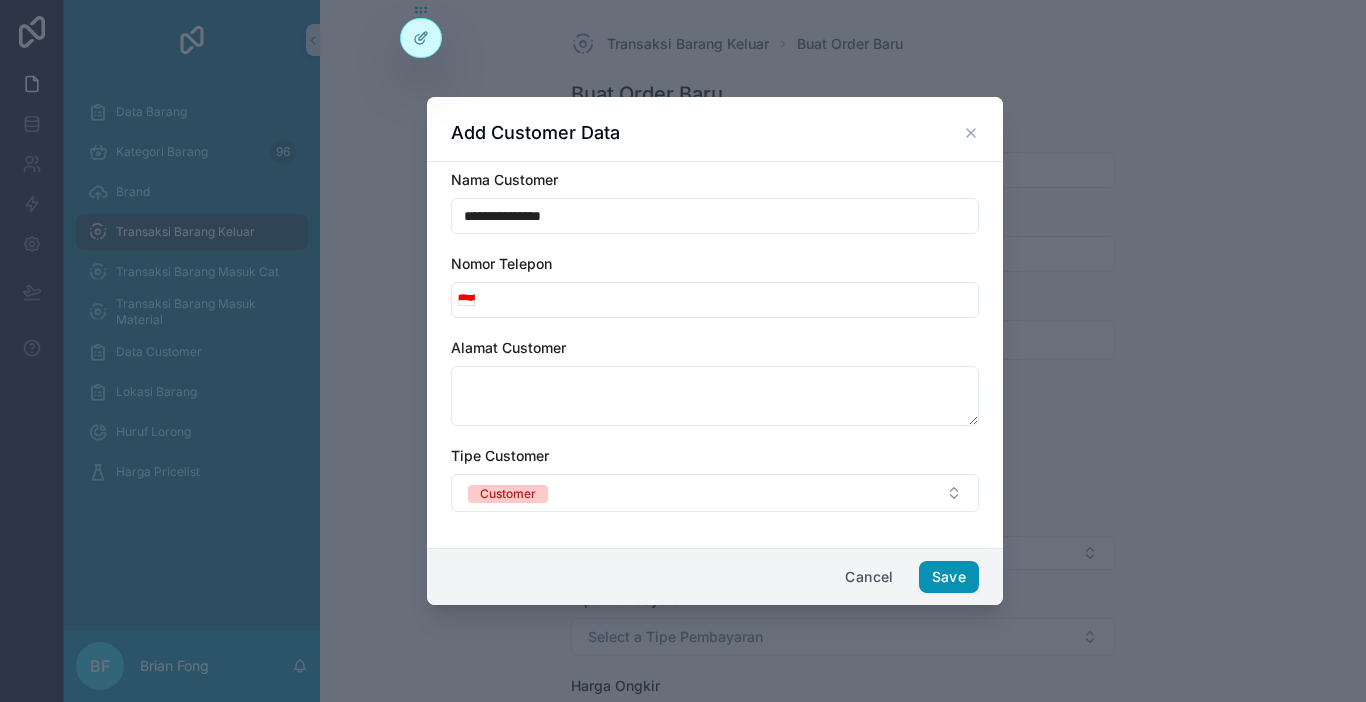 click on "Save" at bounding box center (949, 577) 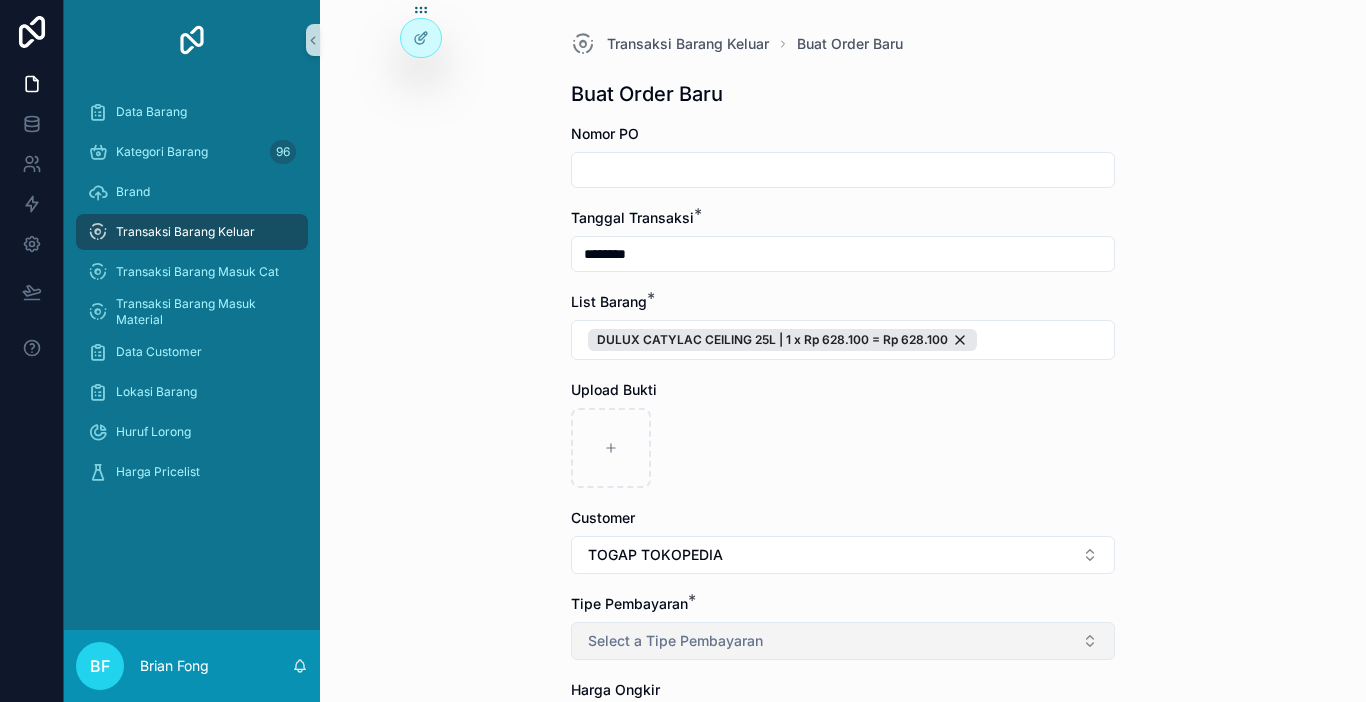 click on "Select a Tipe Pembayaran" at bounding box center (843, 641) 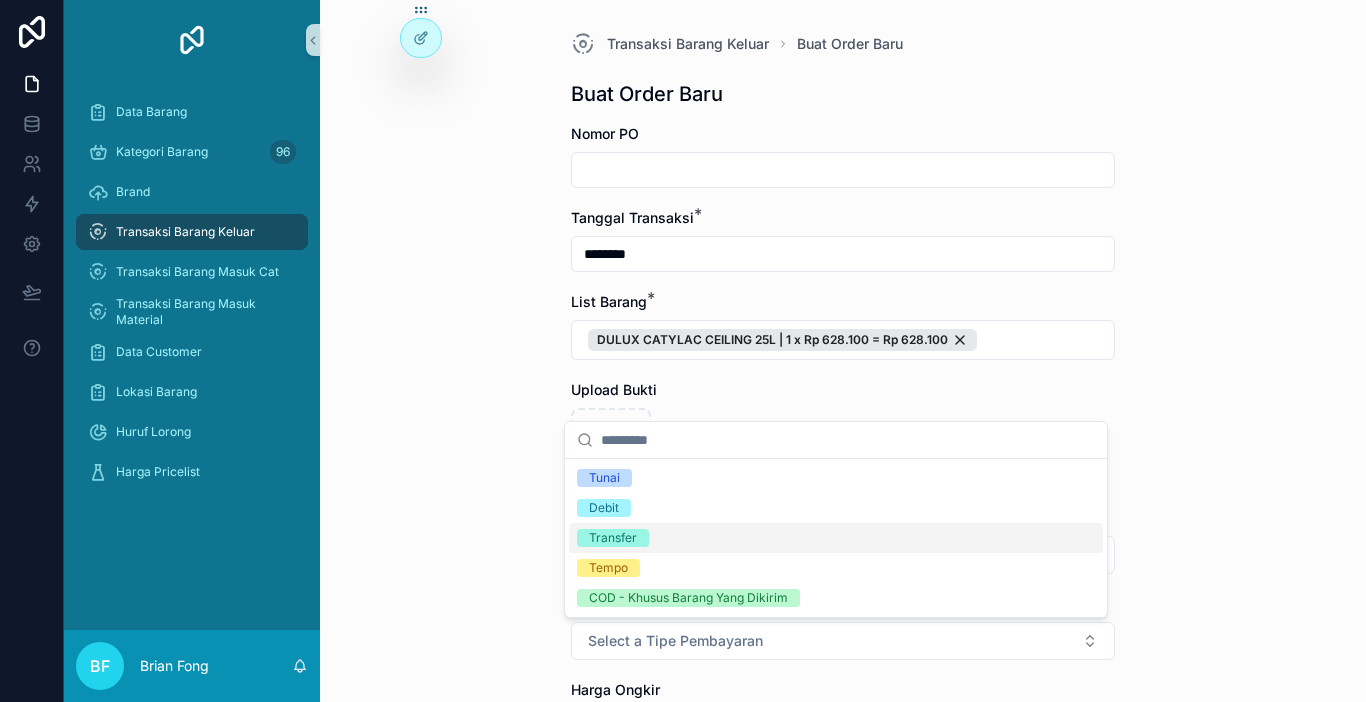 click on "Transfer" at bounding box center [613, 538] 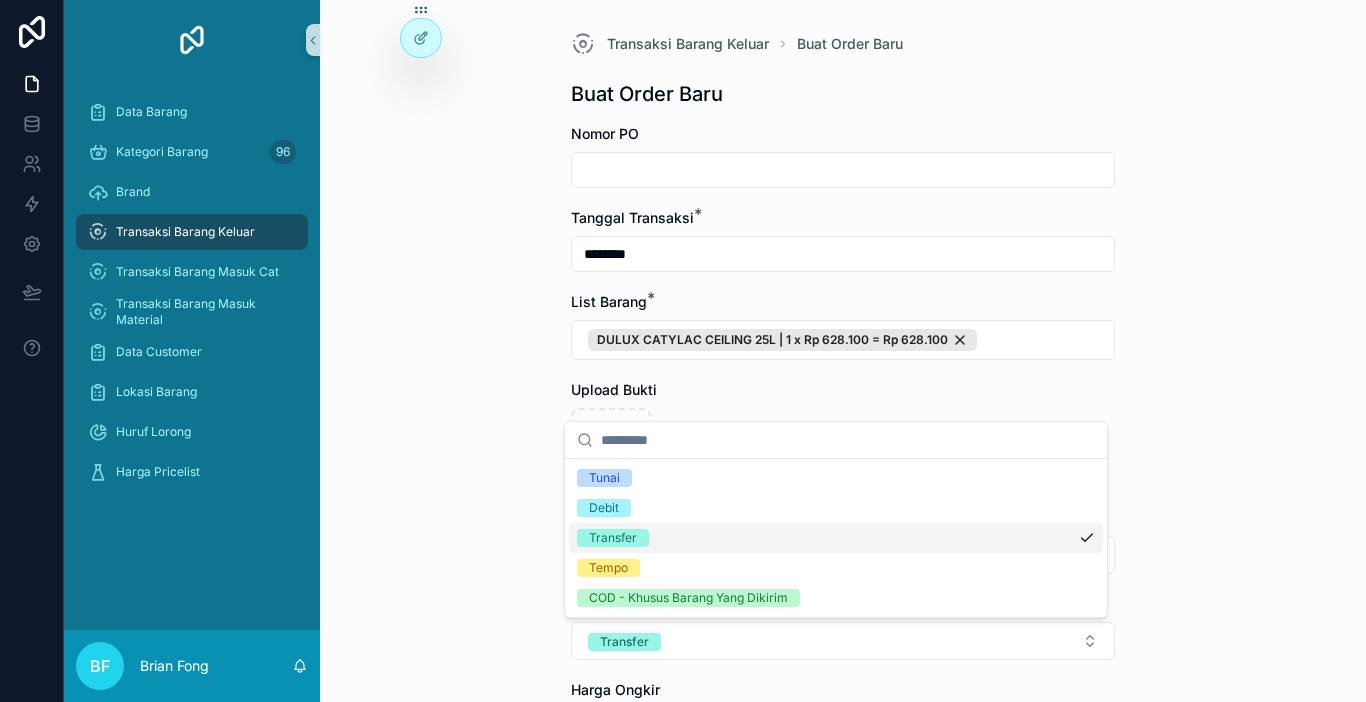 click on "Transaksi Barang Keluar Buat Order Baru Buat Order Baru Nomor PO Tanggal Transaksi * ******** List Barang * DULUX CATYLAC CEILING 25L | 1 x Rp 628.100 = Rp 628.100 Upload Bukti Customer TOGAP TOKOPEDIA Tipe Pembayaran * Transfer Harga Ongkir Totalkan Transaksi" at bounding box center (843, 351) 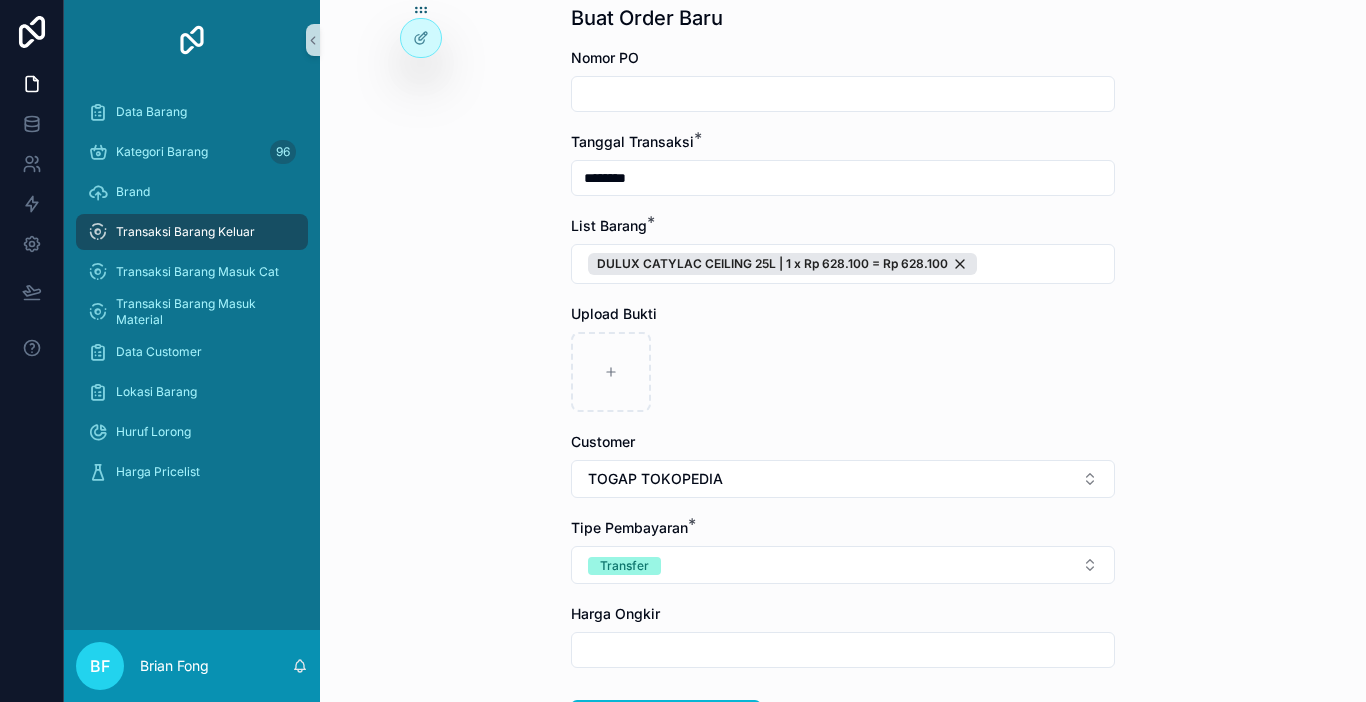 scroll, scrollTop: 200, scrollLeft: 0, axis: vertical 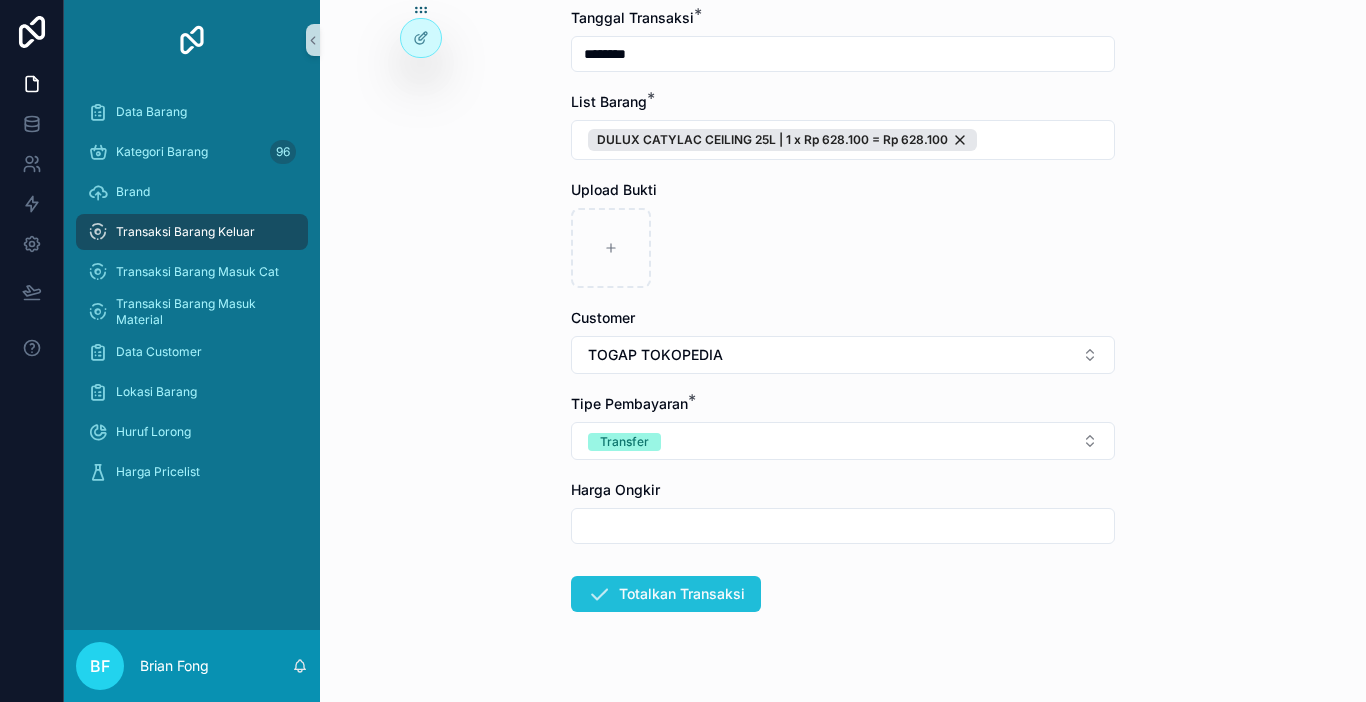 click on "Totalkan Transaksi" at bounding box center (666, 594) 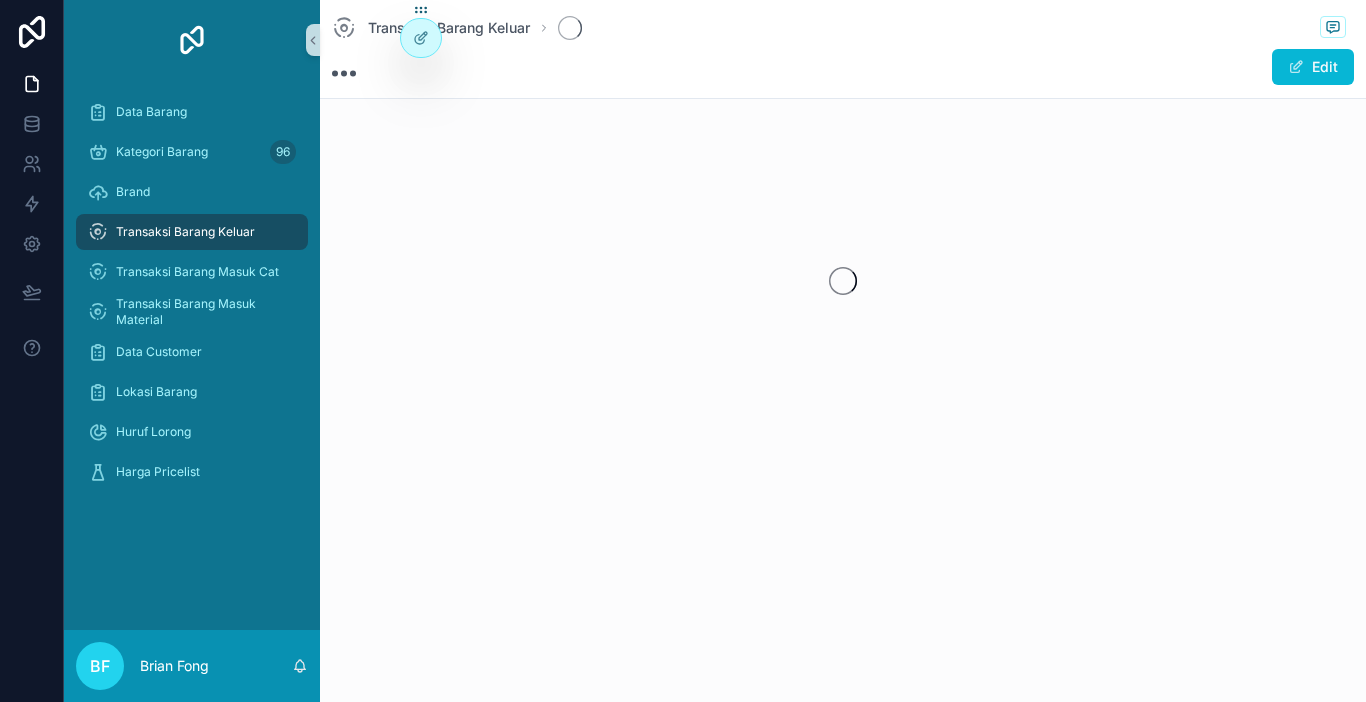 scroll, scrollTop: 0, scrollLeft: 0, axis: both 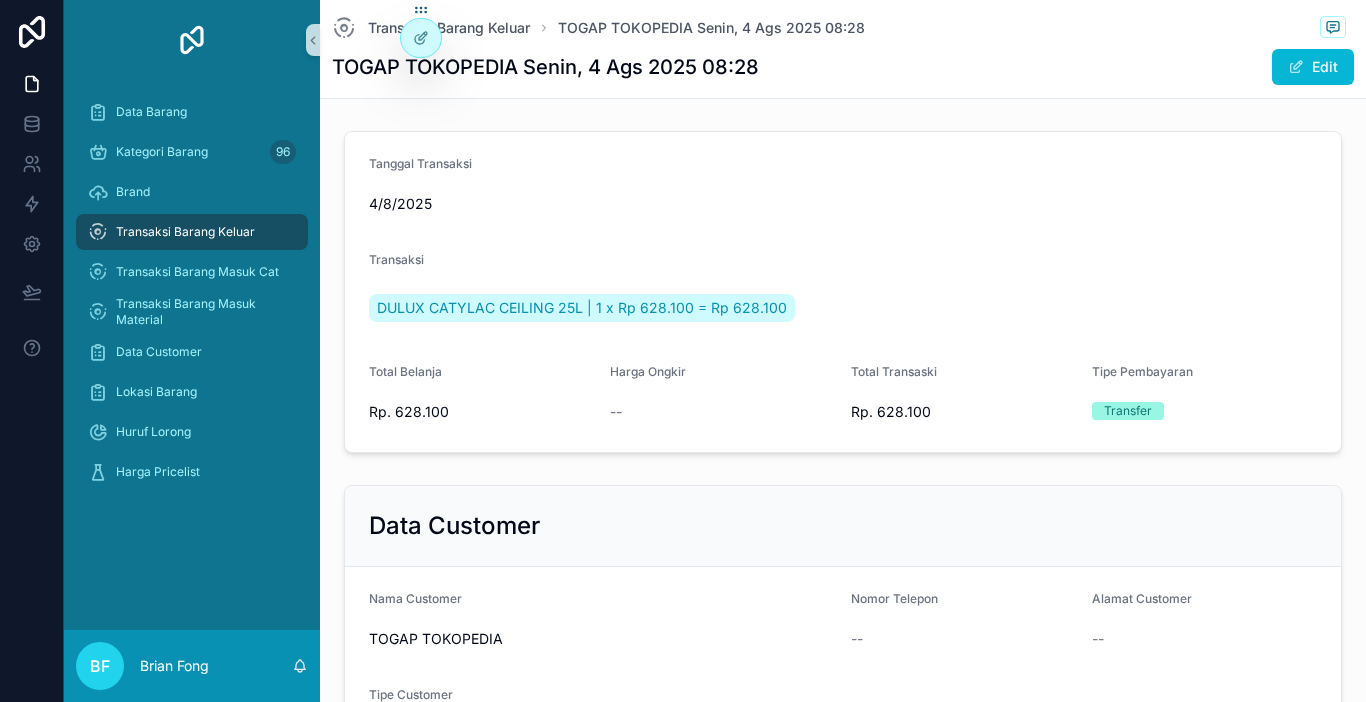 click on "Transaksi Barang Keluar" at bounding box center [192, 232] 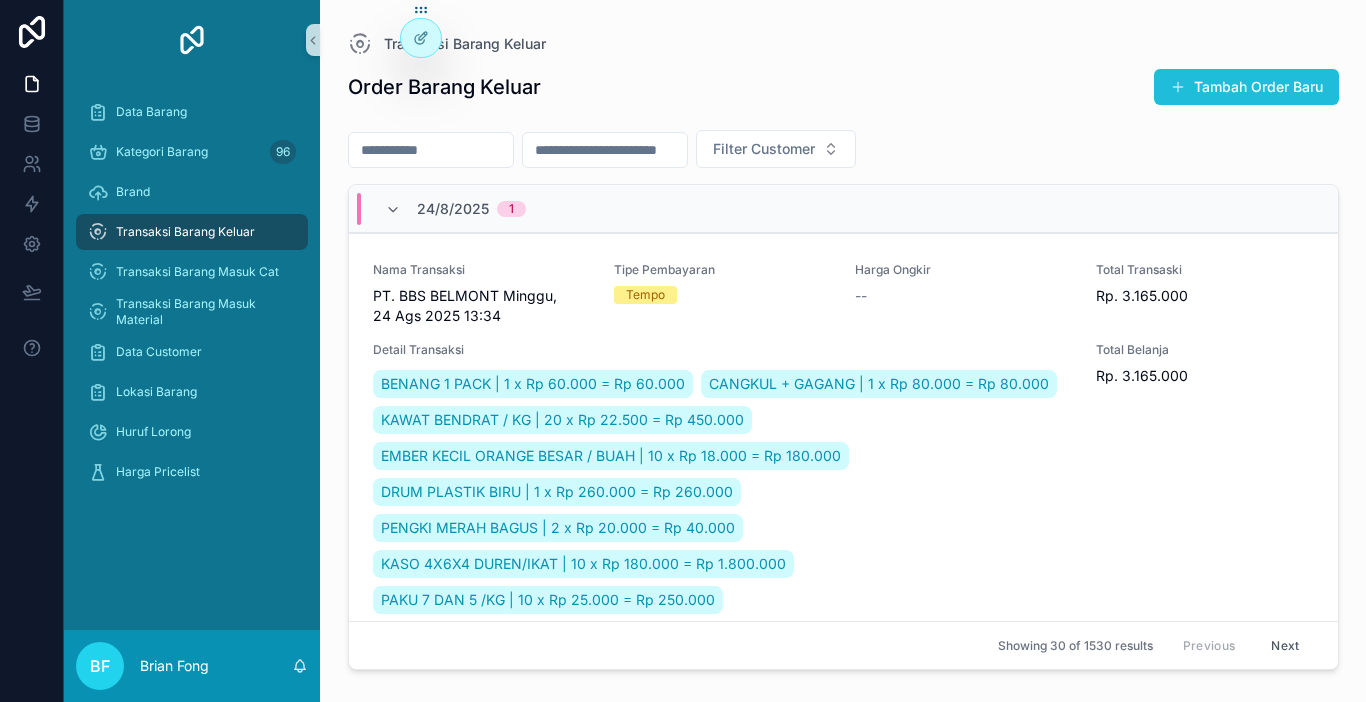 click on "Tambah Order Baru" at bounding box center (1246, 87) 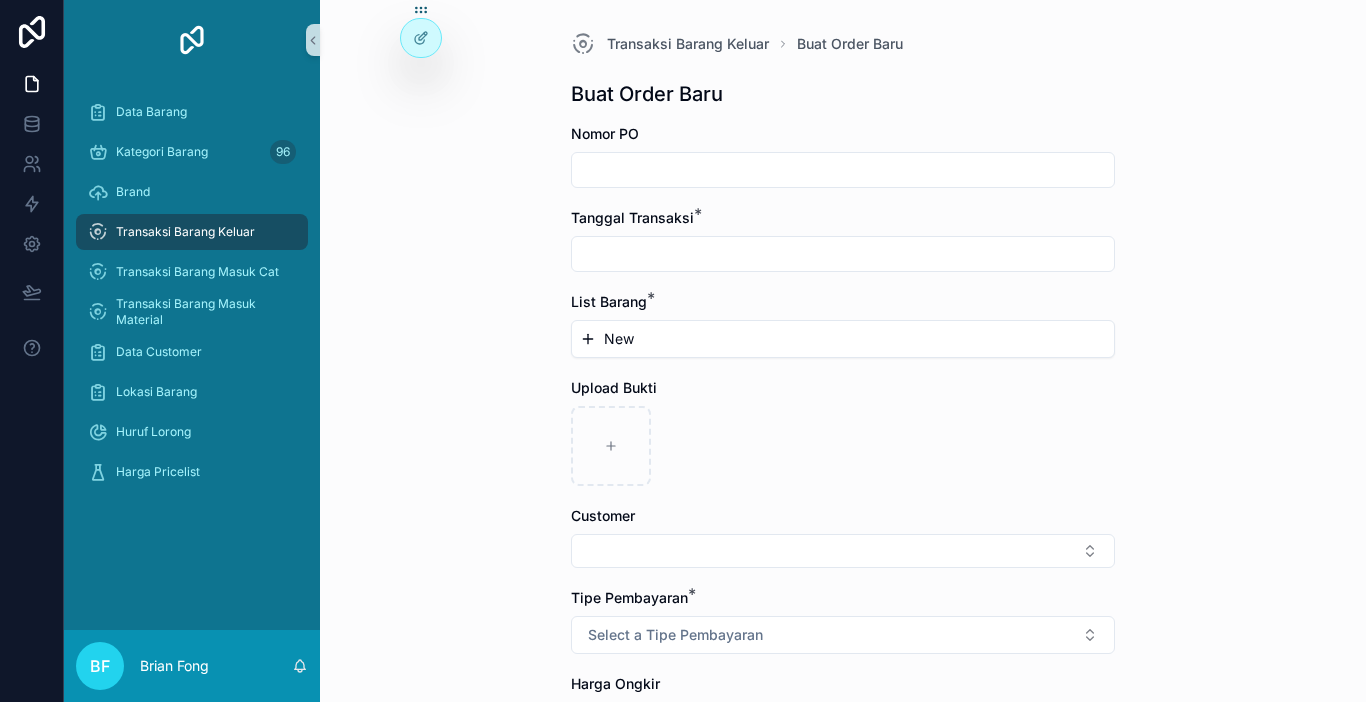 click at bounding box center [843, 254] 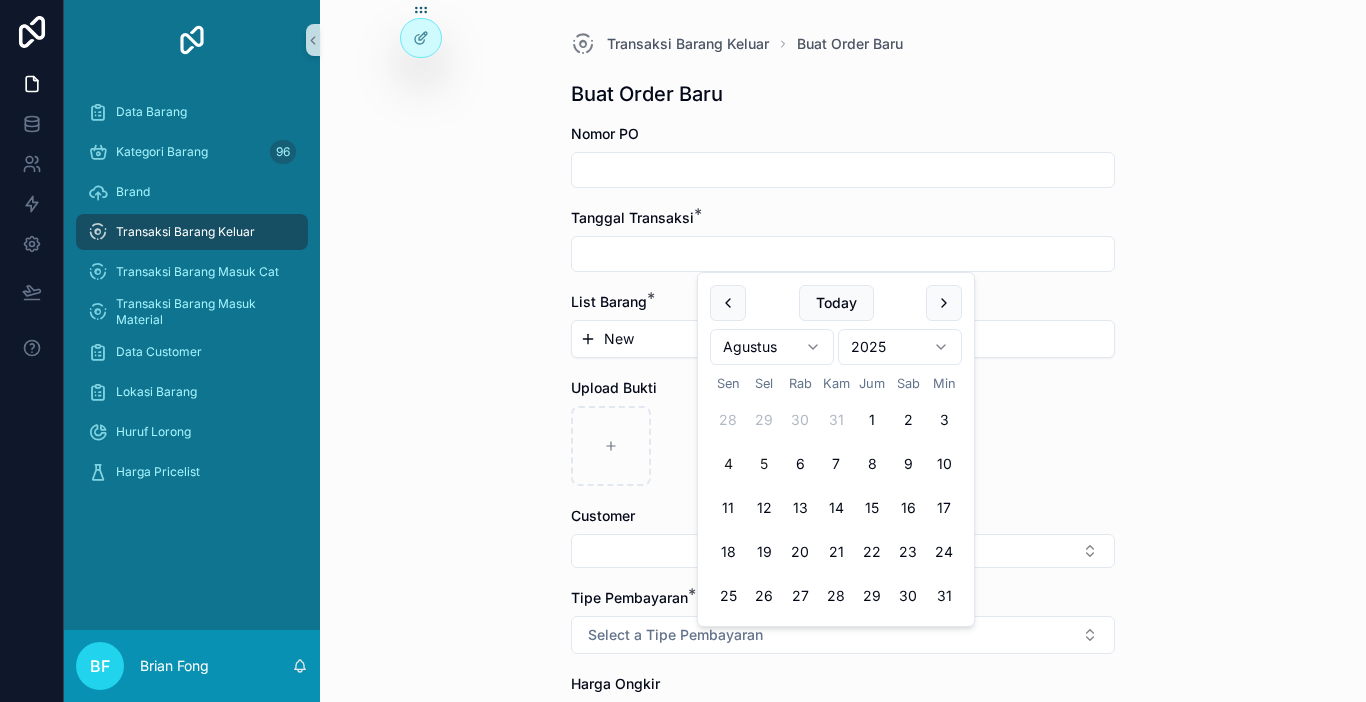 click on "4" at bounding box center (728, 464) 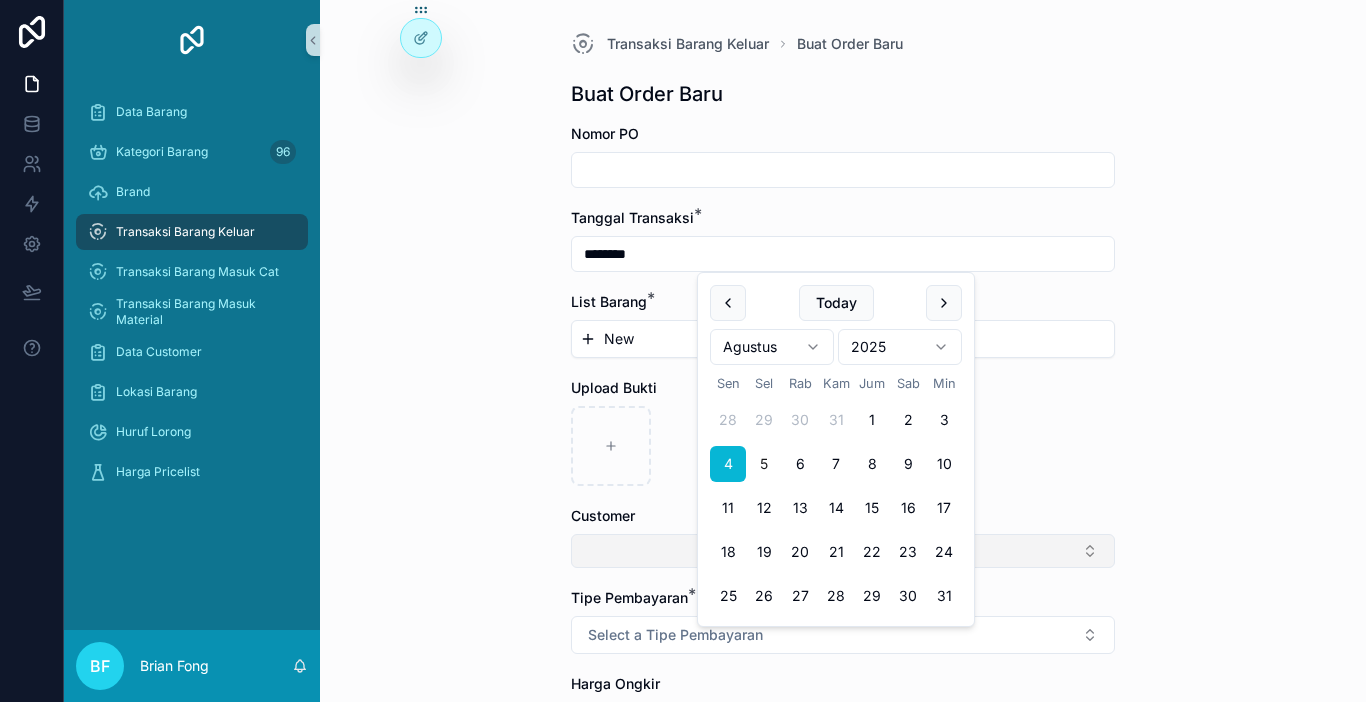 click at bounding box center (843, 551) 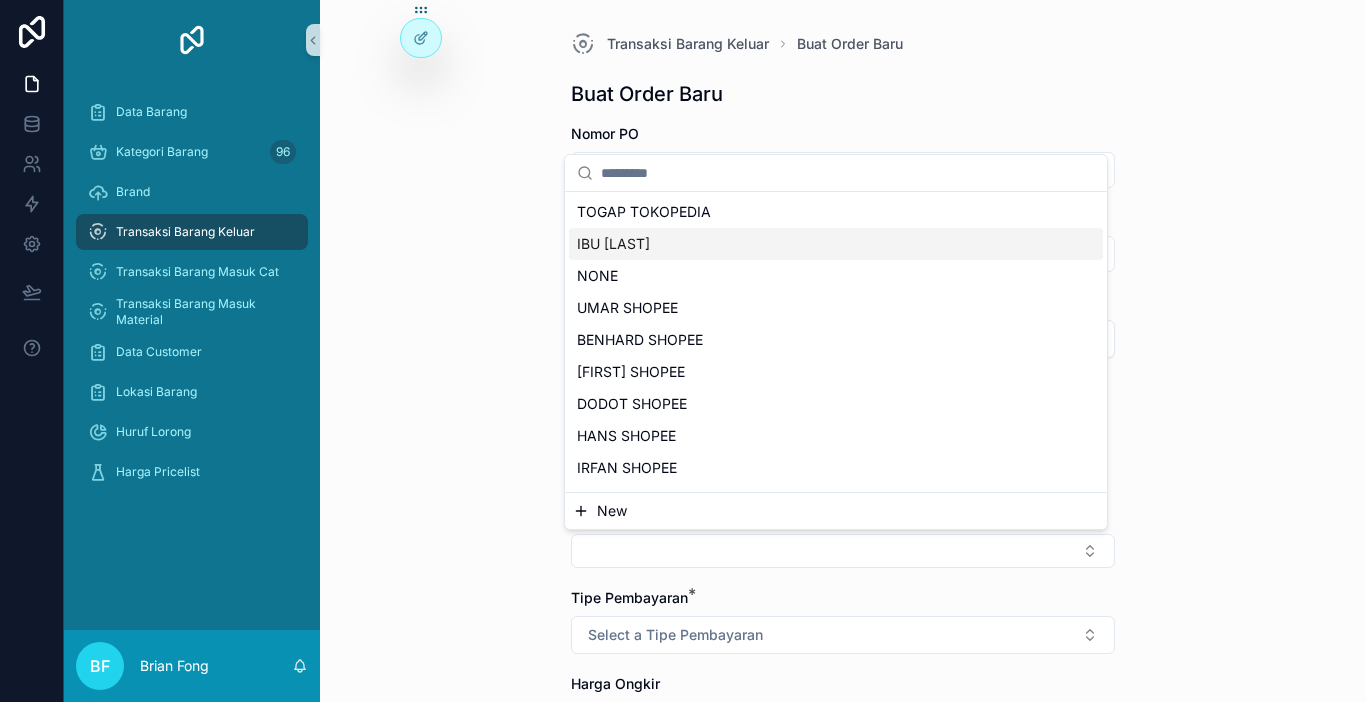 click on "Transaksi Barang Keluar Buat Order Baru Buat Order Baru Nomor PO Tanggal Transaksi * ******** List Barang * New Upload Bukti Customer Tipe Pembayaran * Select a Tipe Pembayaran Harga Ongkir Totalkan Transaksi" at bounding box center [843, 351] 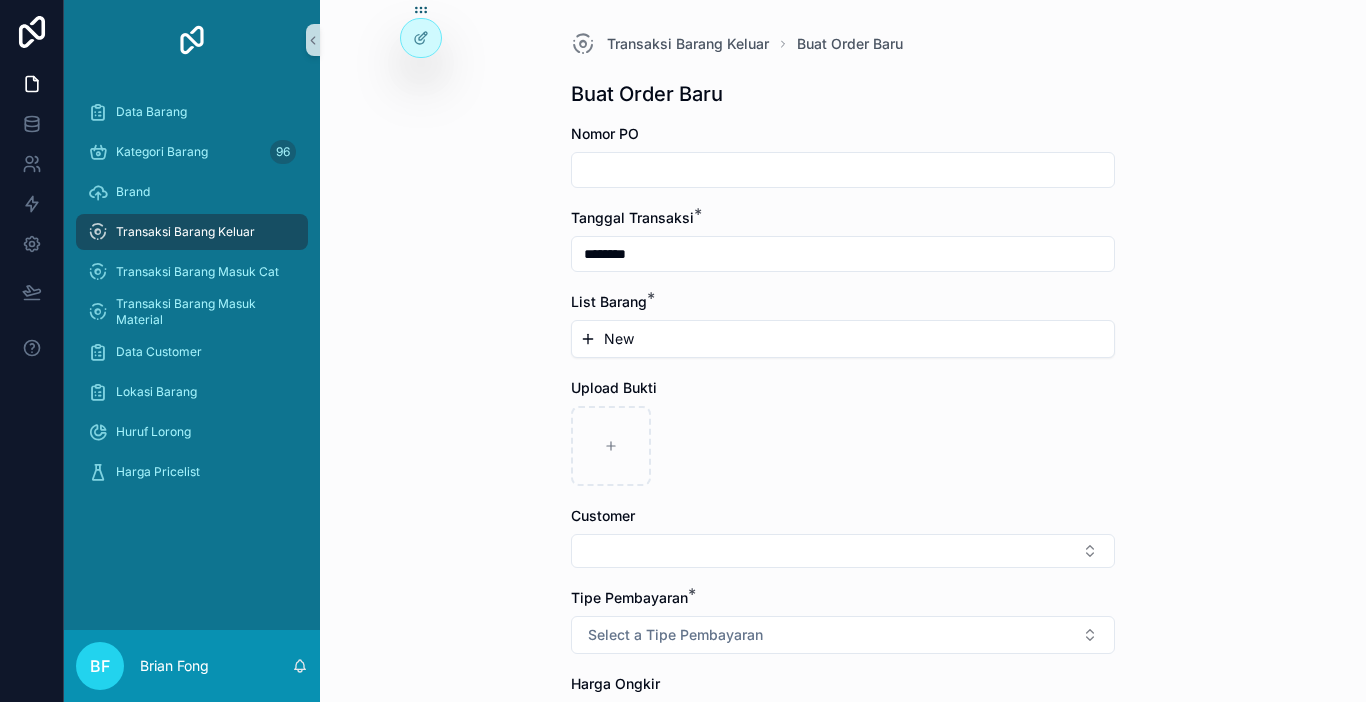 click on "New" at bounding box center [843, 339] 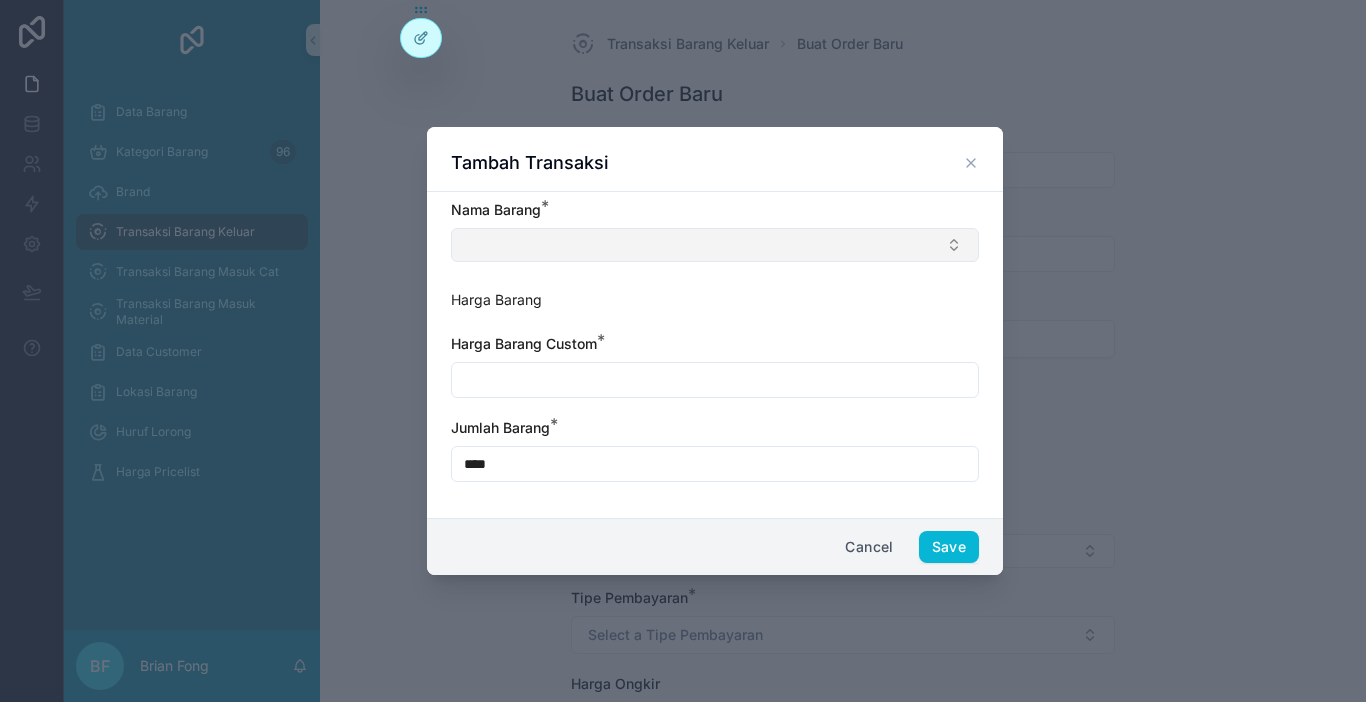 click at bounding box center [715, 245] 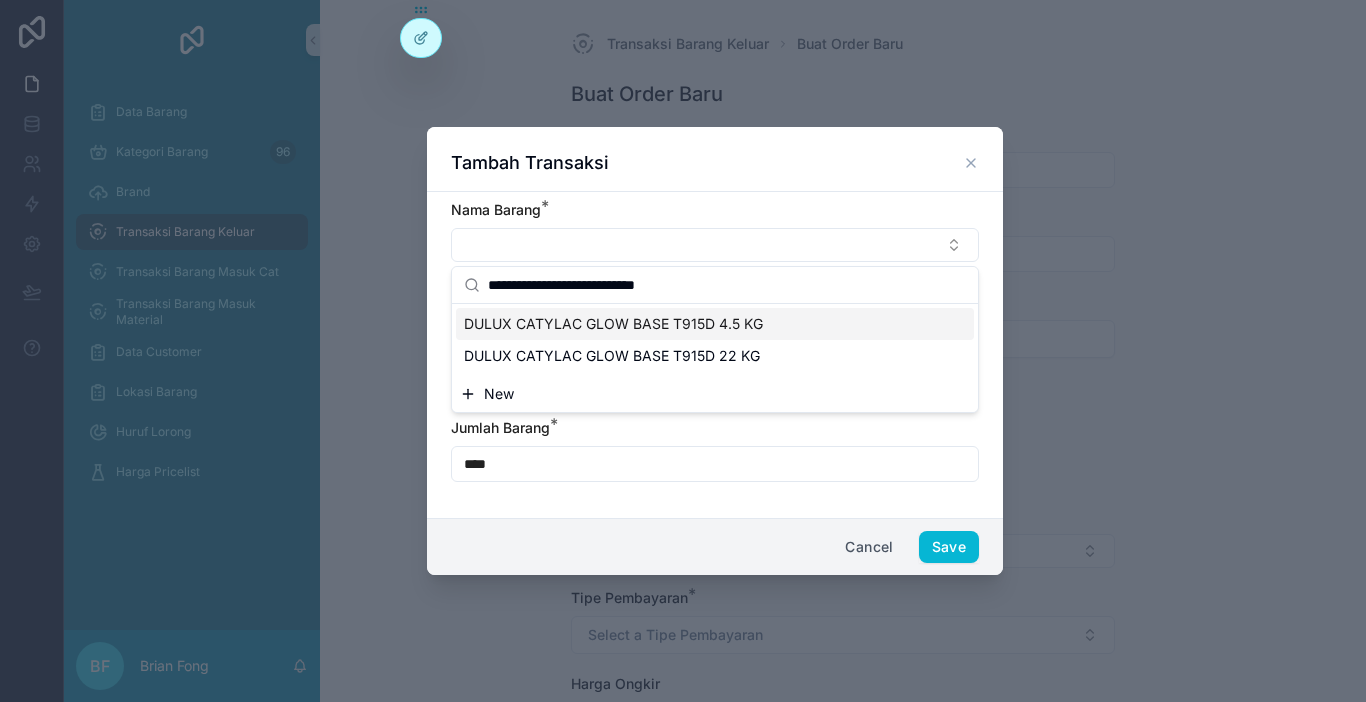 type on "**********" 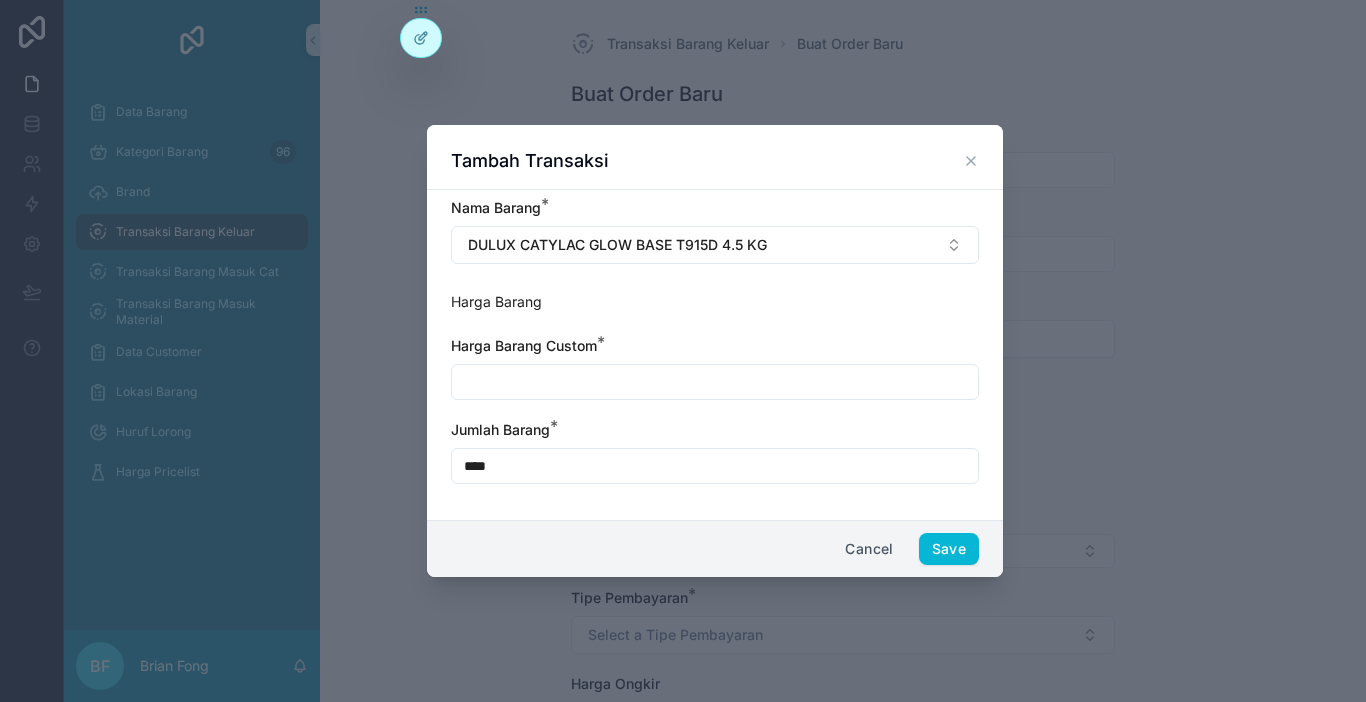 click at bounding box center [715, 382] 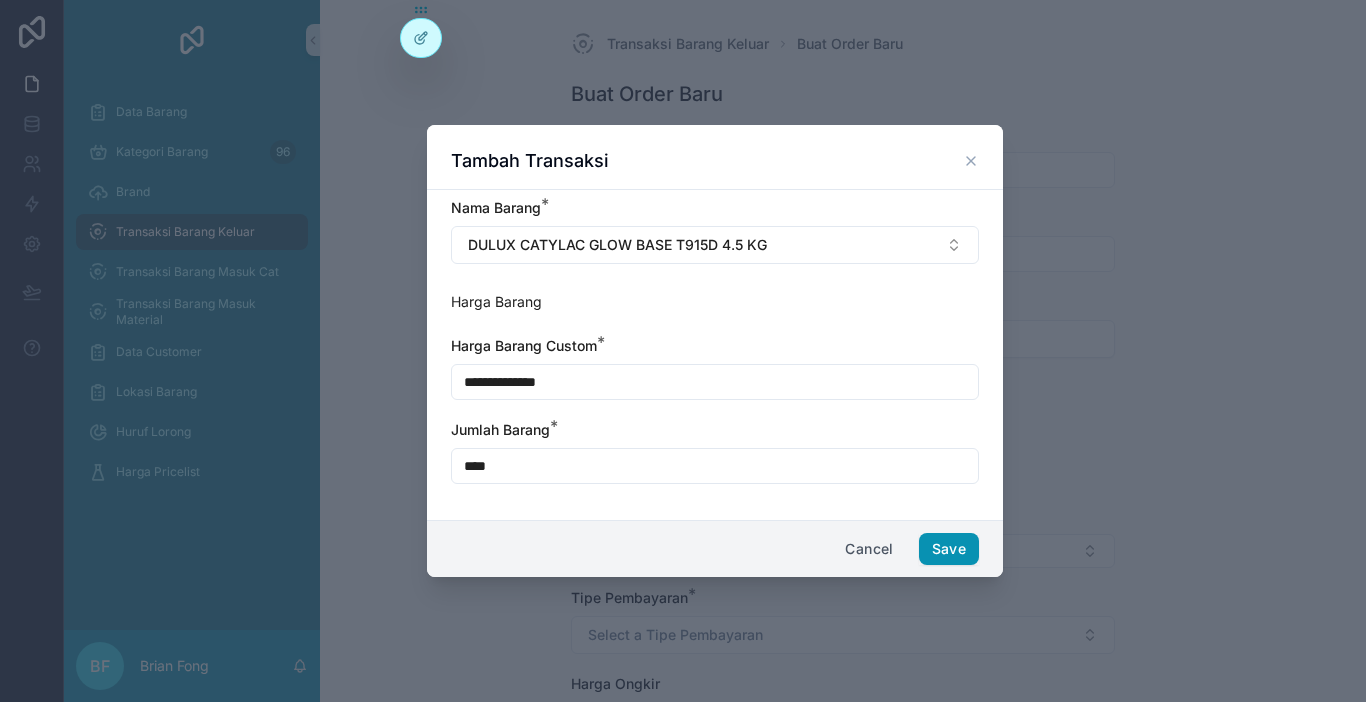 type on "**********" 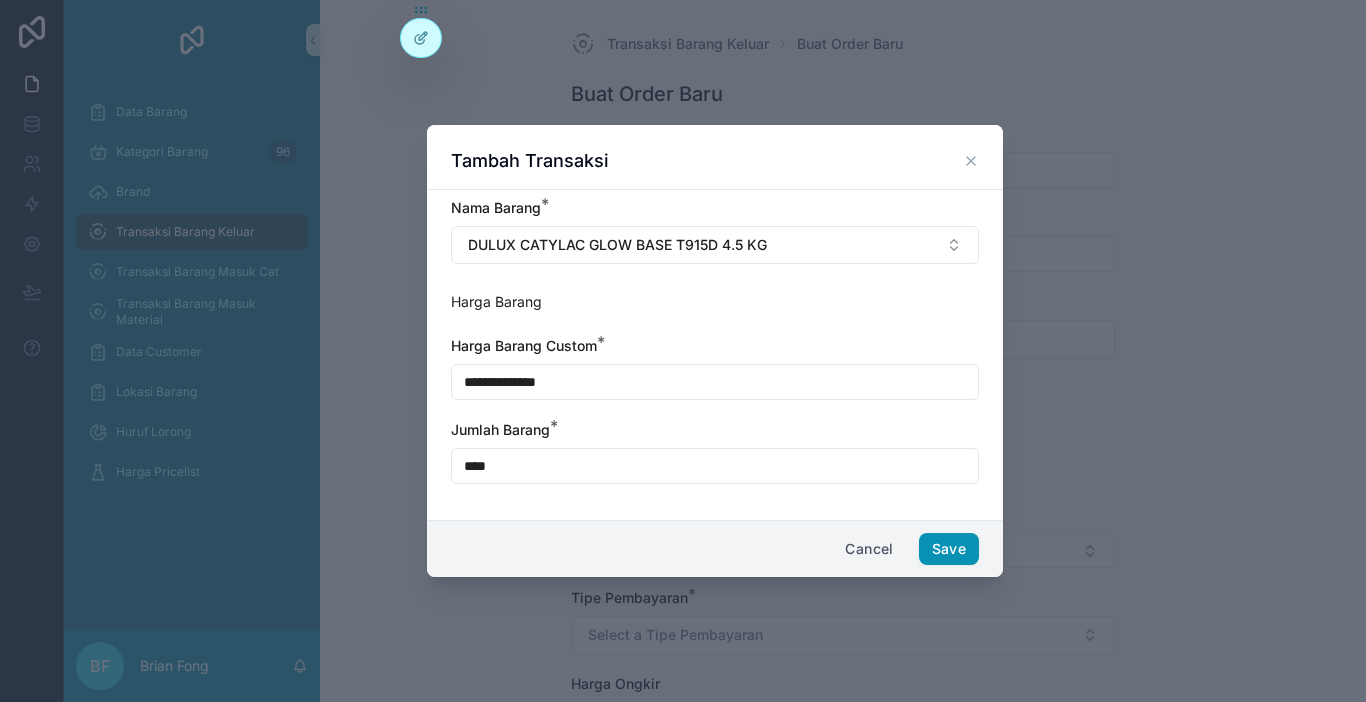 click on "Save" at bounding box center (949, 549) 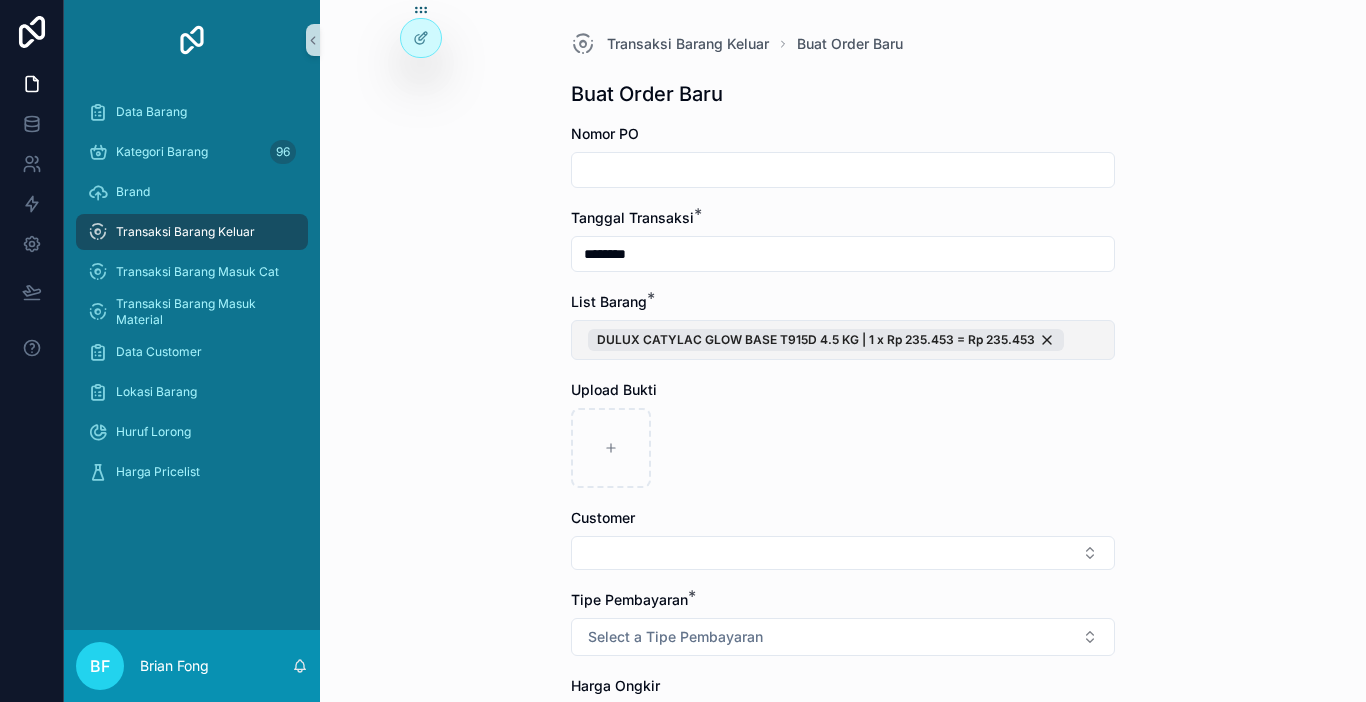 click on "DULUX CATYLAC GLOW BASE T915D 4.5 KG | 1 x Rp 235.453 = Rp 235.453" at bounding box center (843, 340) 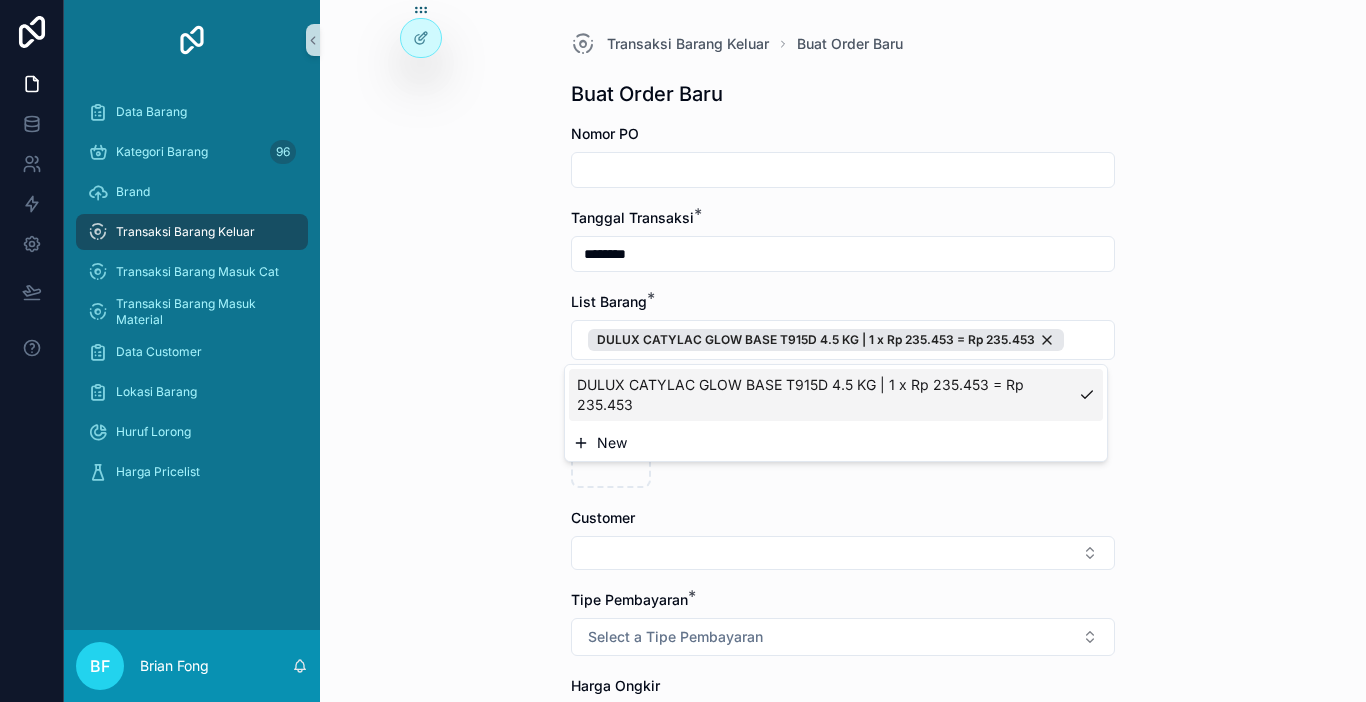 click on "New" at bounding box center (836, 443) 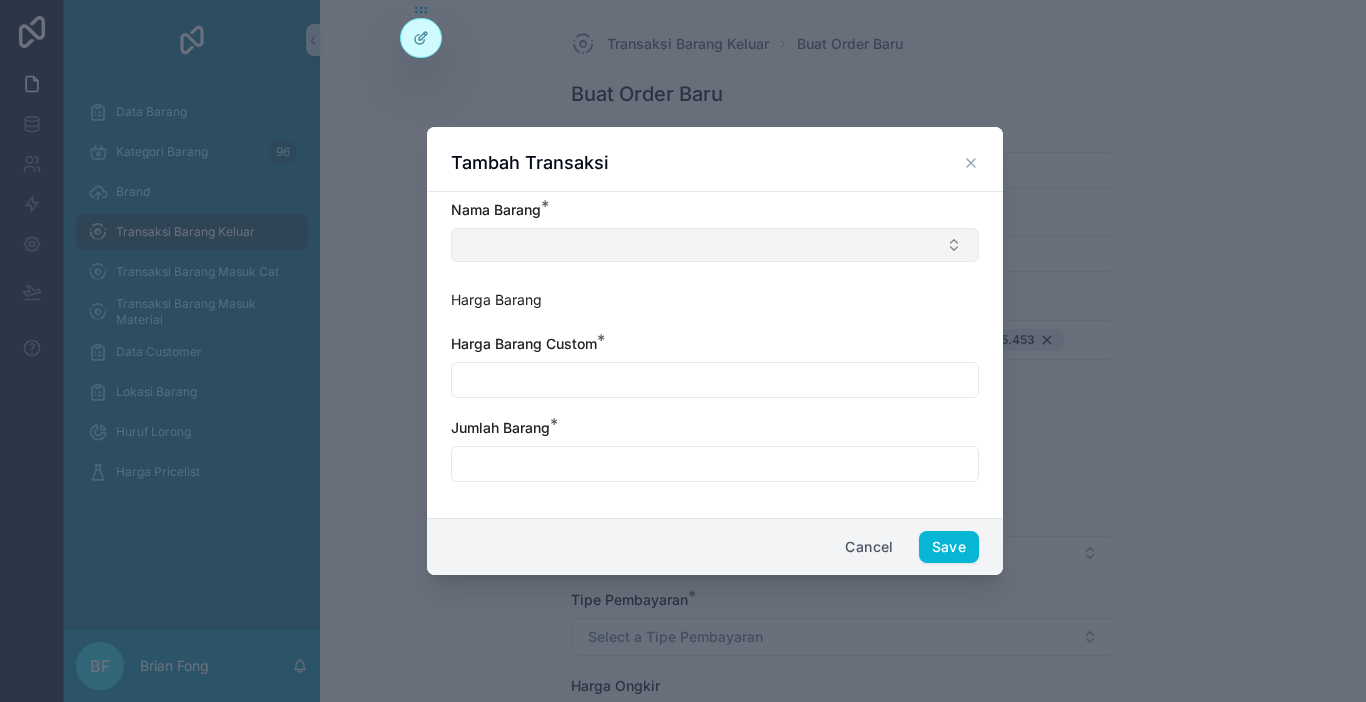 click at bounding box center [715, 245] 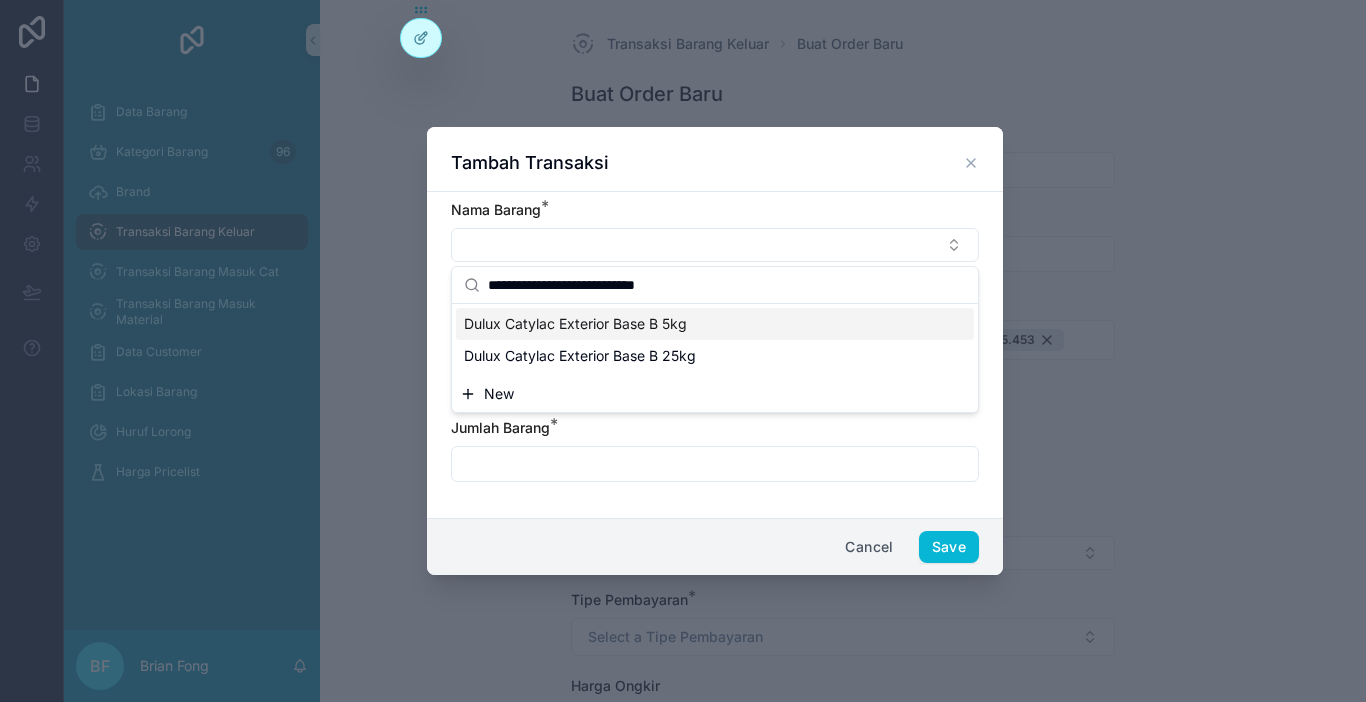 type on "**********" 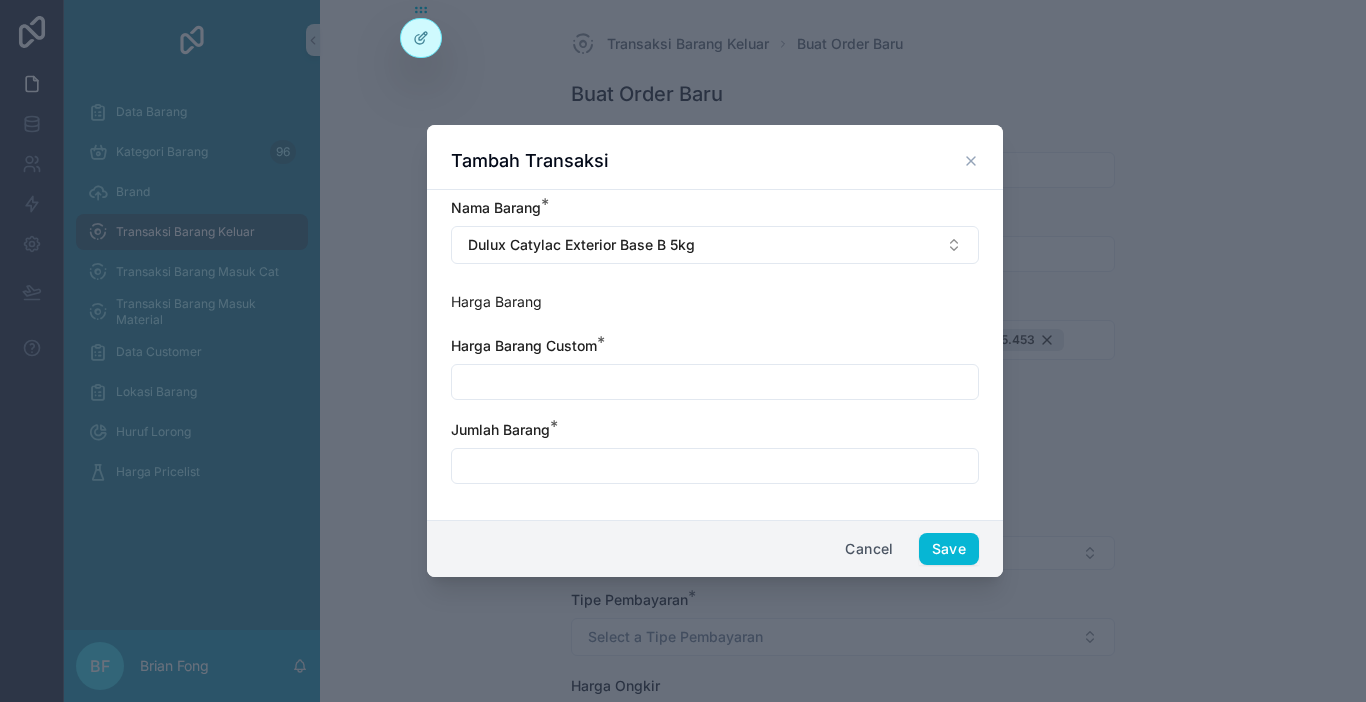 click at bounding box center [715, 382] 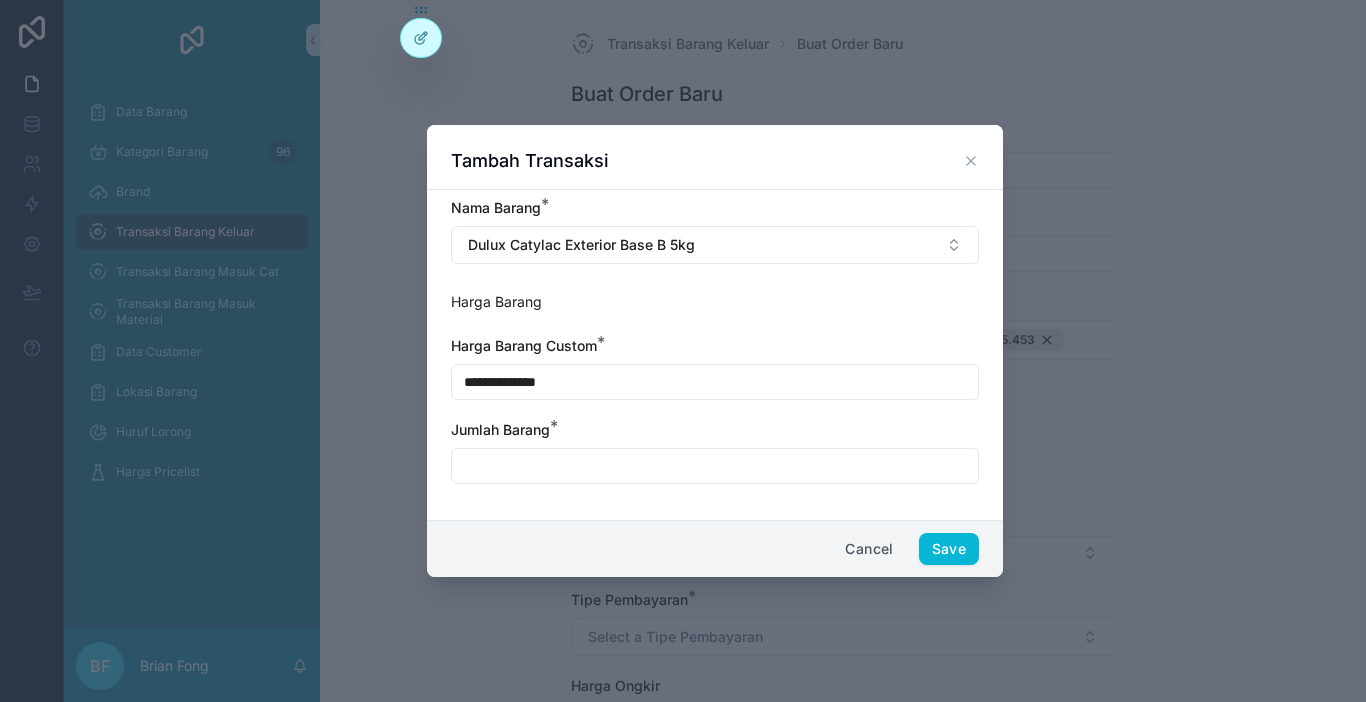 type on "**********" 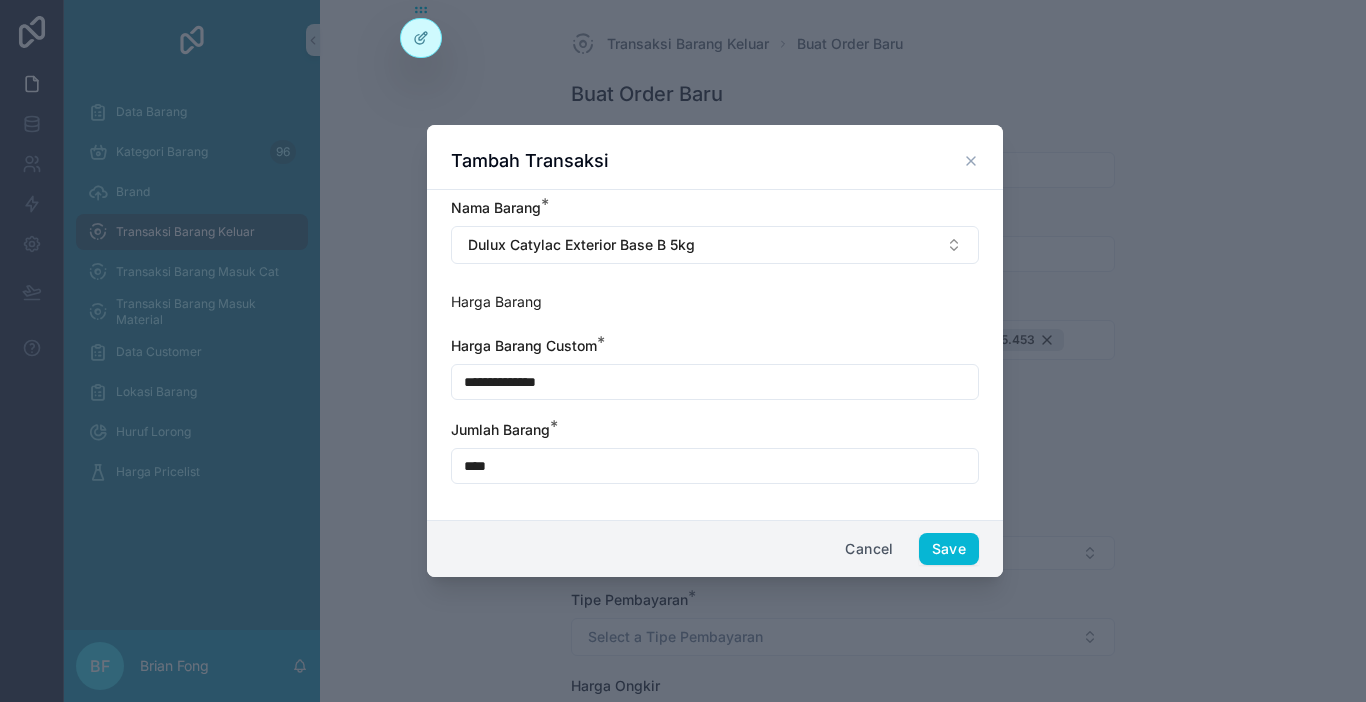 type on "****" 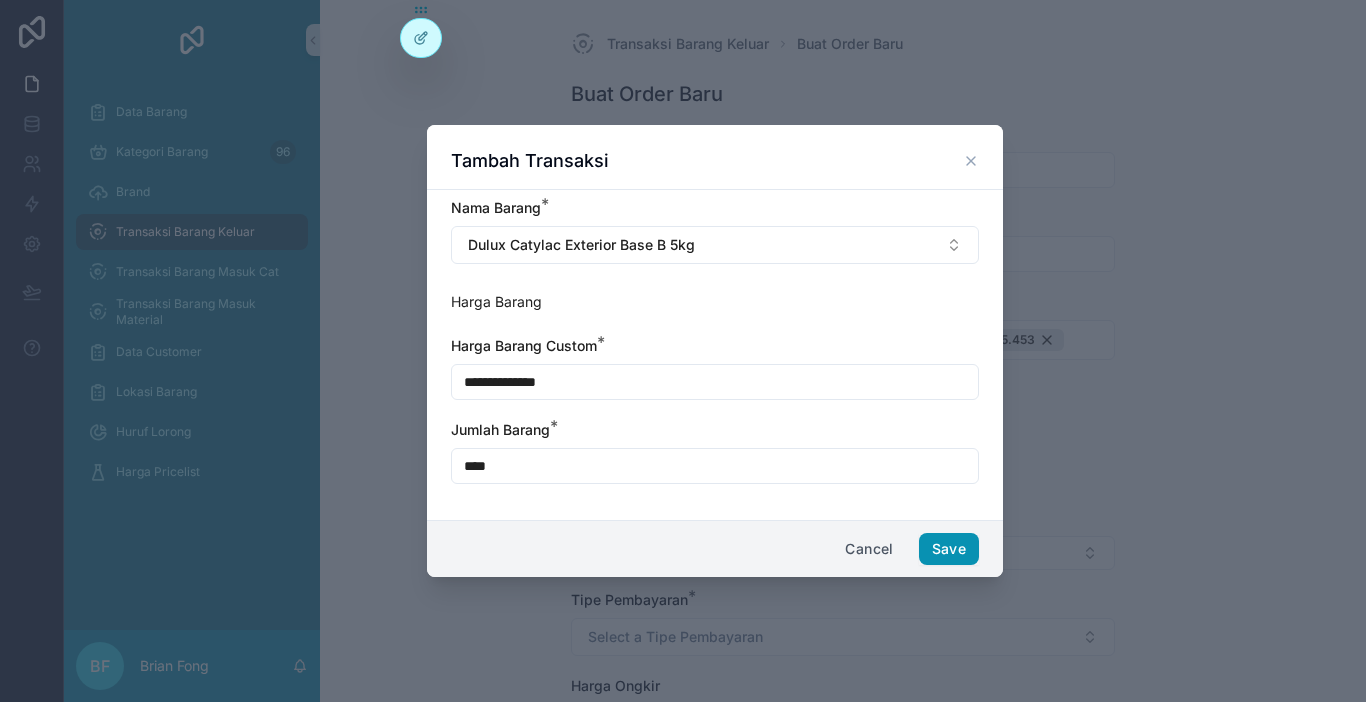 click on "Save" at bounding box center [949, 549] 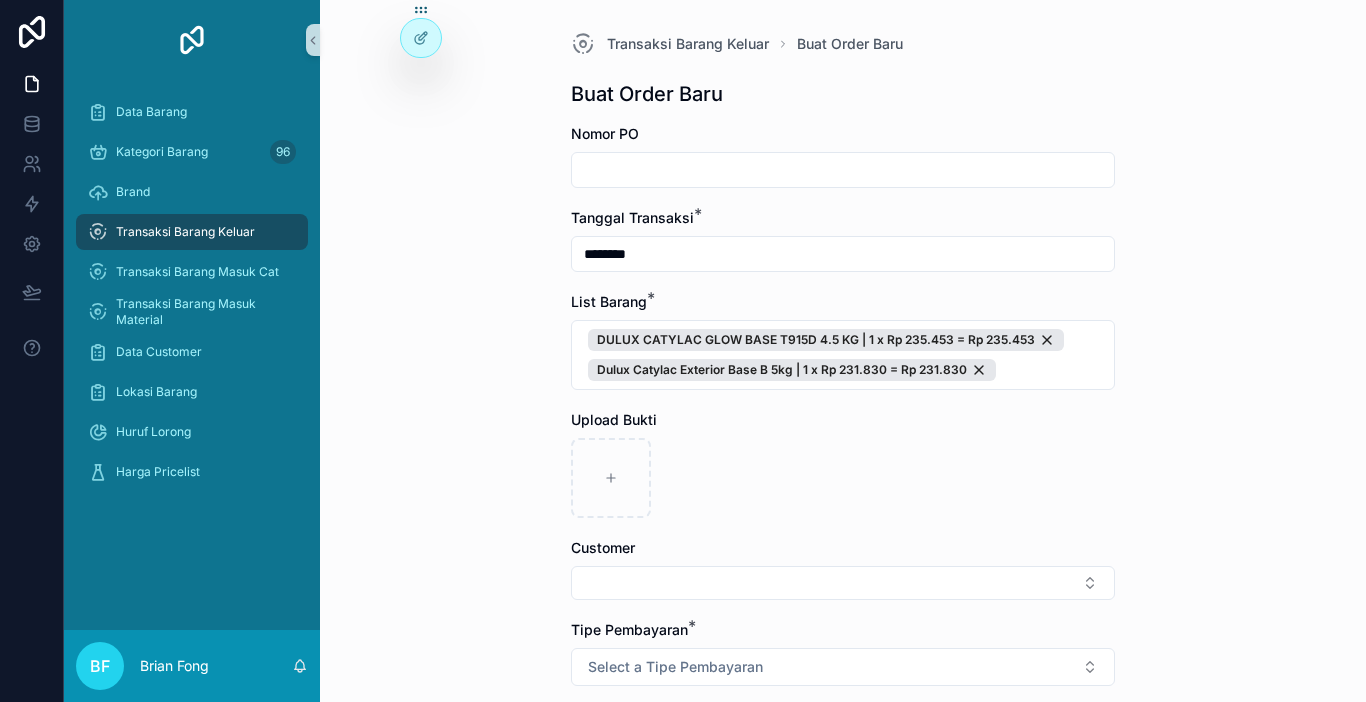click on "Customer" at bounding box center [843, 548] 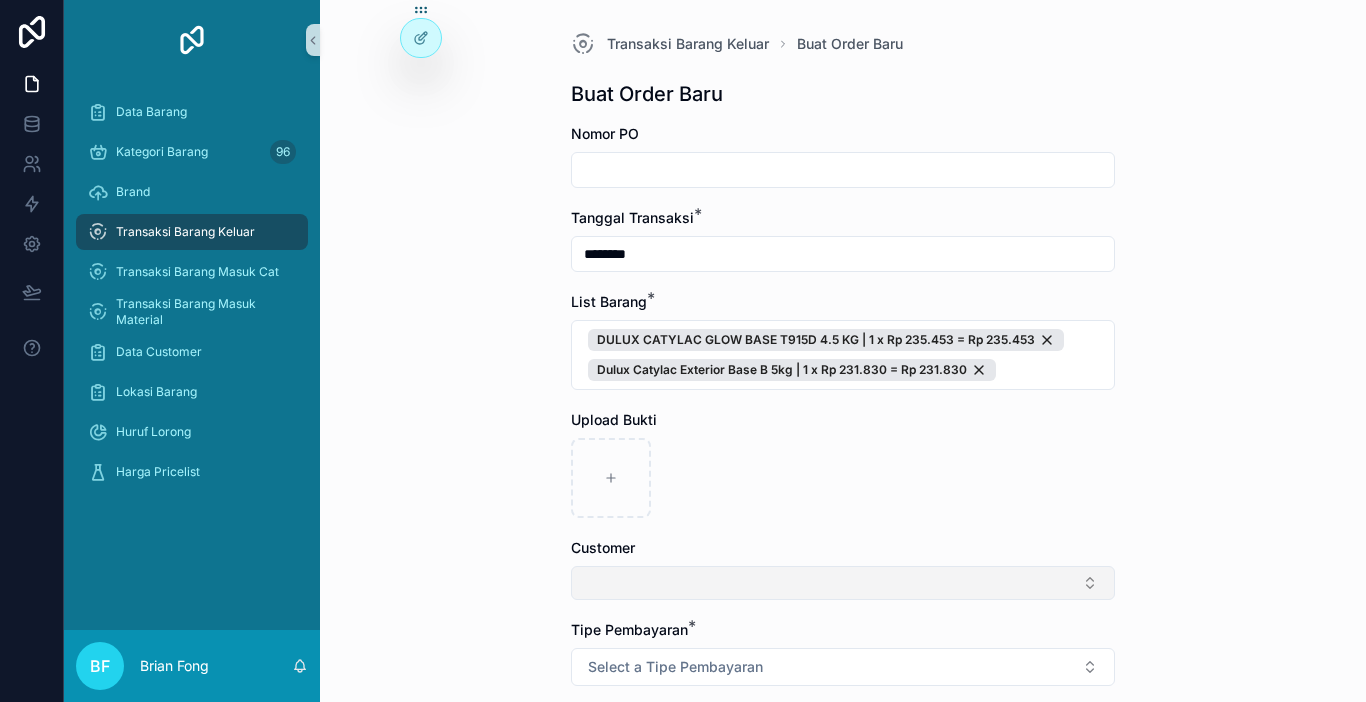 click at bounding box center (843, 583) 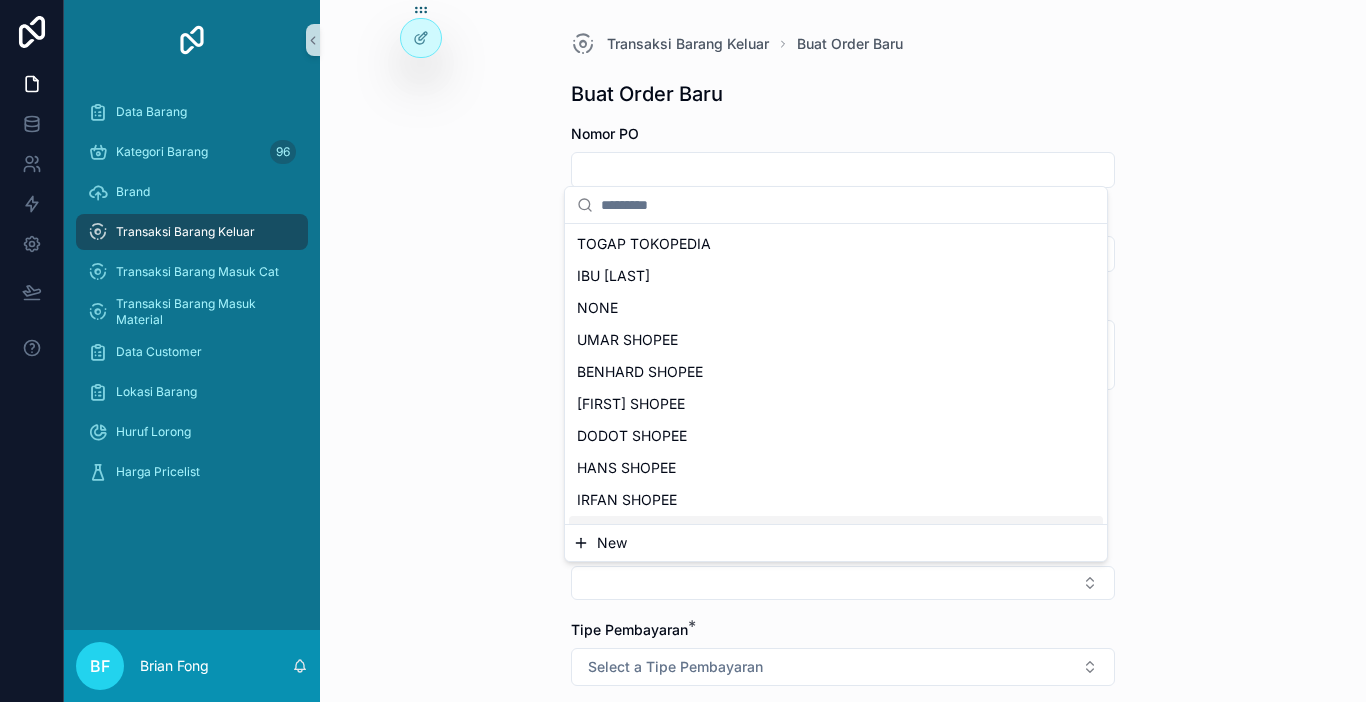 click on "New" at bounding box center (836, 543) 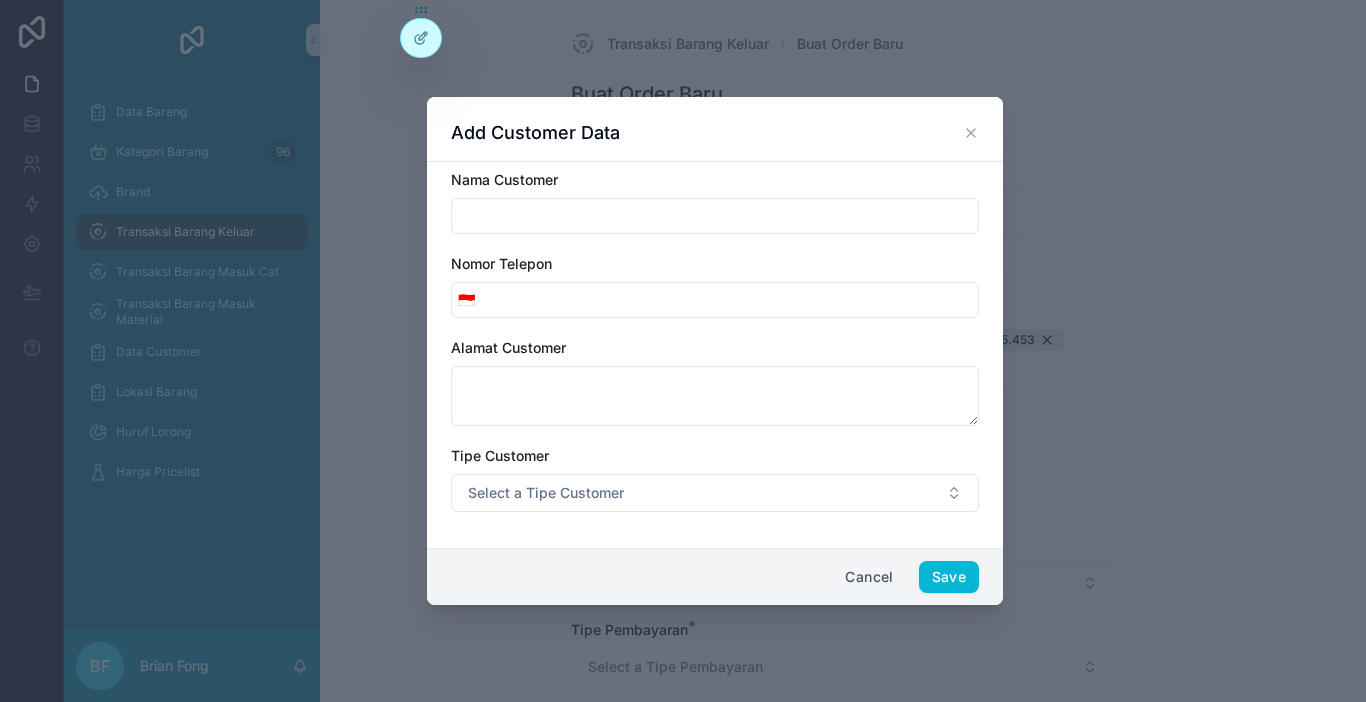 click at bounding box center (715, 216) 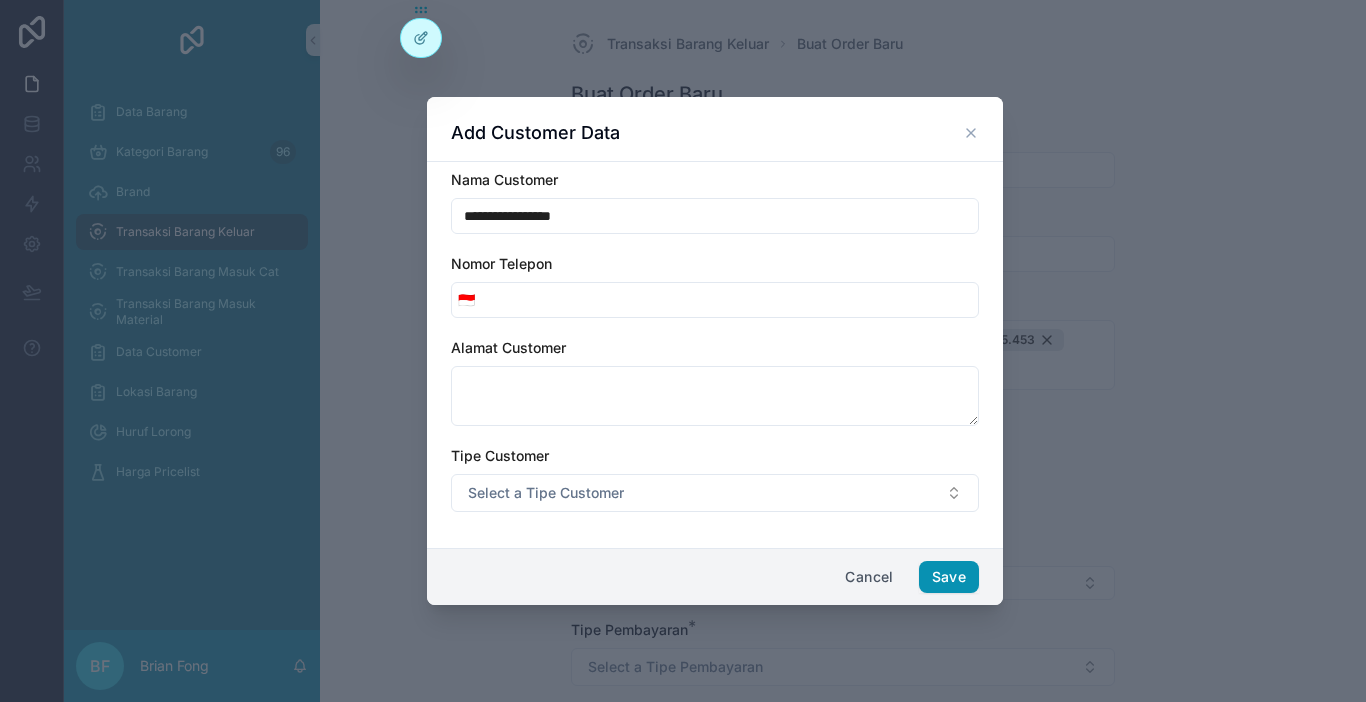 type on "**********" 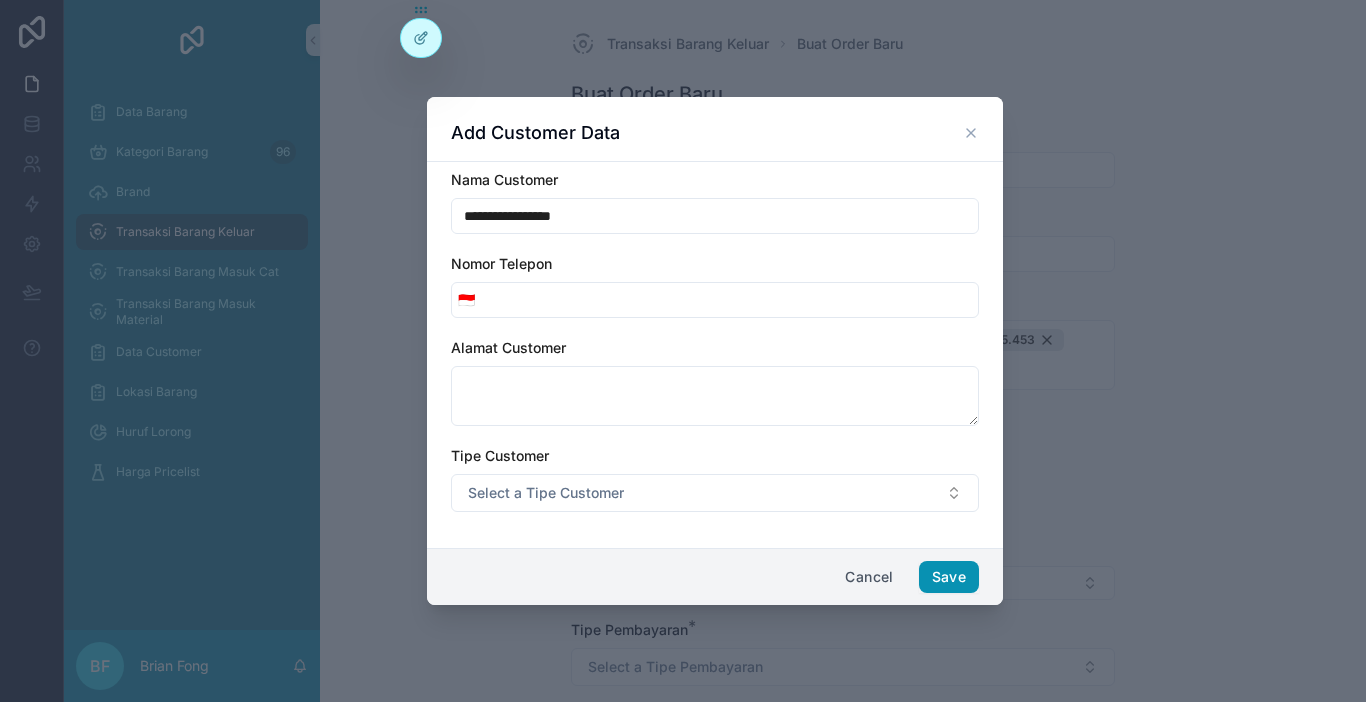 click on "Save" at bounding box center [949, 577] 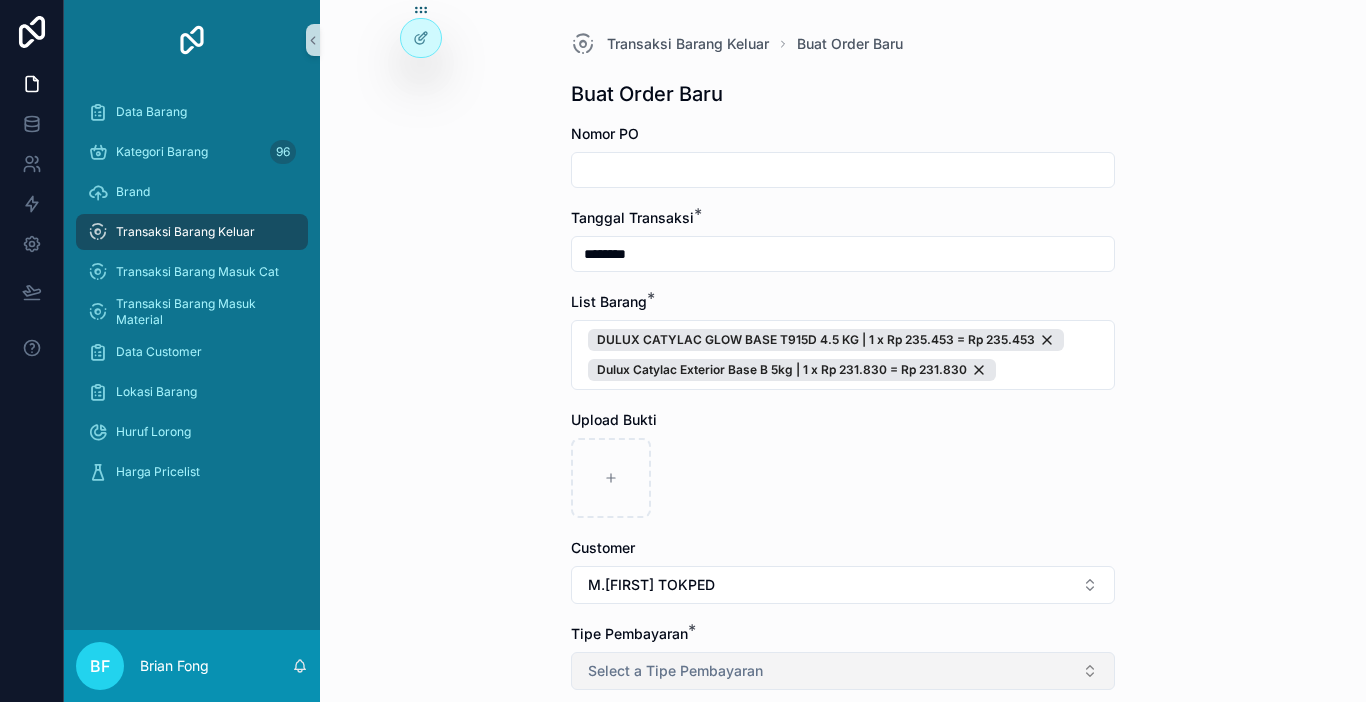 click on "Select a Tipe Pembayaran" at bounding box center [843, 671] 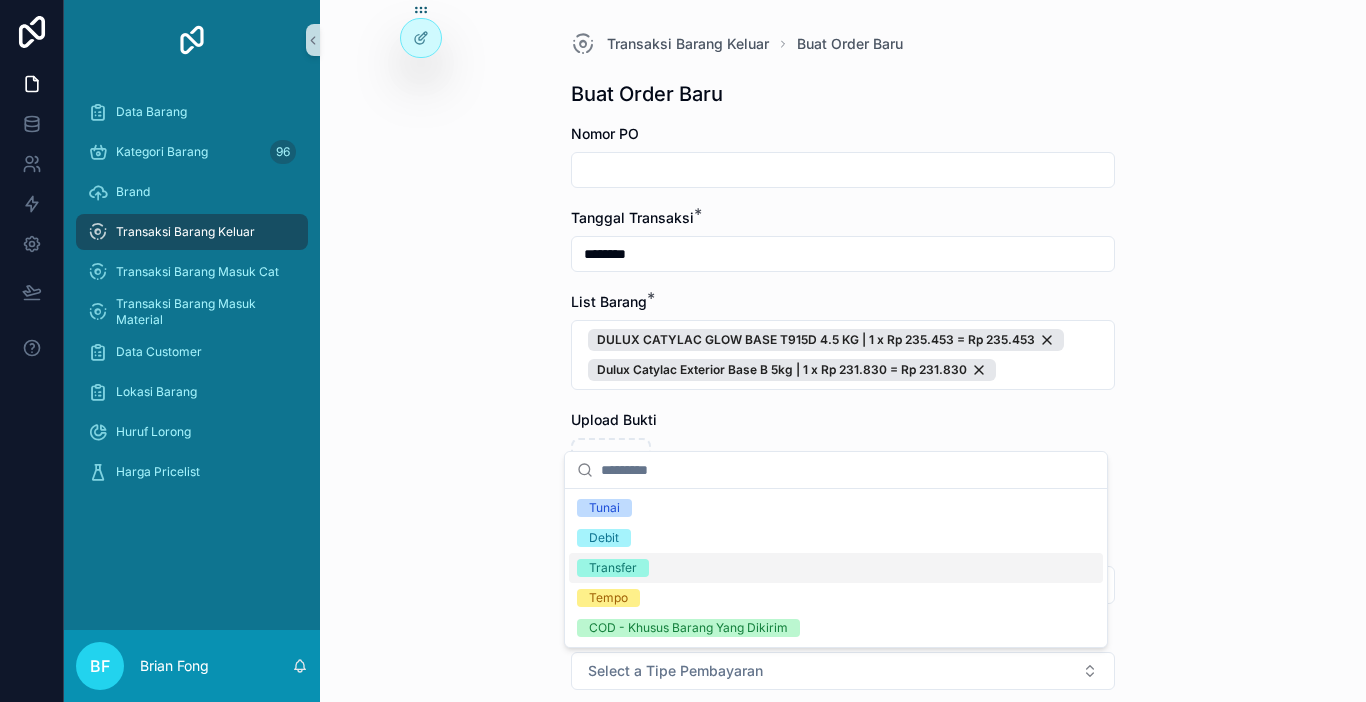 click on "Transfer" at bounding box center (836, 568) 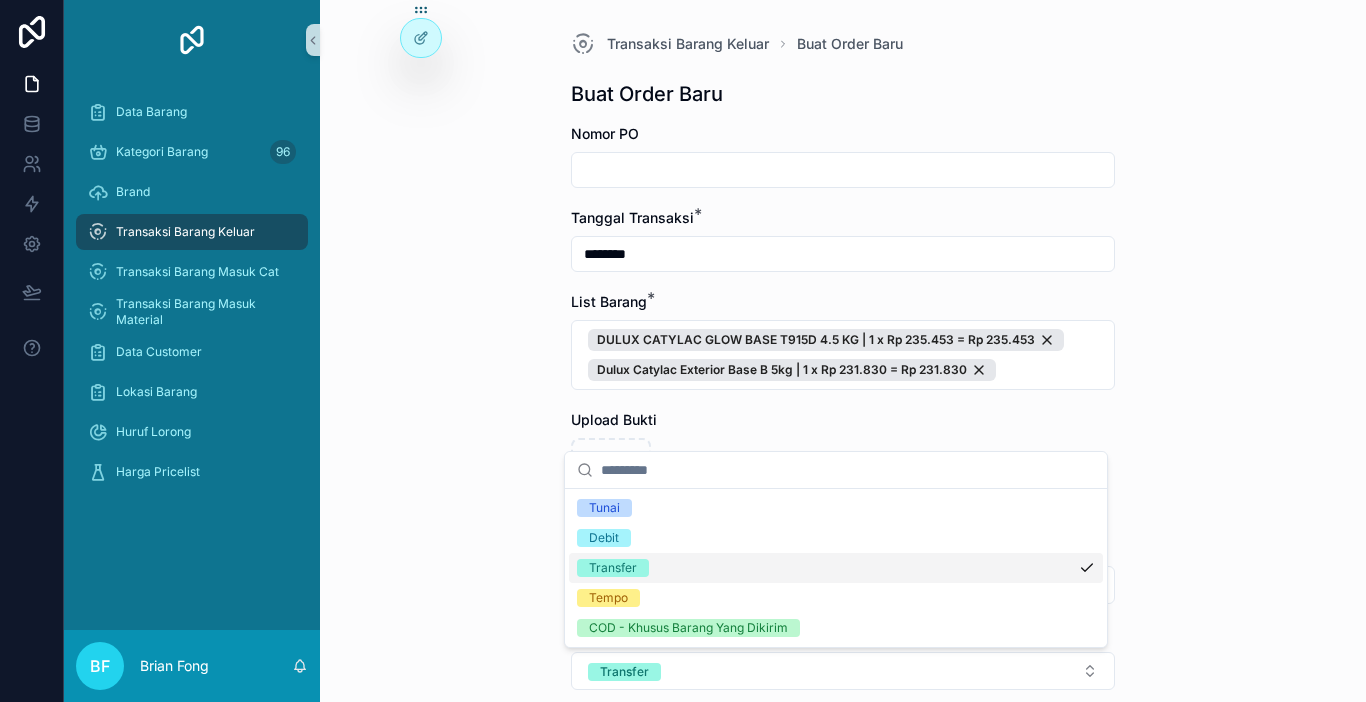click on "Transaksi Barang Keluar Buat Order Baru Buat Order Baru Nomor PO Tanggal Transaksi * ******** List Barang * DULUX CATYLAC GLOW BASE T915D 4.5 KG | 1 x Rp 235.453 = Rp 235.453 Dulux Catylac Exterior Base B 5kg | 1 x Rp 231.830 = Rp 231.830 Upload Bukti Customer M.[FIRST] TOKPED Tipe Pembayaran * Transfer Harga Ongkir Totalkan Transaksi" at bounding box center (843, 351) 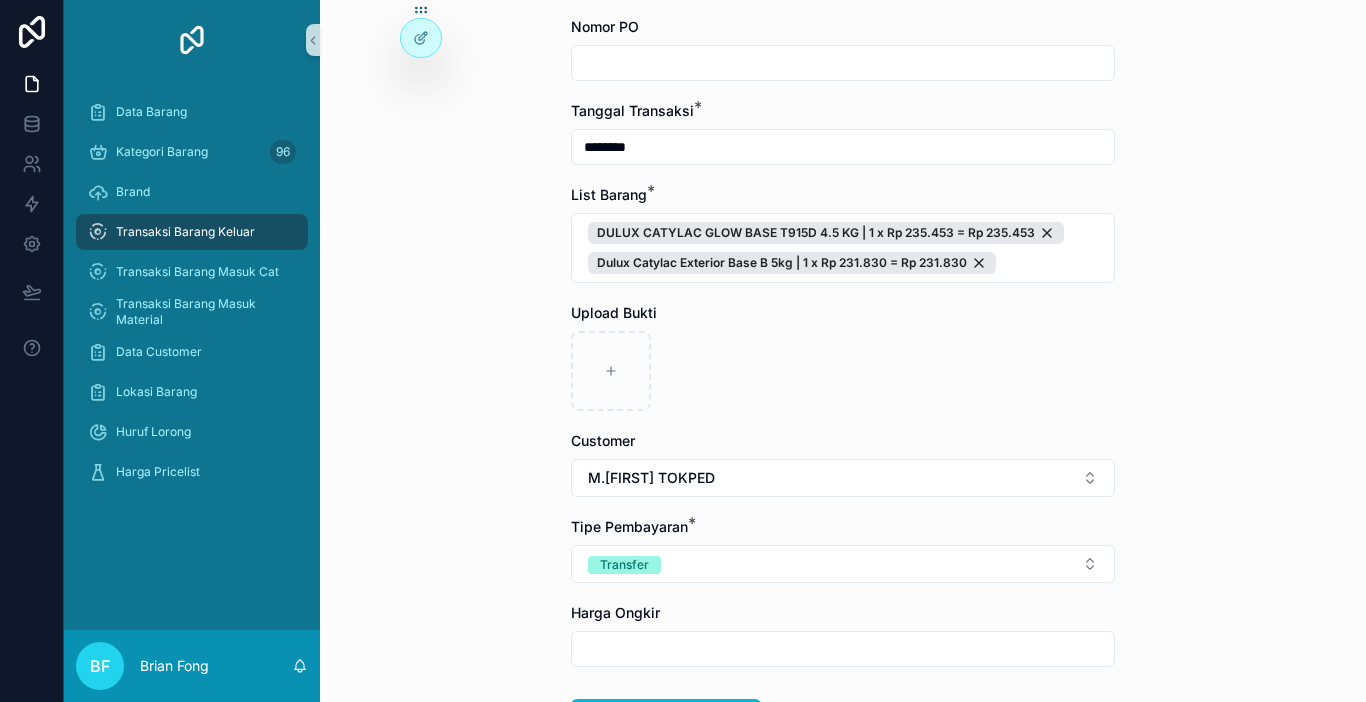 scroll, scrollTop: 200, scrollLeft: 0, axis: vertical 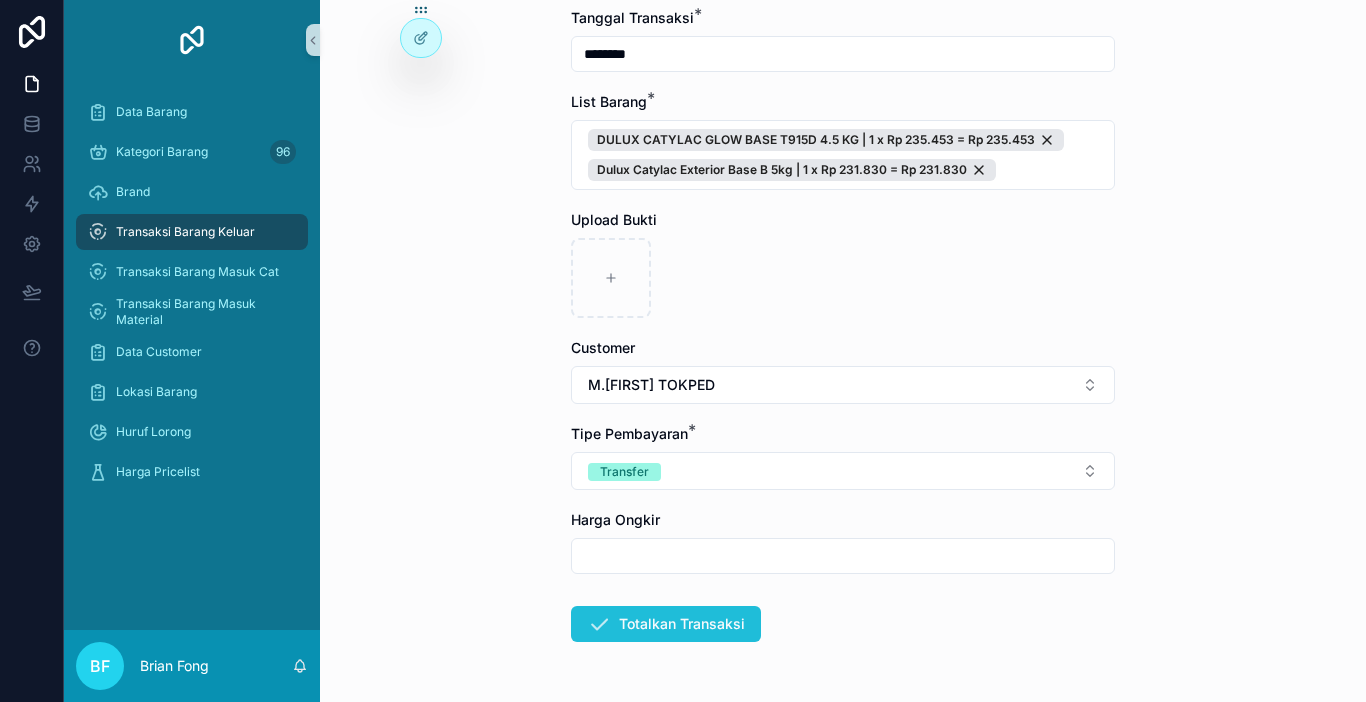 click on "Totalkan Transaksi" at bounding box center [666, 624] 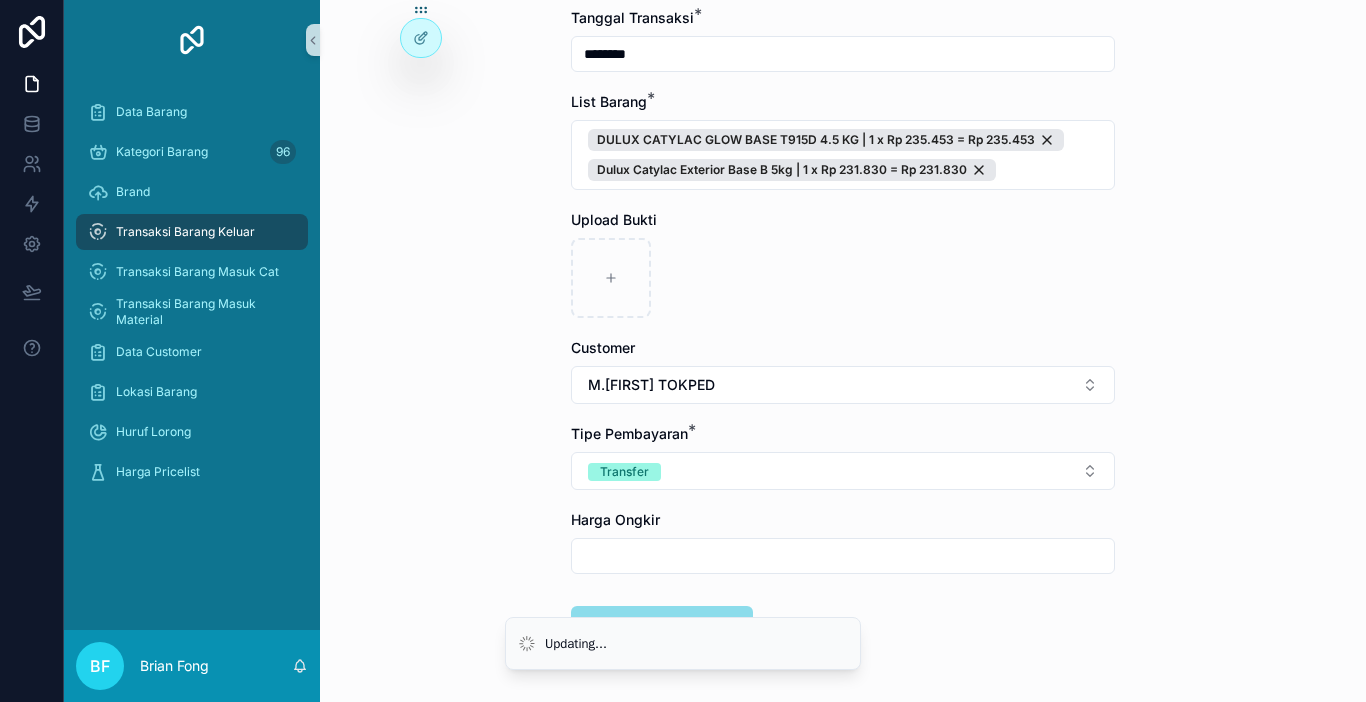 scroll, scrollTop: 0, scrollLeft: 0, axis: both 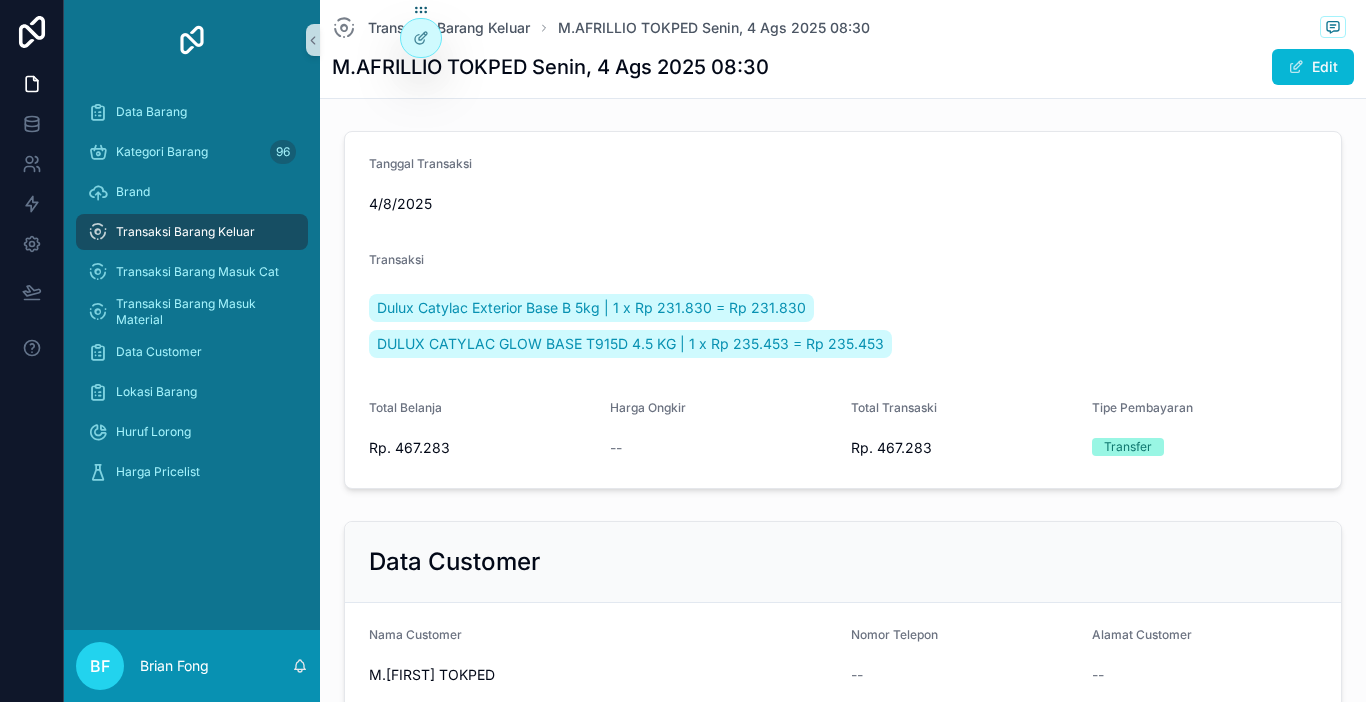 click on "Transaksi Barang Keluar" at bounding box center (192, 232) 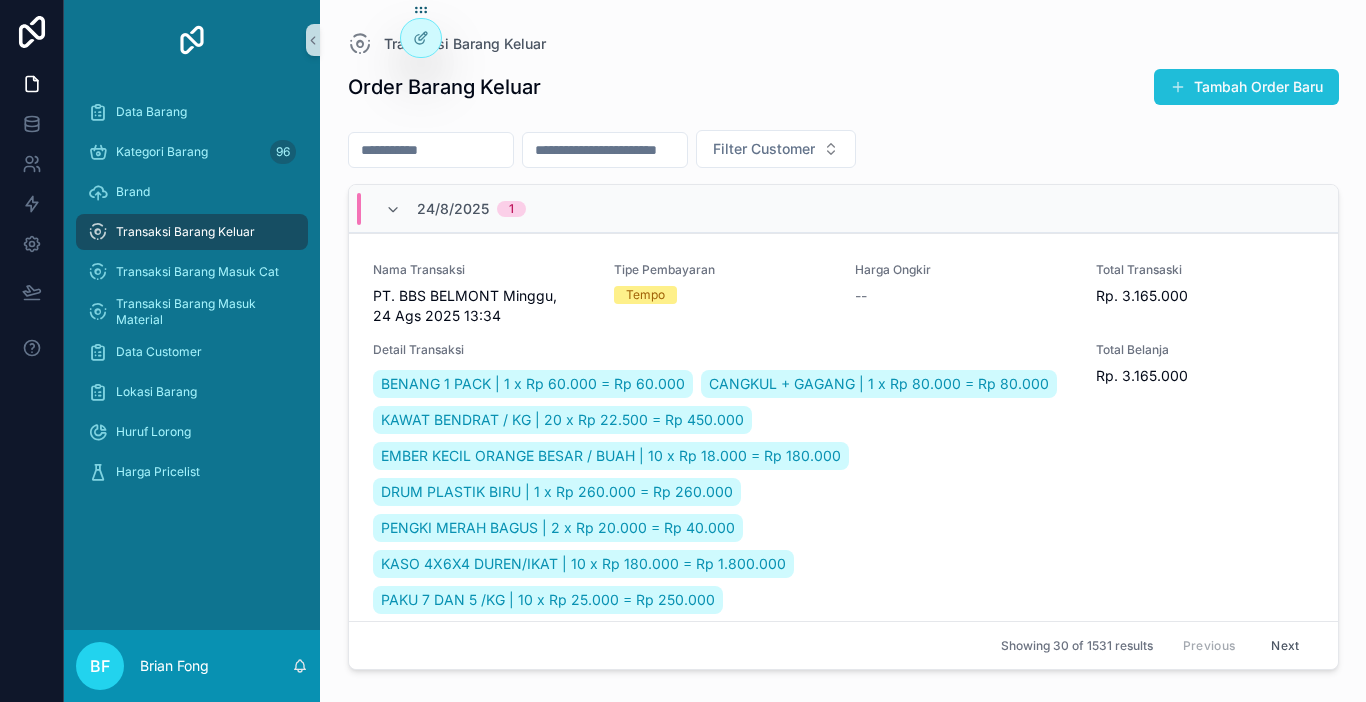 click on "Tambah Order Baru" at bounding box center (1246, 87) 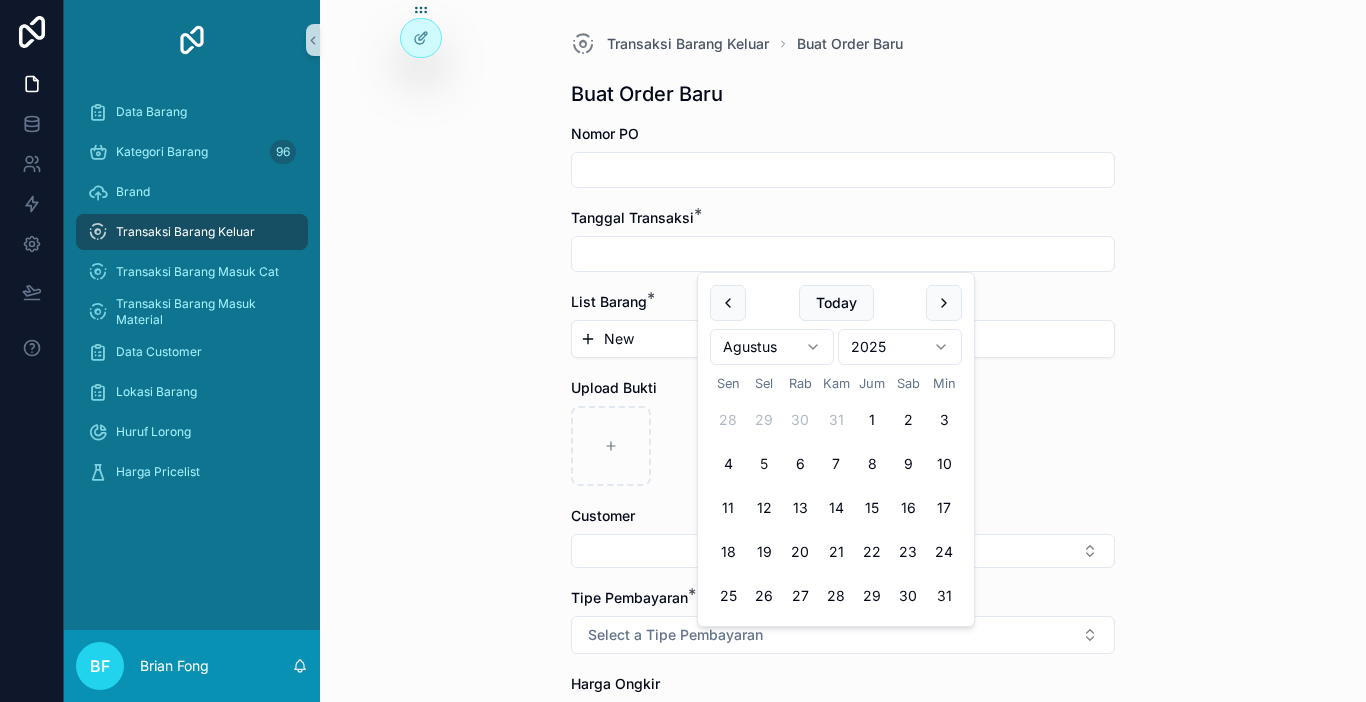 click at bounding box center (843, 254) 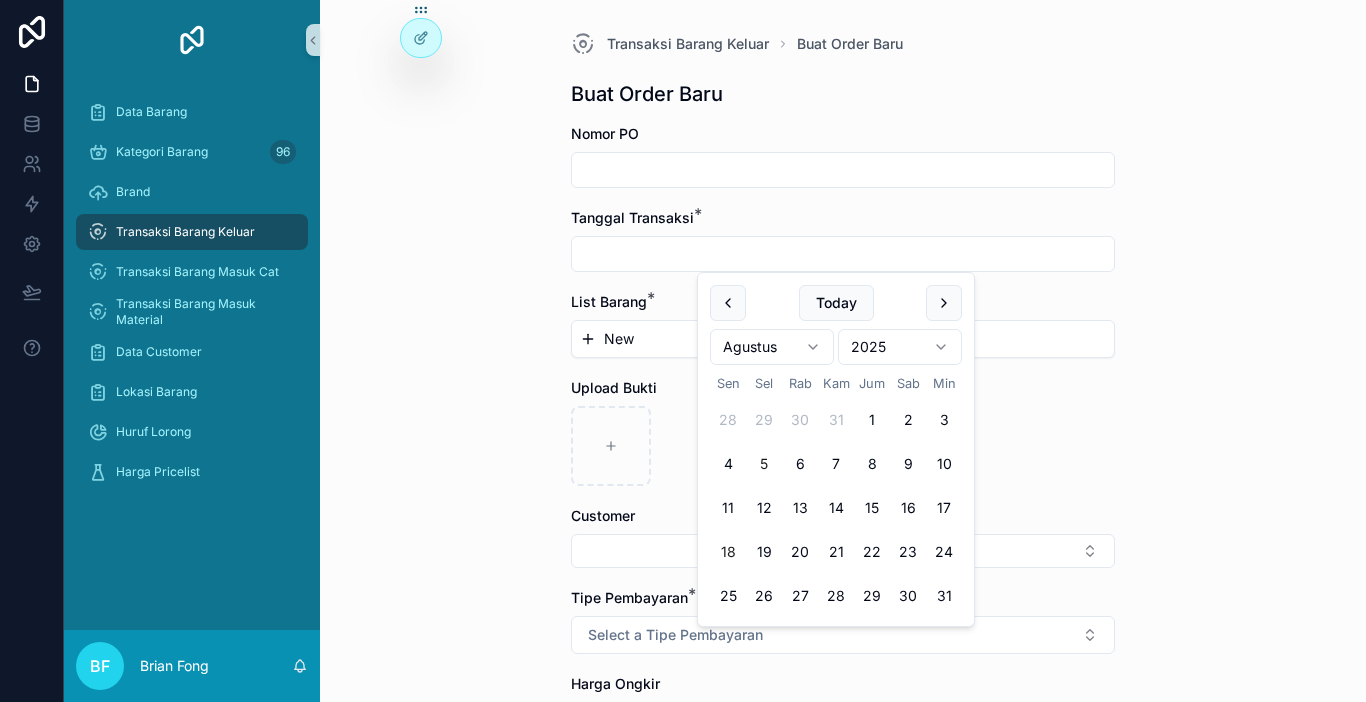 click on "18" at bounding box center [728, 552] 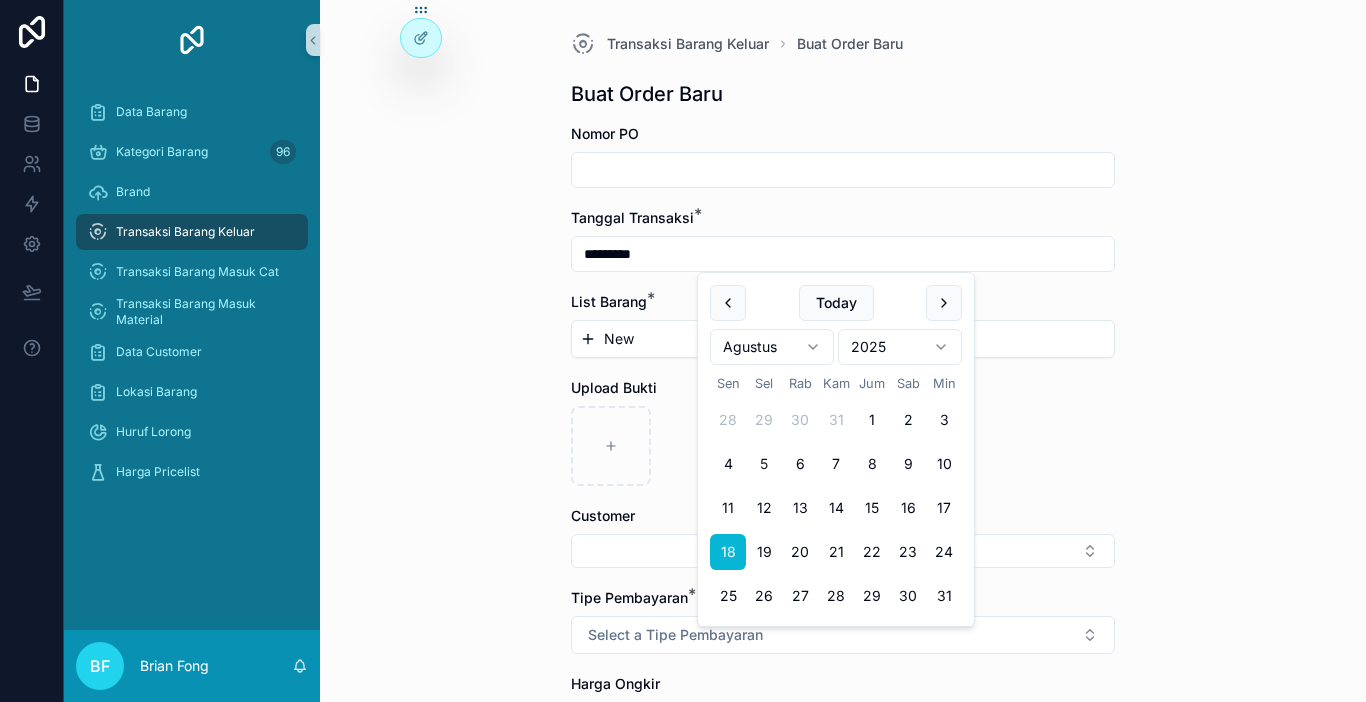 click on "4" at bounding box center (728, 464) 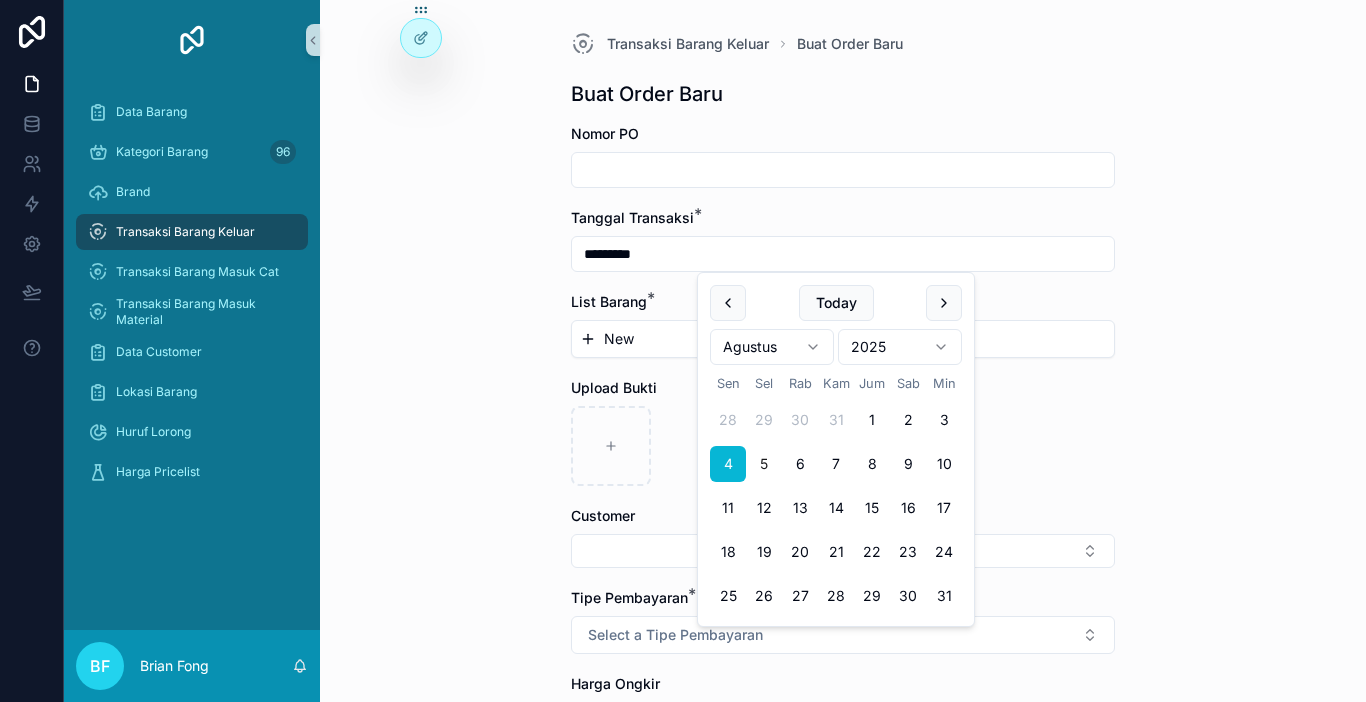 type on "********" 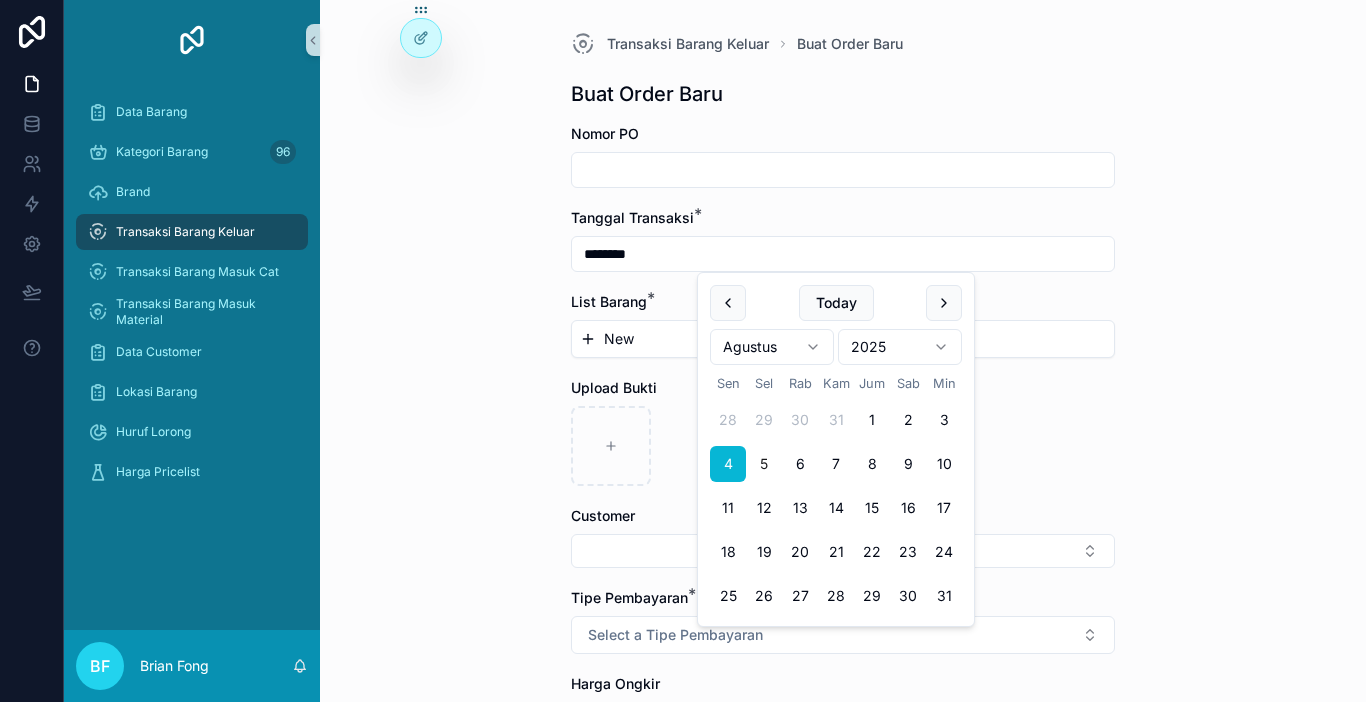 click on "New" at bounding box center [619, 339] 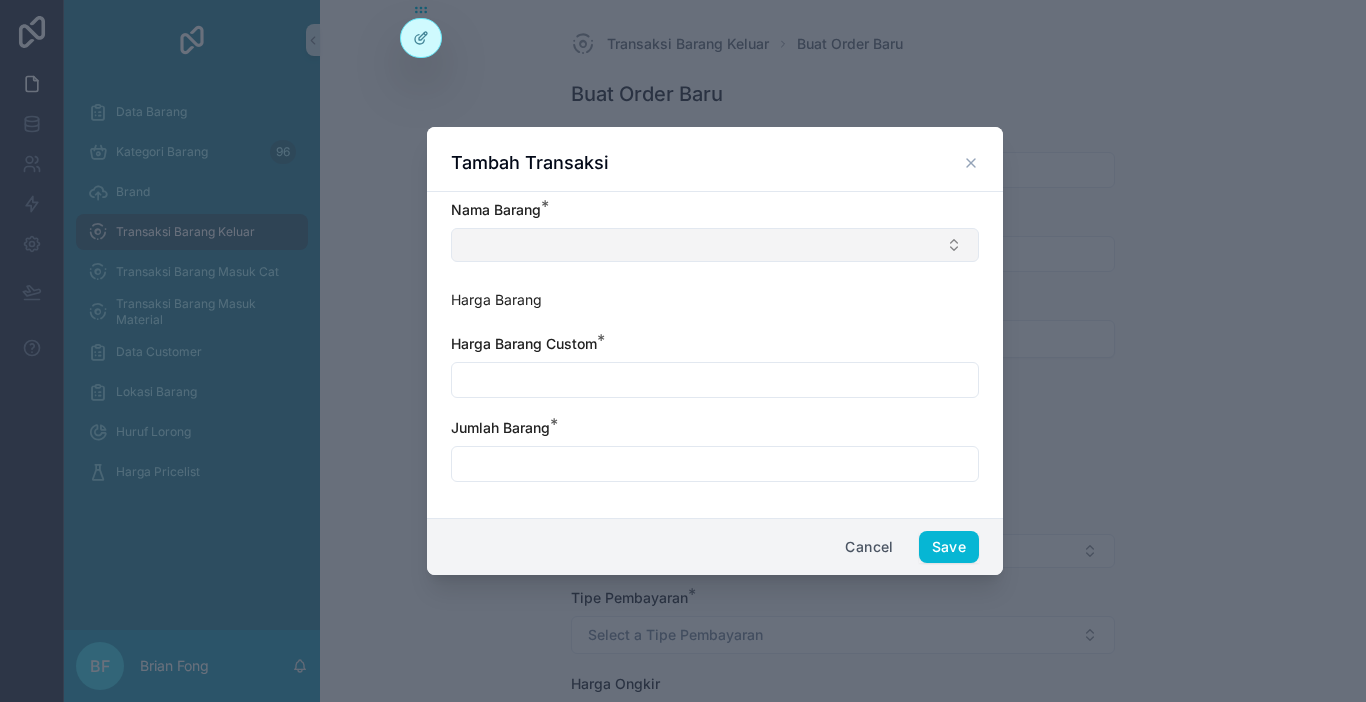 click at bounding box center [715, 245] 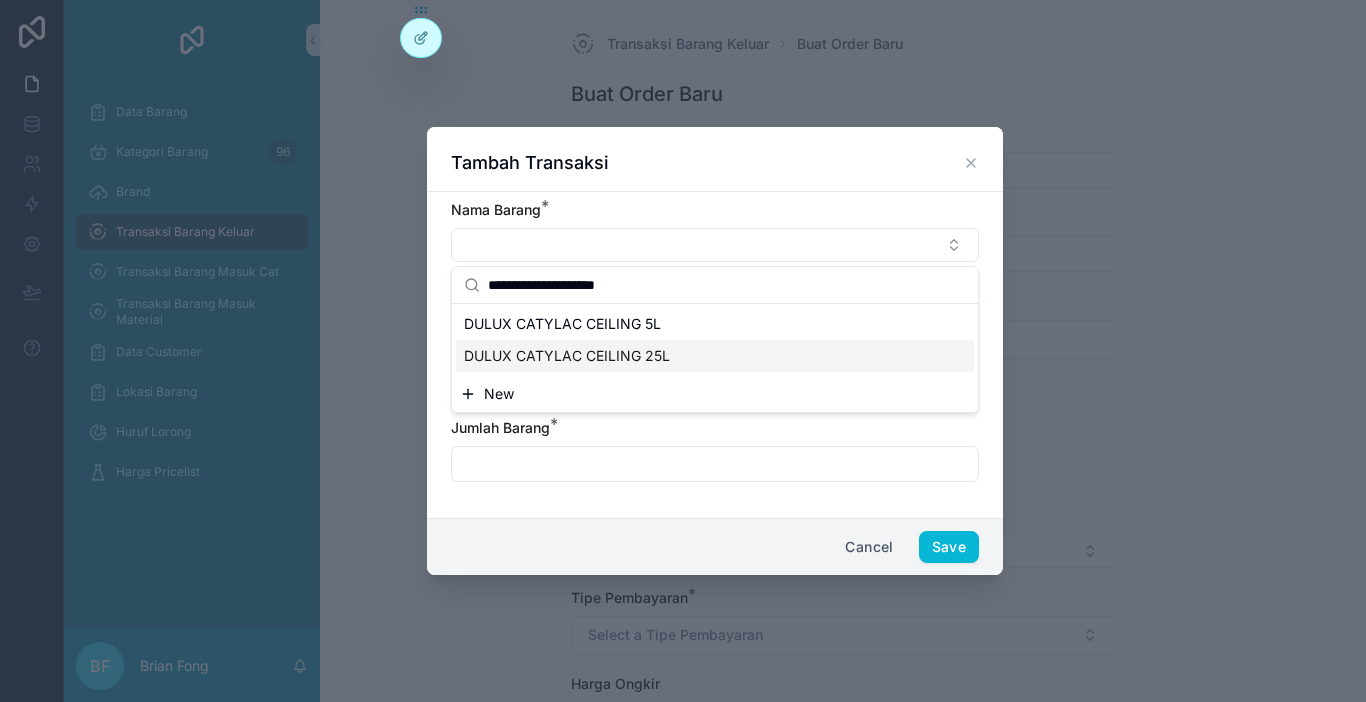 type on "**********" 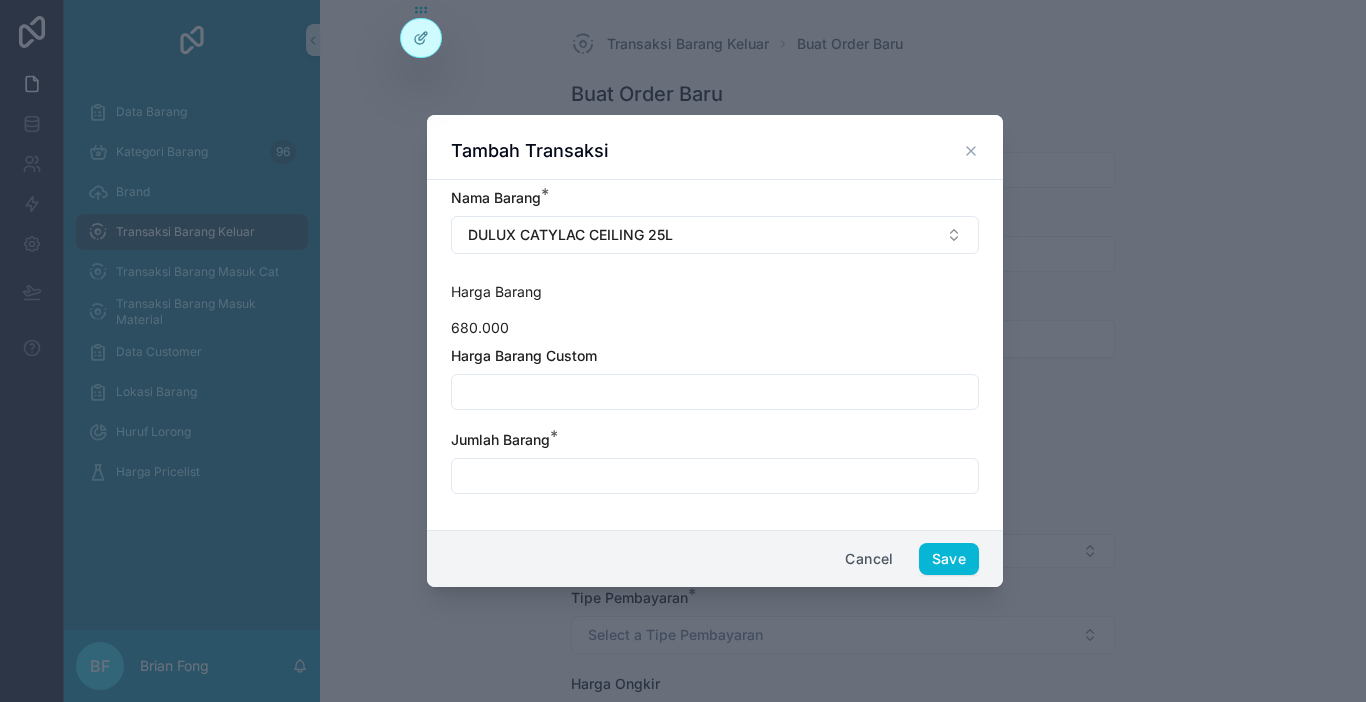 click at bounding box center [715, 392] 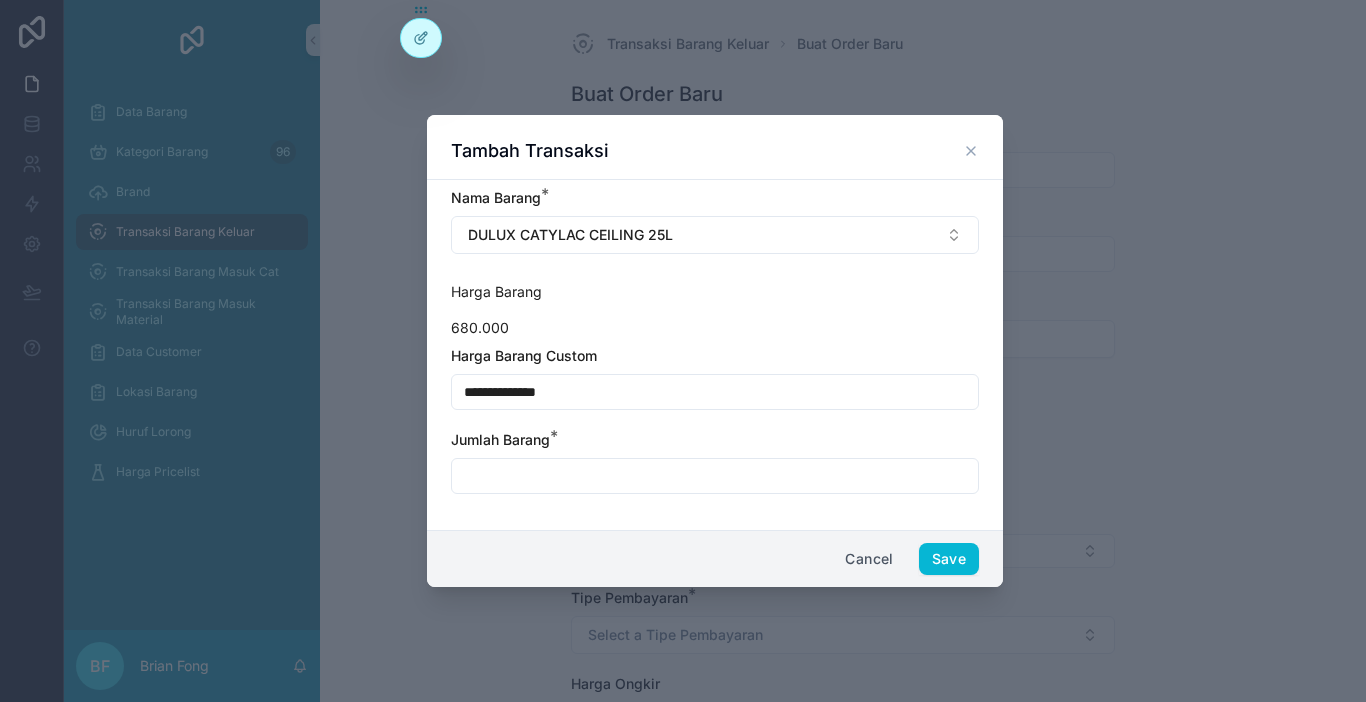 type on "**********" 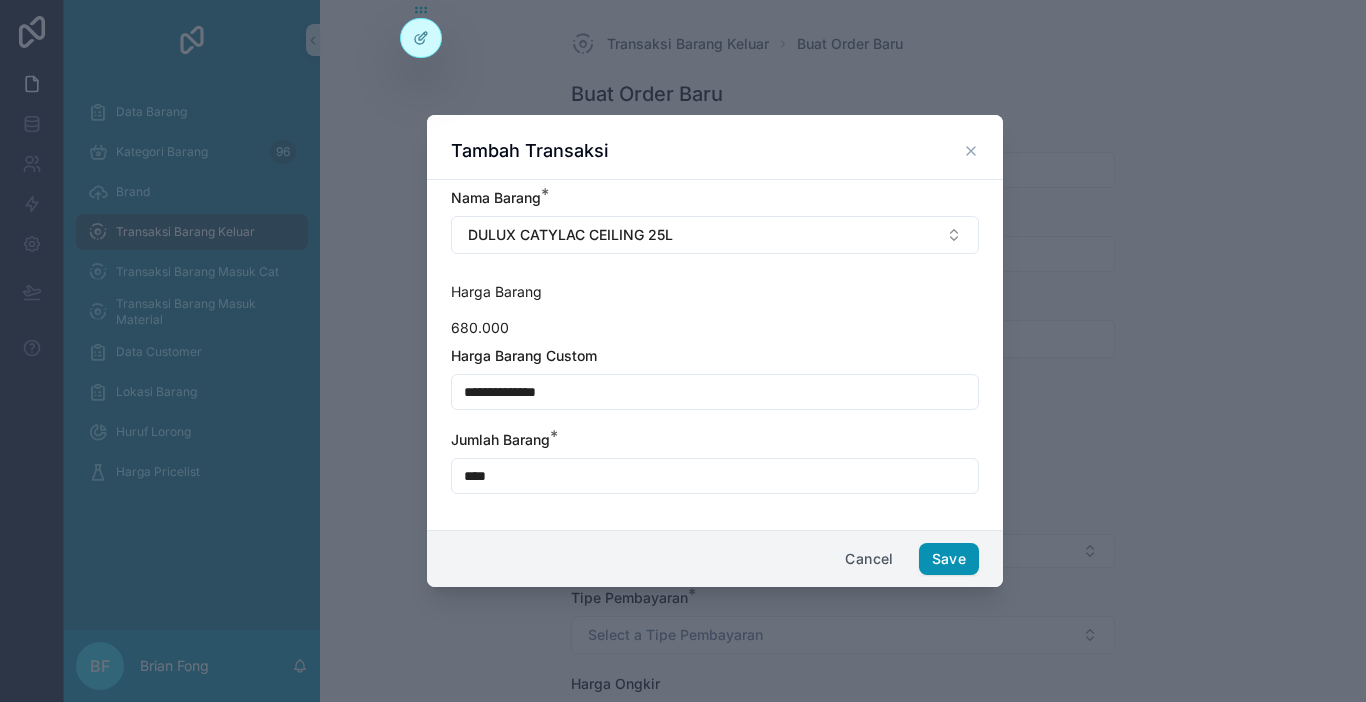 type on "****" 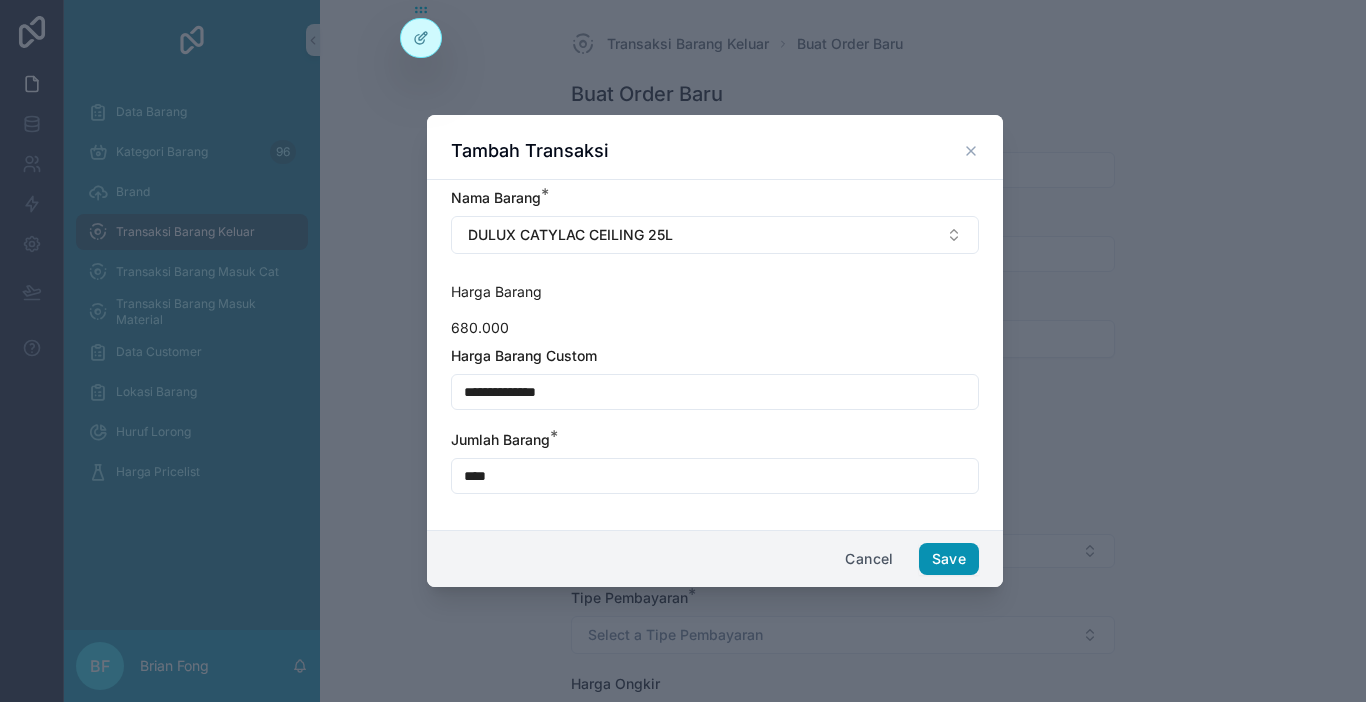 click on "Save" at bounding box center [949, 559] 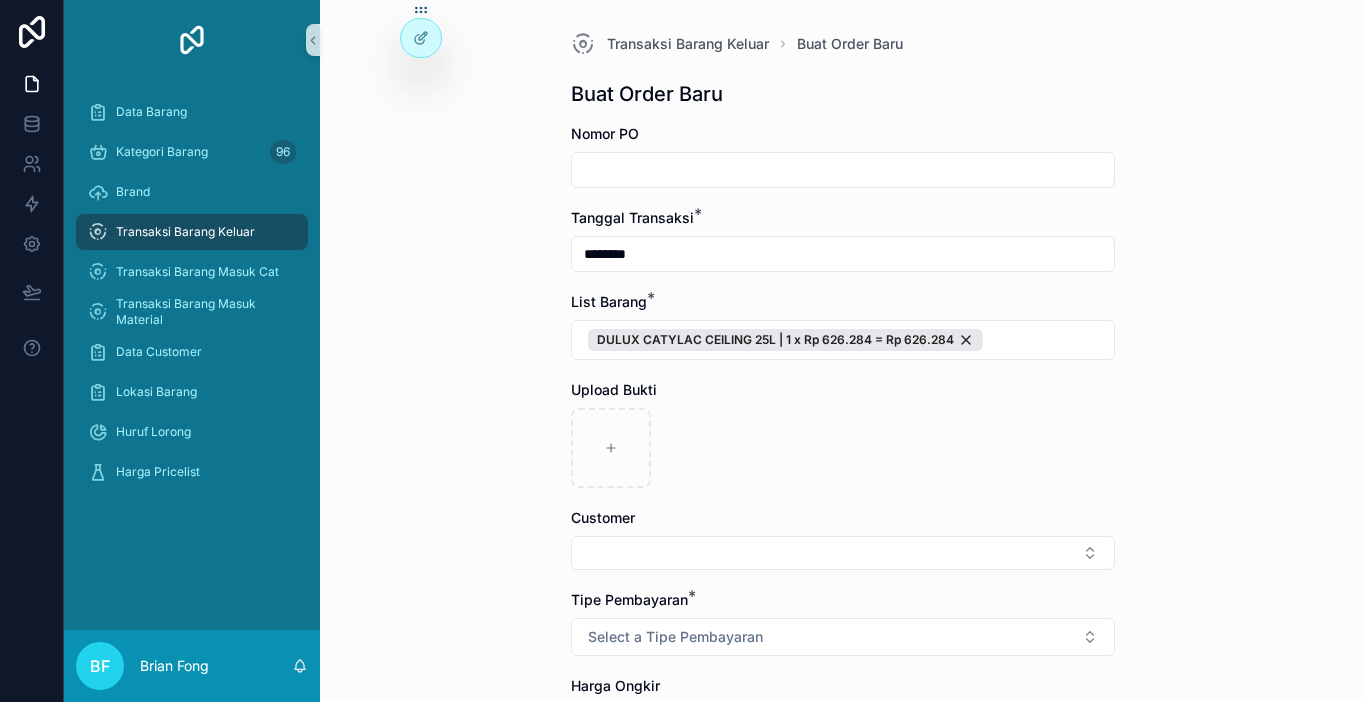click at bounding box center [843, 553] 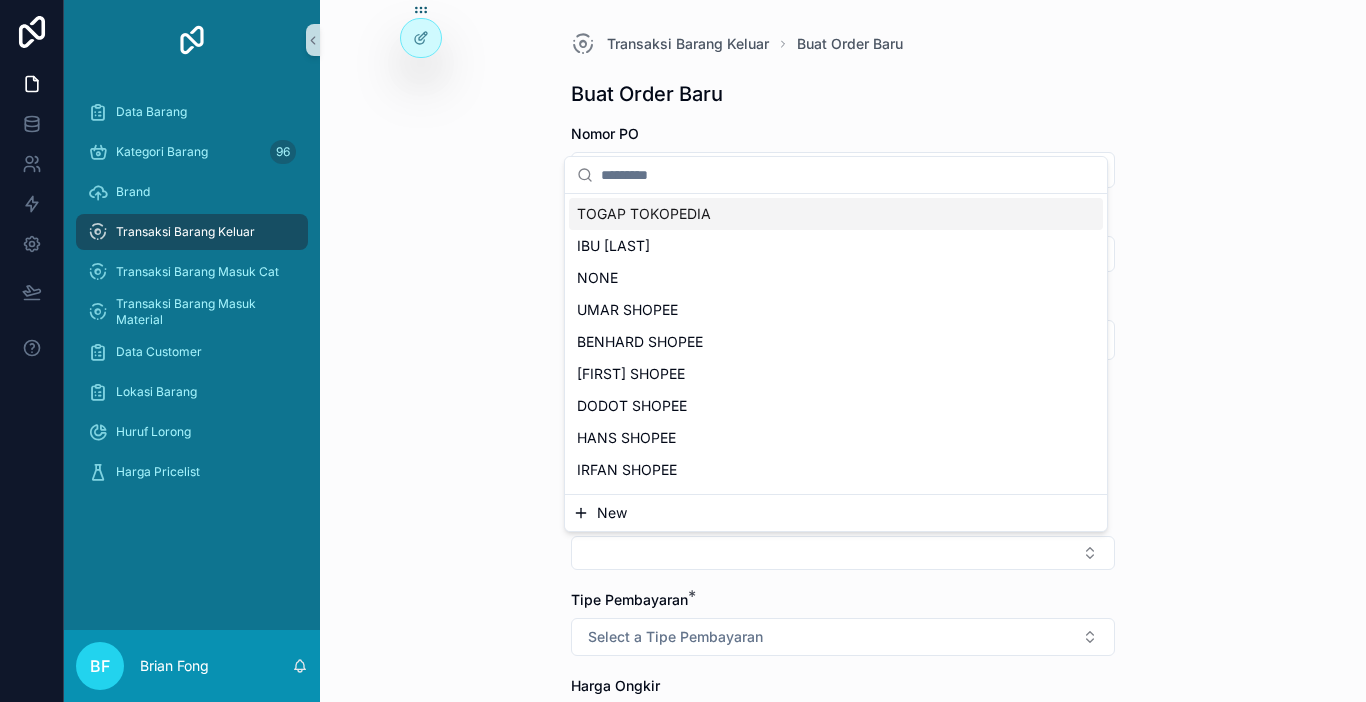 click on "New" at bounding box center (836, 513) 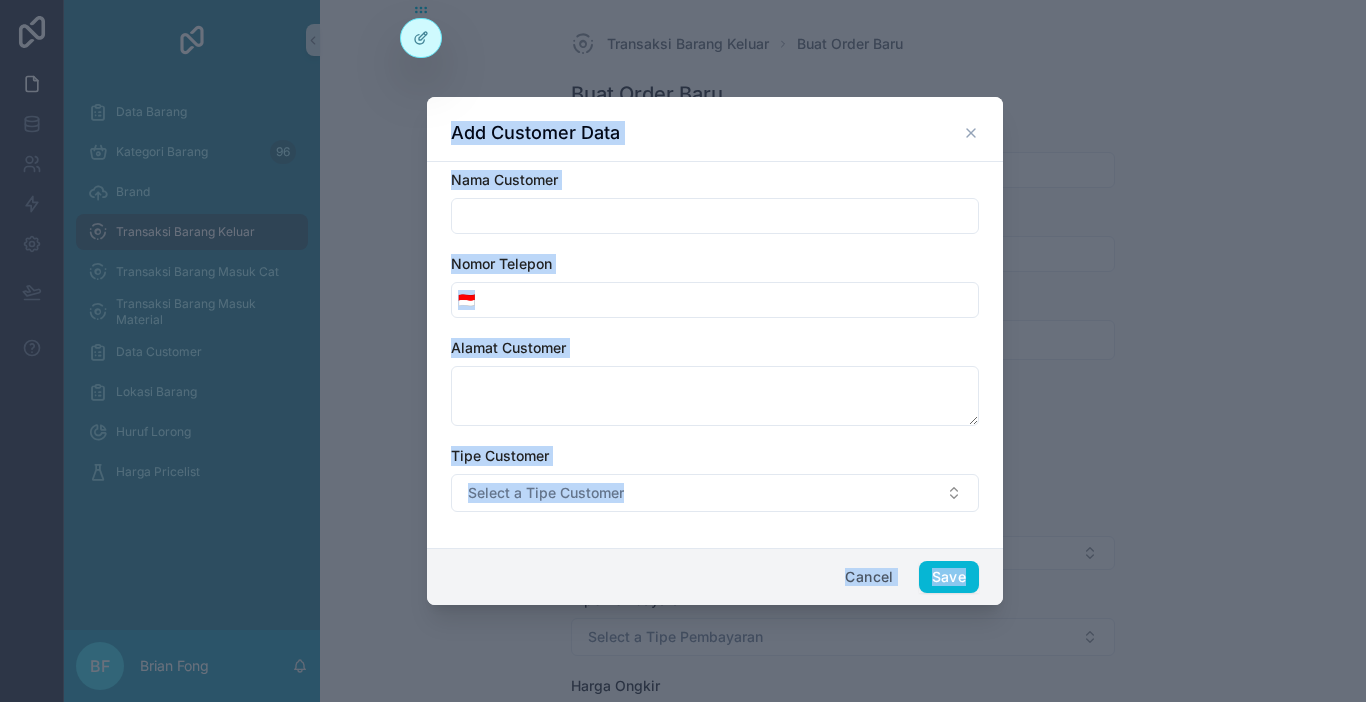 click at bounding box center [715, 216] 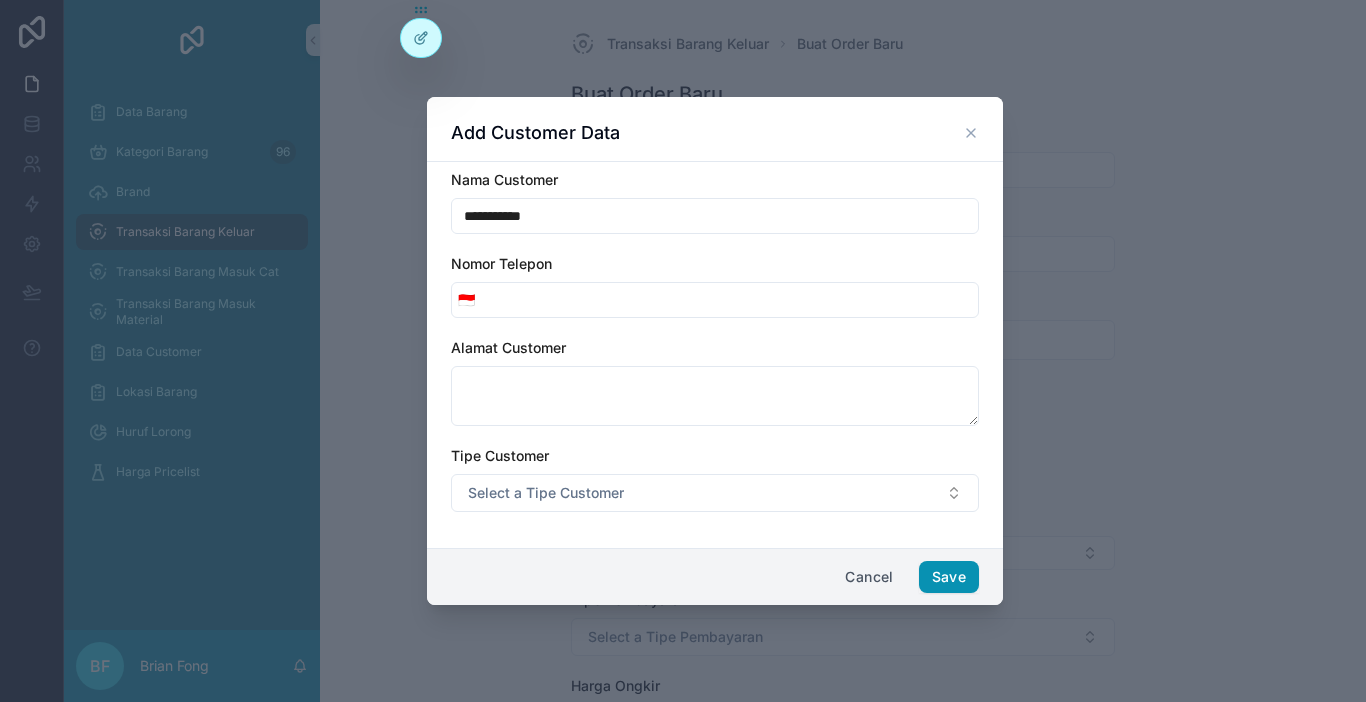 type on "**********" 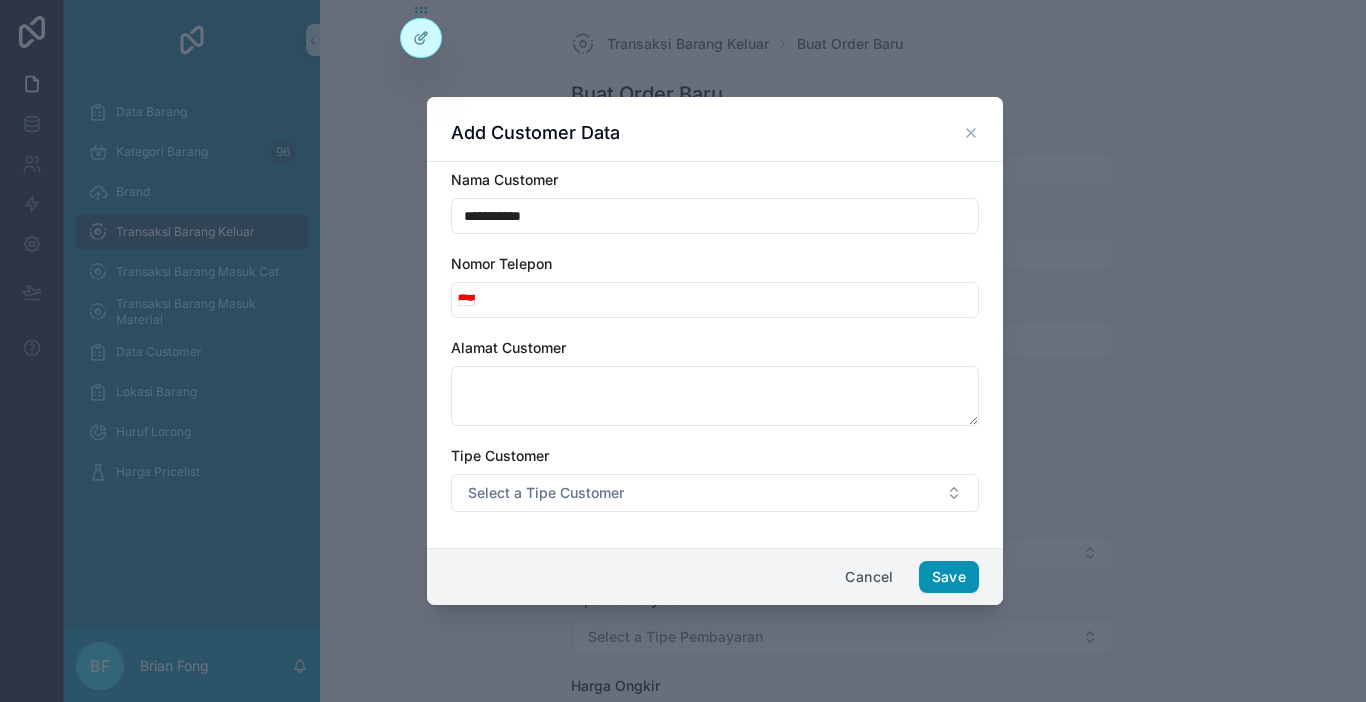 click on "Save" at bounding box center [949, 577] 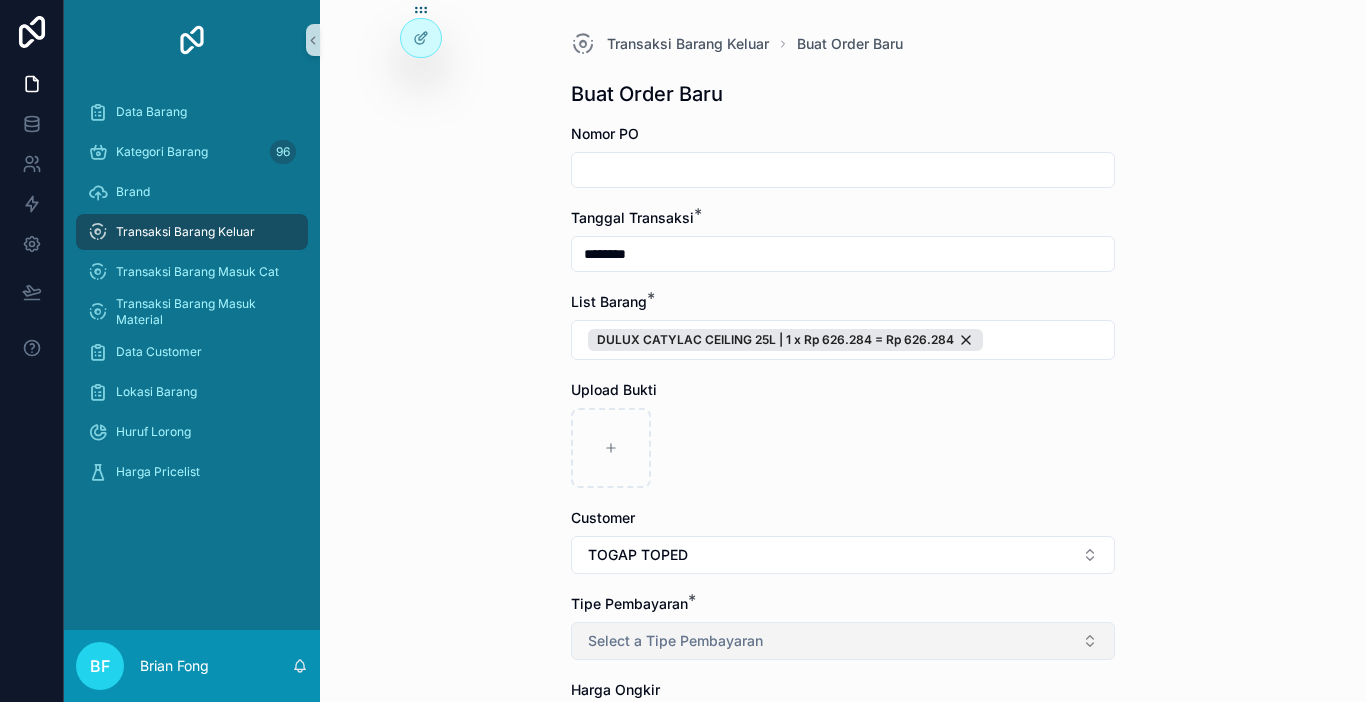 click on "Select a Tipe Pembayaran" at bounding box center (843, 641) 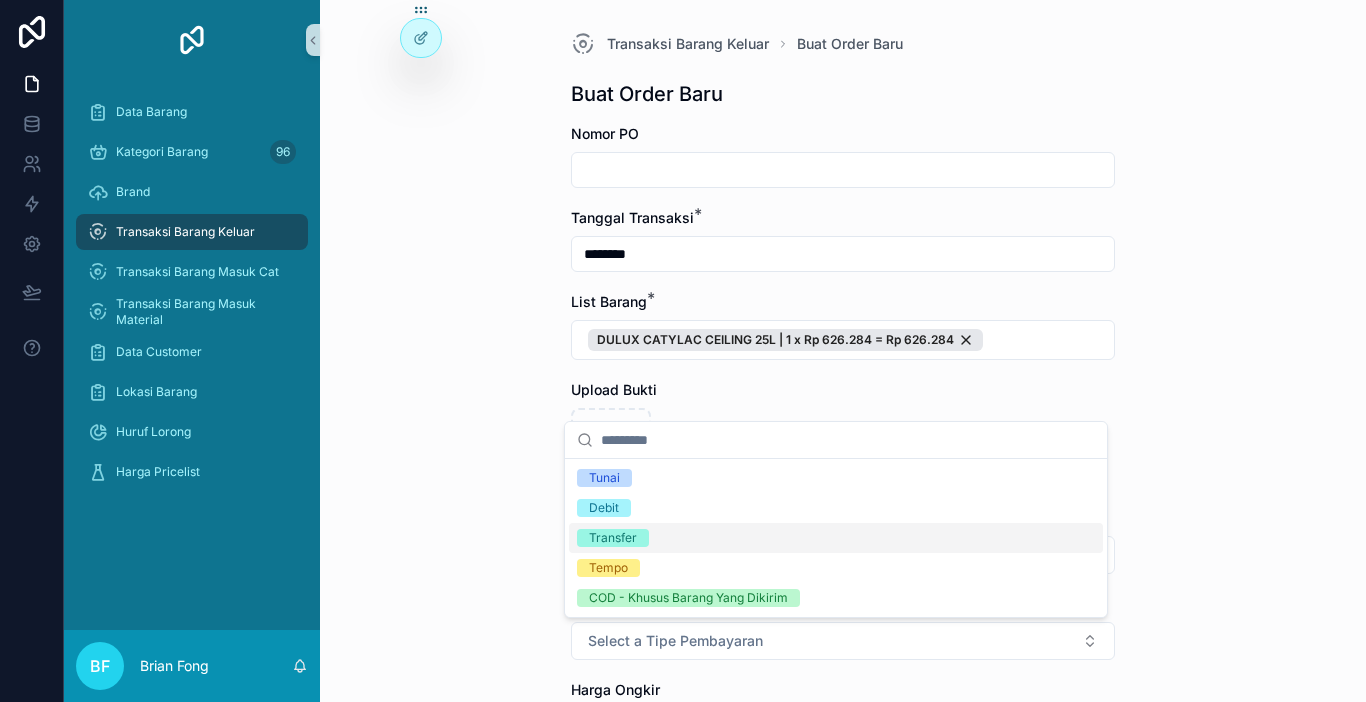 click on "Transfer" at bounding box center [613, 538] 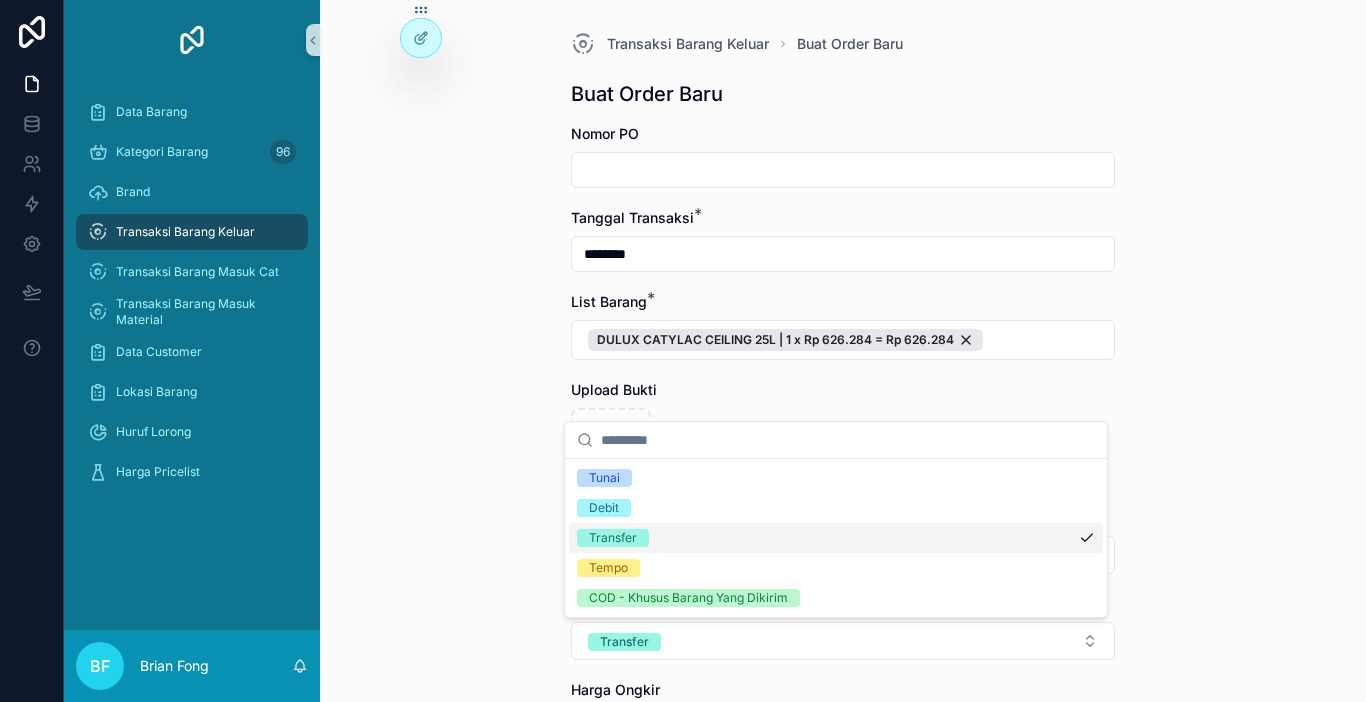 click on "Transaksi Barang Keluar Buat Order Baru Buat Order Baru Nomor PO Tanggal Transaksi * ******** List Barang * DULUX CATYLAC CEILING 25L | 1 x Rp 626.284 = Rp 626.284 Upload Bukti Customer TOGAP TOPED Tipe Pembayaran * Transfer Harga Ongkir Totalkan Transaksi" at bounding box center [843, 351] 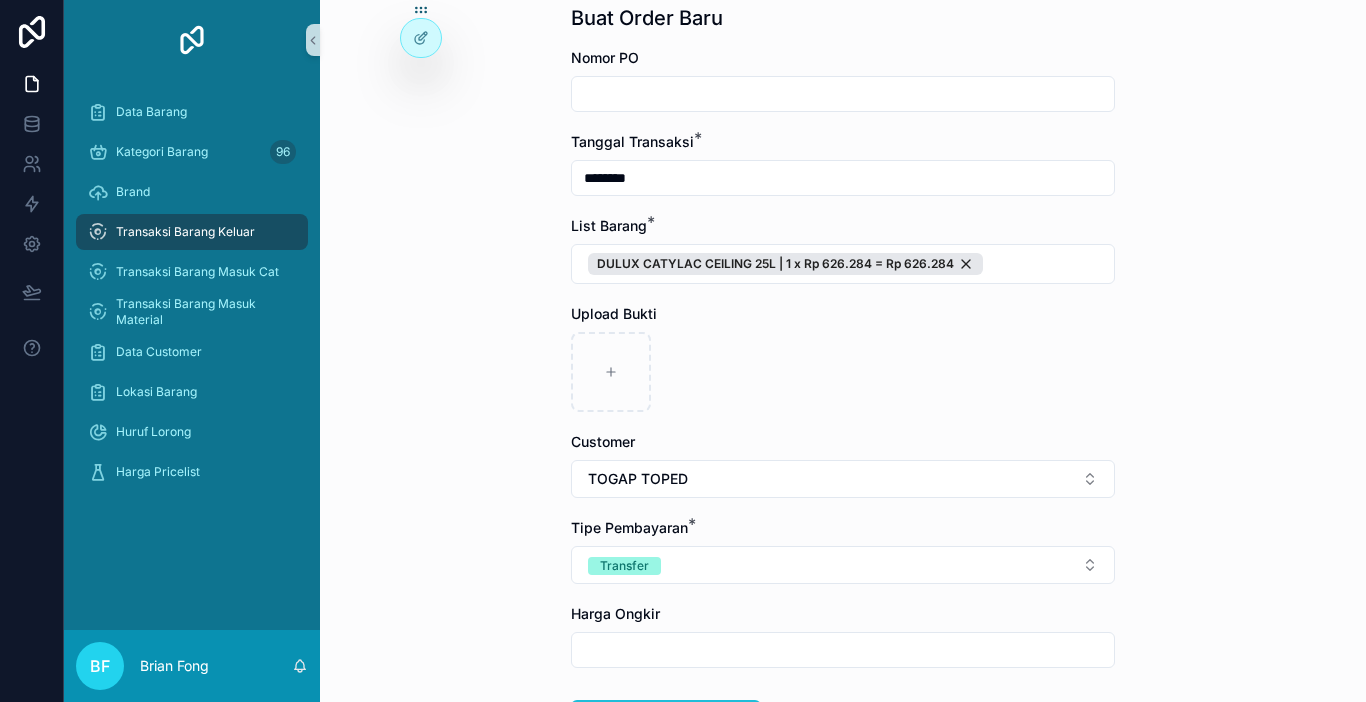 scroll, scrollTop: 200, scrollLeft: 0, axis: vertical 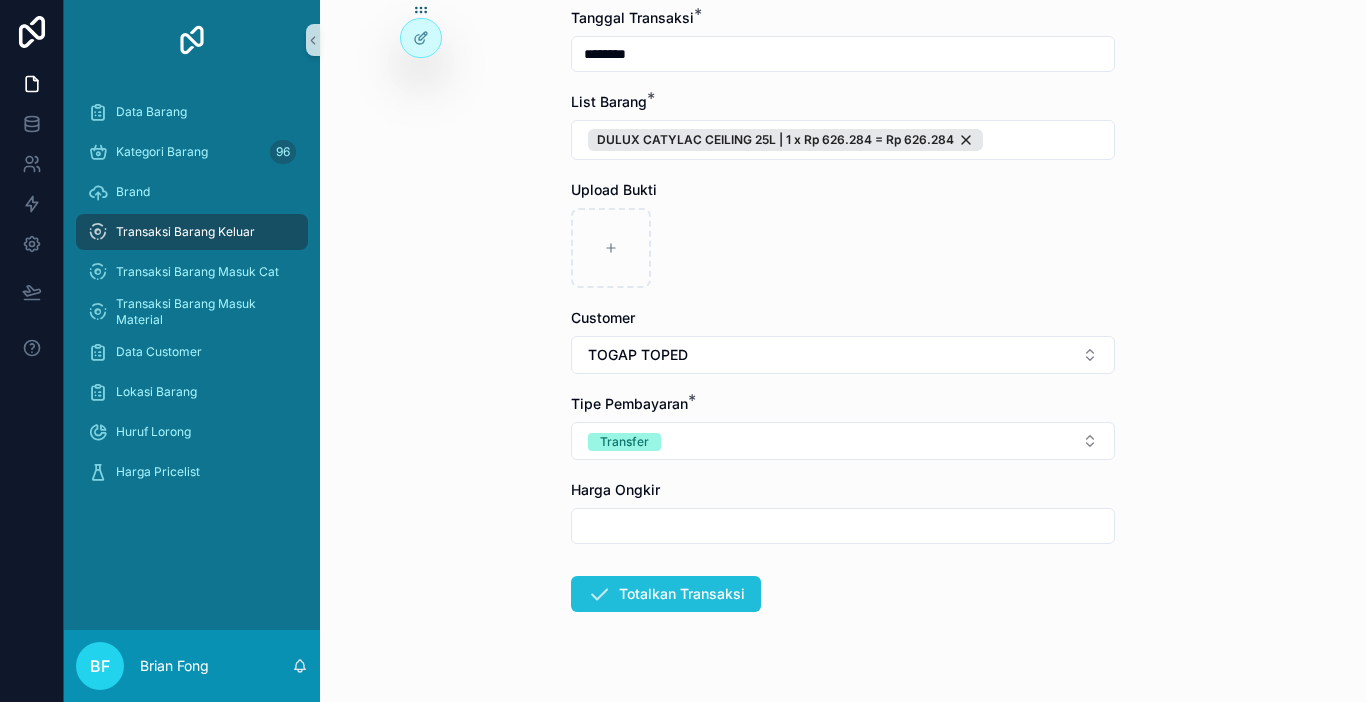 click on "Totalkan Transaksi" at bounding box center (666, 594) 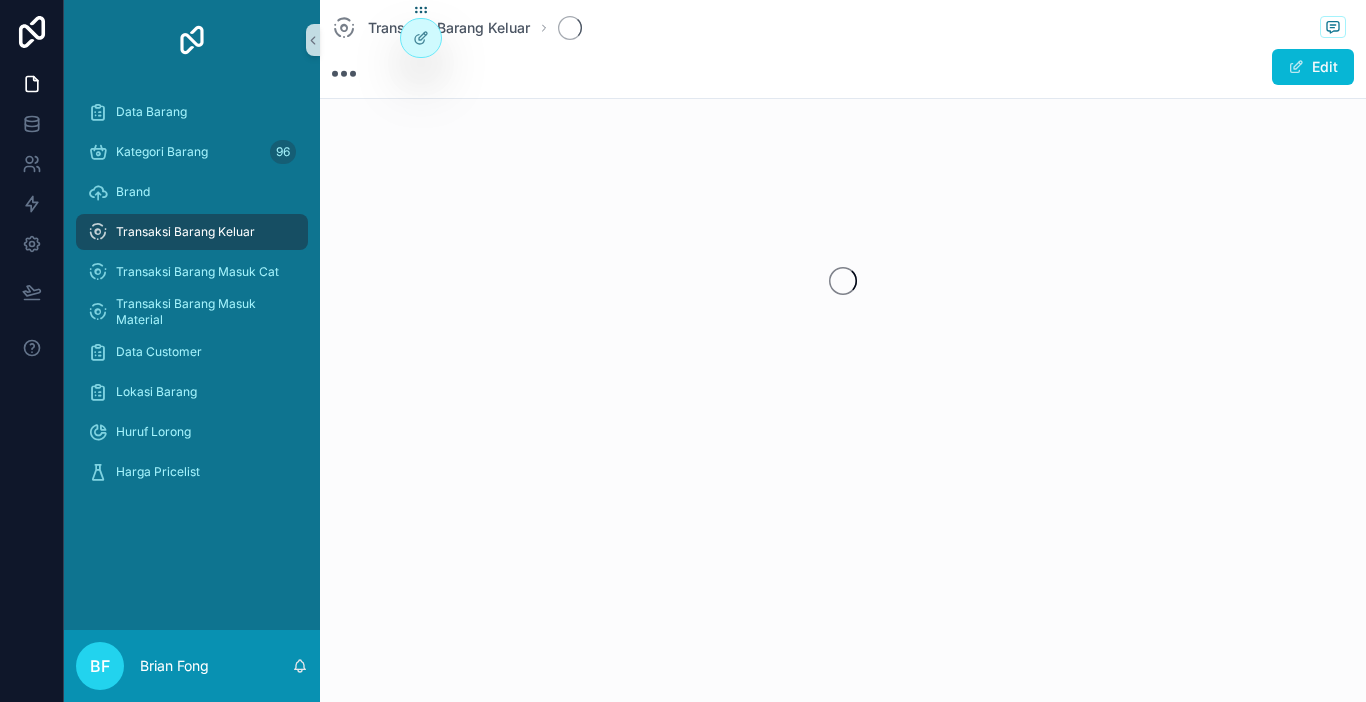 scroll, scrollTop: 0, scrollLeft: 0, axis: both 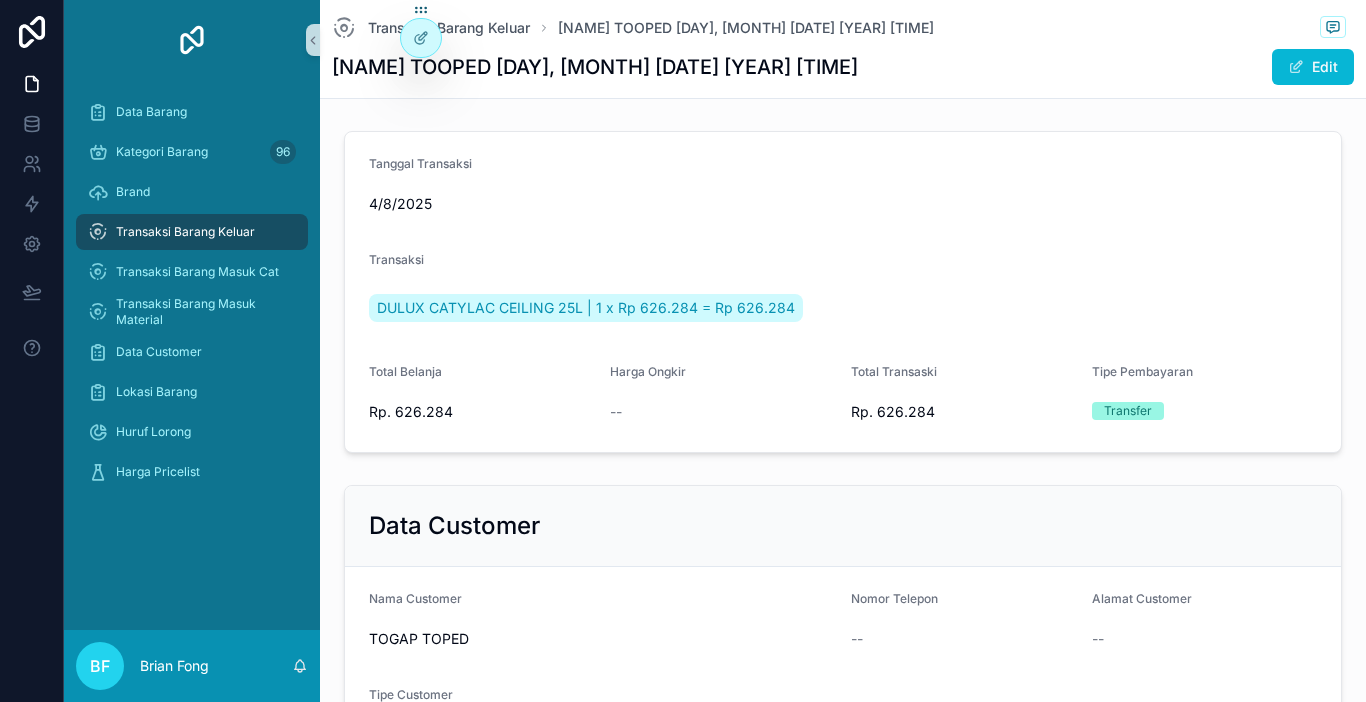click on "Transaksi Barang Keluar" at bounding box center [192, 232] 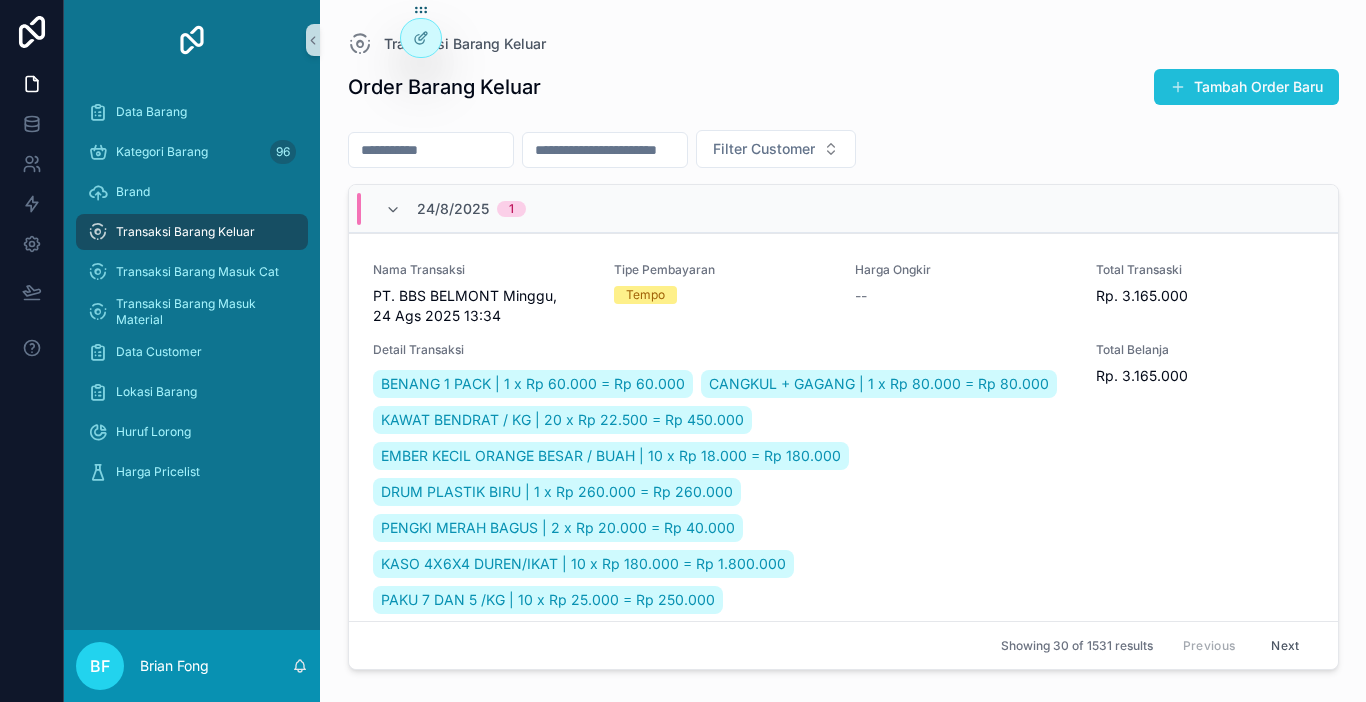 click on "Tambah Order Baru" at bounding box center (1246, 87) 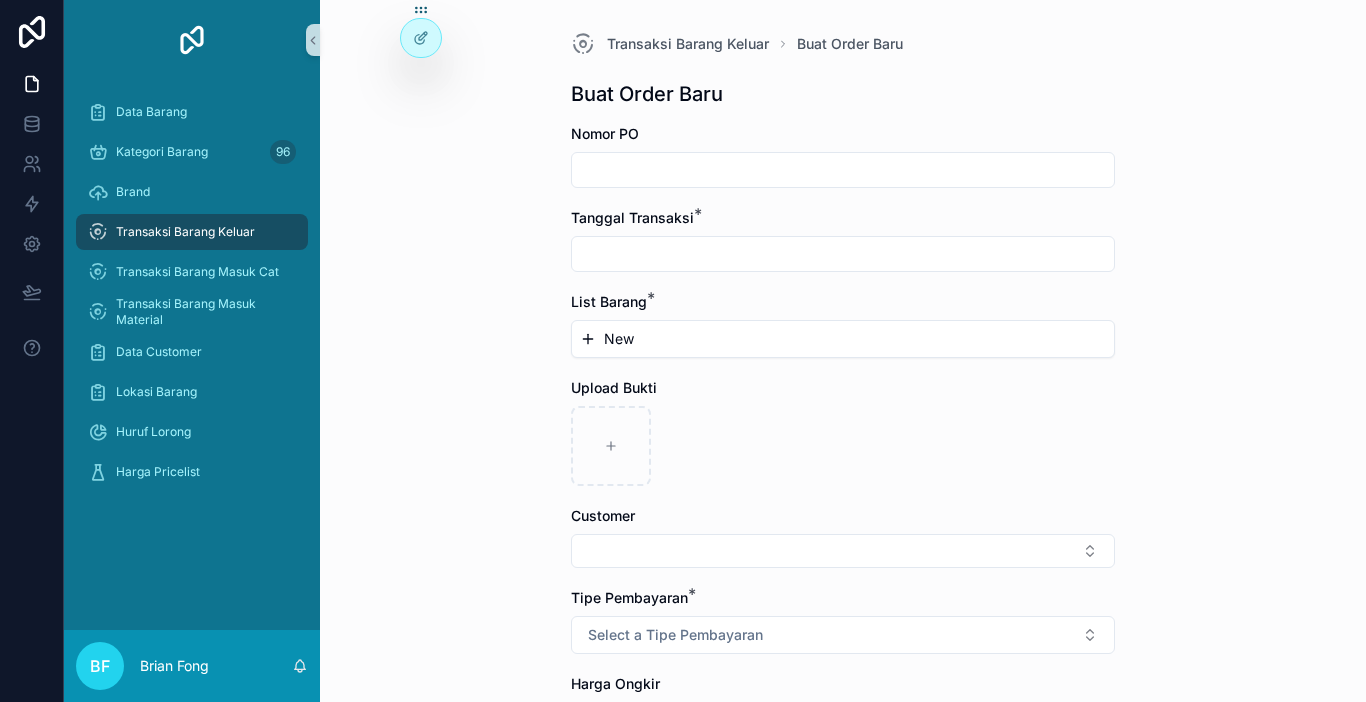 click at bounding box center (843, 254) 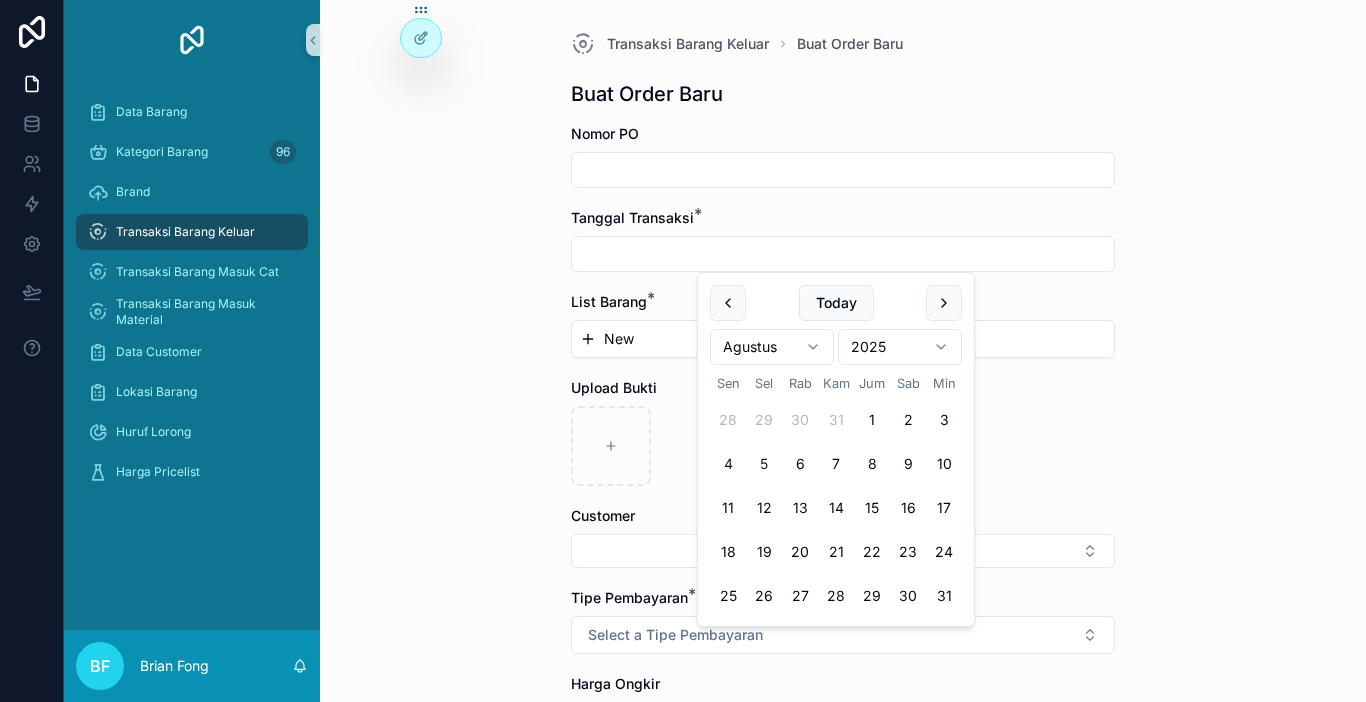 click on "4" at bounding box center [728, 464] 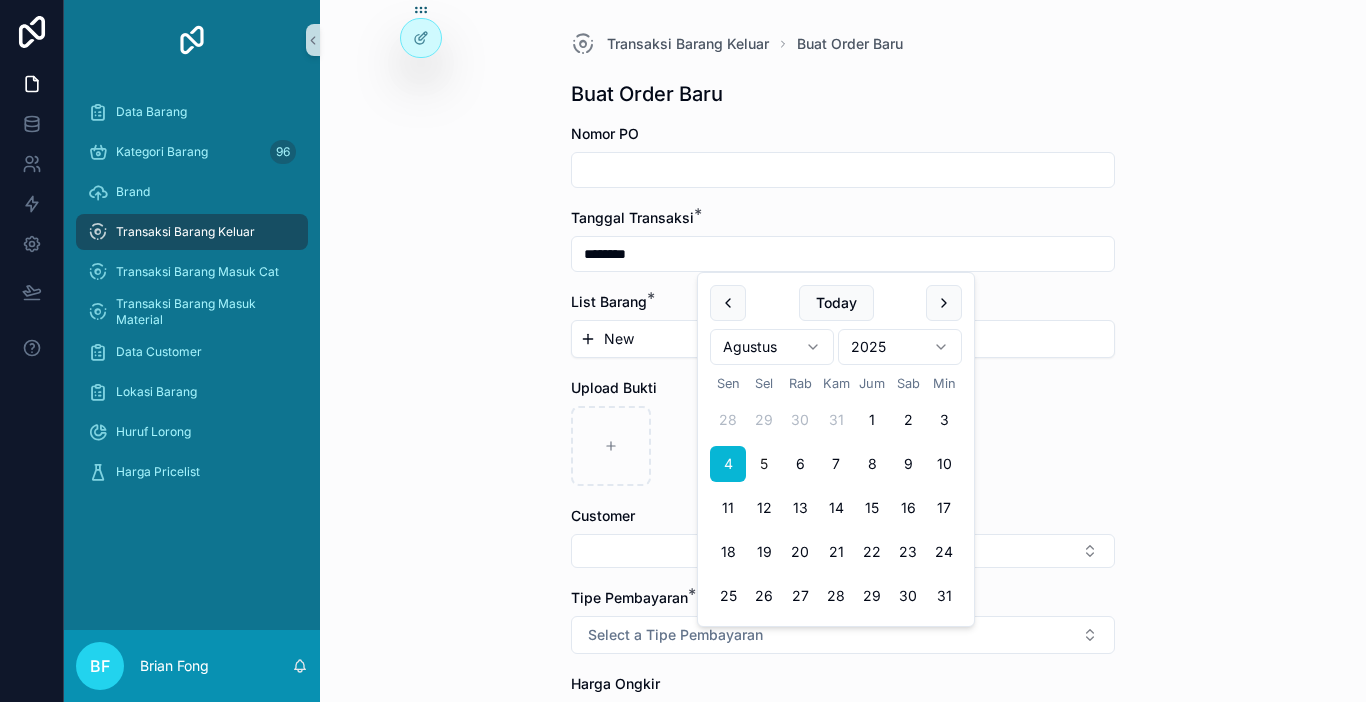 type on "********" 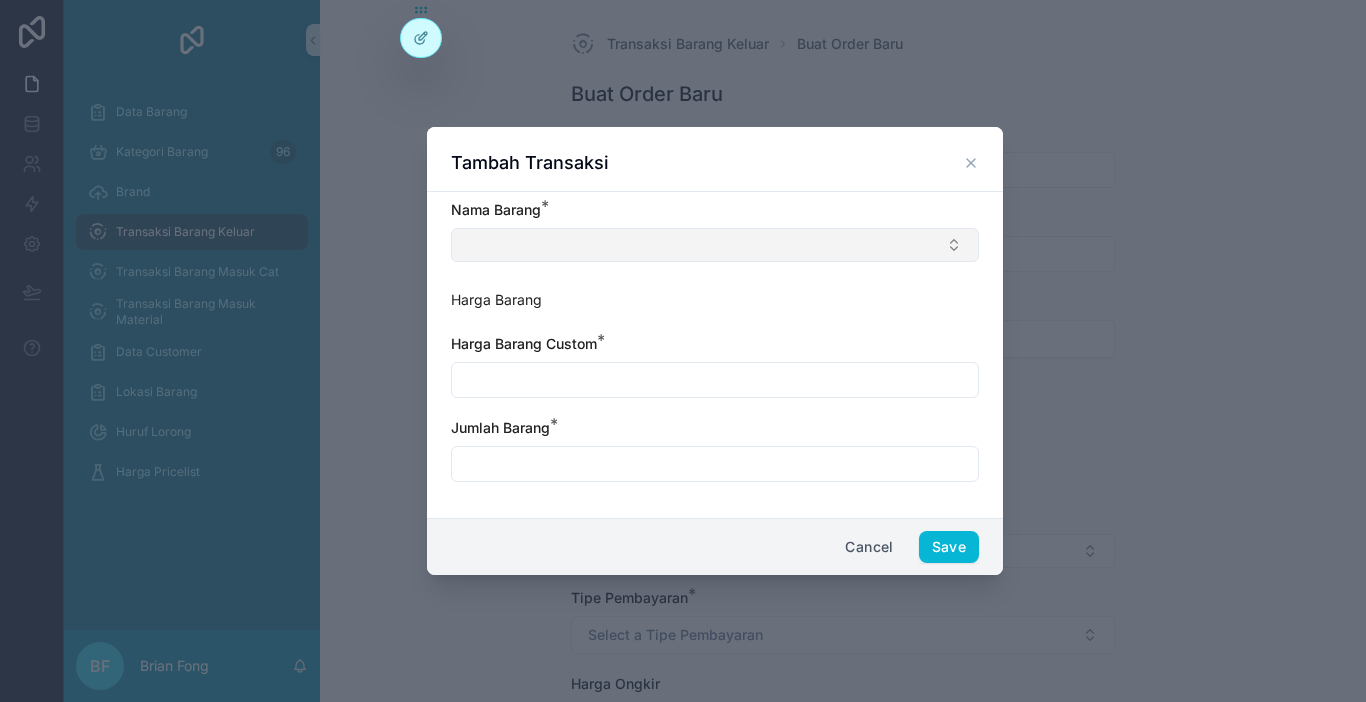 click at bounding box center (715, 245) 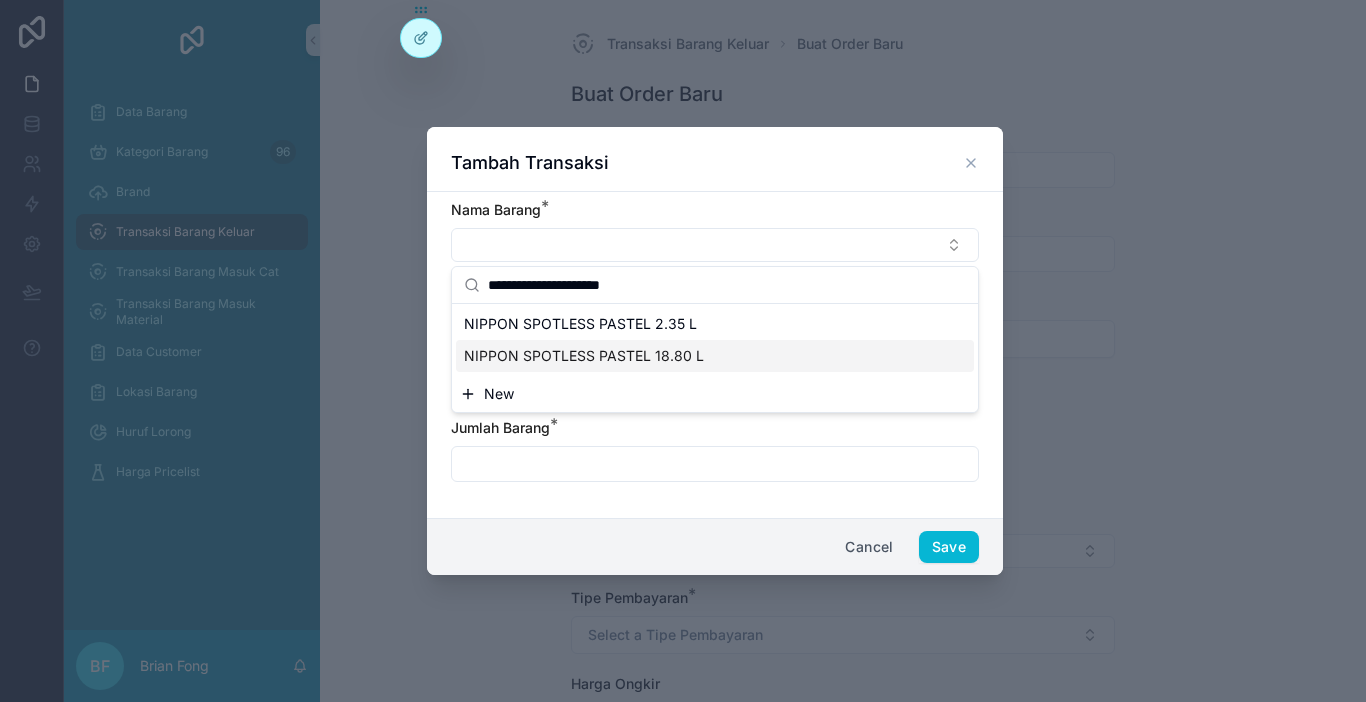 type on "**********" 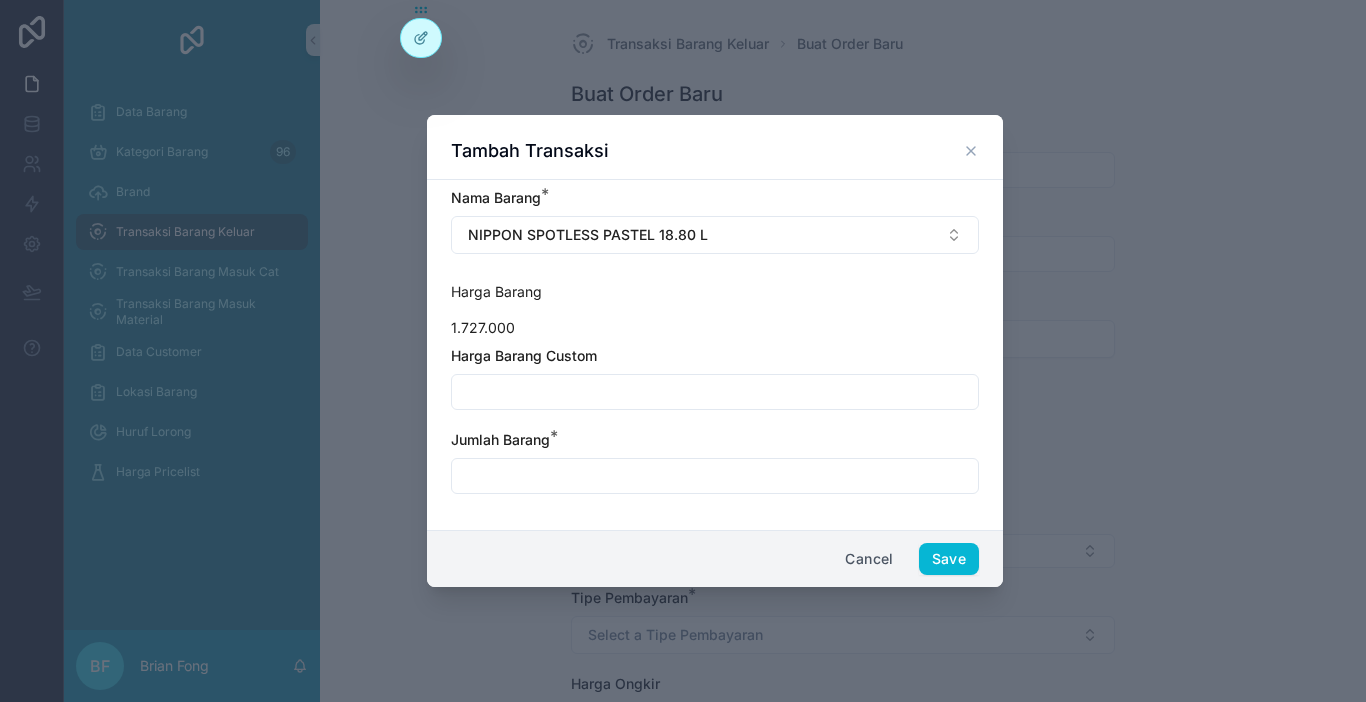 click at bounding box center [715, 392] 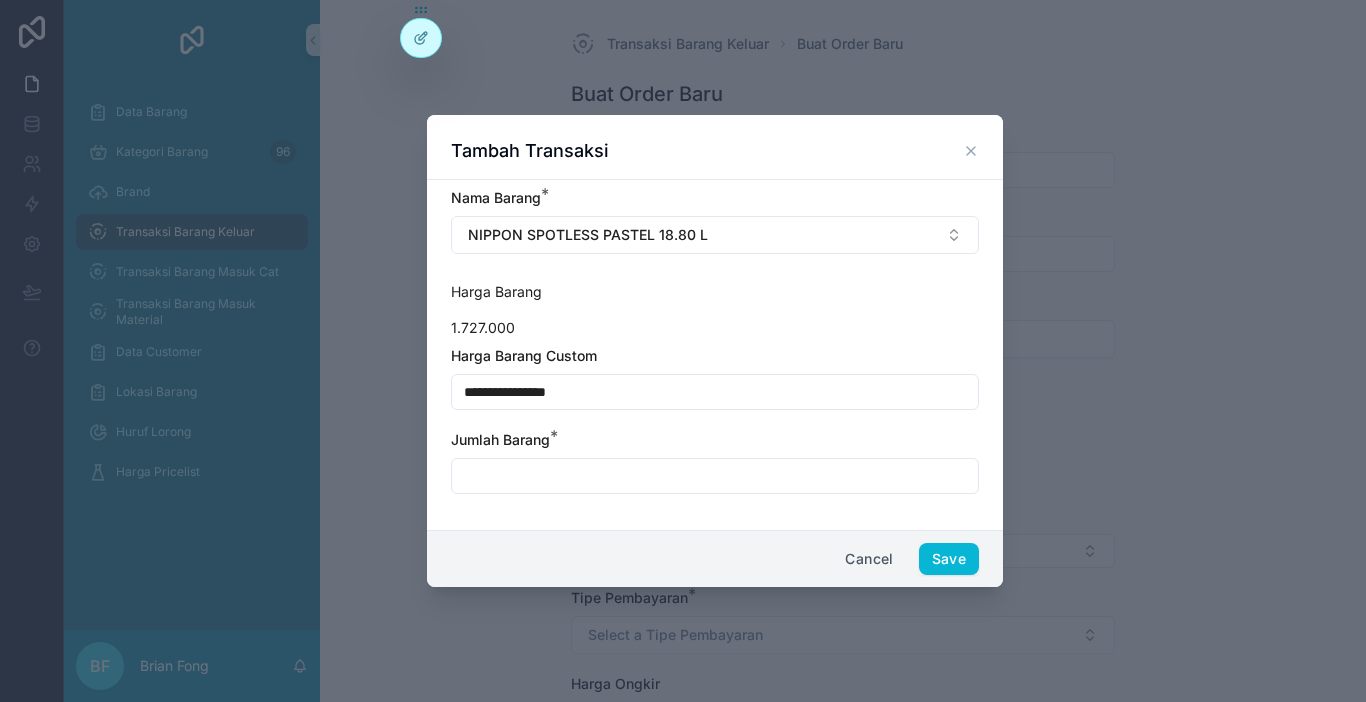 type on "**********" 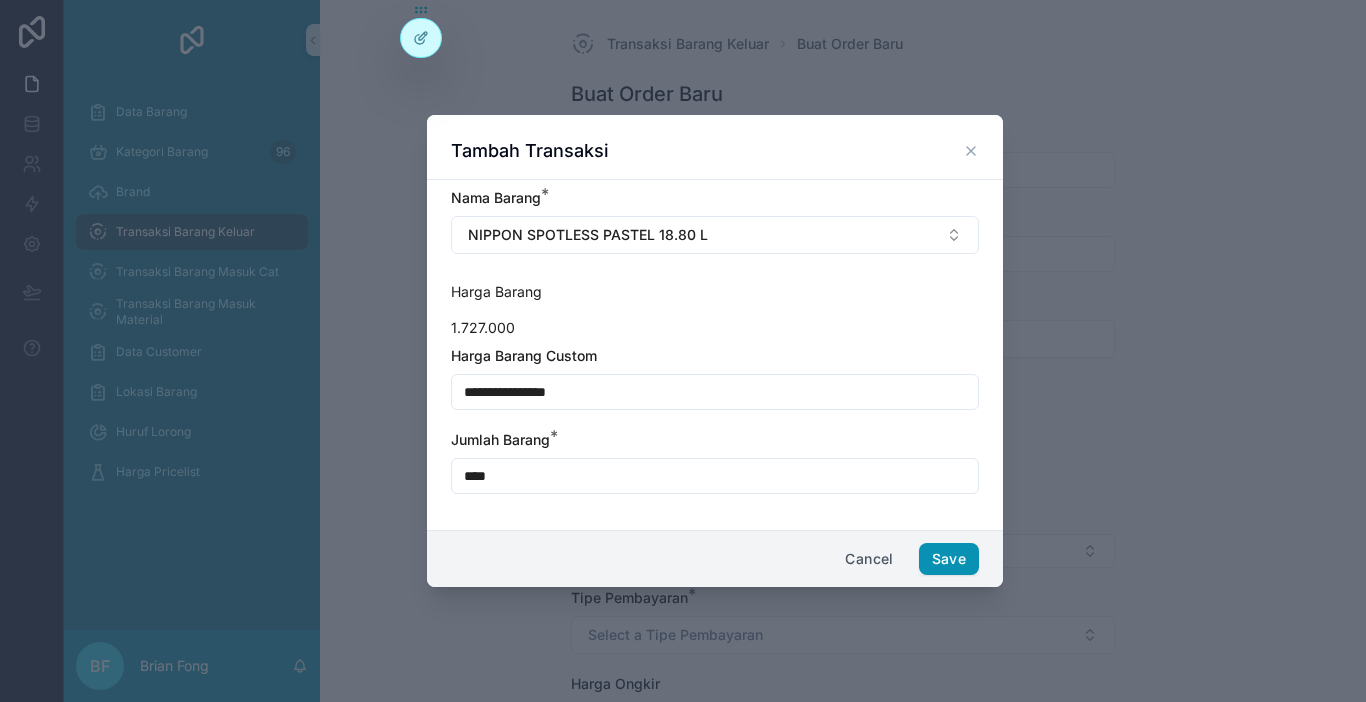 type on "****" 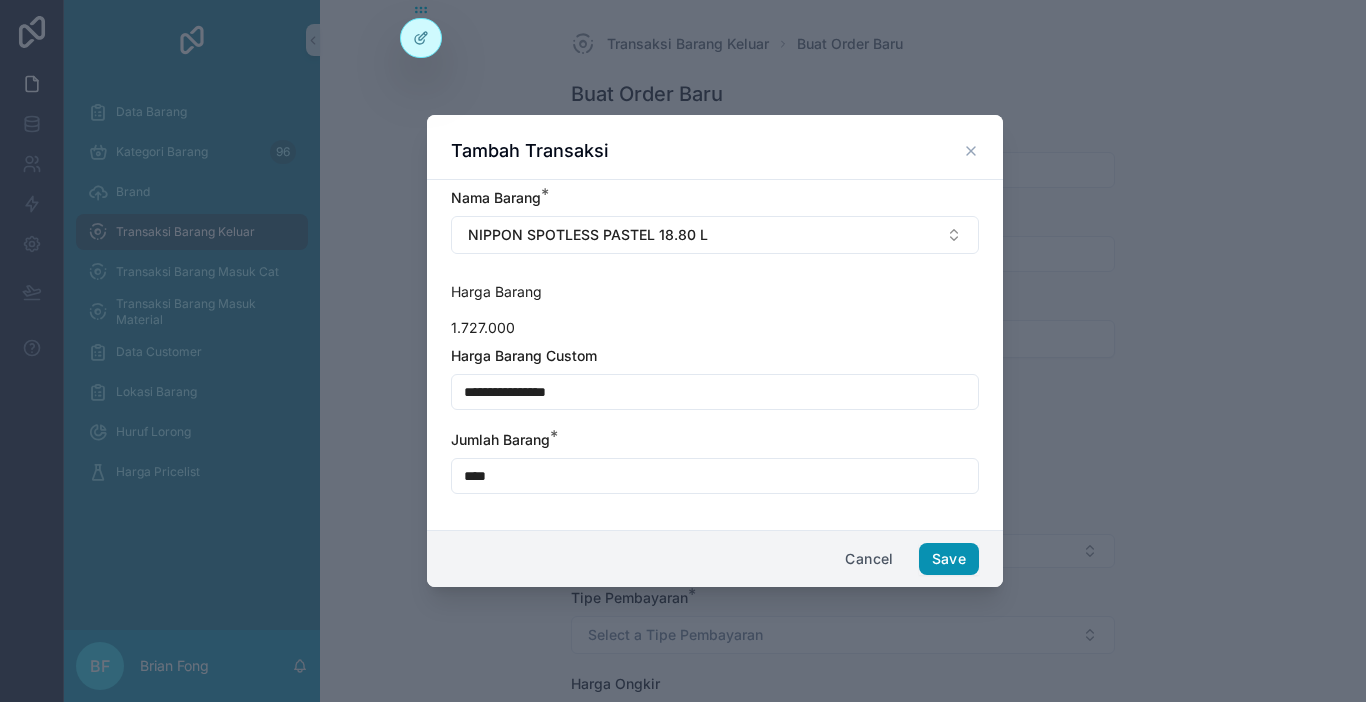 click on "Save" at bounding box center [949, 559] 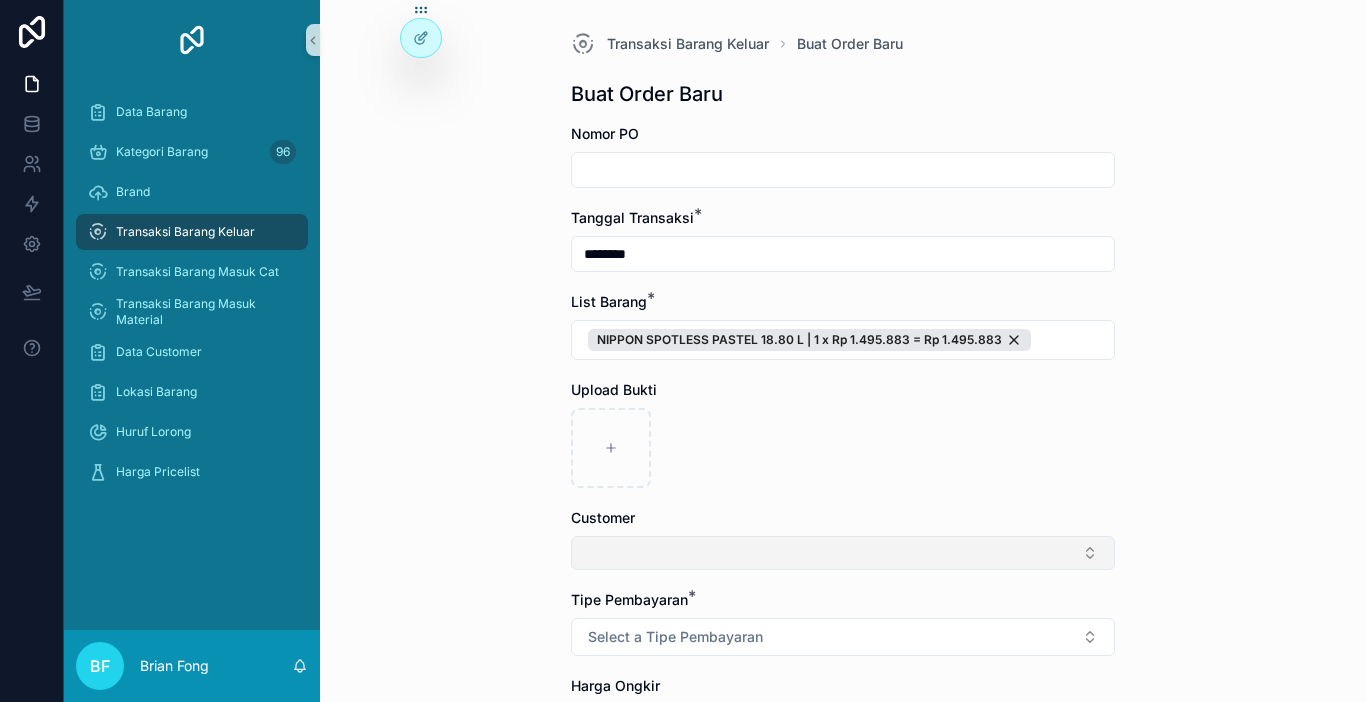 click at bounding box center (843, 553) 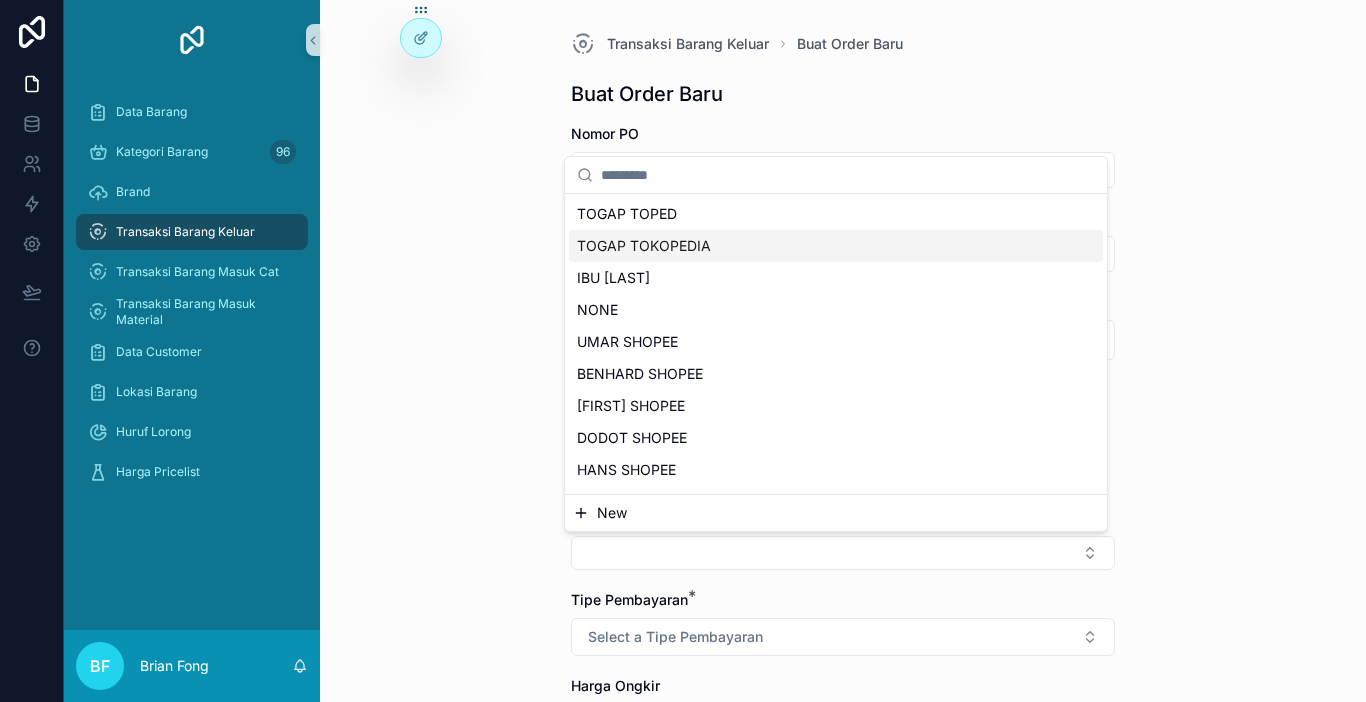 click on "New" at bounding box center (612, 513) 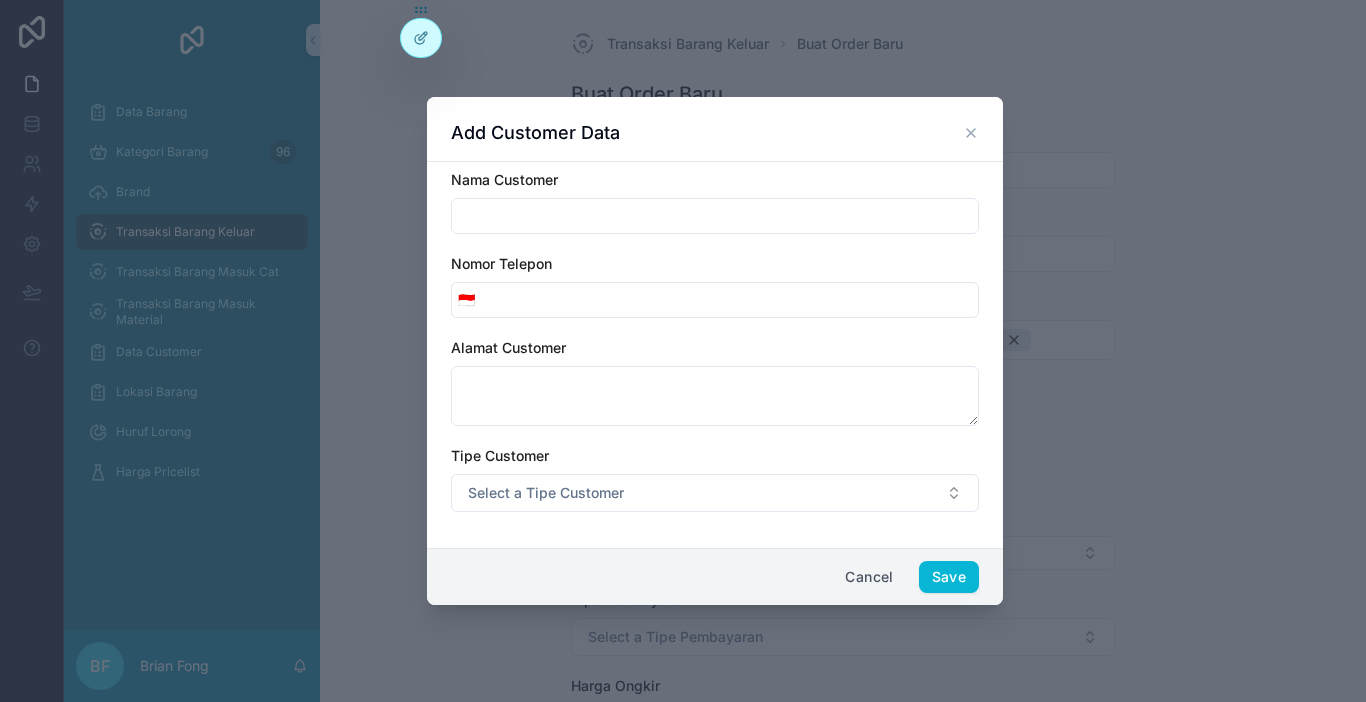 click at bounding box center (715, 216) 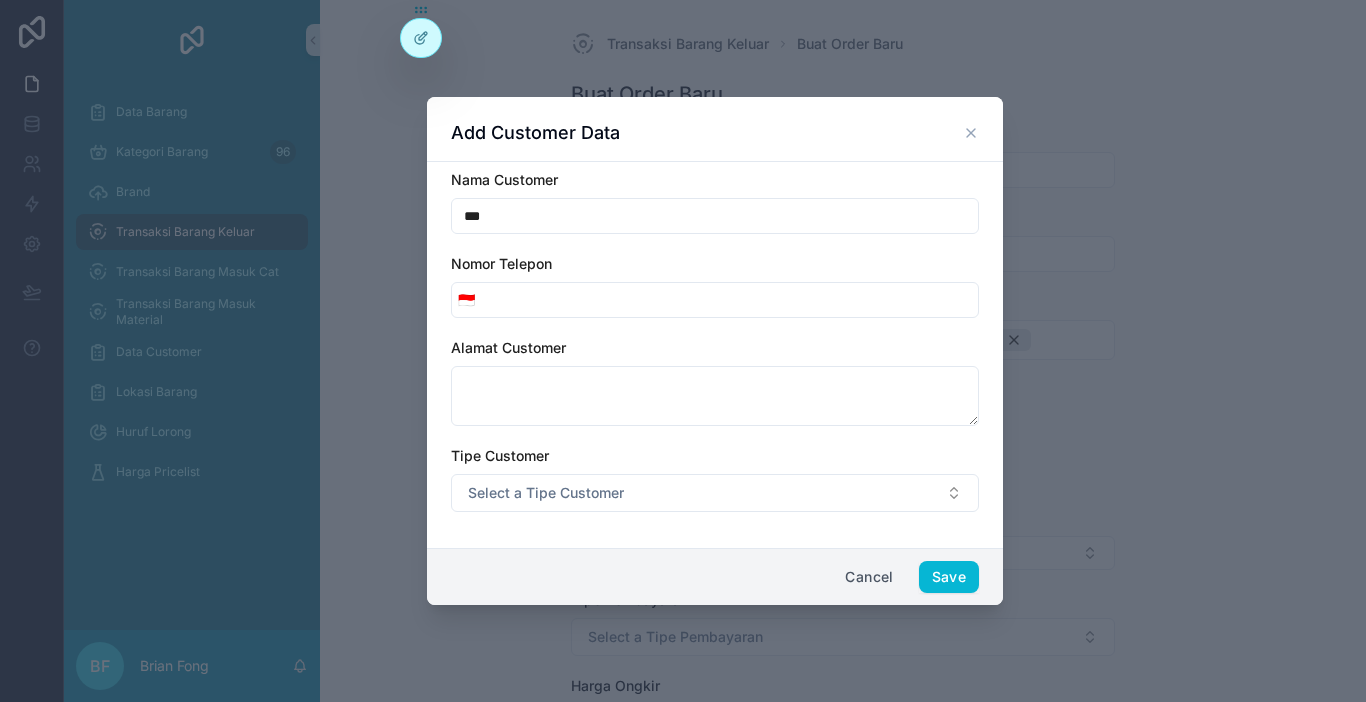type on "**********" 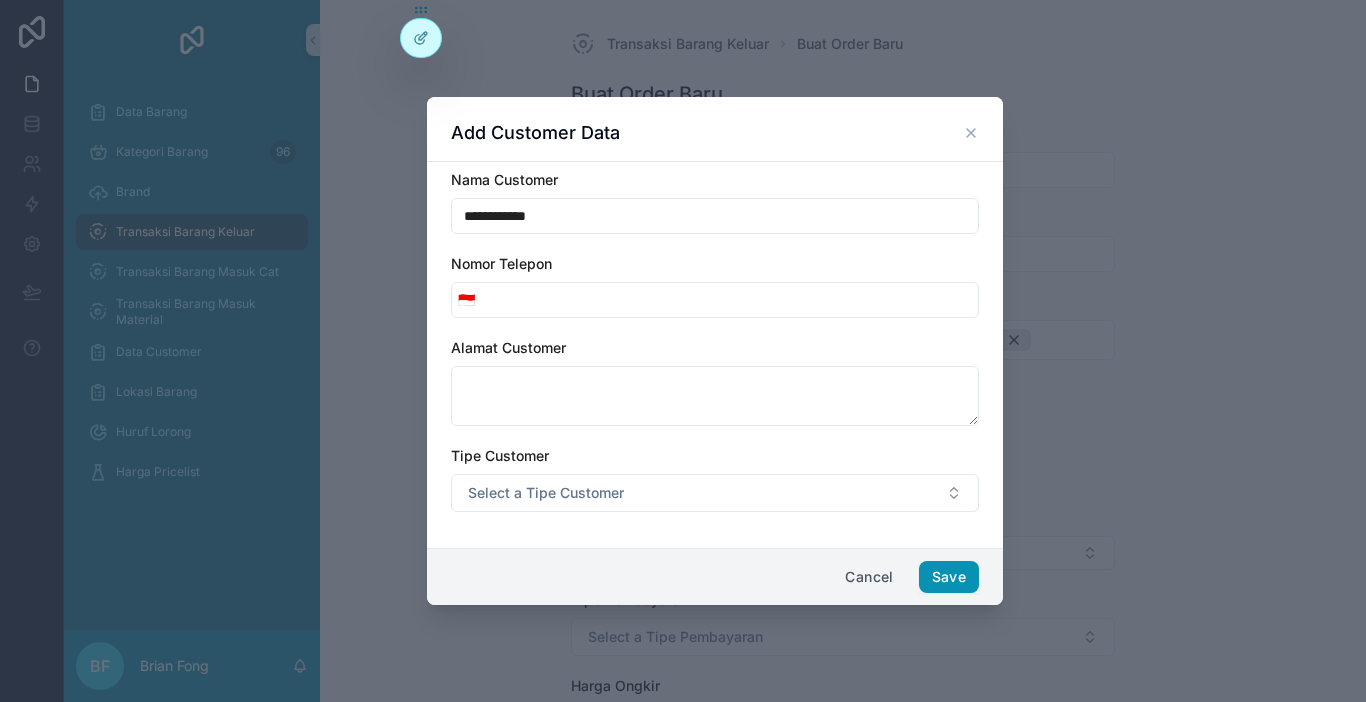 click on "Save" at bounding box center (949, 577) 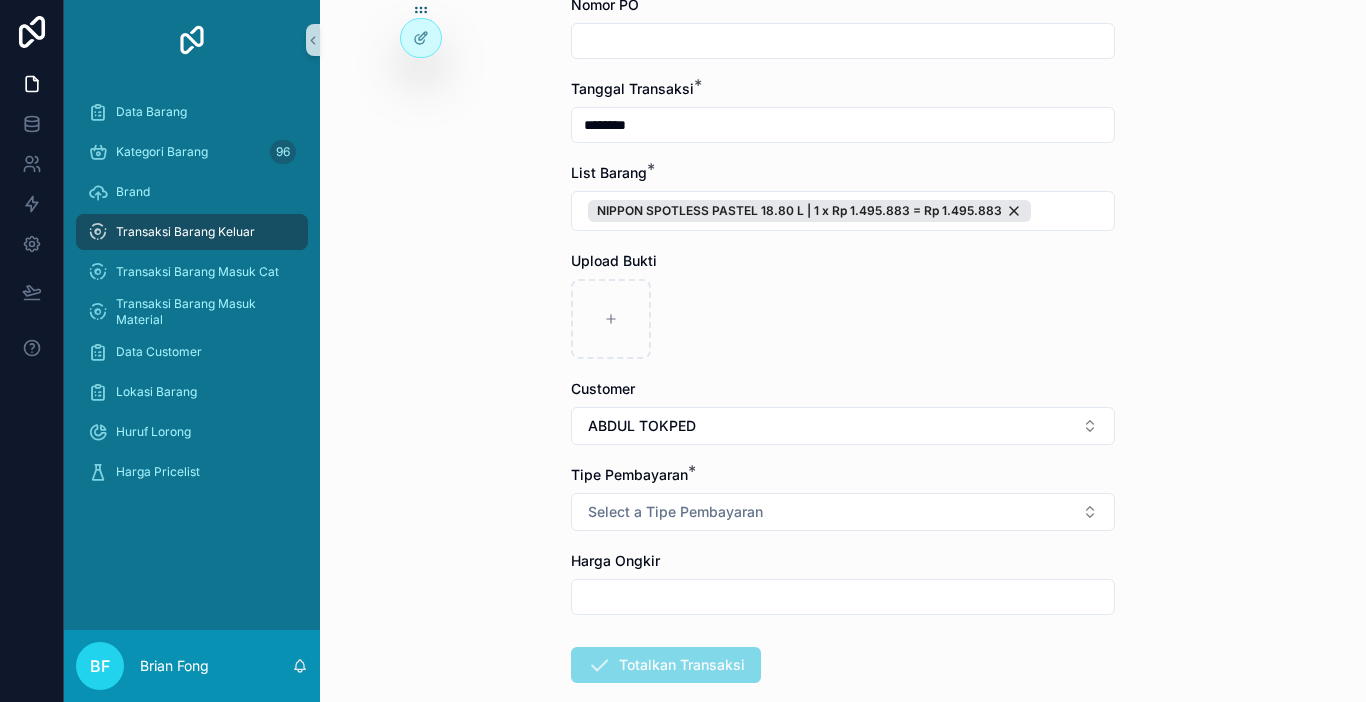 scroll, scrollTop: 200, scrollLeft: 0, axis: vertical 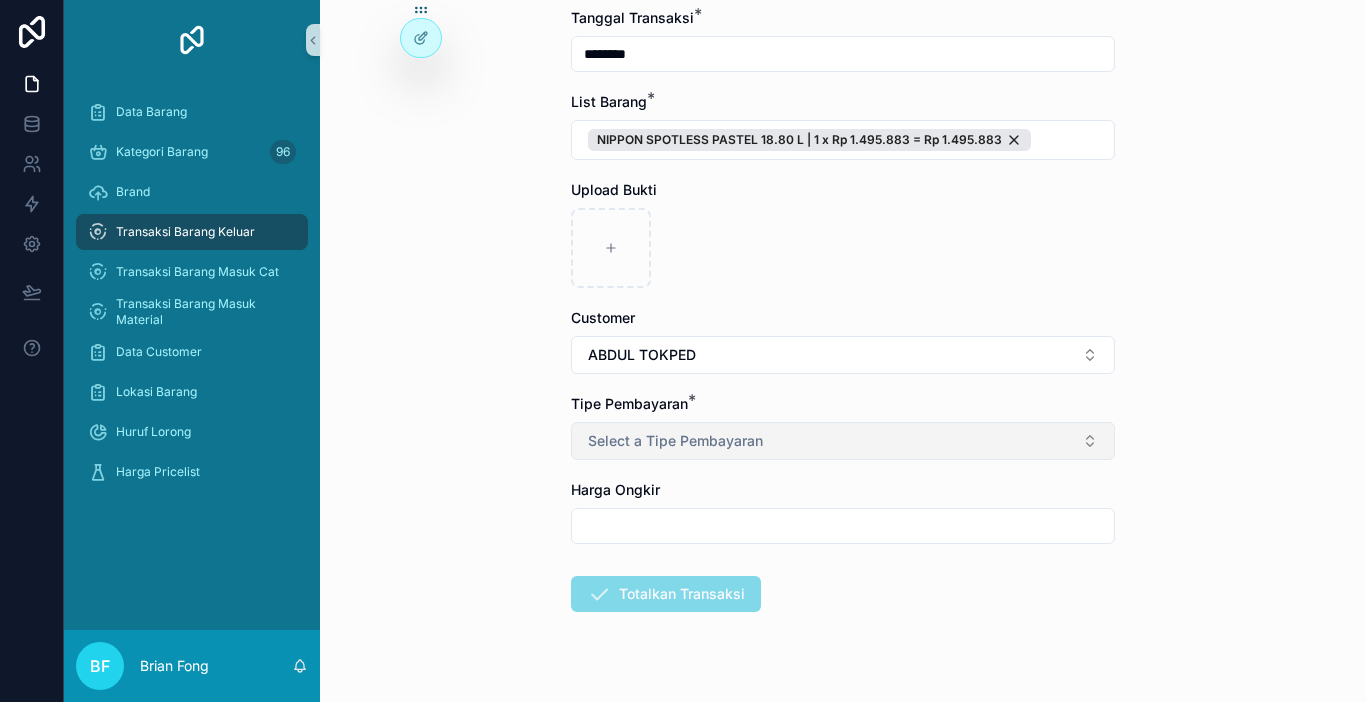 click on "Select a Tipe Pembayaran" at bounding box center [675, 441] 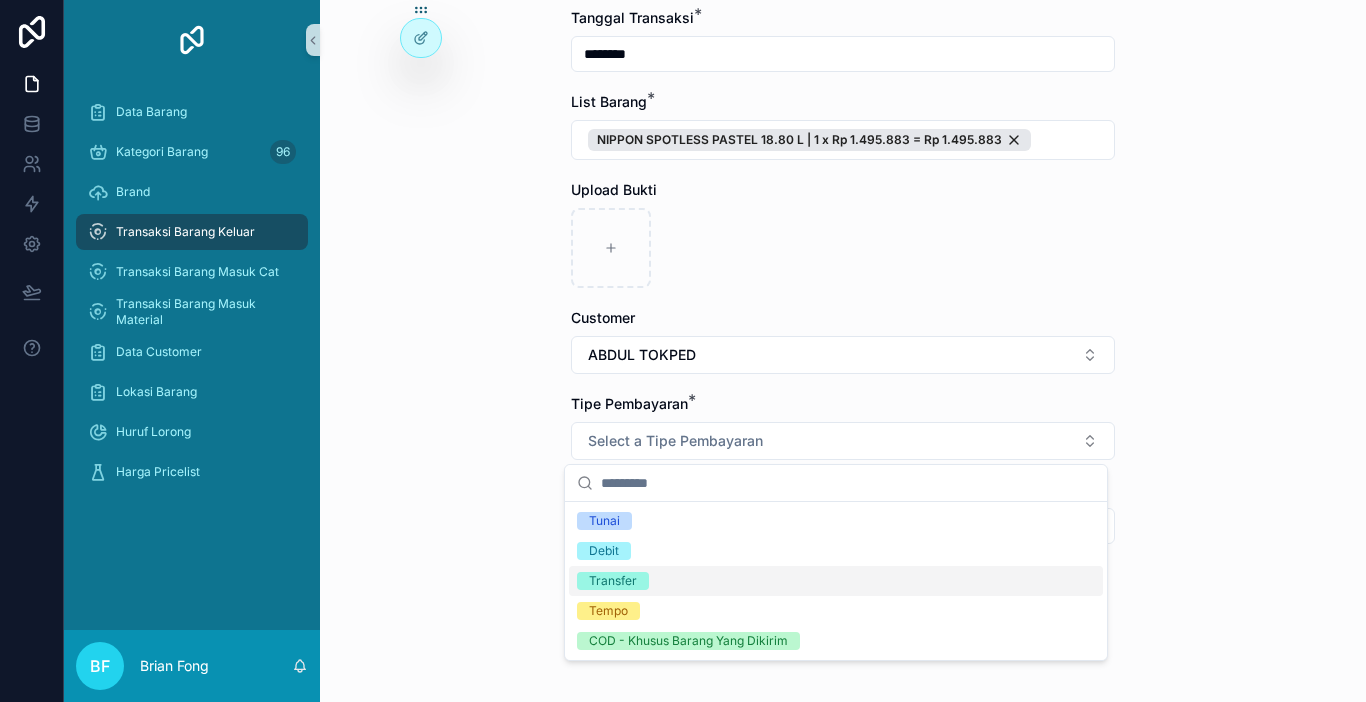 click on "Transfer" at bounding box center (613, 581) 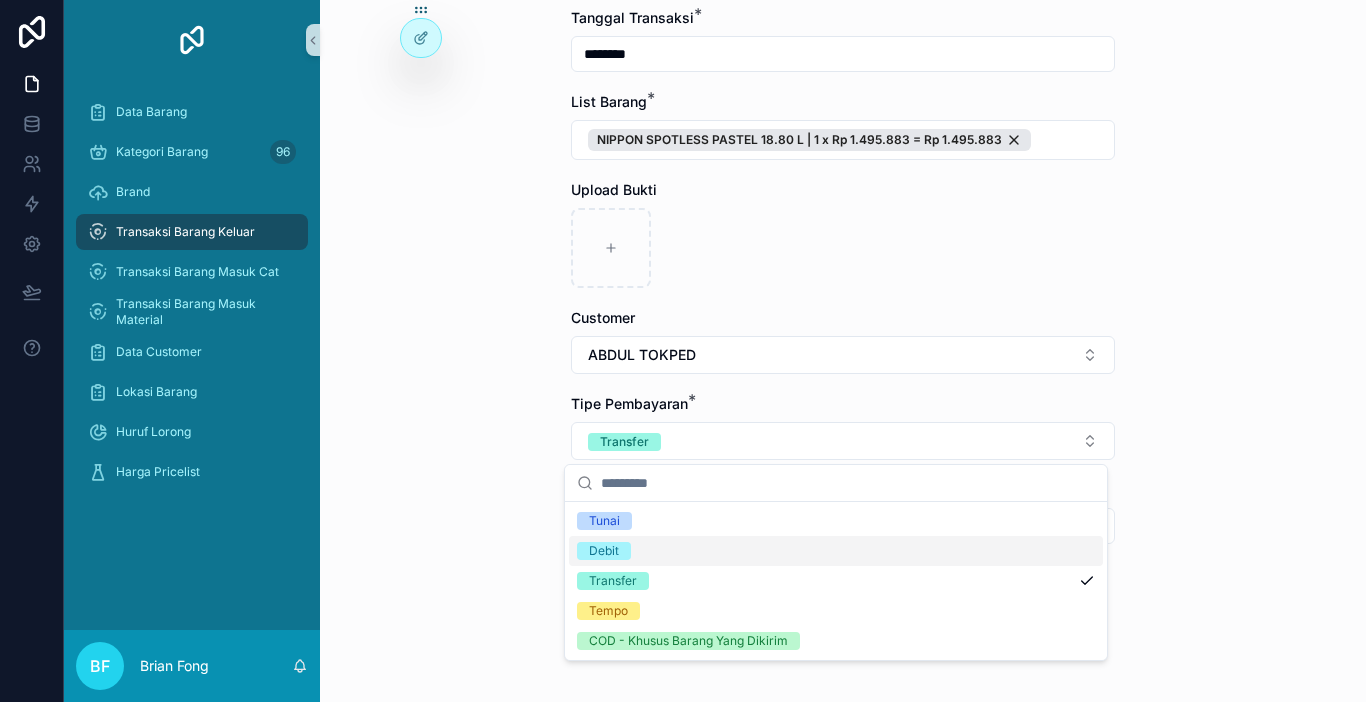 click on "Transaksi Barang Keluar Buat Order Baru Buat Order Baru Nomor PO Tanggal Transaksi * ******** List Barang * NIPPON SPOTLESS PASTEL 18.80 L | 1 x Rp 1.495.883 = Rp 1.495.883 Upload Bukti Customer [NAME] TOKPED Tipe Pembayaran * Transfer Harga Ongkir Totalkan Transaksi" at bounding box center (843, 151) 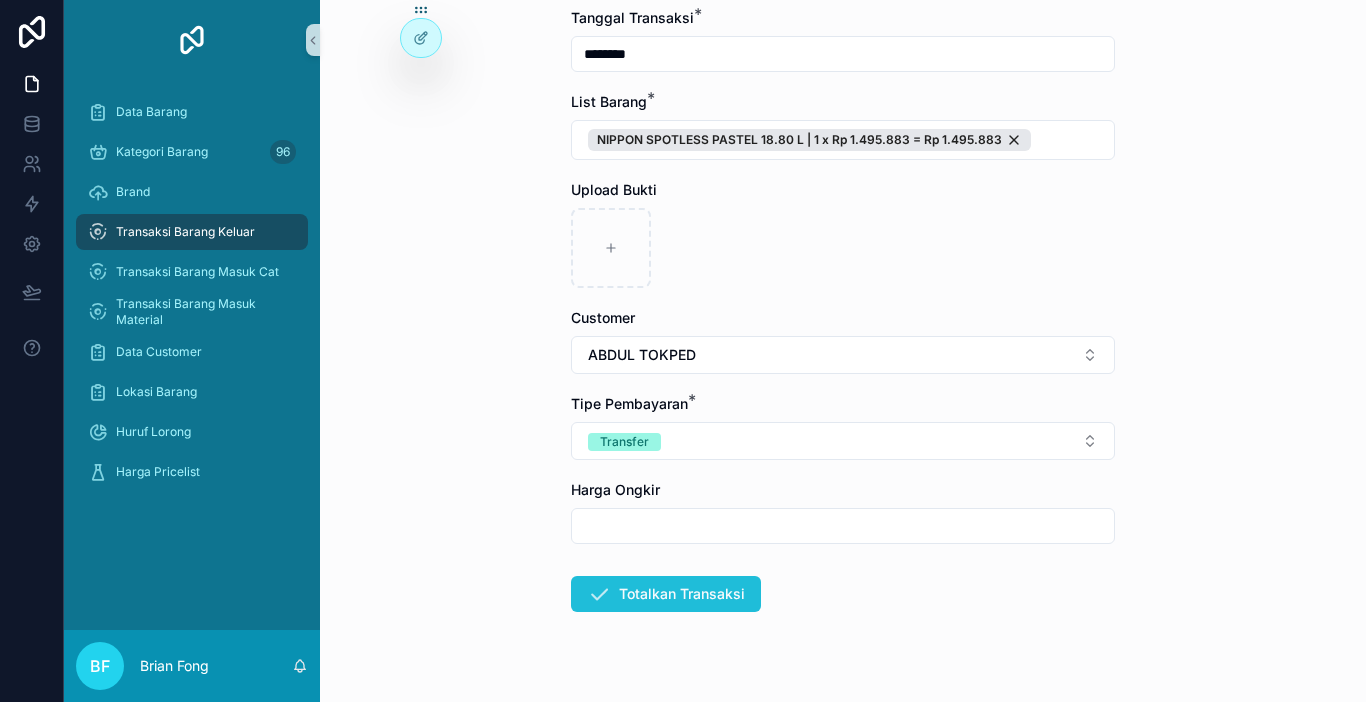 click on "Totalkan Transaksi" at bounding box center [666, 594] 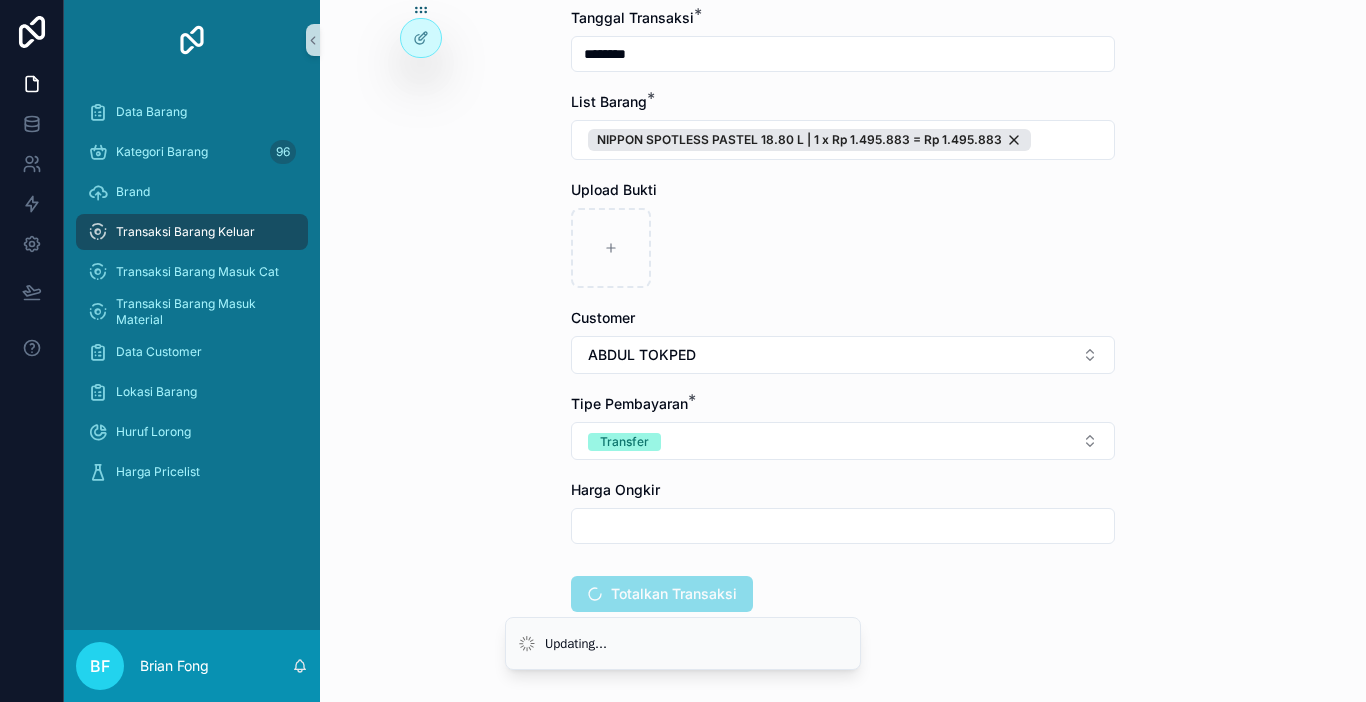 scroll, scrollTop: 0, scrollLeft: 0, axis: both 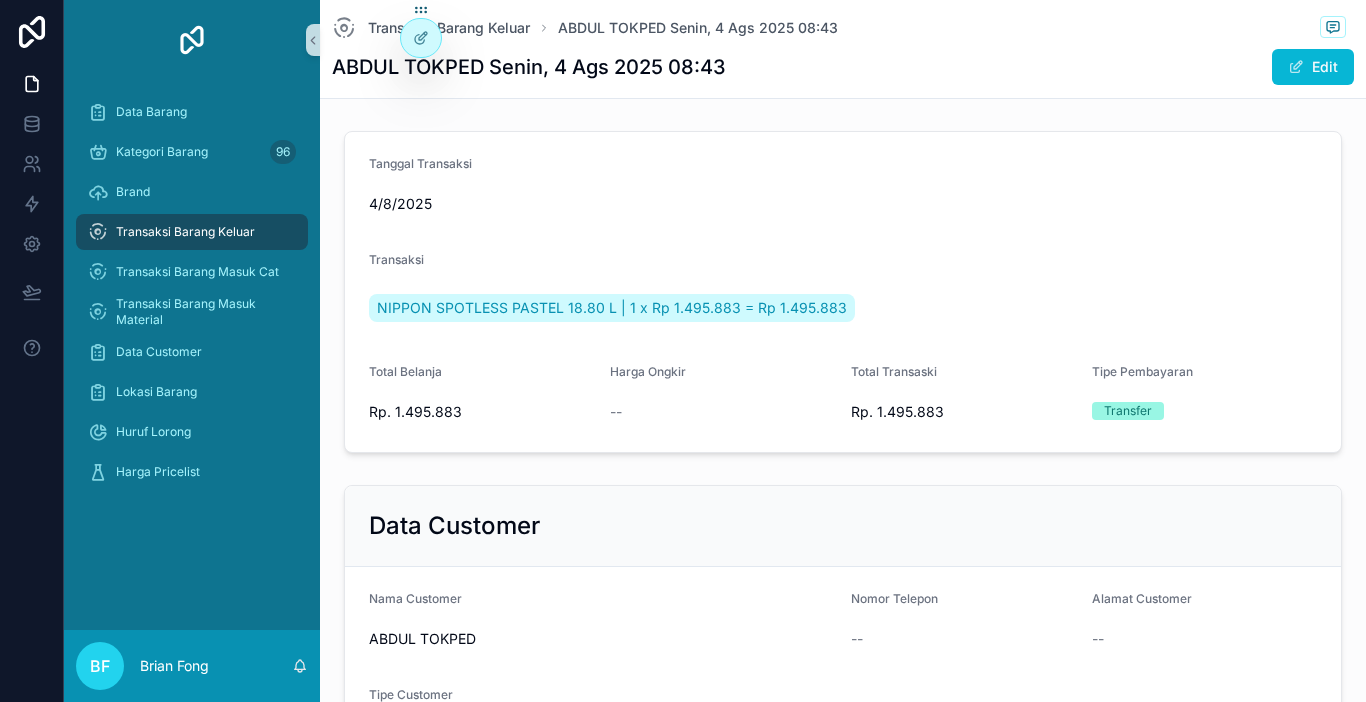 click on "Transaksi Barang Keluar" at bounding box center (185, 232) 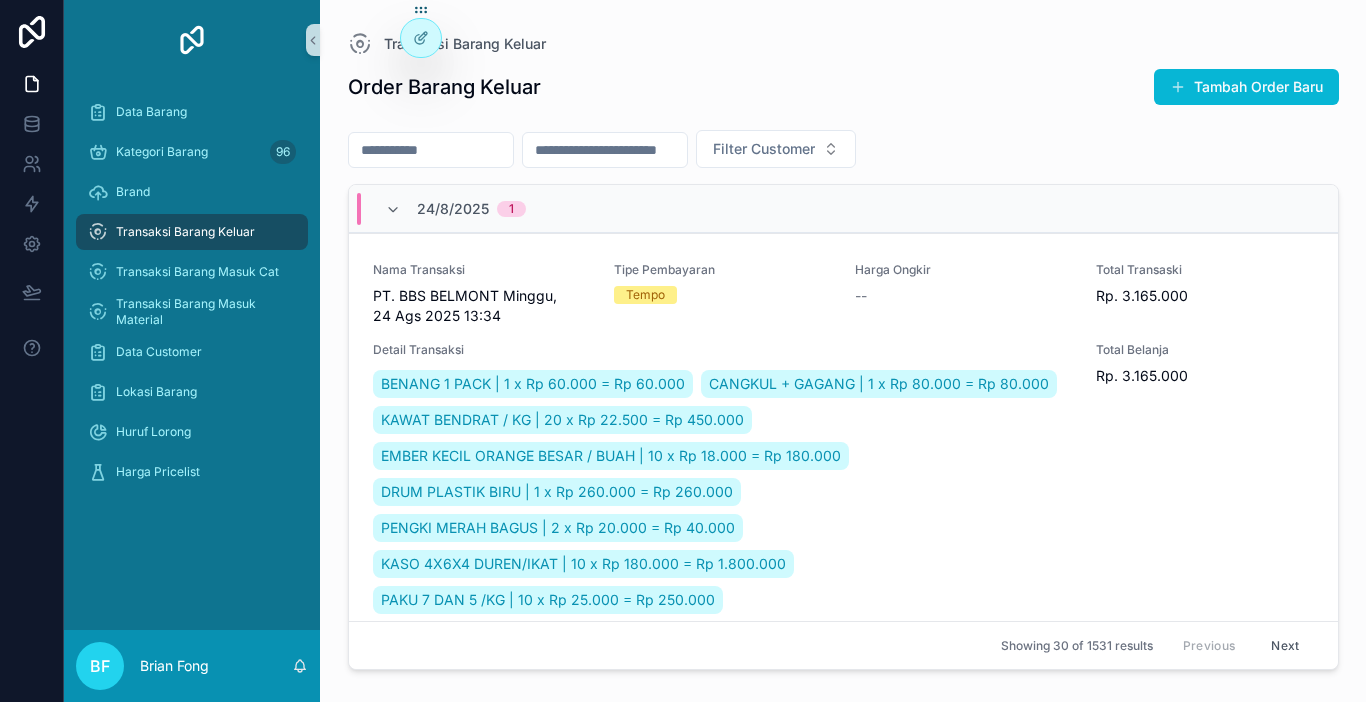 click at bounding box center (1178, 87) 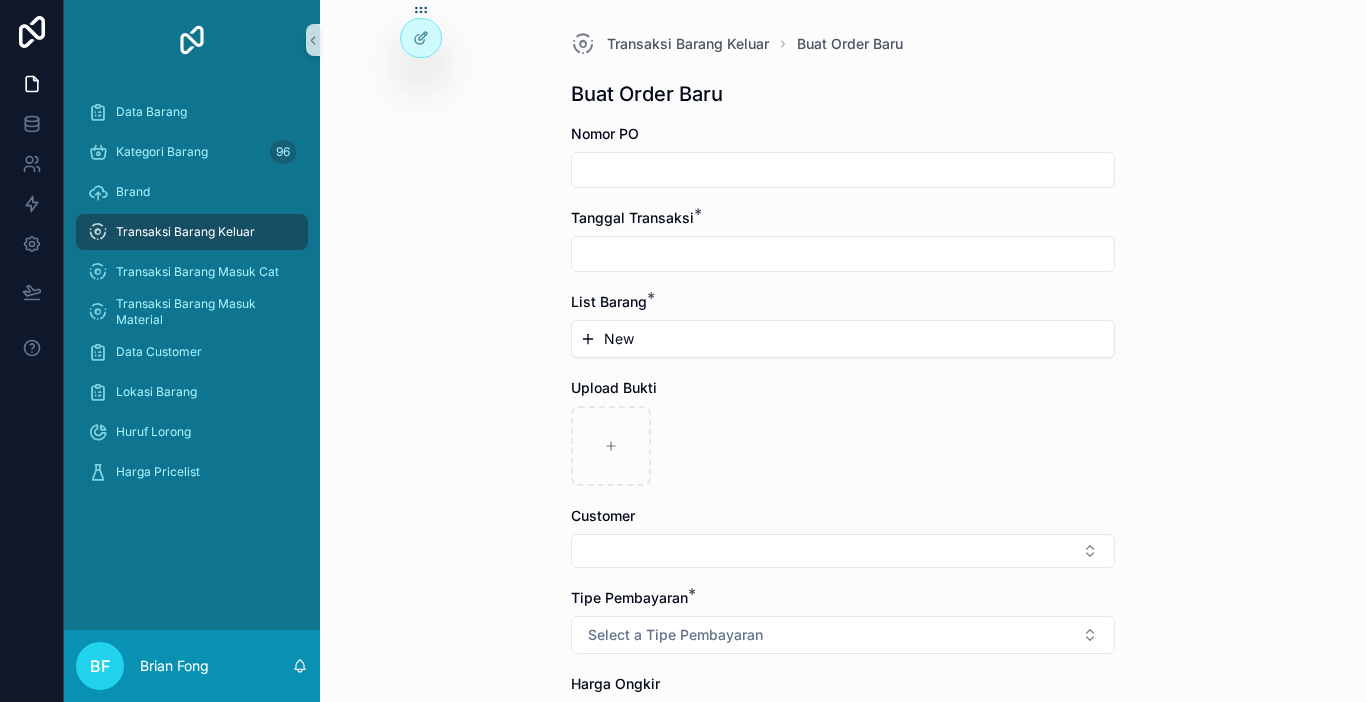 click at bounding box center [843, 254] 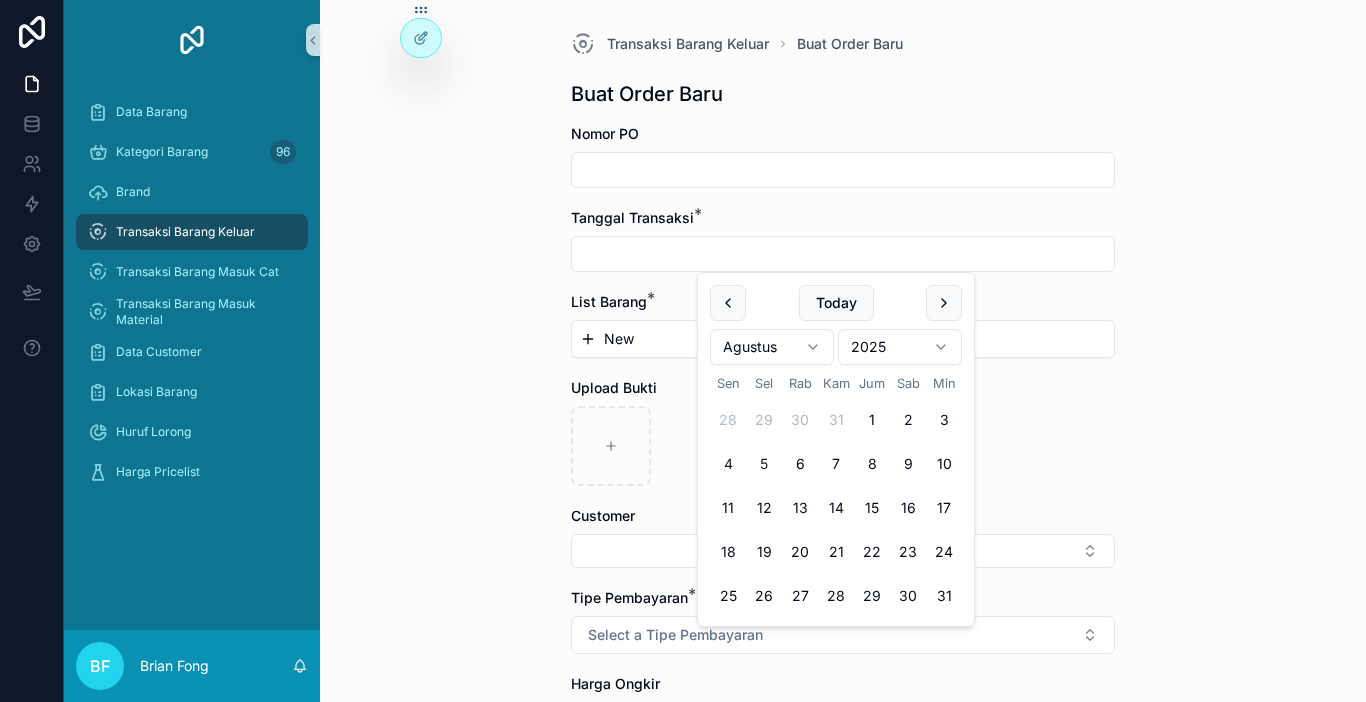 click on "4" at bounding box center [728, 464] 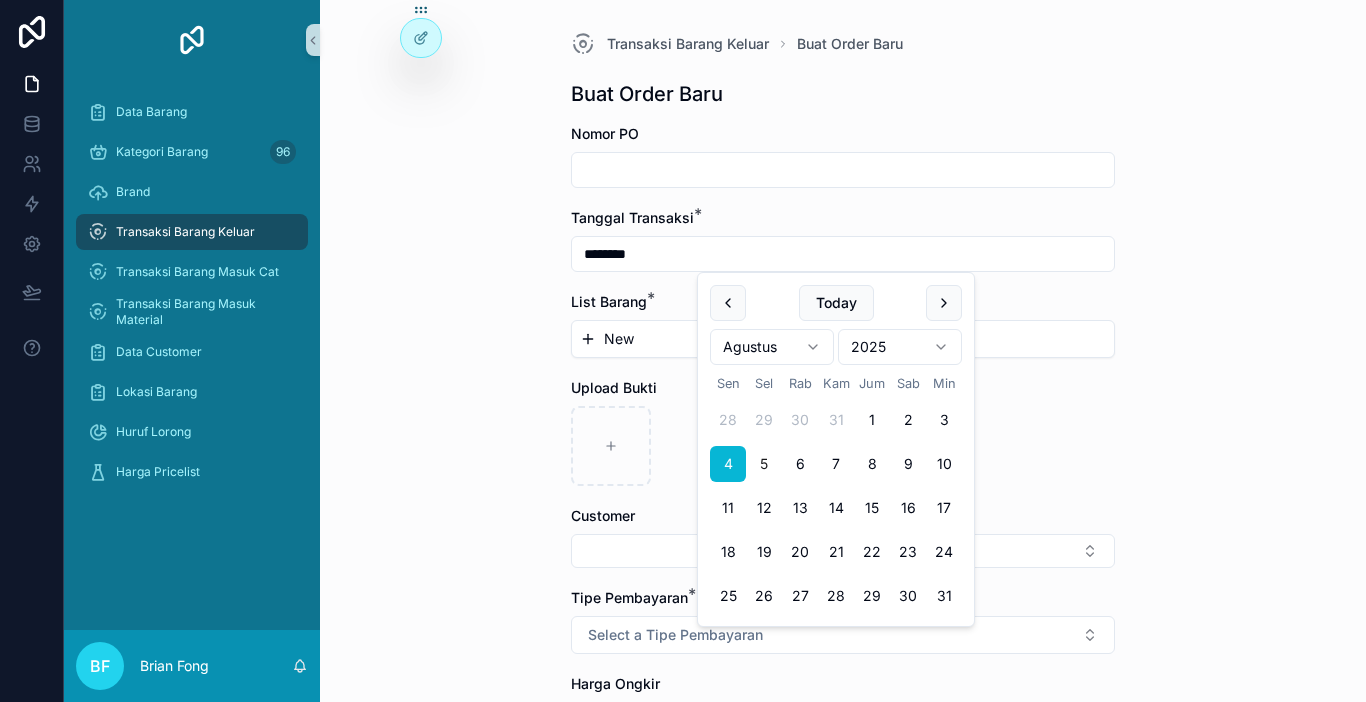type on "********" 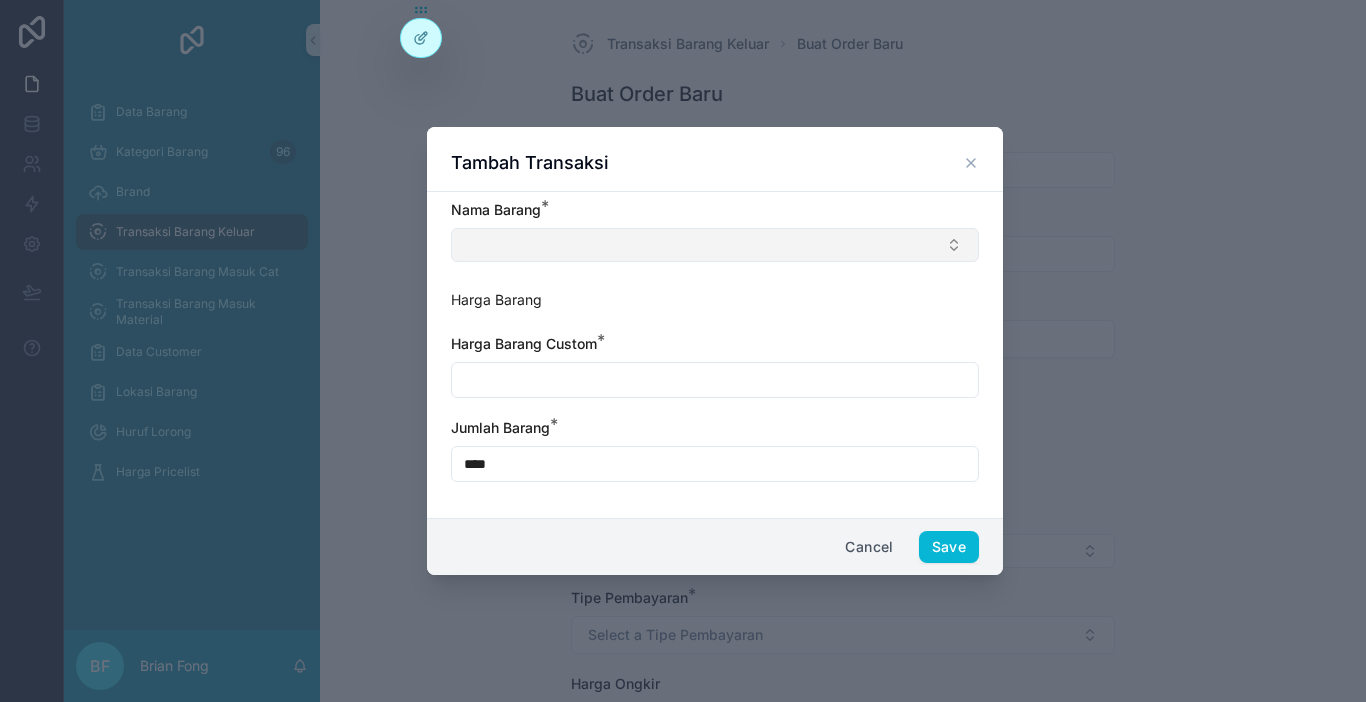 click at bounding box center (715, 245) 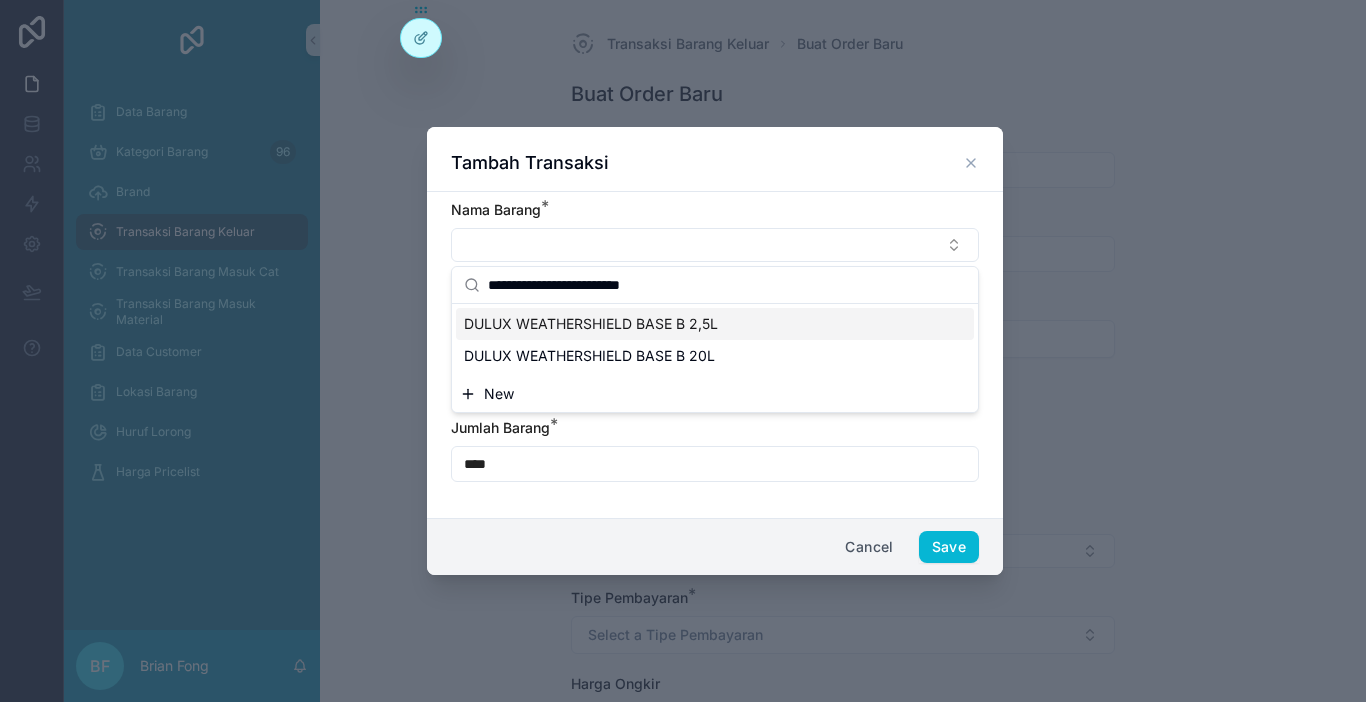 type on "**********" 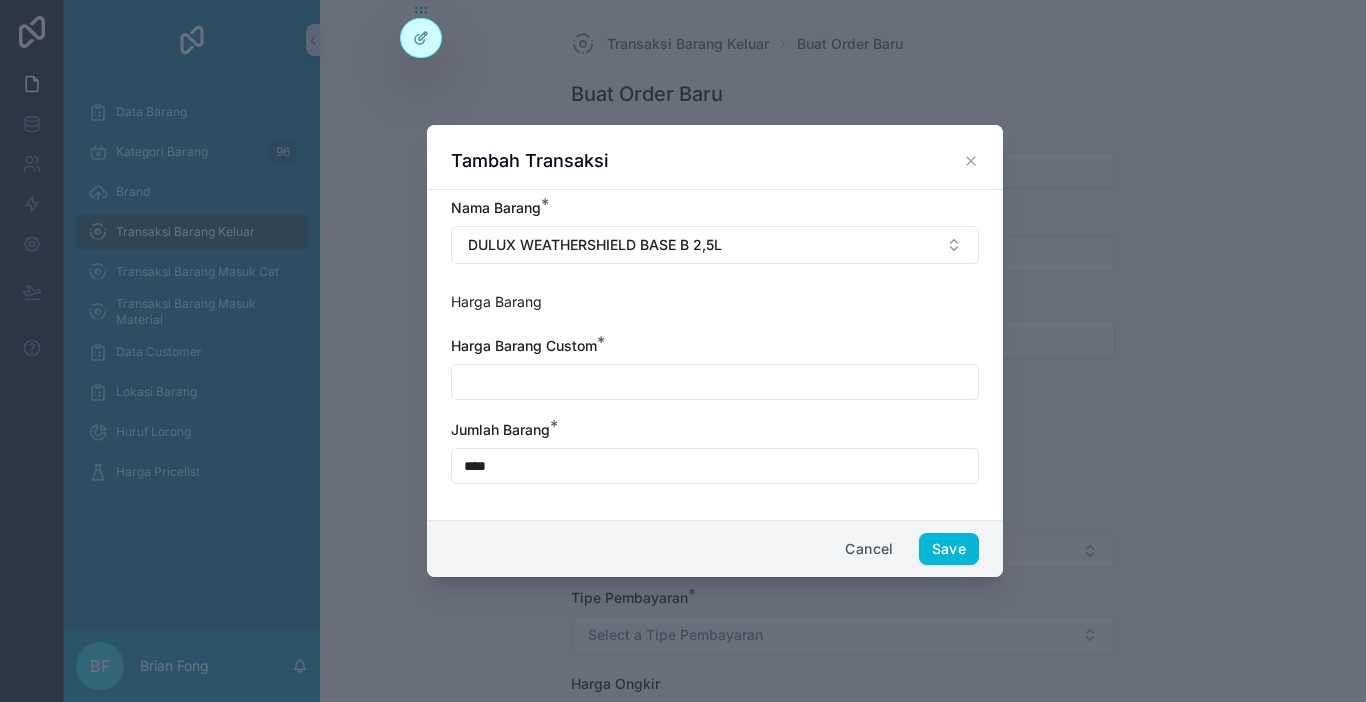 click at bounding box center (715, 382) 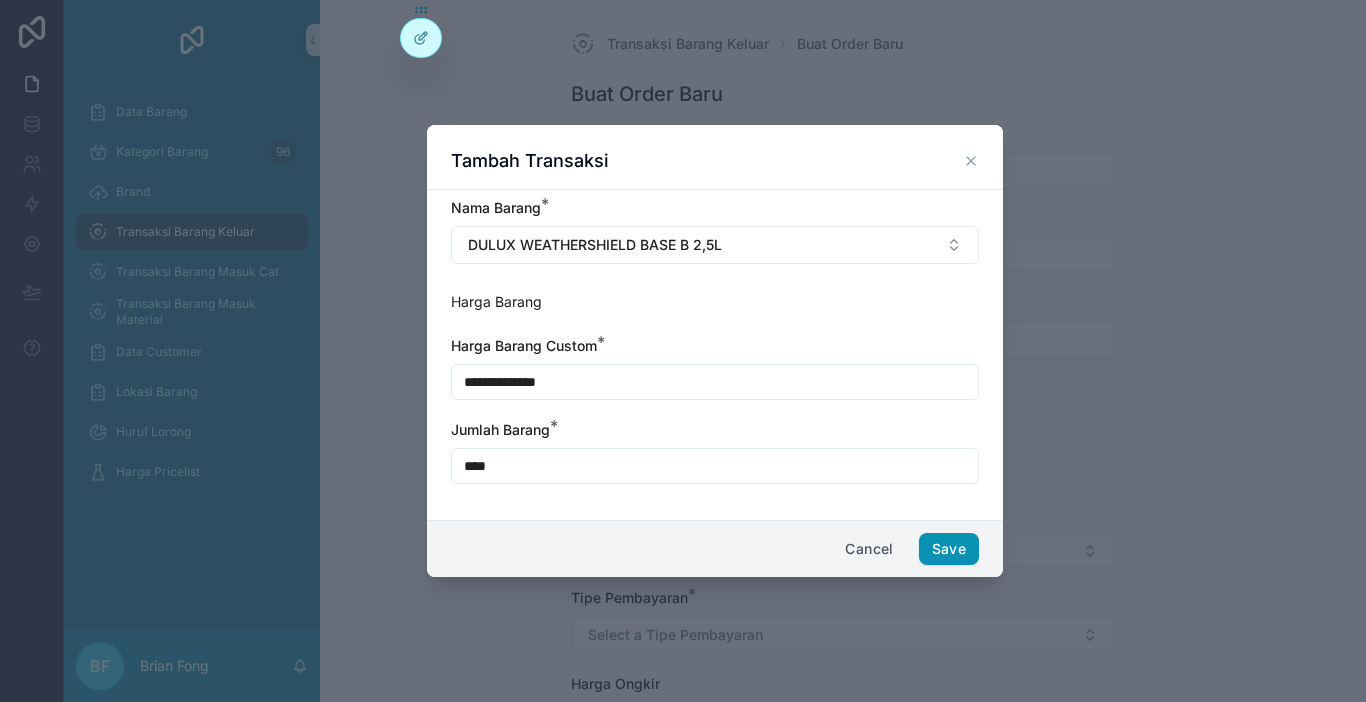 type on "**********" 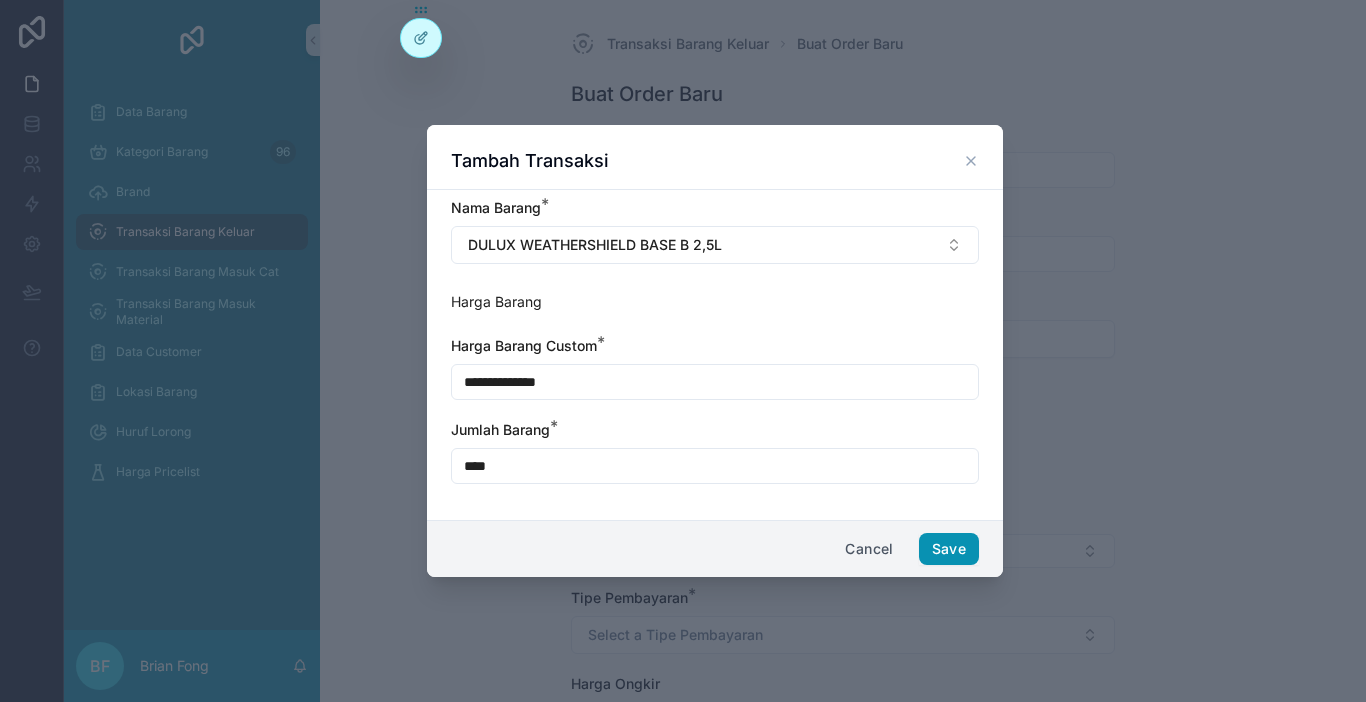 click on "Save" at bounding box center [949, 549] 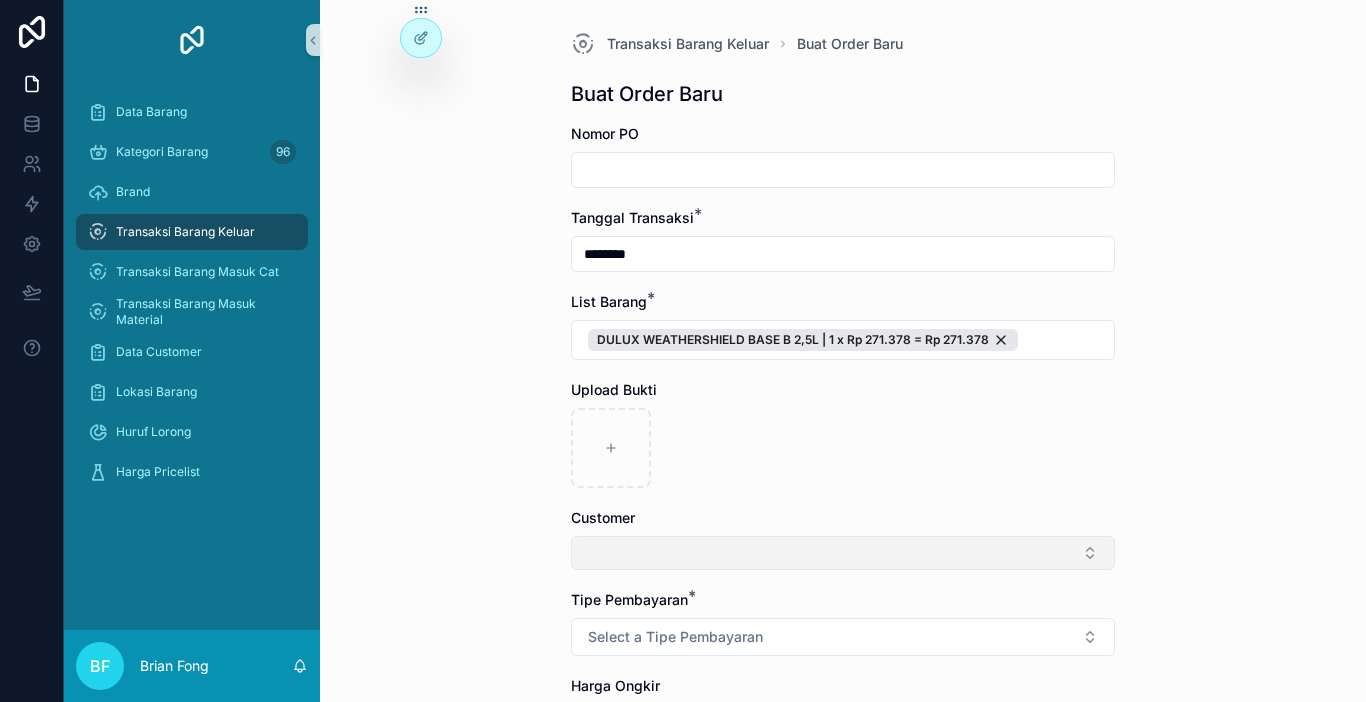 click at bounding box center [843, 553] 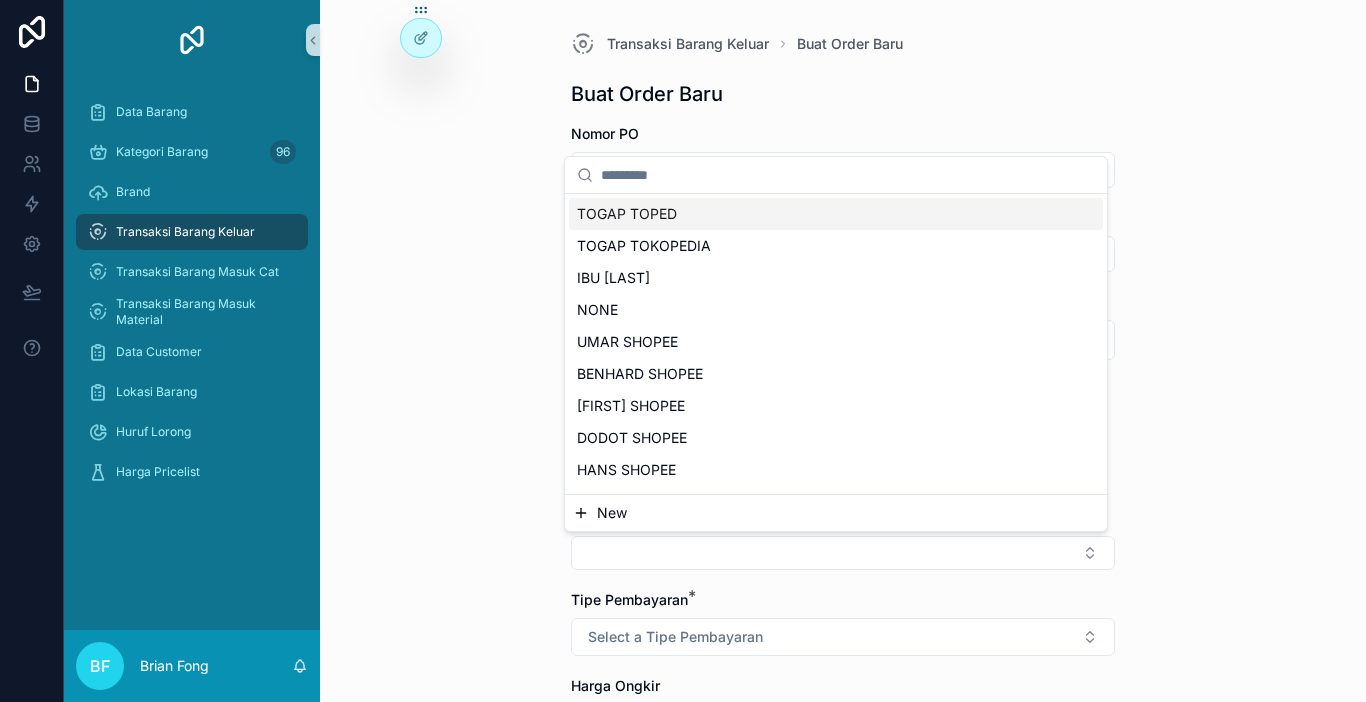 click on "New" at bounding box center [836, 513] 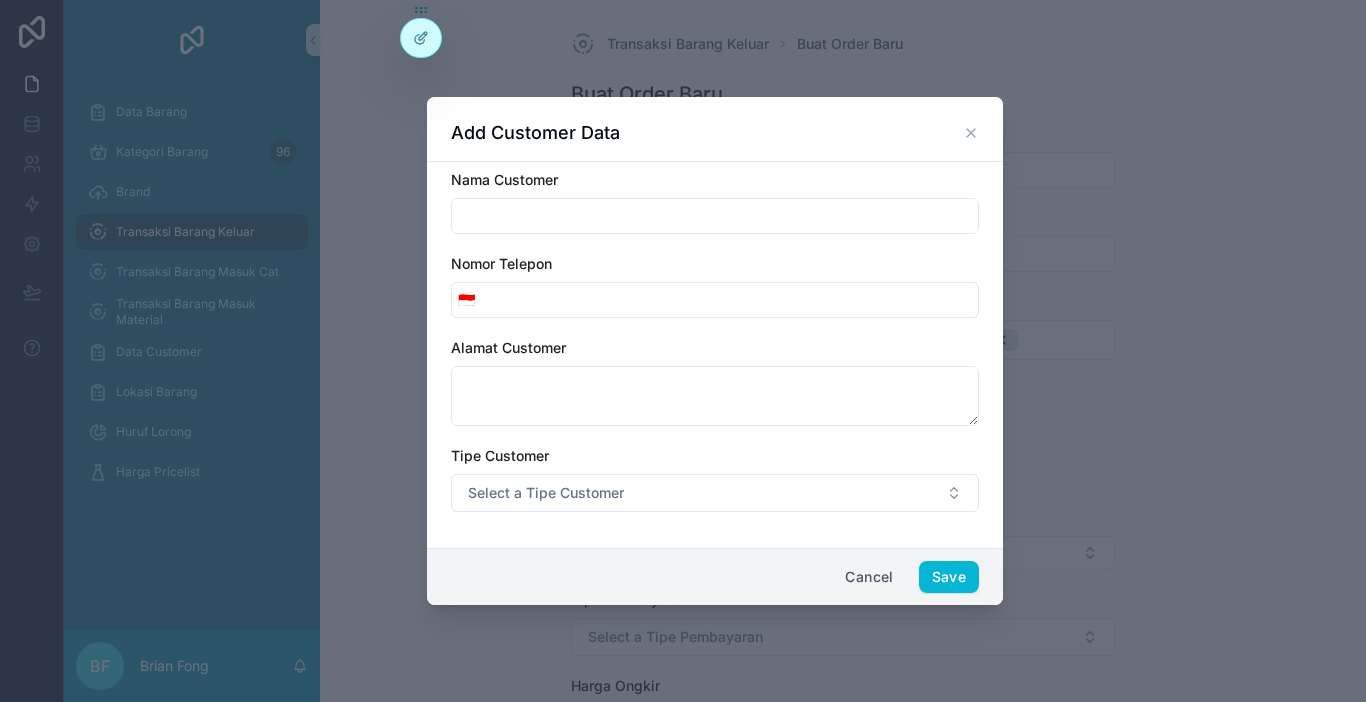 click at bounding box center (715, 216) 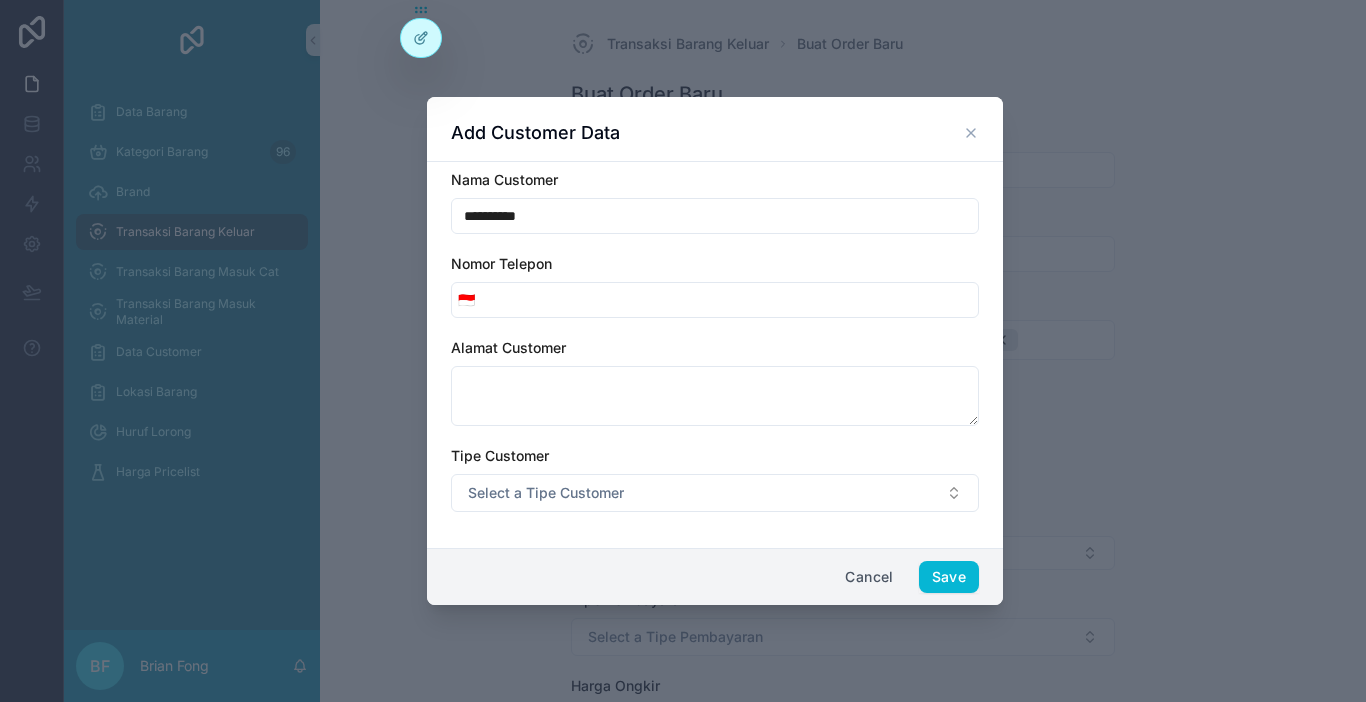 click on "**********" at bounding box center [715, 216] 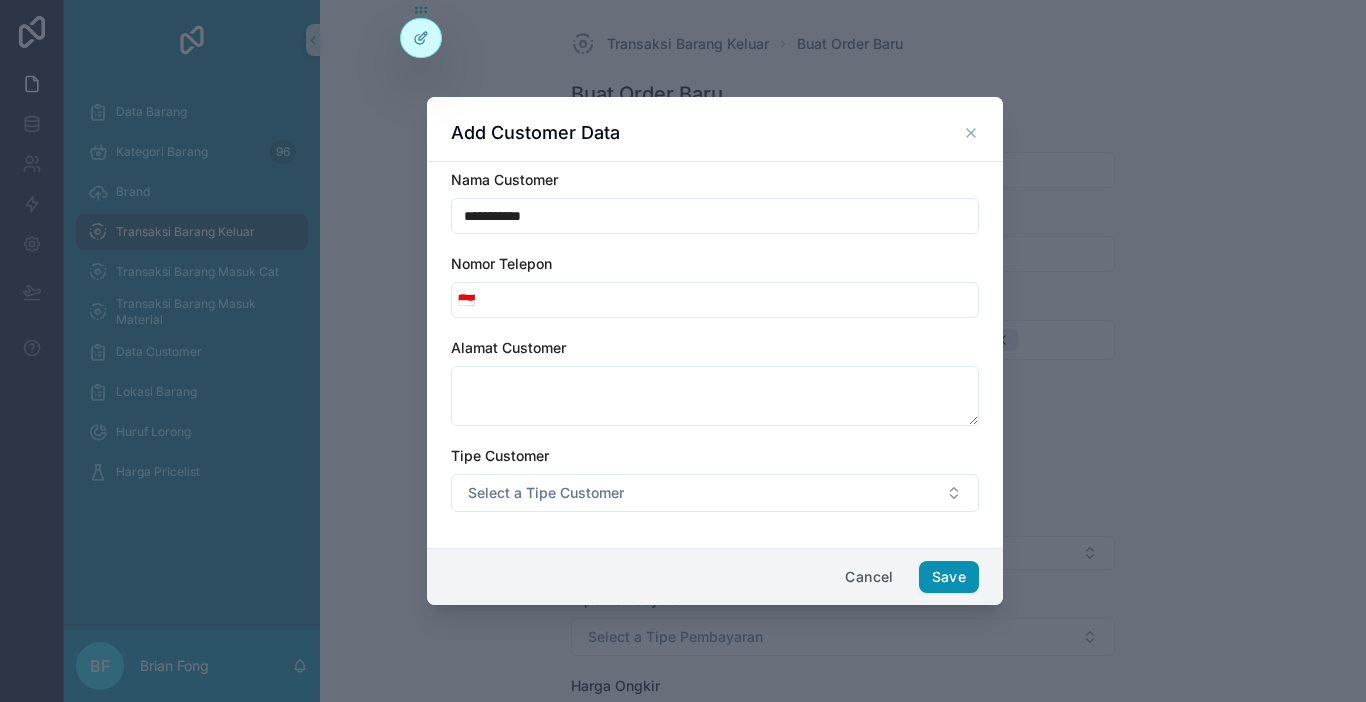 type on "**********" 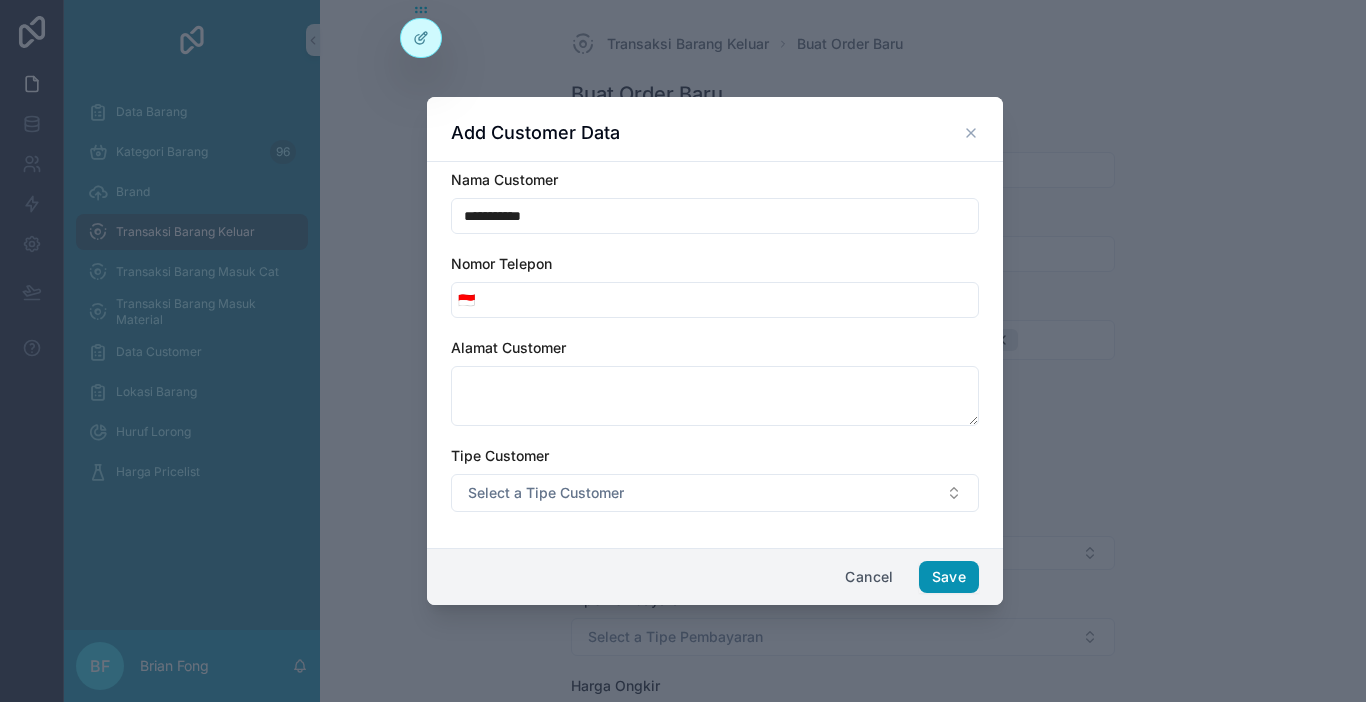 click on "Save" at bounding box center (949, 577) 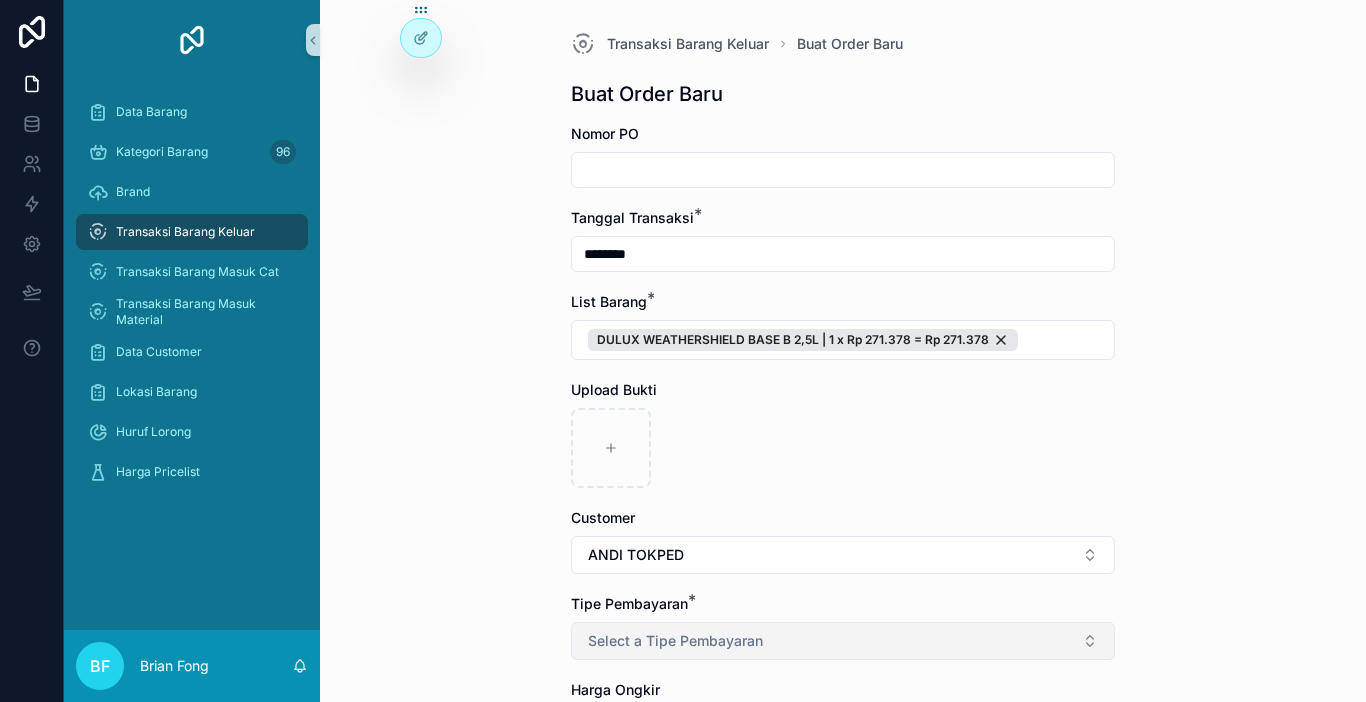 click on "Select a Tipe Pembayaran" at bounding box center (843, 641) 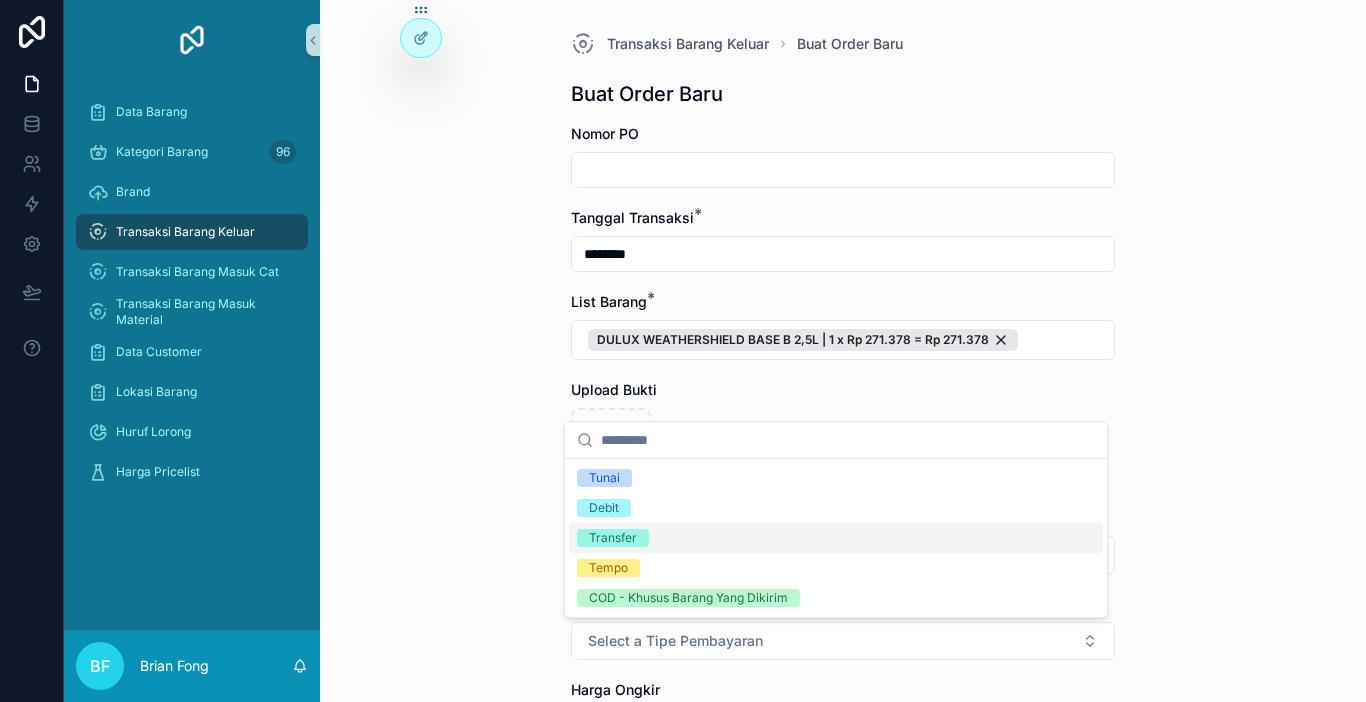 click on "Transfer" at bounding box center (613, 538) 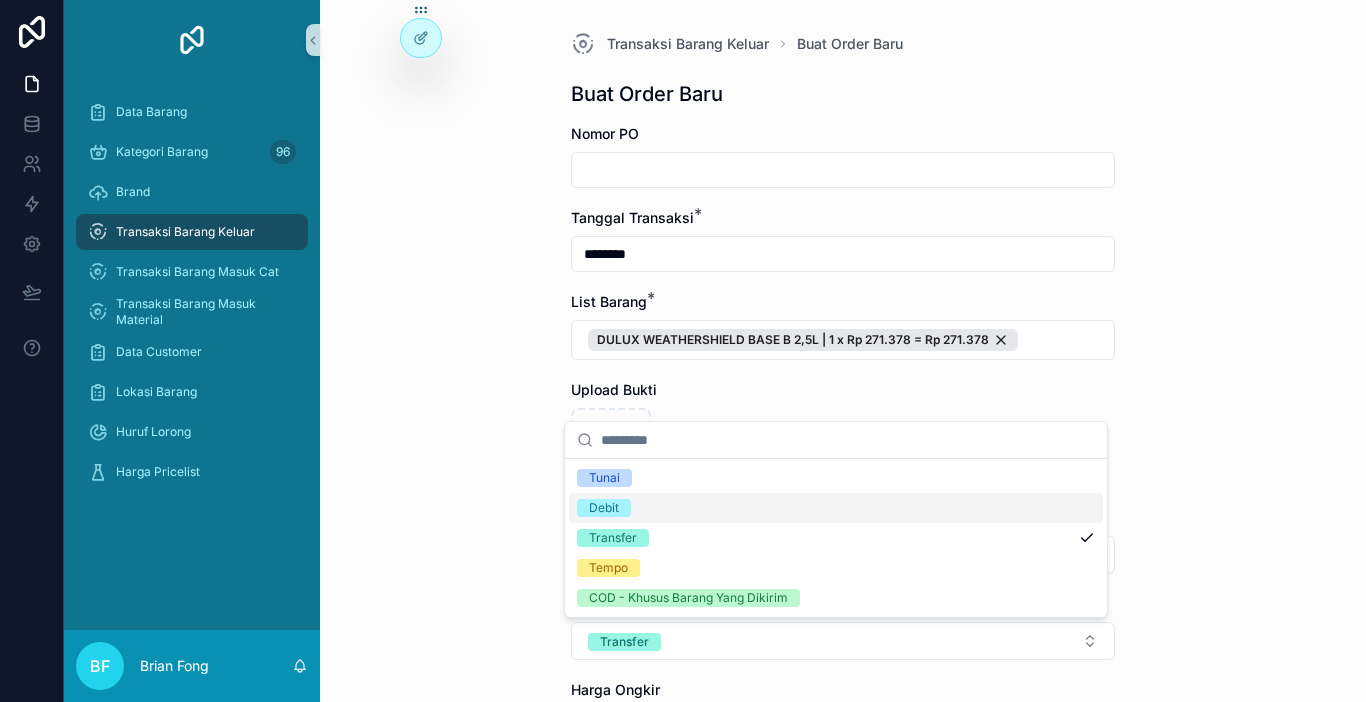 click on "Transaksi Barang Keluar Buat Order Baru Buat Order Baru Nomor PO Tanggal Transaksi * ******** List Barang * DULUX WEATHERSHIELD BASE B 2,5L | 1 x Rp 271.378 = Rp 271.378 Upload Bukti Customer ANDI TOKPED Tipe Pembayaran * Transfer Harga Ongkir Totalkan Transaksi" at bounding box center (843, 351) 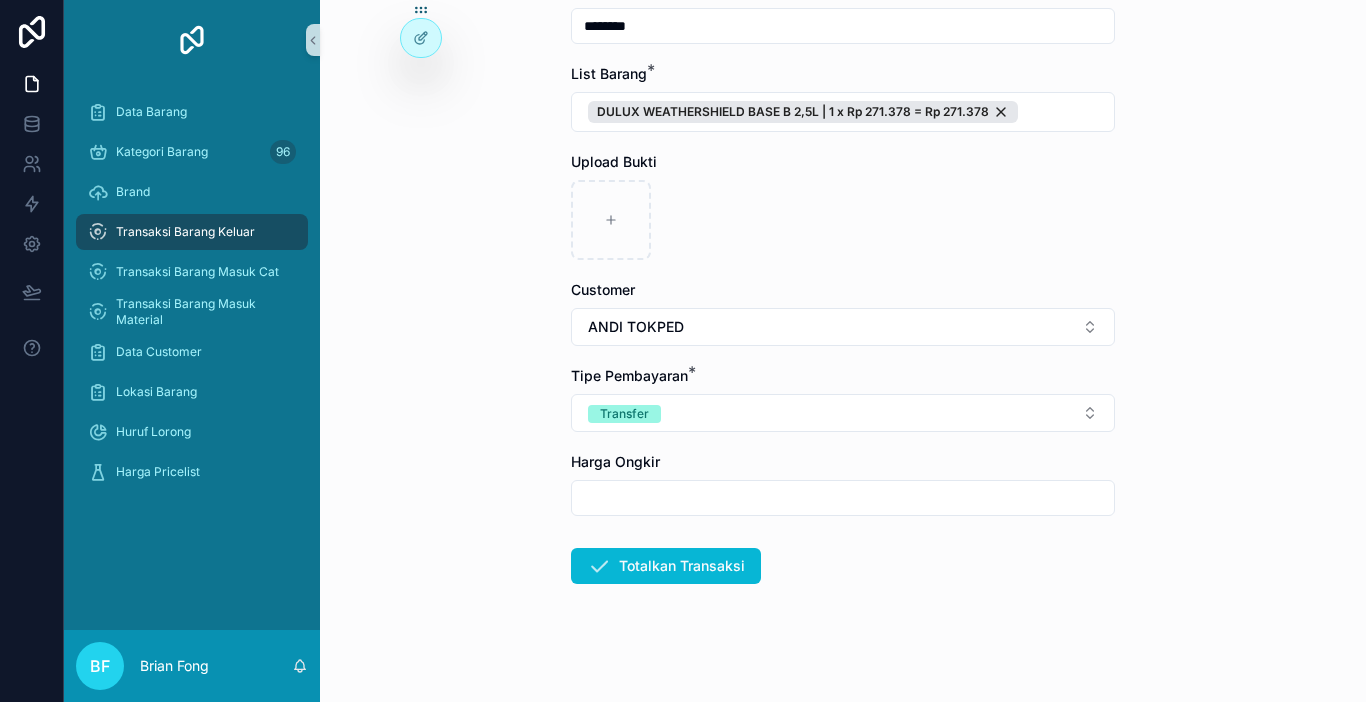 scroll, scrollTop: 238, scrollLeft: 0, axis: vertical 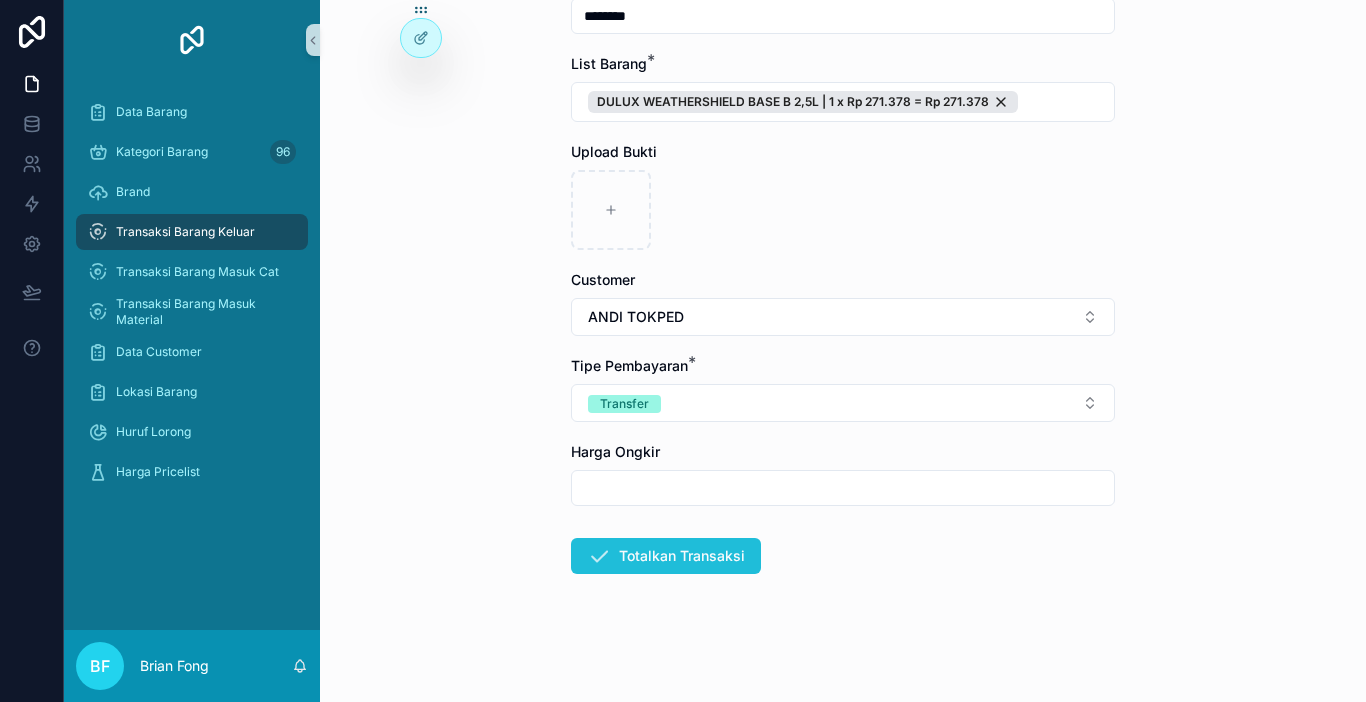 click on "Totalkan Transaksi" at bounding box center (666, 556) 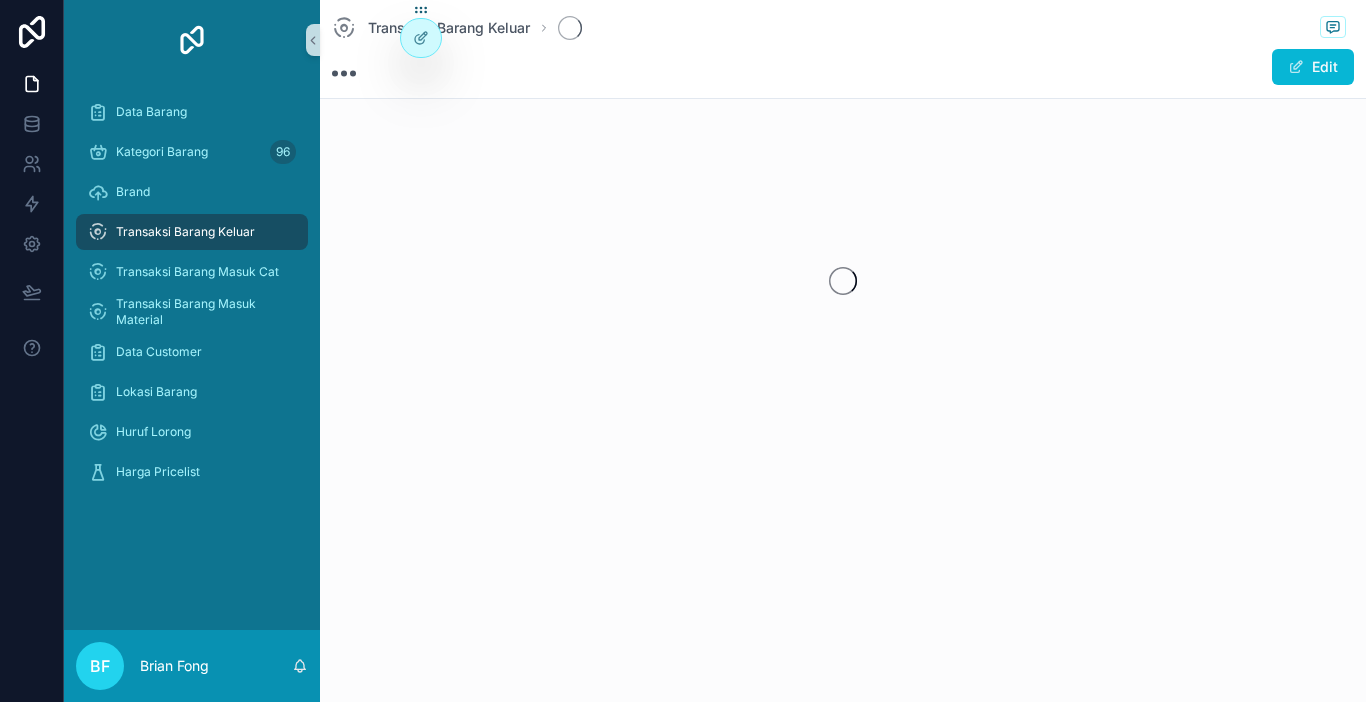 scroll, scrollTop: 0, scrollLeft: 0, axis: both 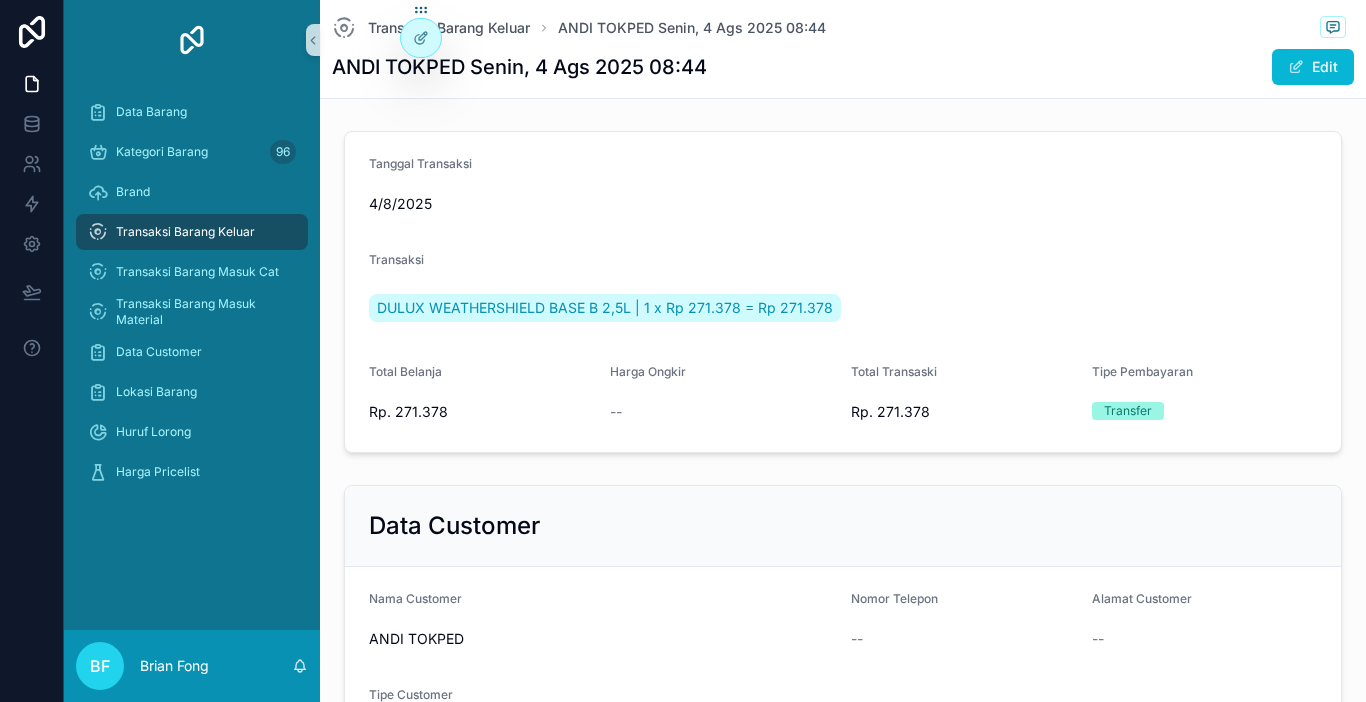 click on "Transaksi Barang Keluar" at bounding box center [192, 232] 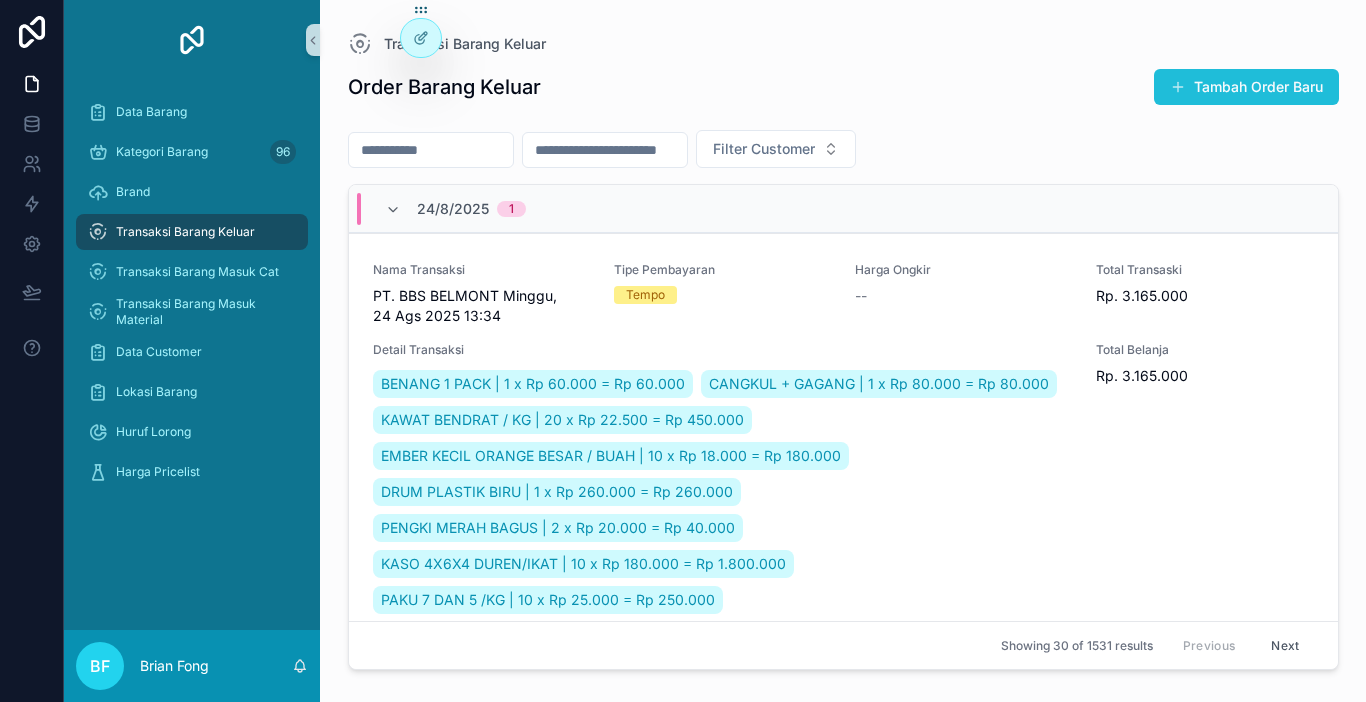 click at bounding box center (1178, 87) 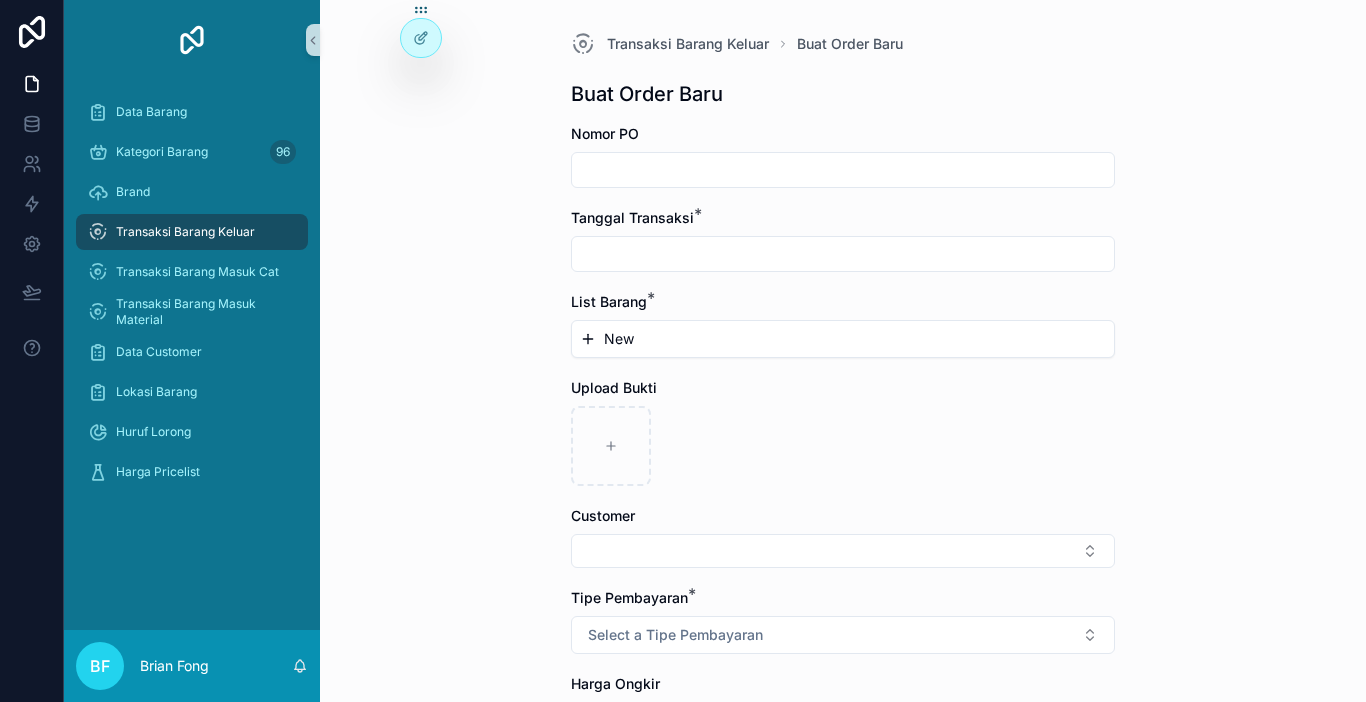 click at bounding box center [843, 254] 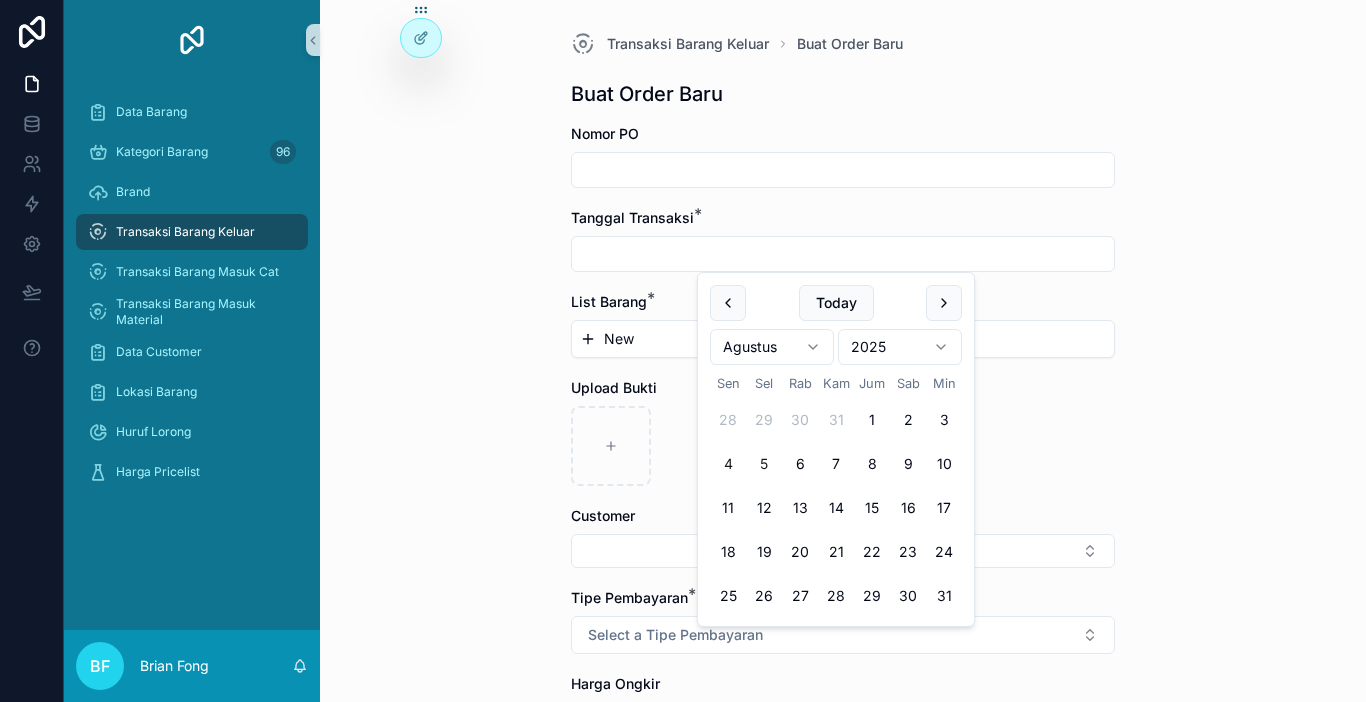 click on "4" at bounding box center [728, 464] 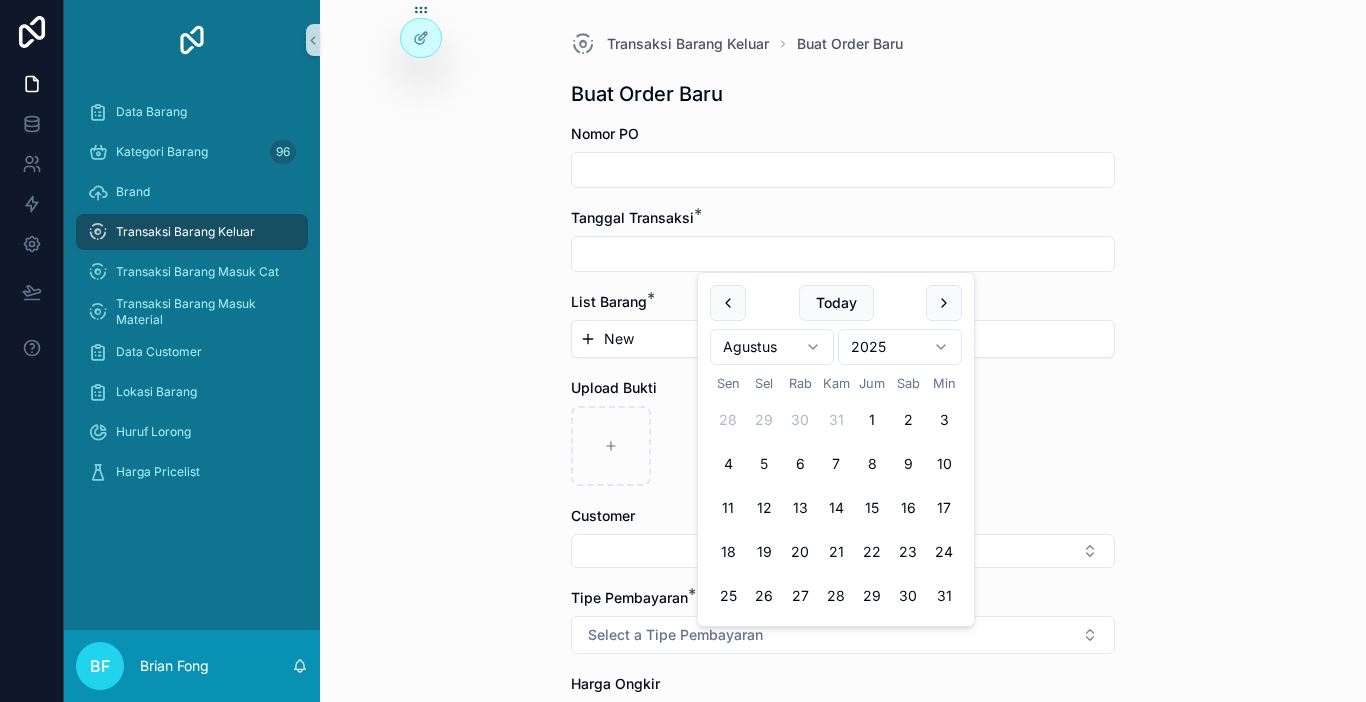 type on "********" 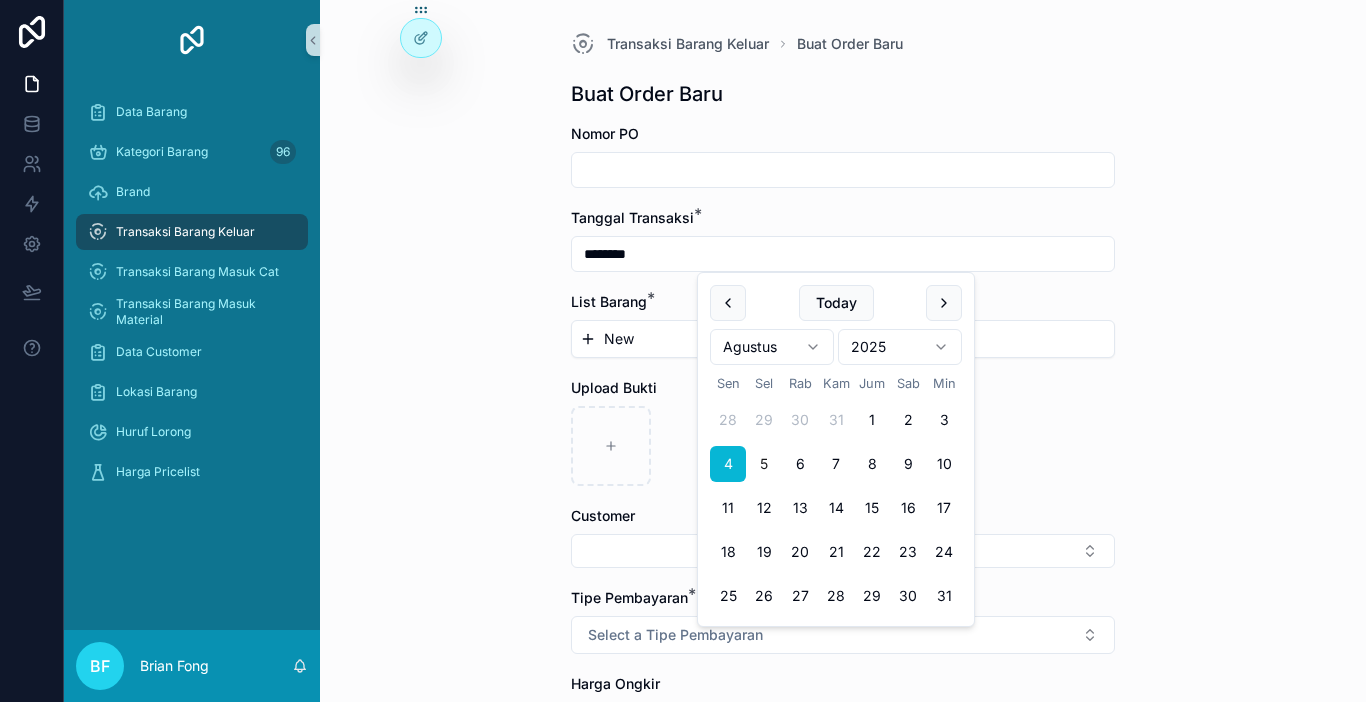 click on "New" at bounding box center [619, 339] 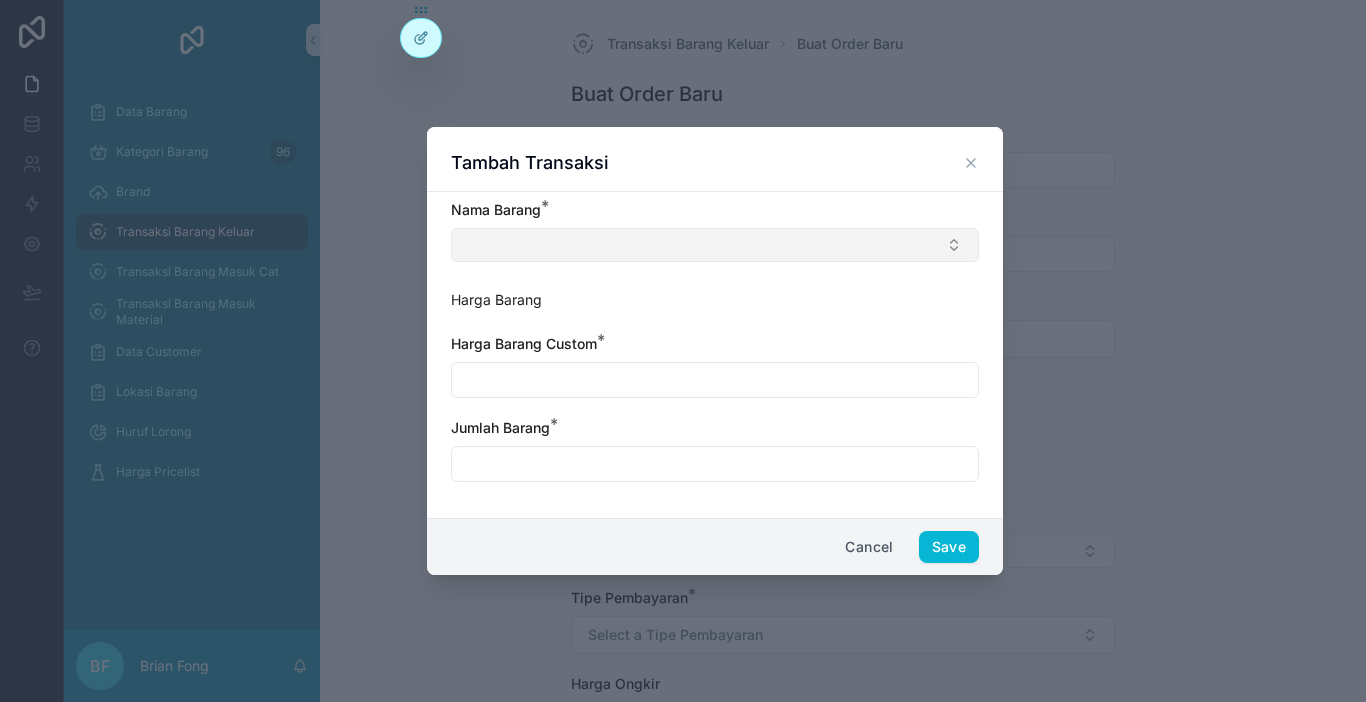 click at bounding box center (715, 245) 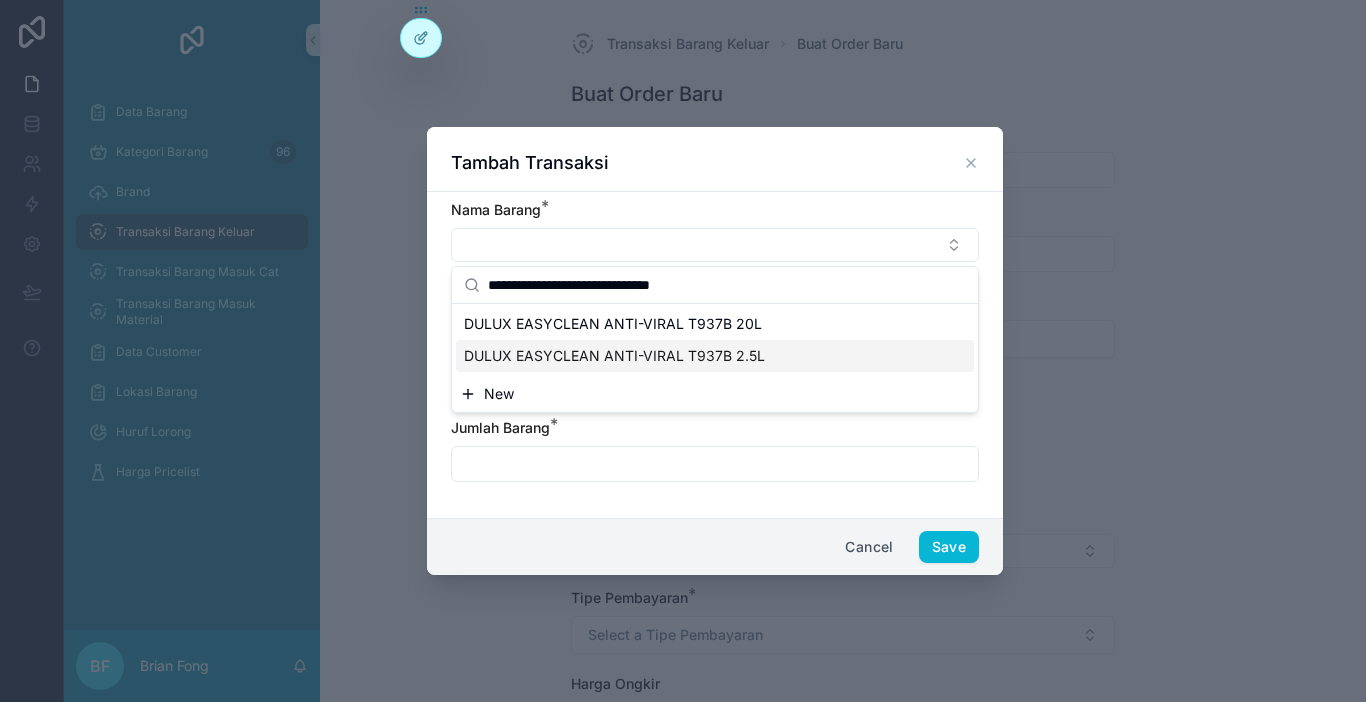 type on "**********" 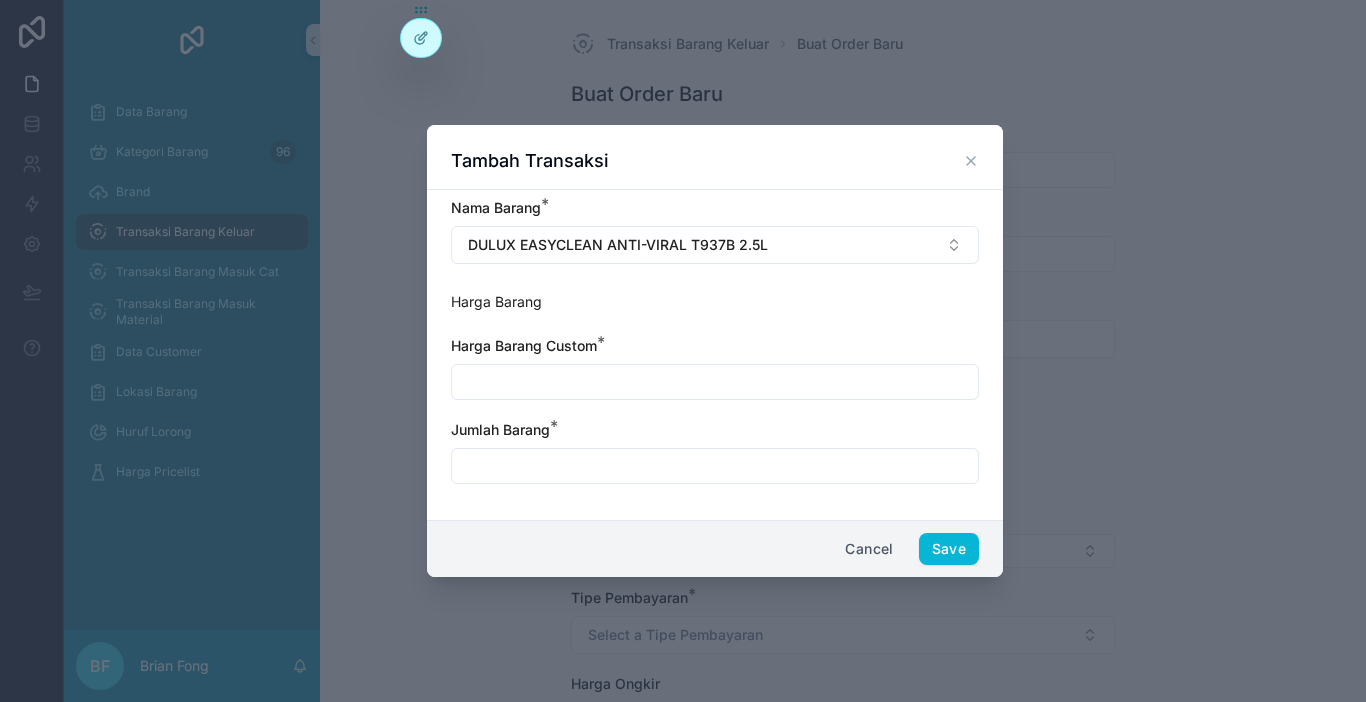 click at bounding box center (715, 382) 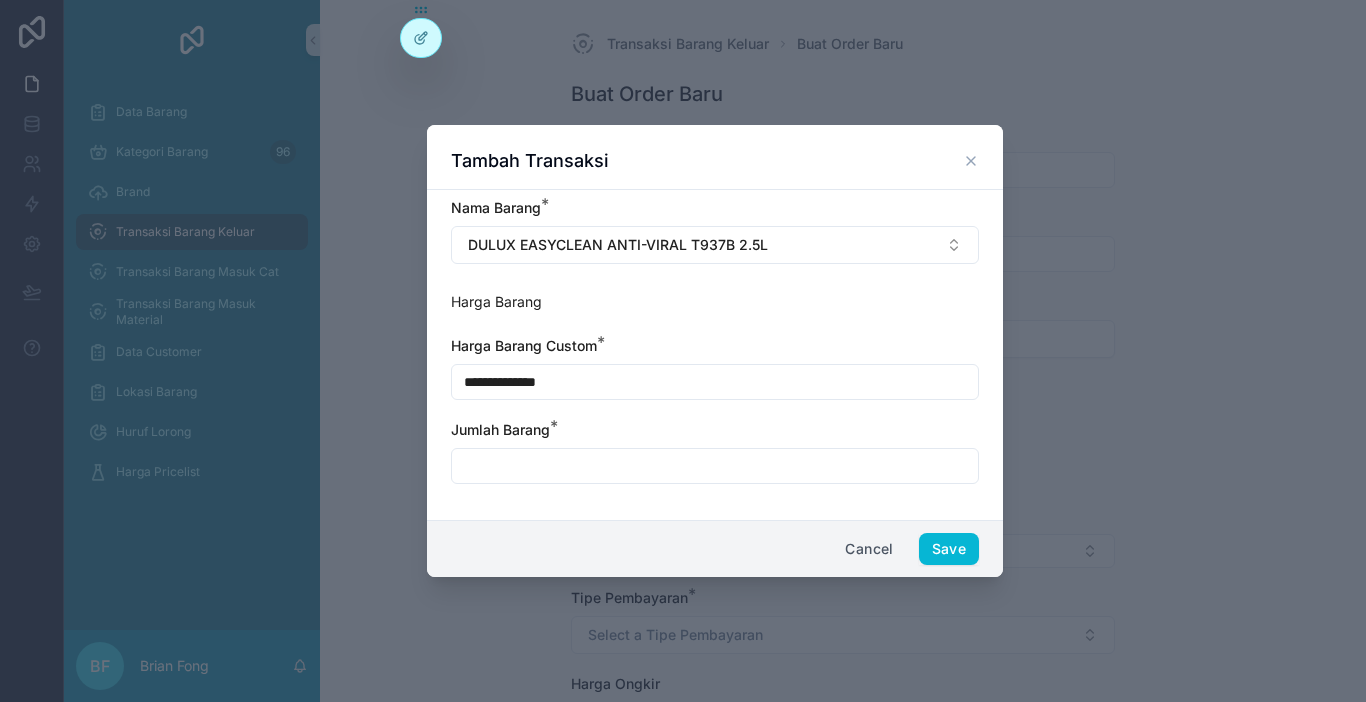 type on "**********" 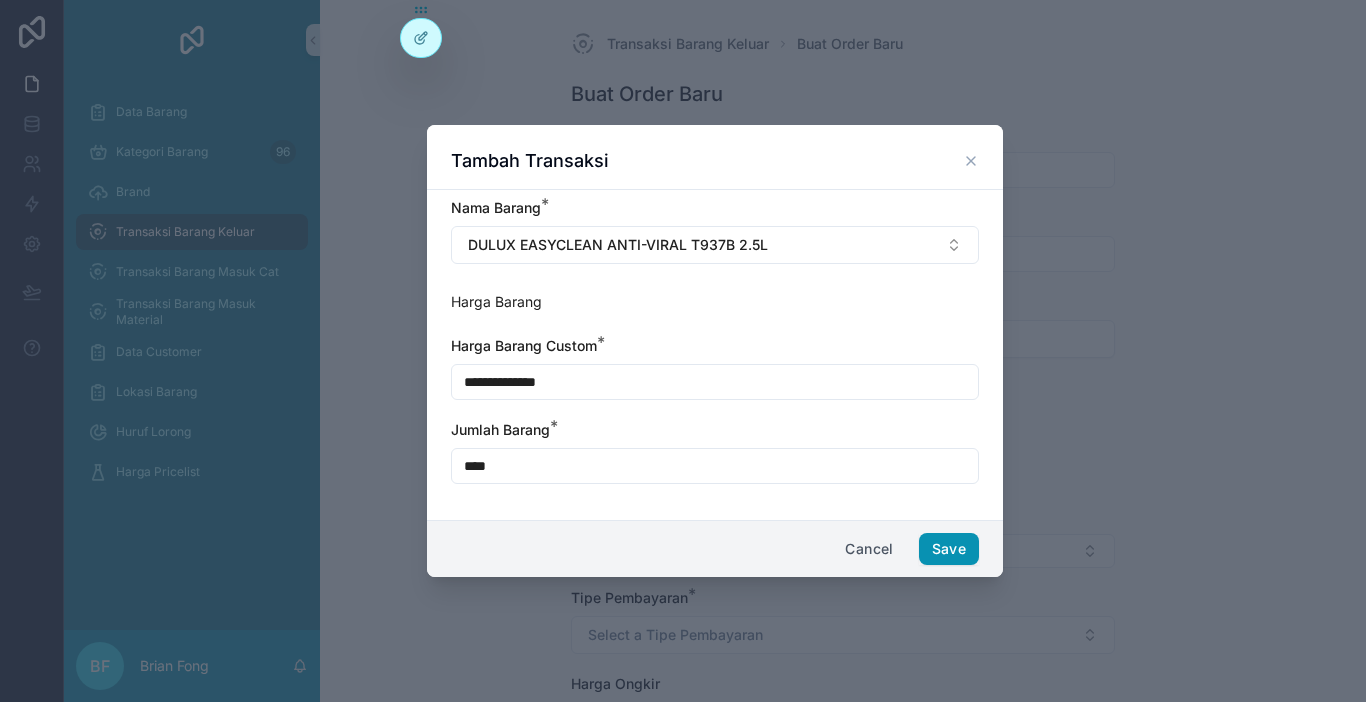 type on "****" 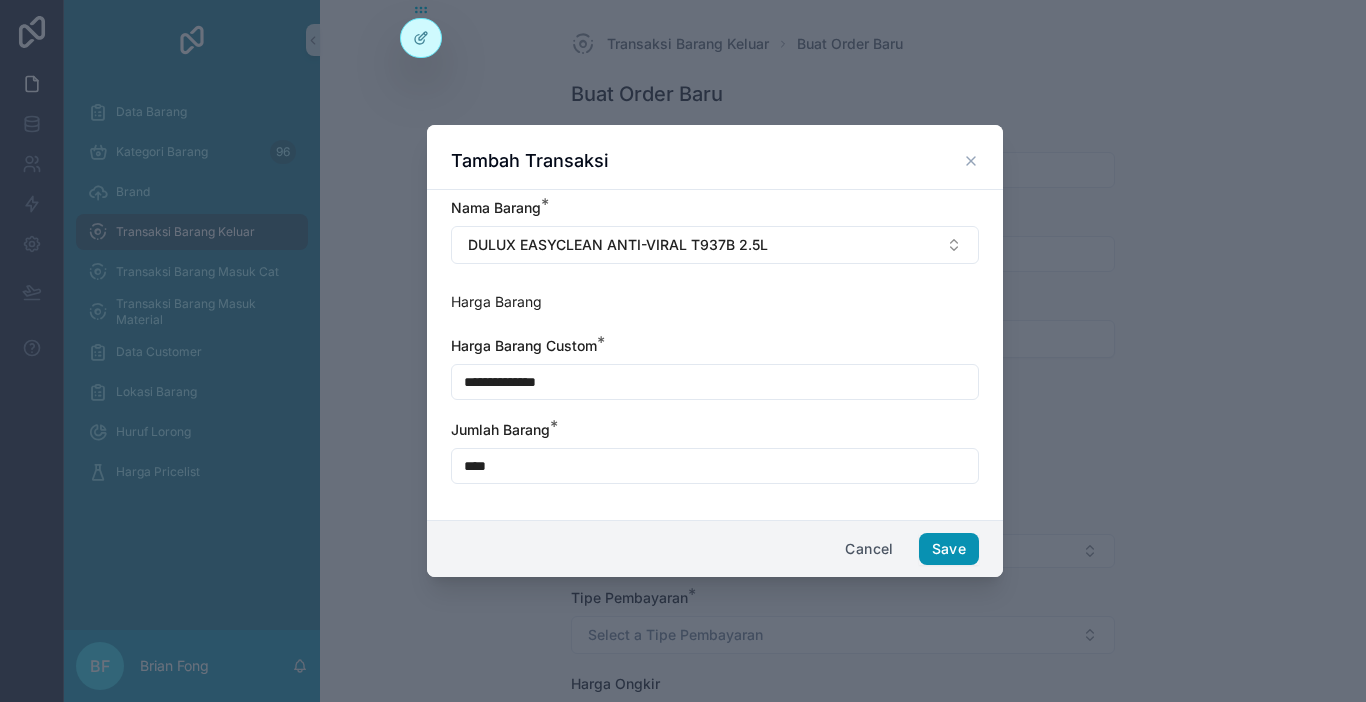 click on "Save" at bounding box center (949, 549) 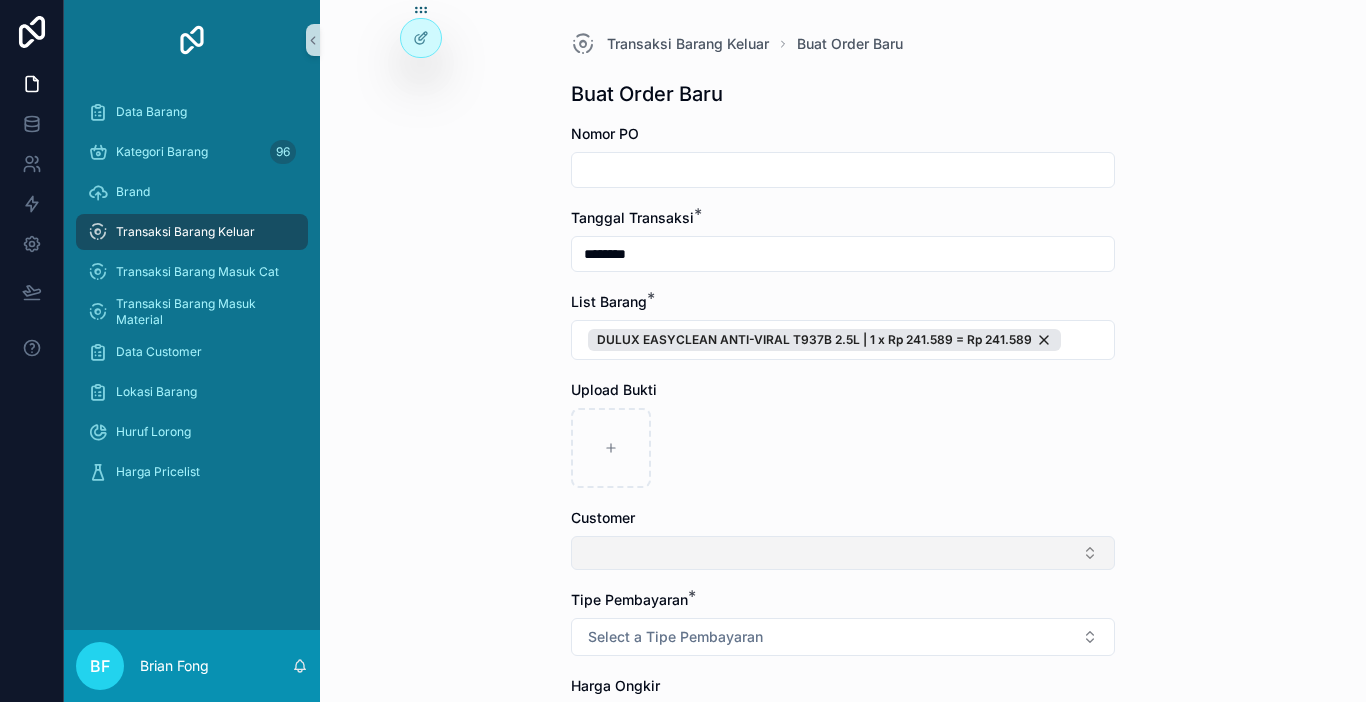 click at bounding box center [843, 553] 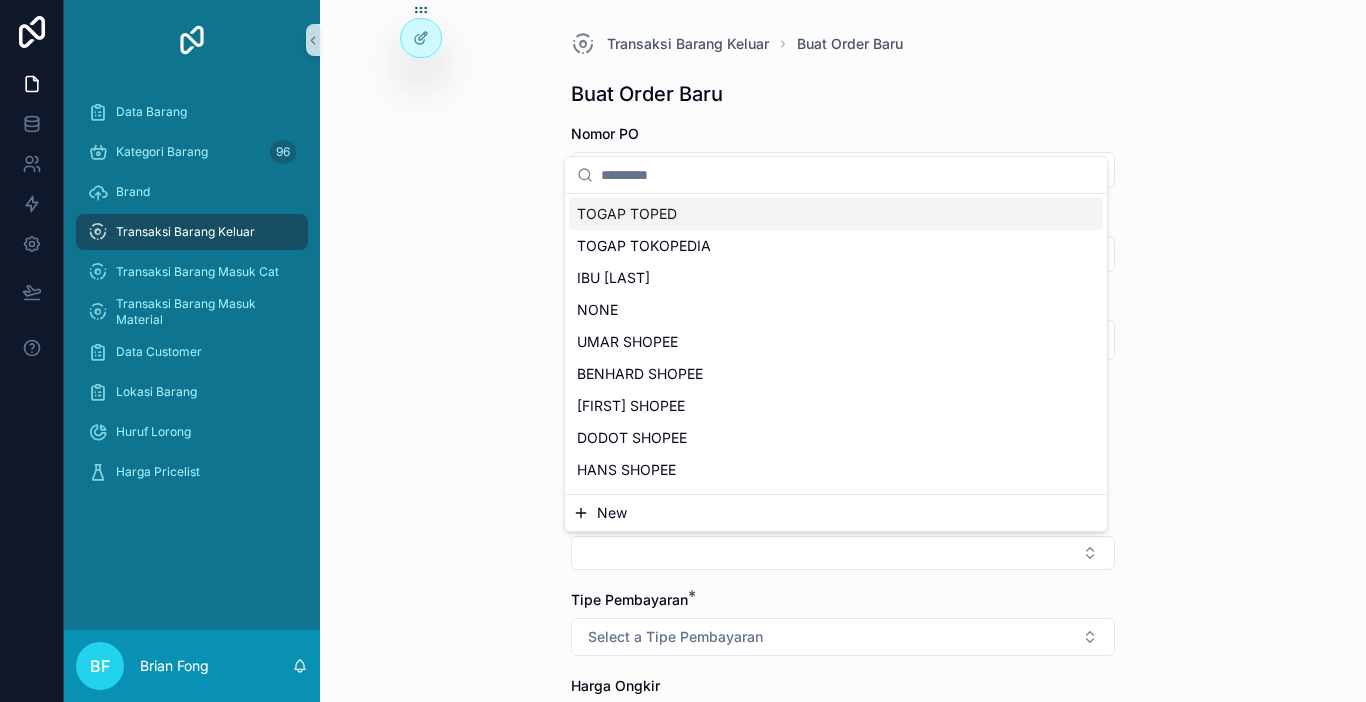 click 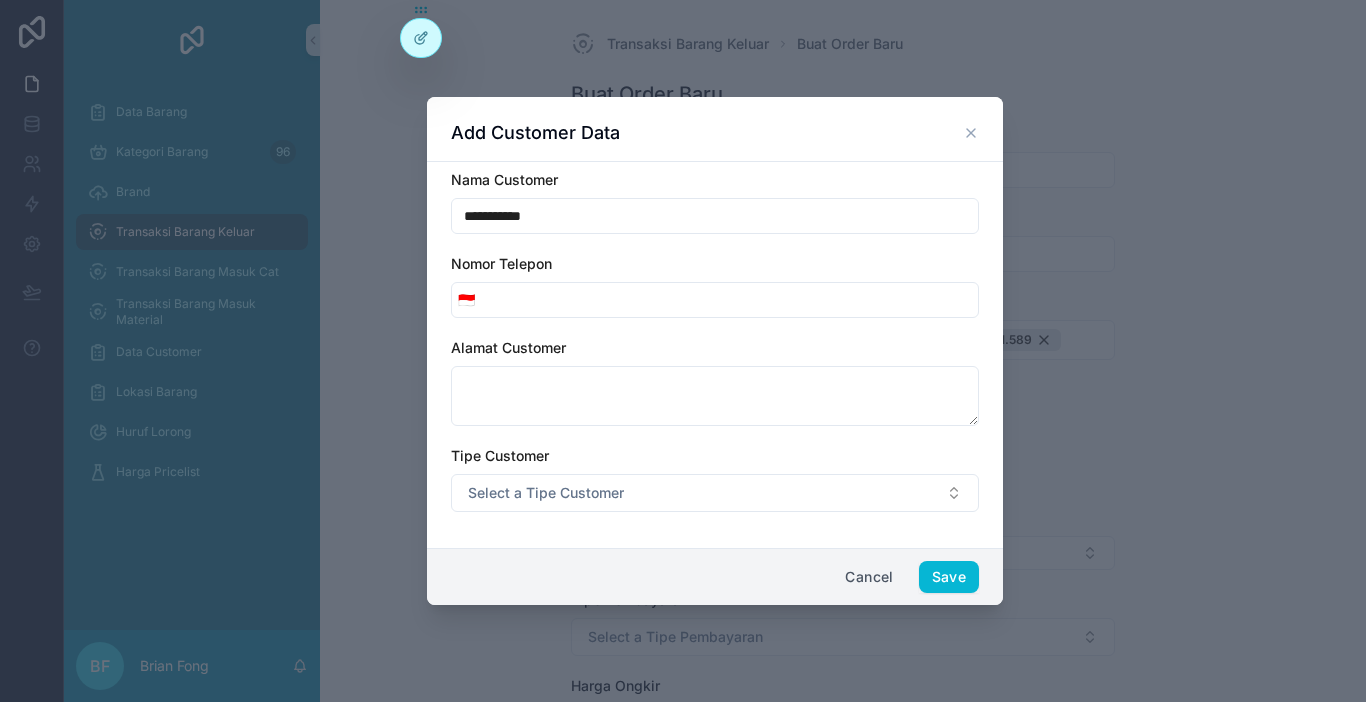 click on "**********" at bounding box center [715, 216] 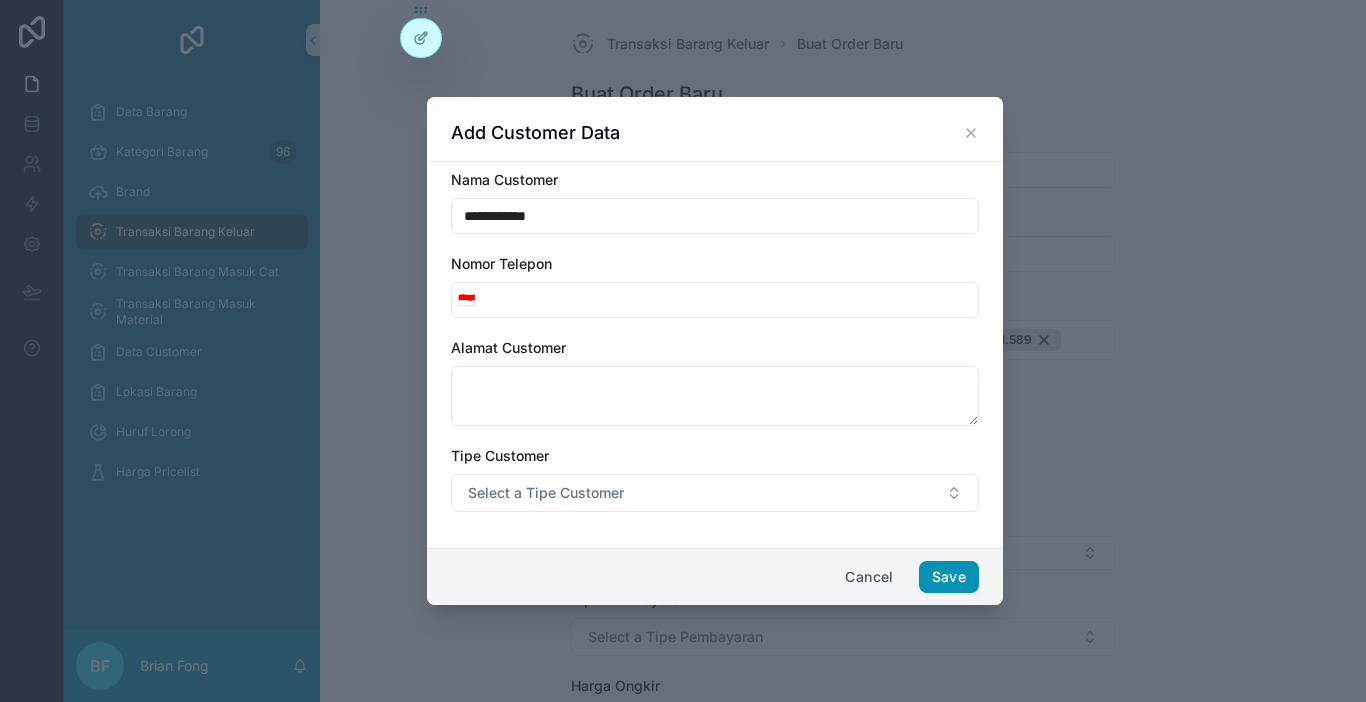 type on "**********" 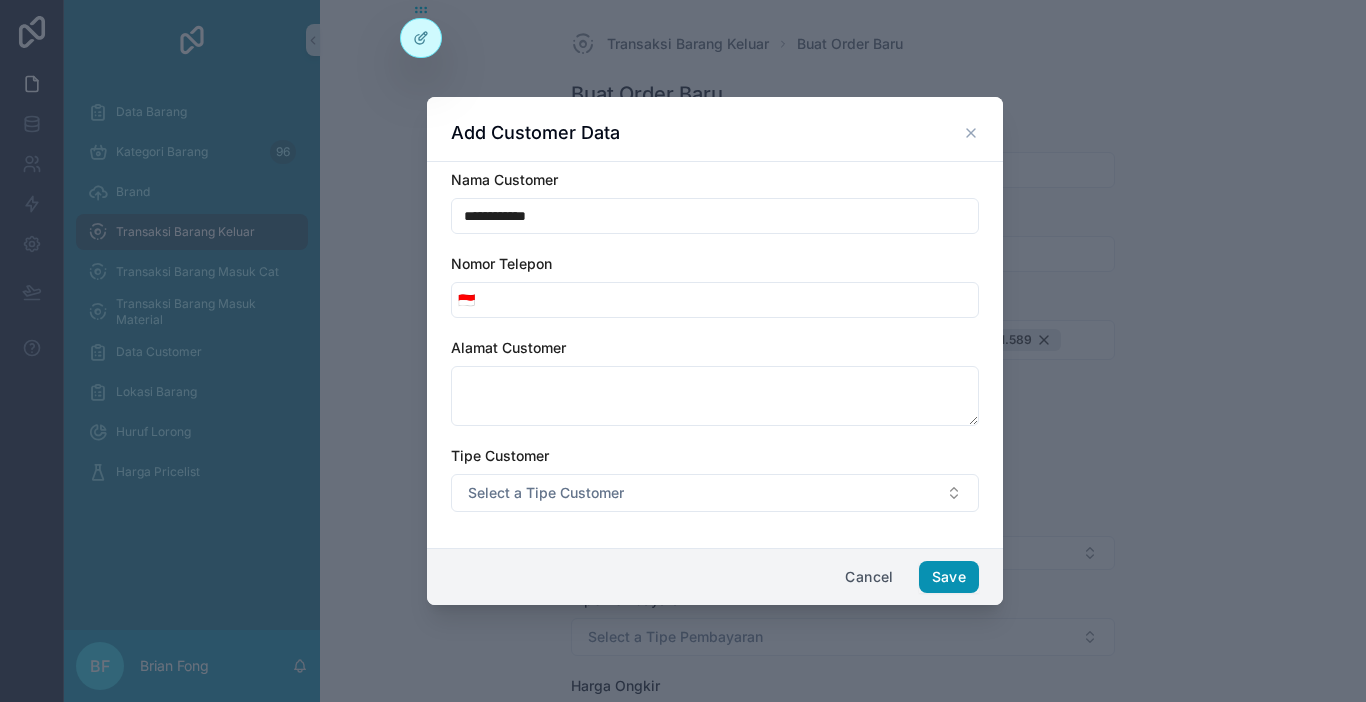 click on "Save" at bounding box center [949, 577] 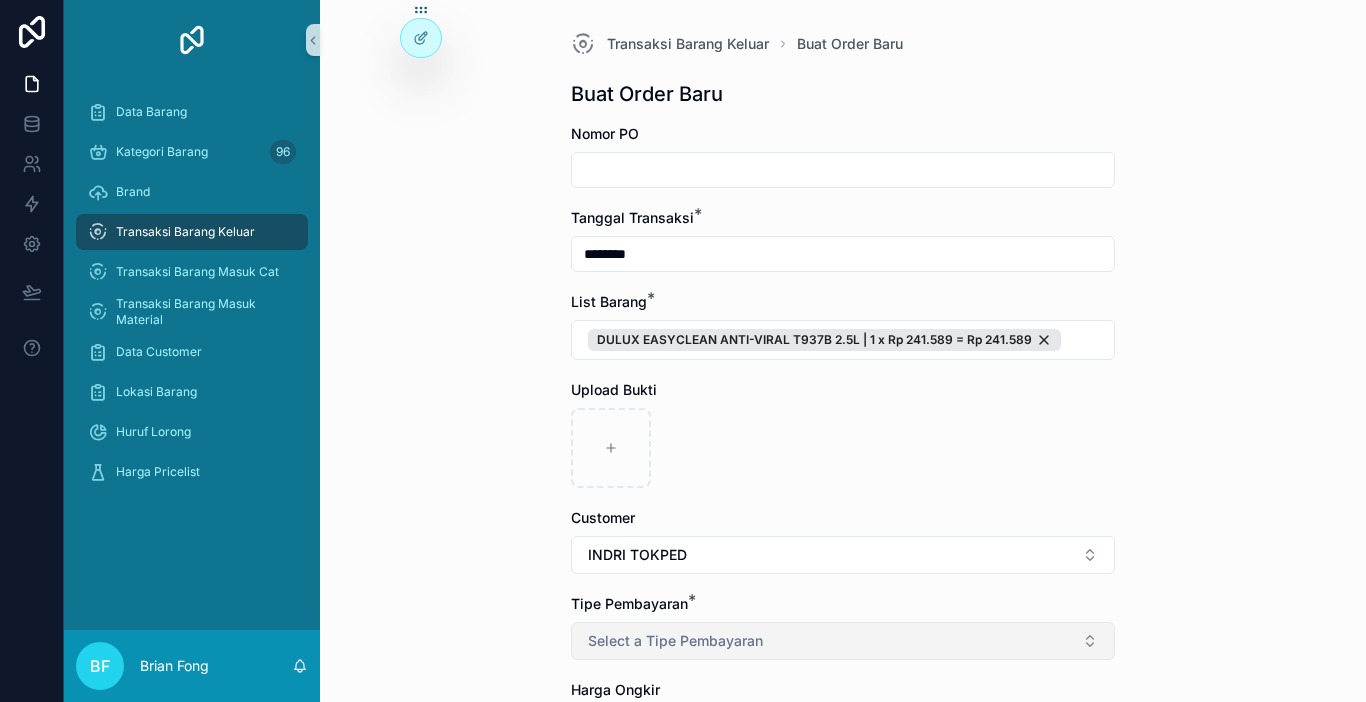 click on "Select a Tipe Pembayaran" at bounding box center (843, 641) 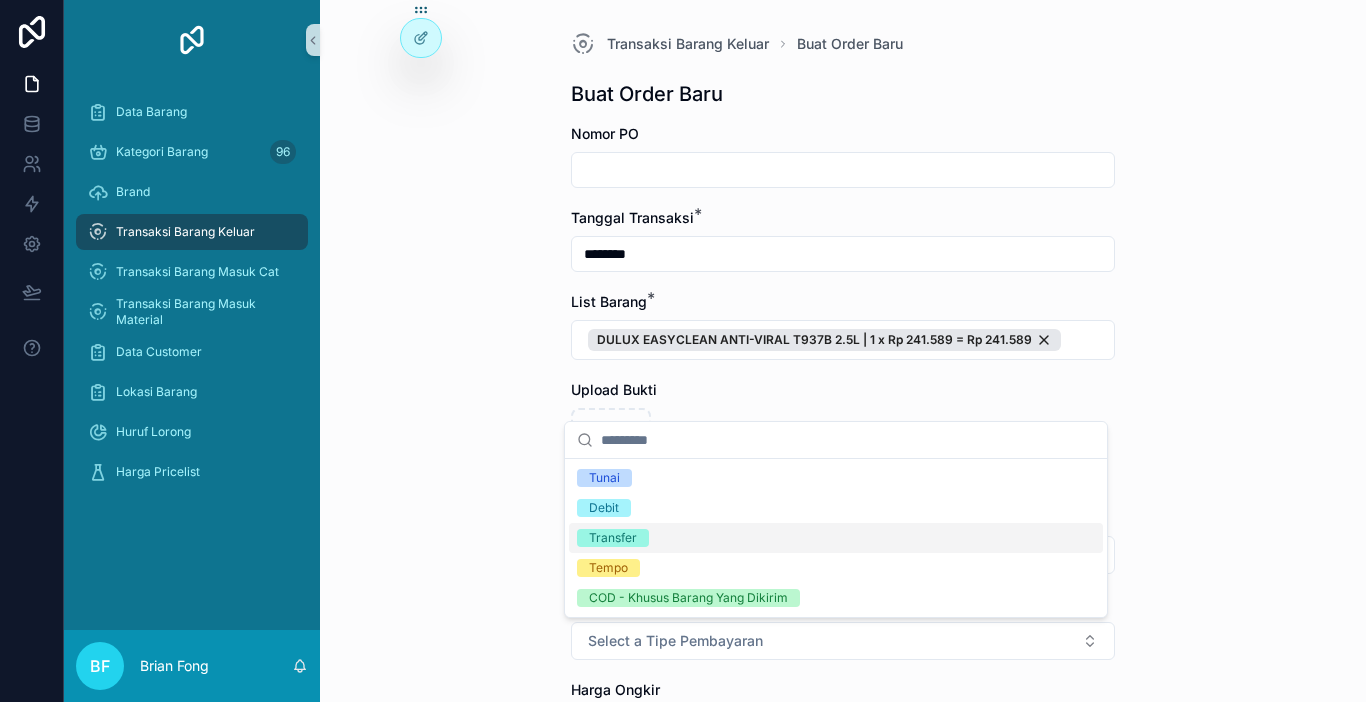 click on "Transfer" at bounding box center [836, 538] 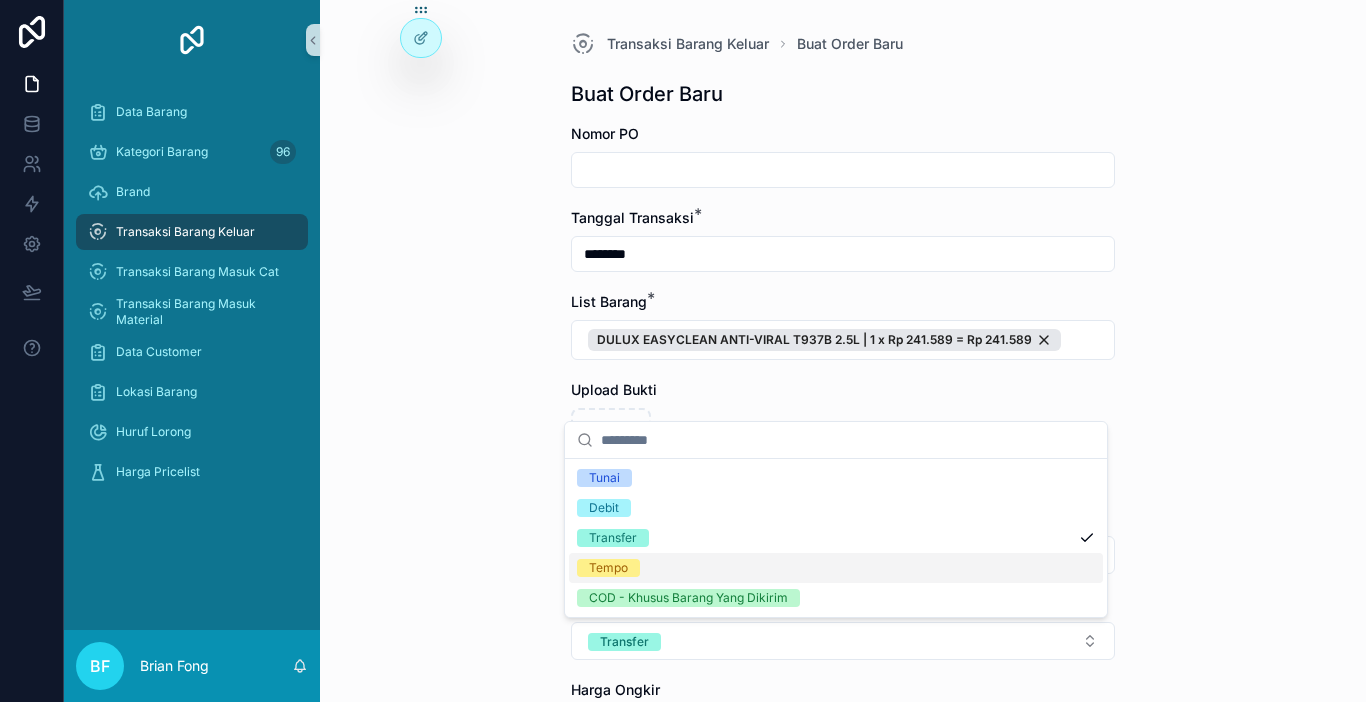 click on "Transaksi Barang Keluar Buat Order Baru Buat Order Baru Nomor PO Tanggal Transaksi * ******** List Barang * DULUX EASYCLEAN ANTI-VIRAL T937B 2.5L | 1 x Rp 241.589 = Rp 241.589 Upload Bukti Customer INDRI TOKPED Tipe Pembayaran * Transfer Harga Ongkir Totalkan Transaksi" at bounding box center [843, 470] 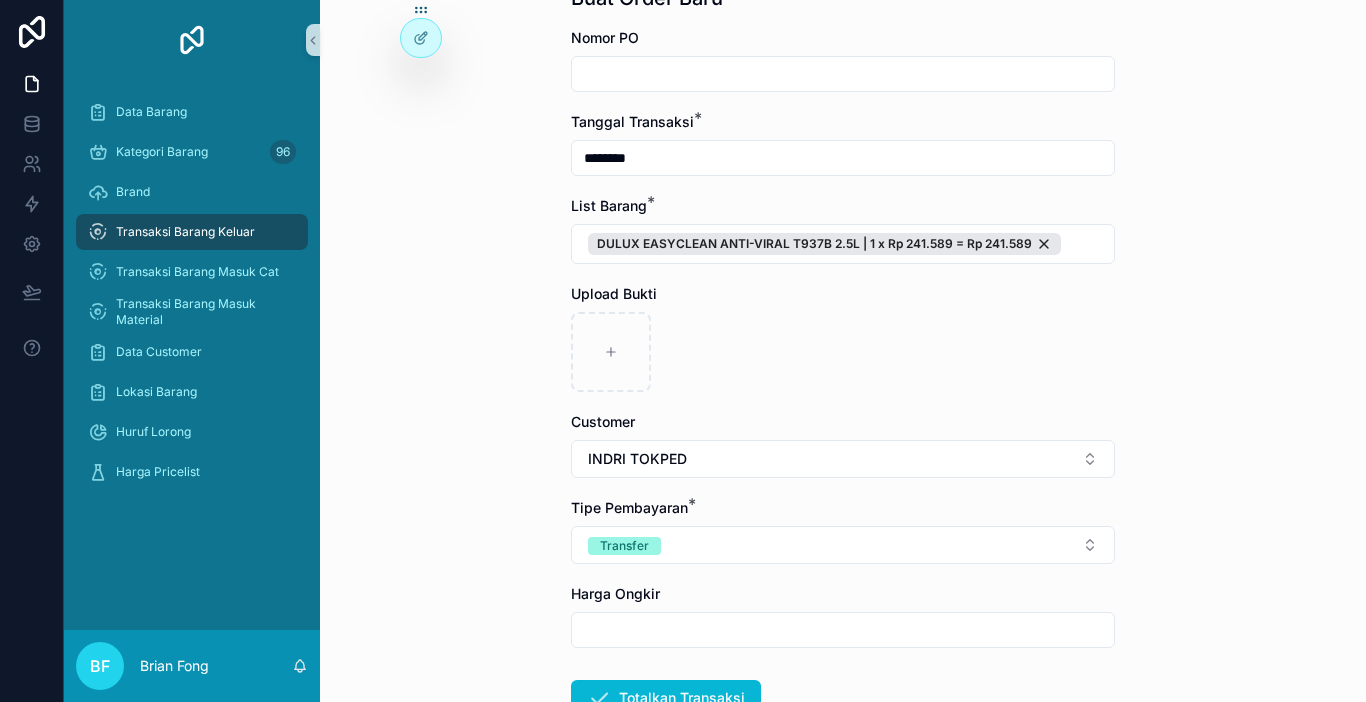 scroll, scrollTop: 200, scrollLeft: 0, axis: vertical 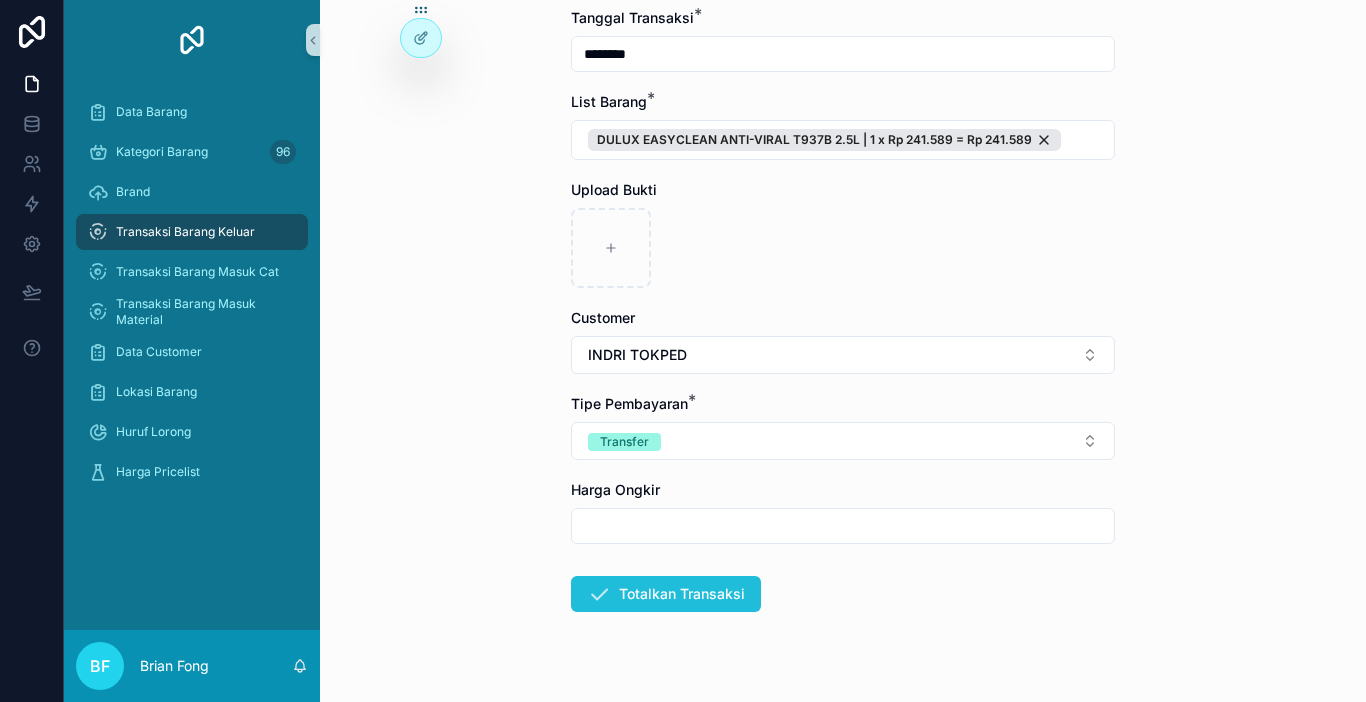 click on "Totalkan Transaksi" at bounding box center (666, 594) 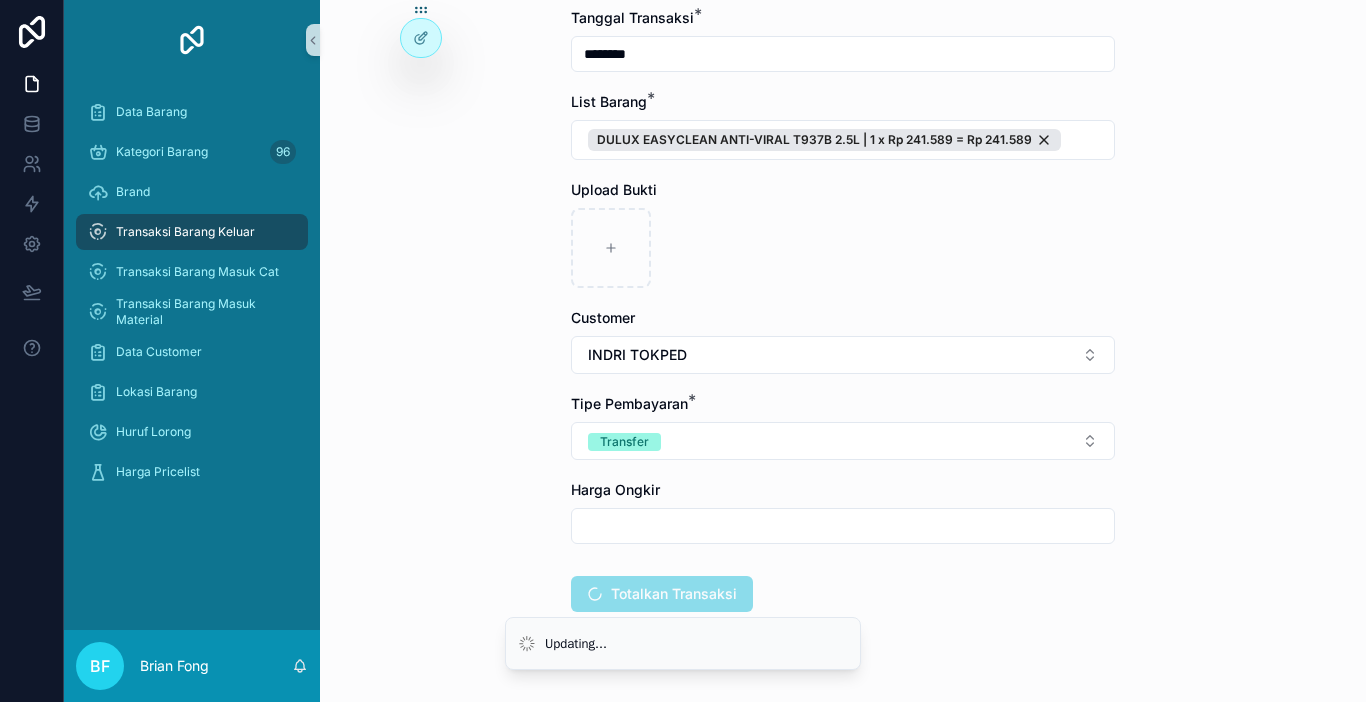scroll, scrollTop: 0, scrollLeft: 0, axis: both 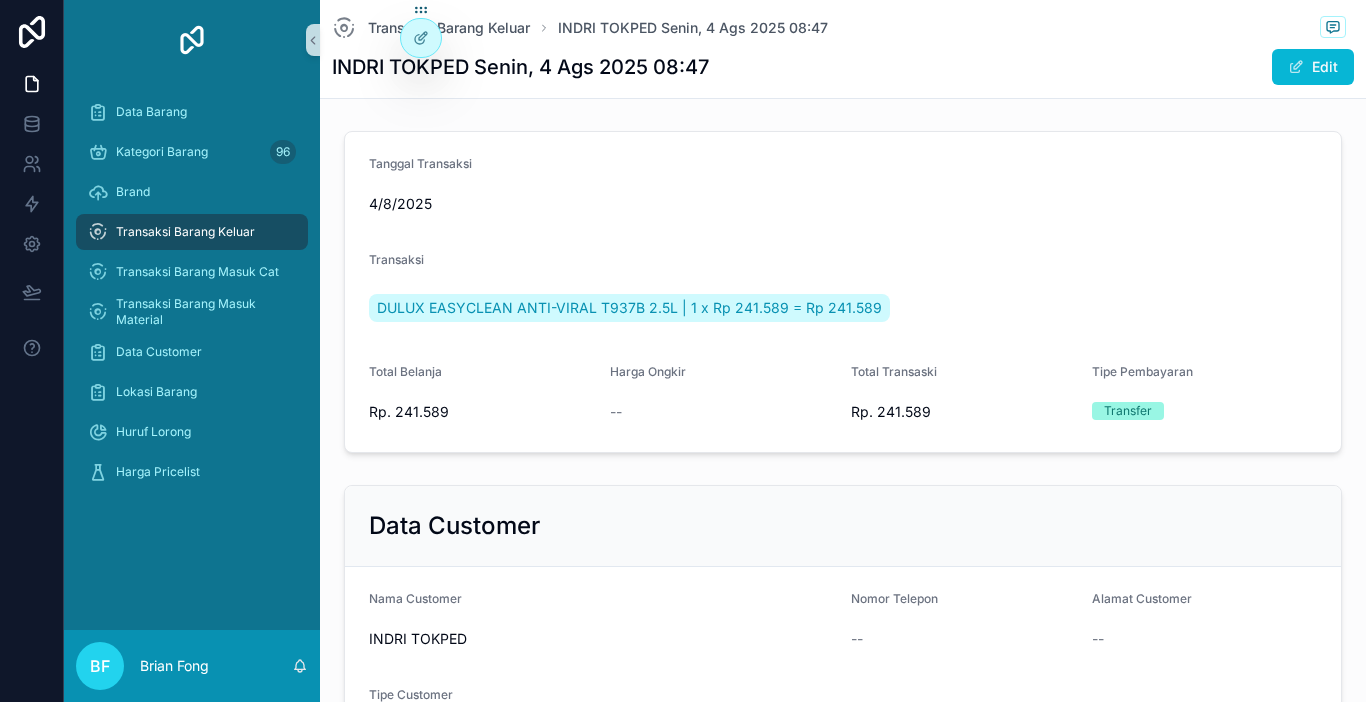 click on "Transaksi Barang Keluar" at bounding box center (185, 232) 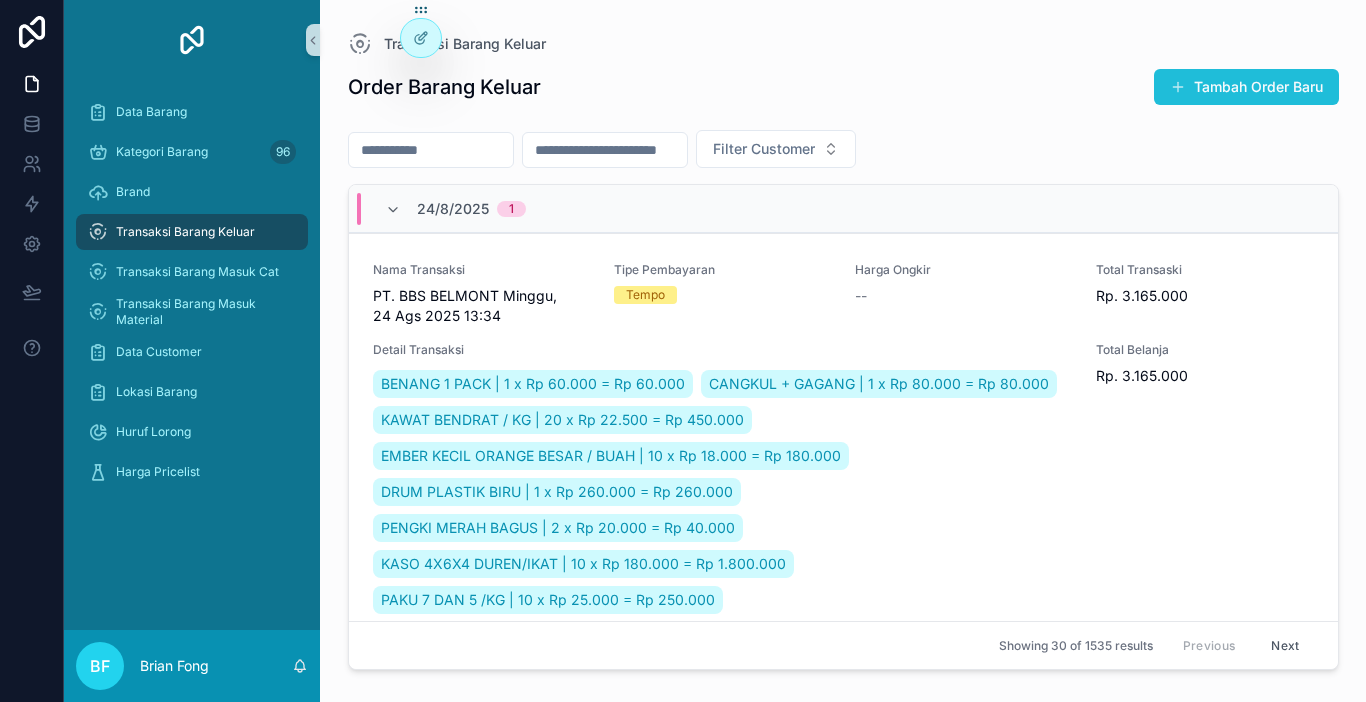 click on "Tambah Order Baru" at bounding box center (1246, 87) 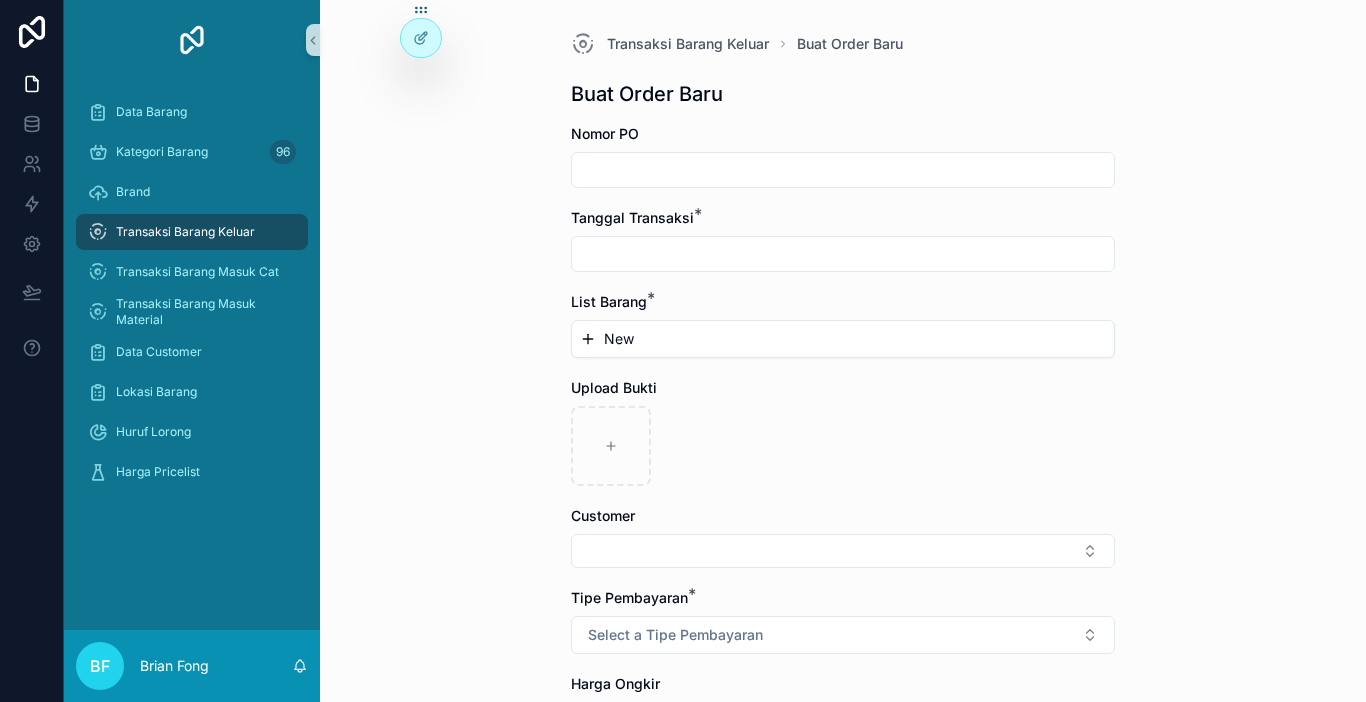 click at bounding box center [843, 254] 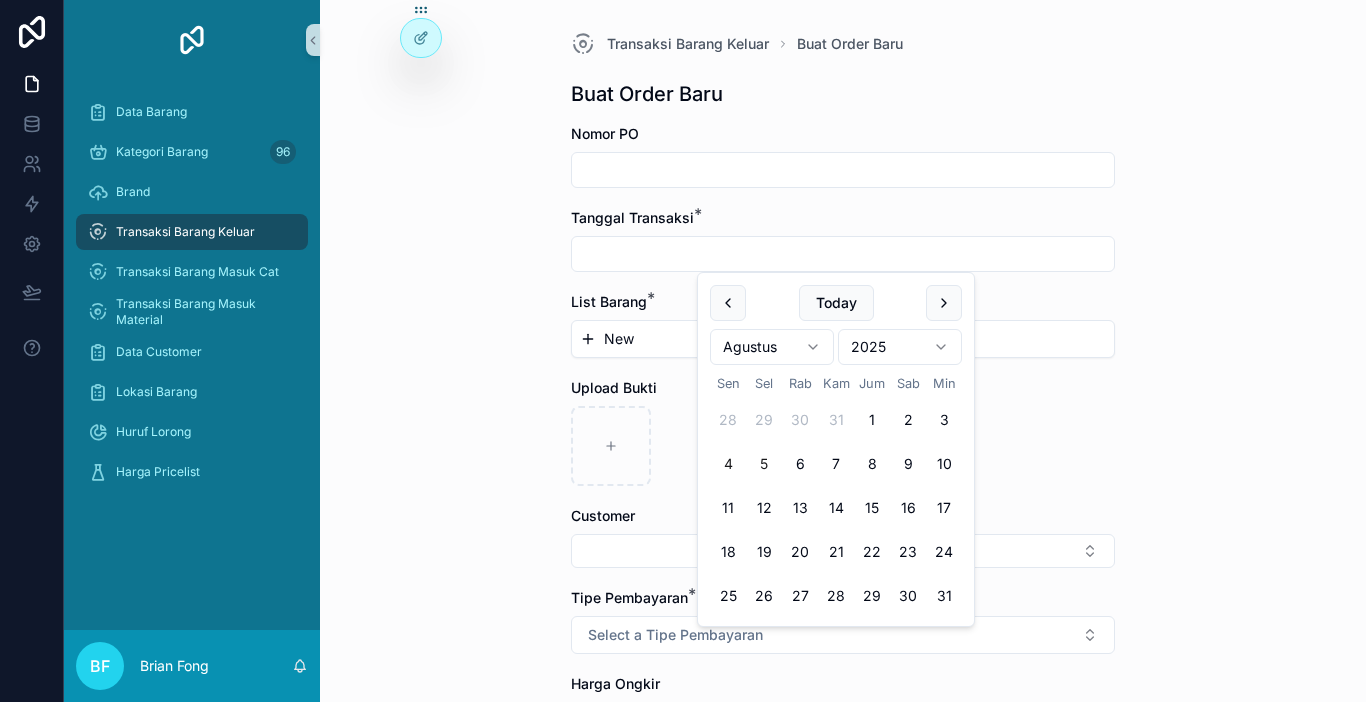 click on "4" at bounding box center (728, 464) 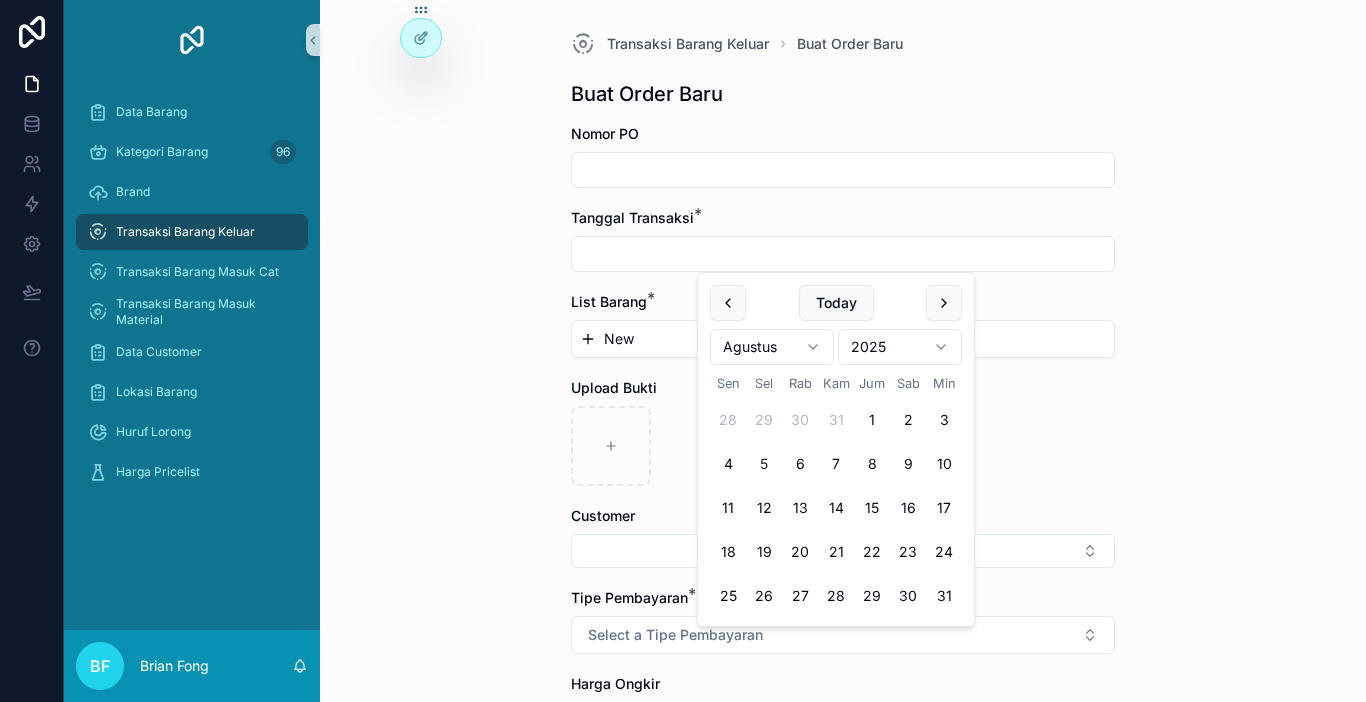 type on "********" 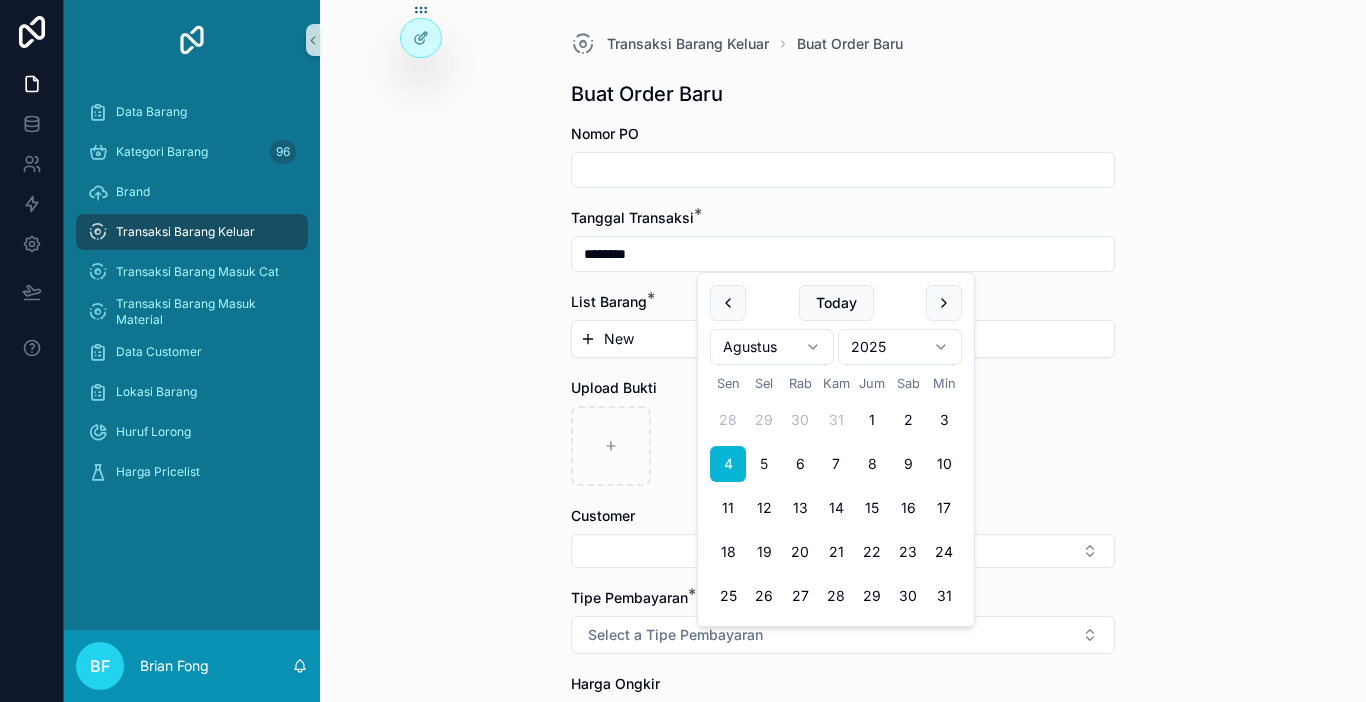 click on "New" at bounding box center (843, 339) 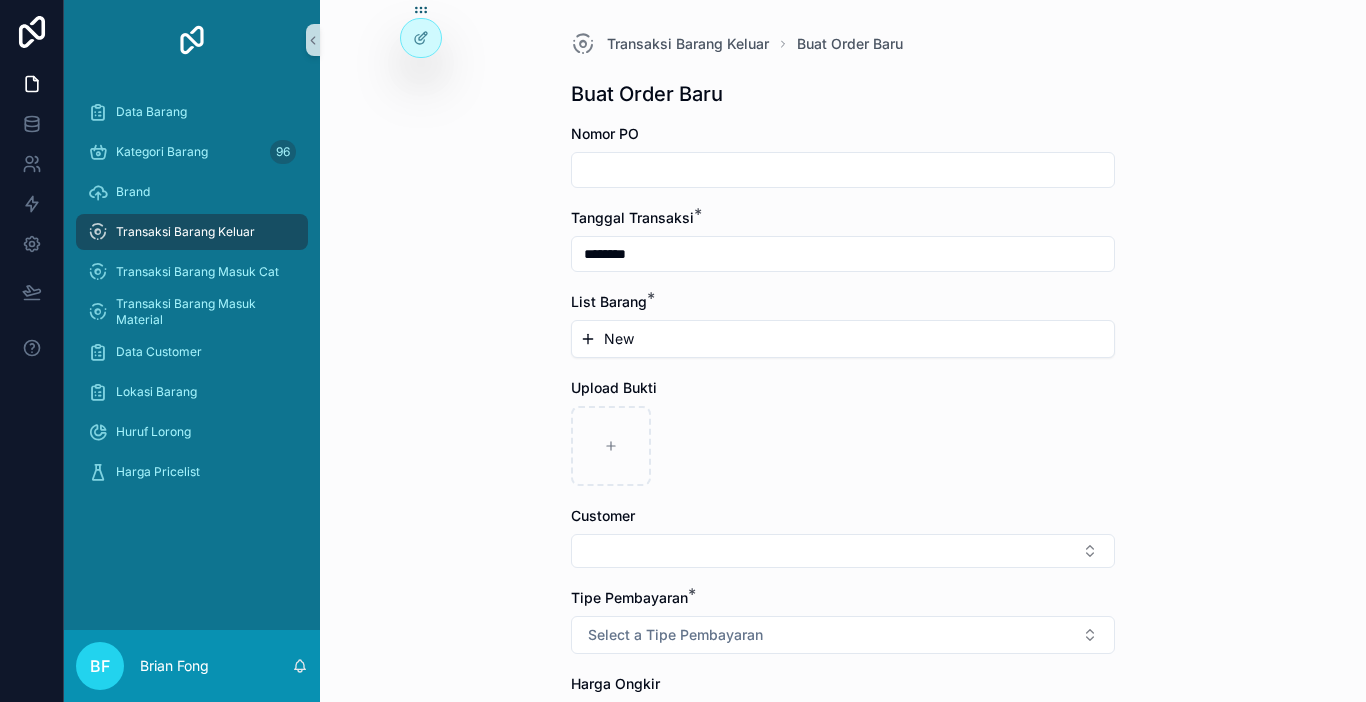 click on "New" at bounding box center [843, 339] 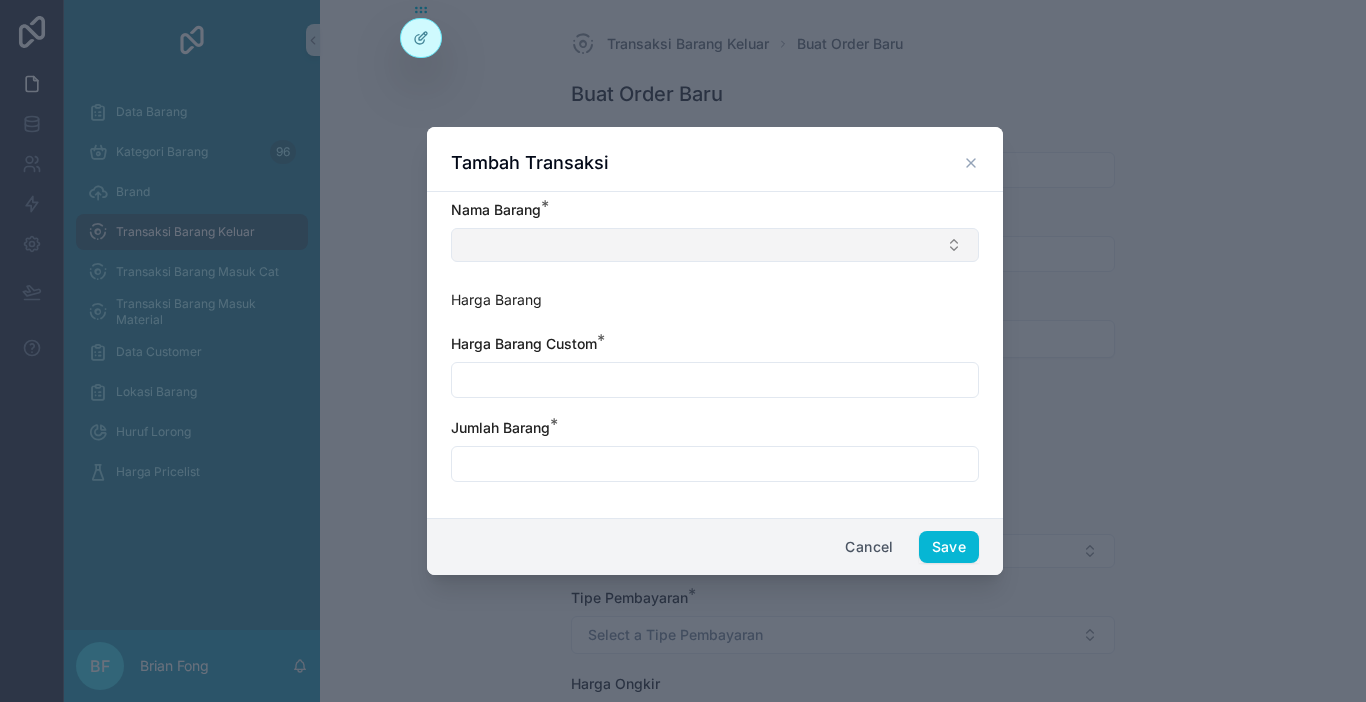 click at bounding box center [715, 245] 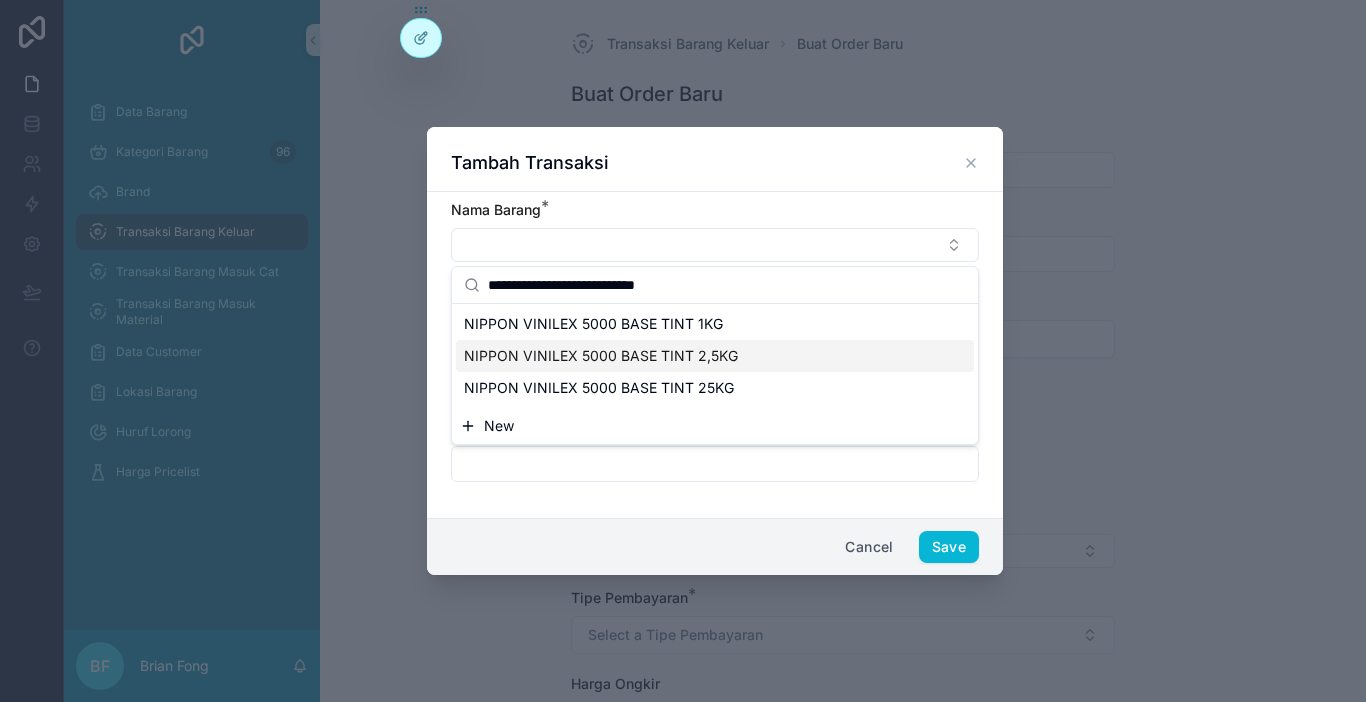 type on "**********" 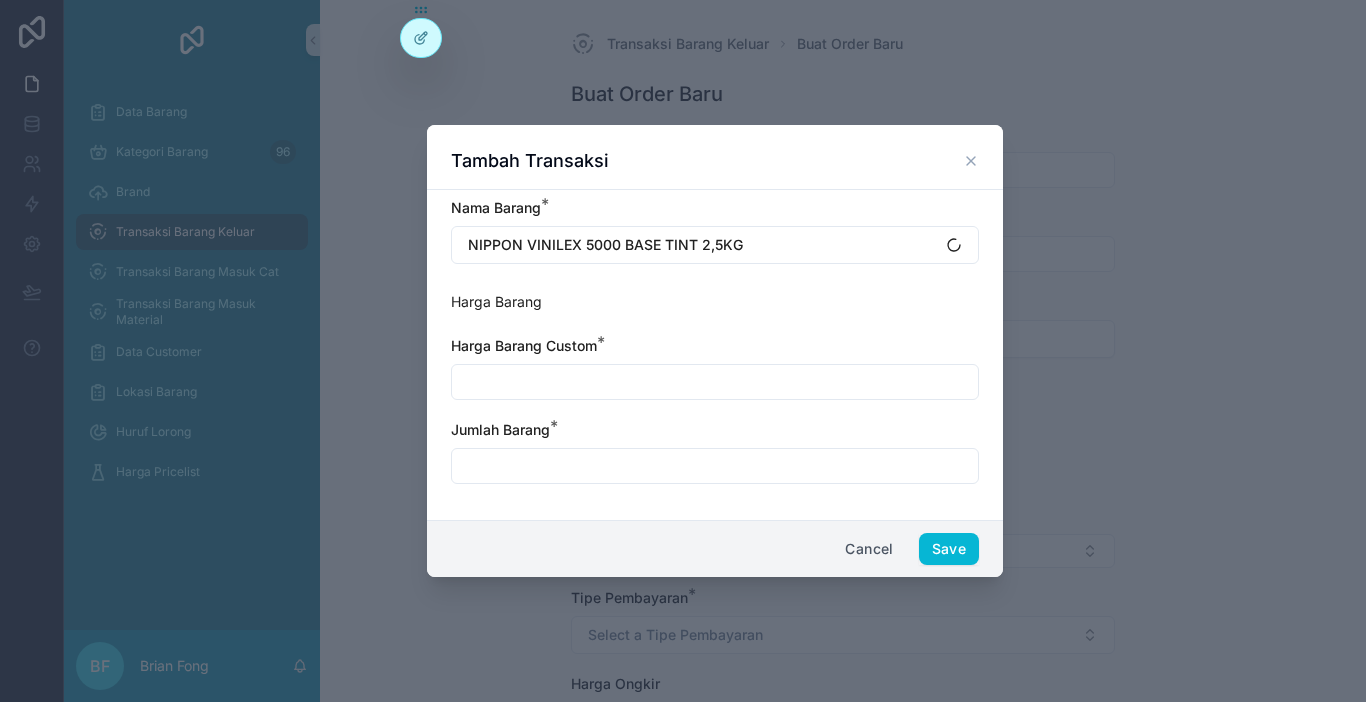 click at bounding box center [715, 382] 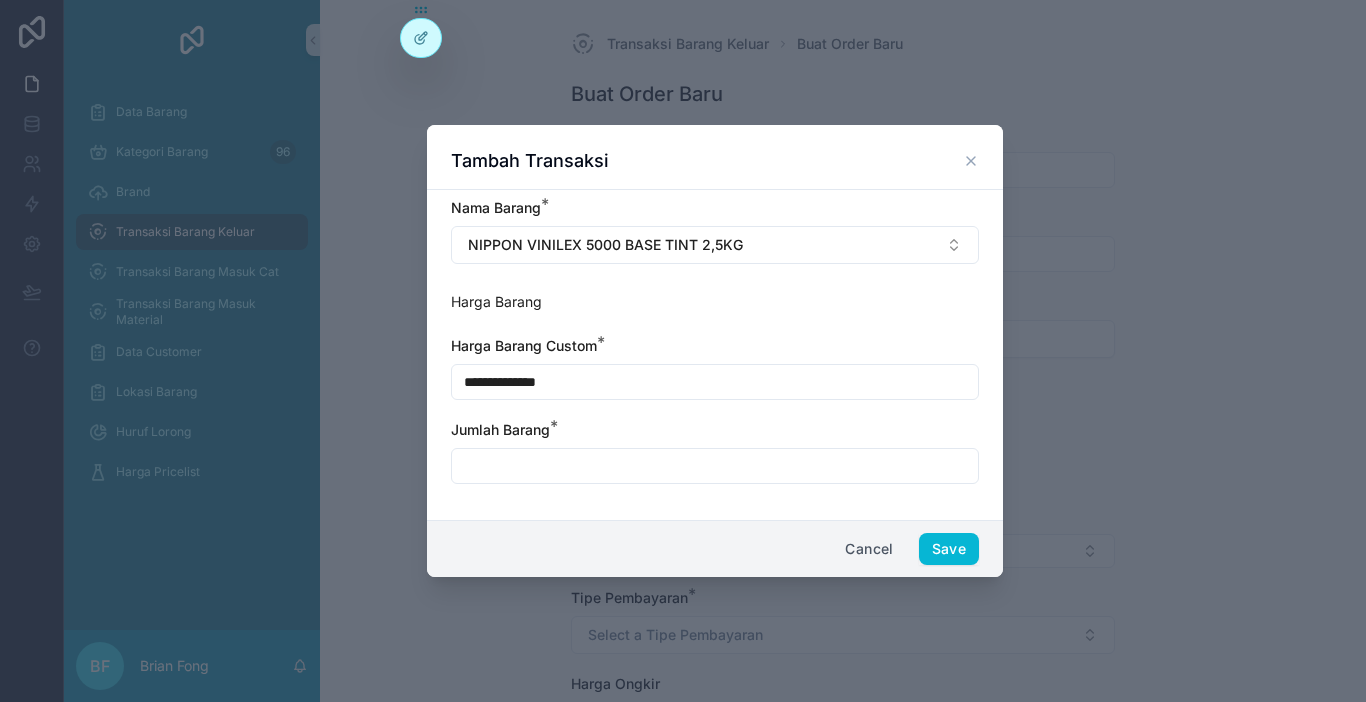 type on "**********" 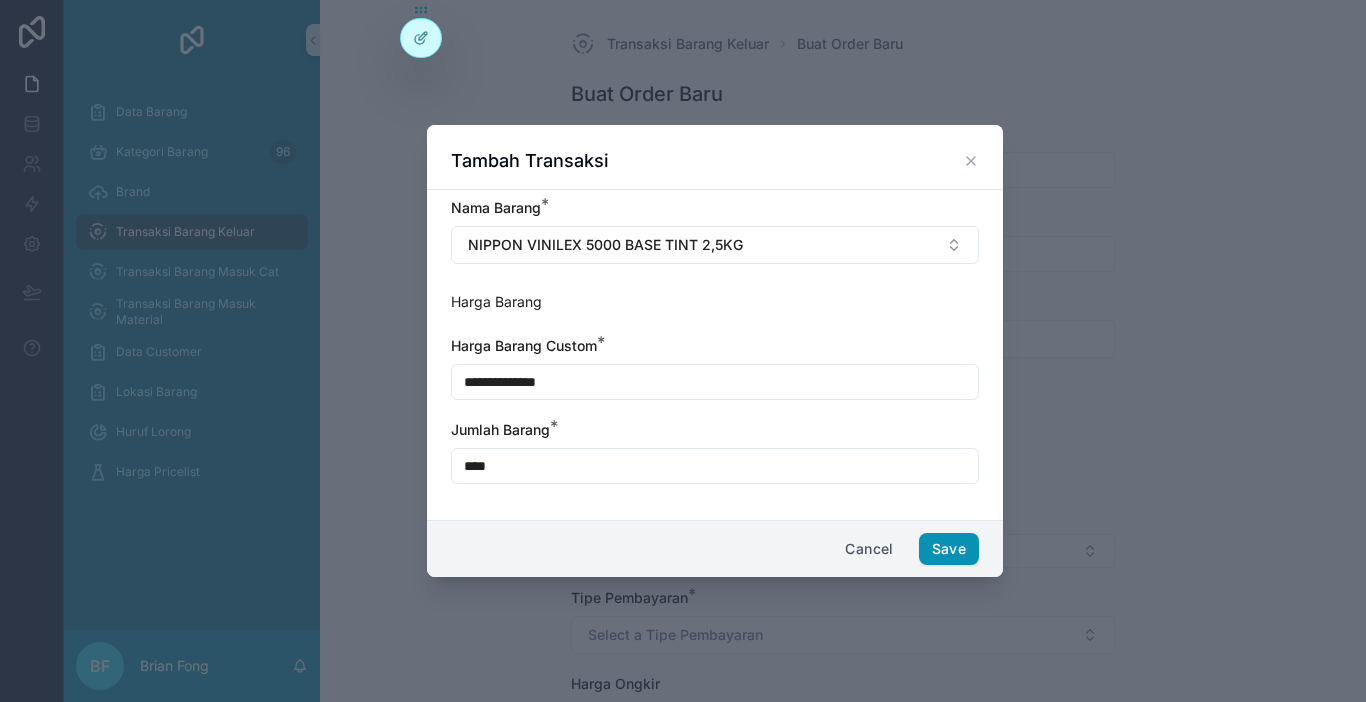 type on "****" 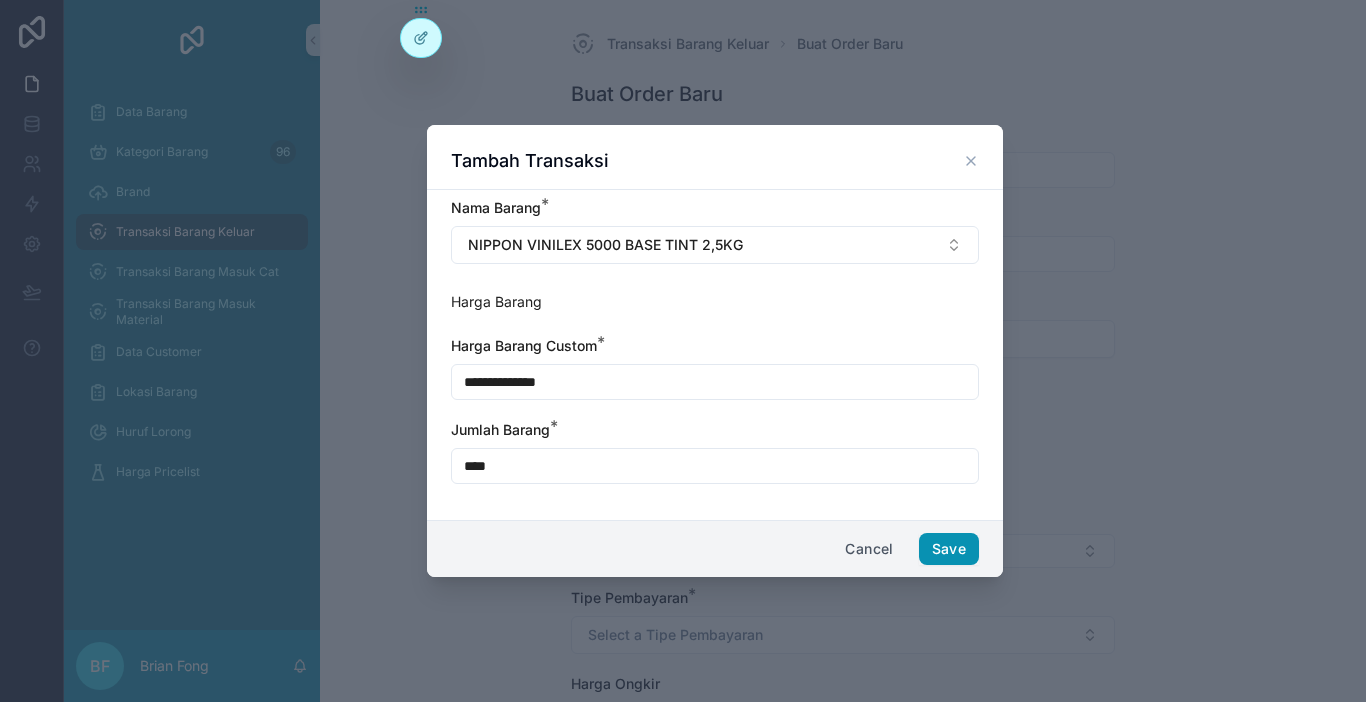 click on "Save" at bounding box center [949, 549] 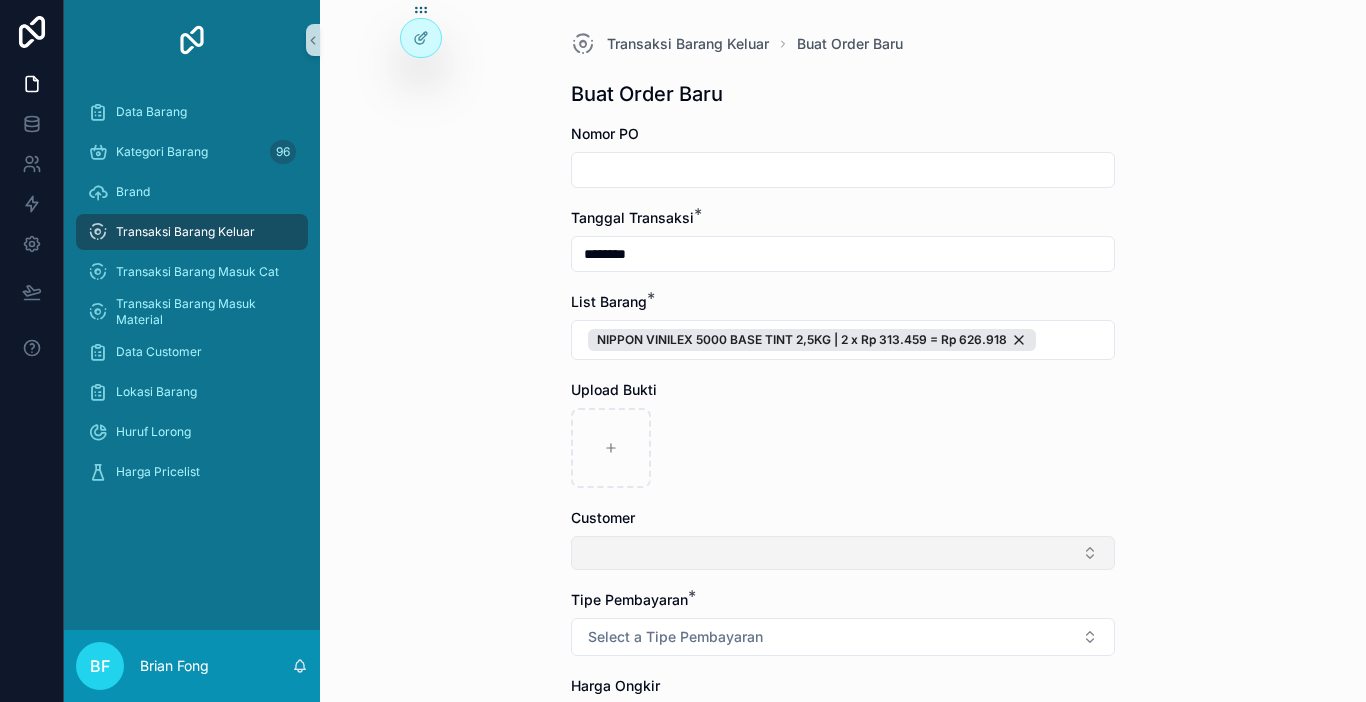 click at bounding box center [843, 553] 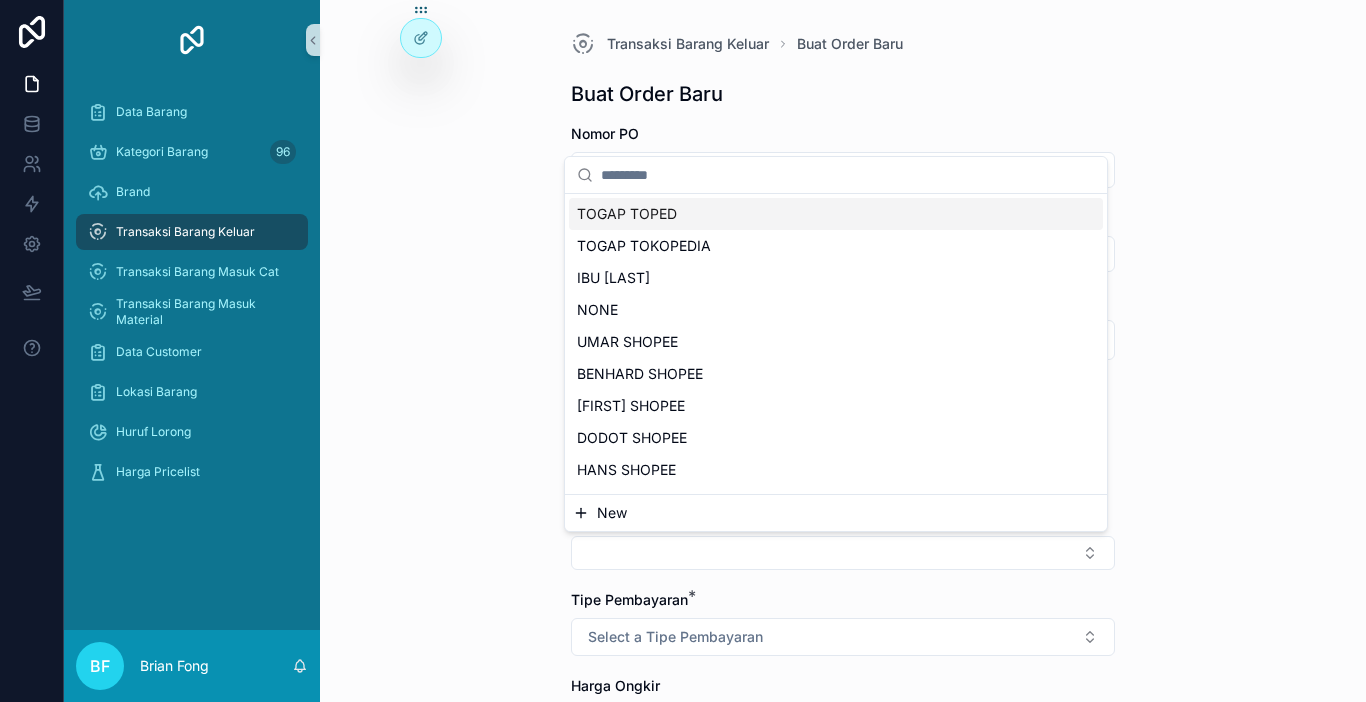 click on "New" at bounding box center [836, 513] 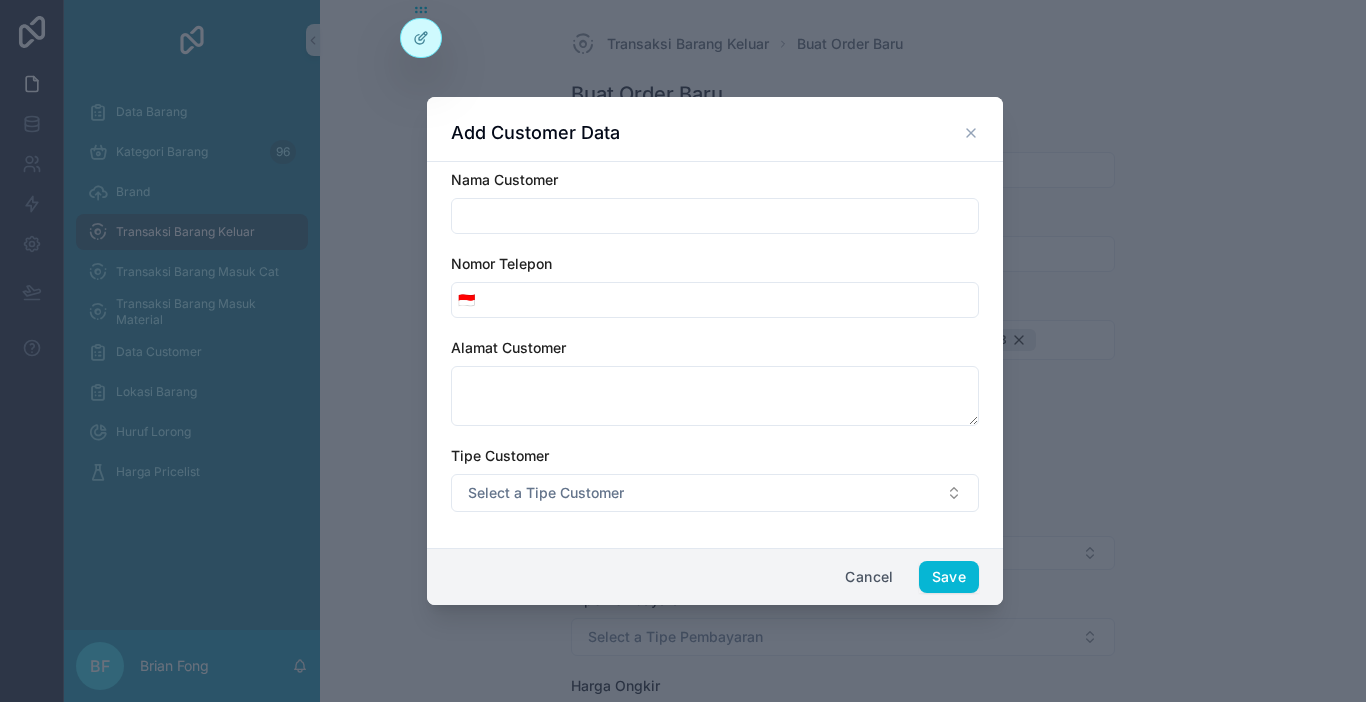 click at bounding box center [715, 216] 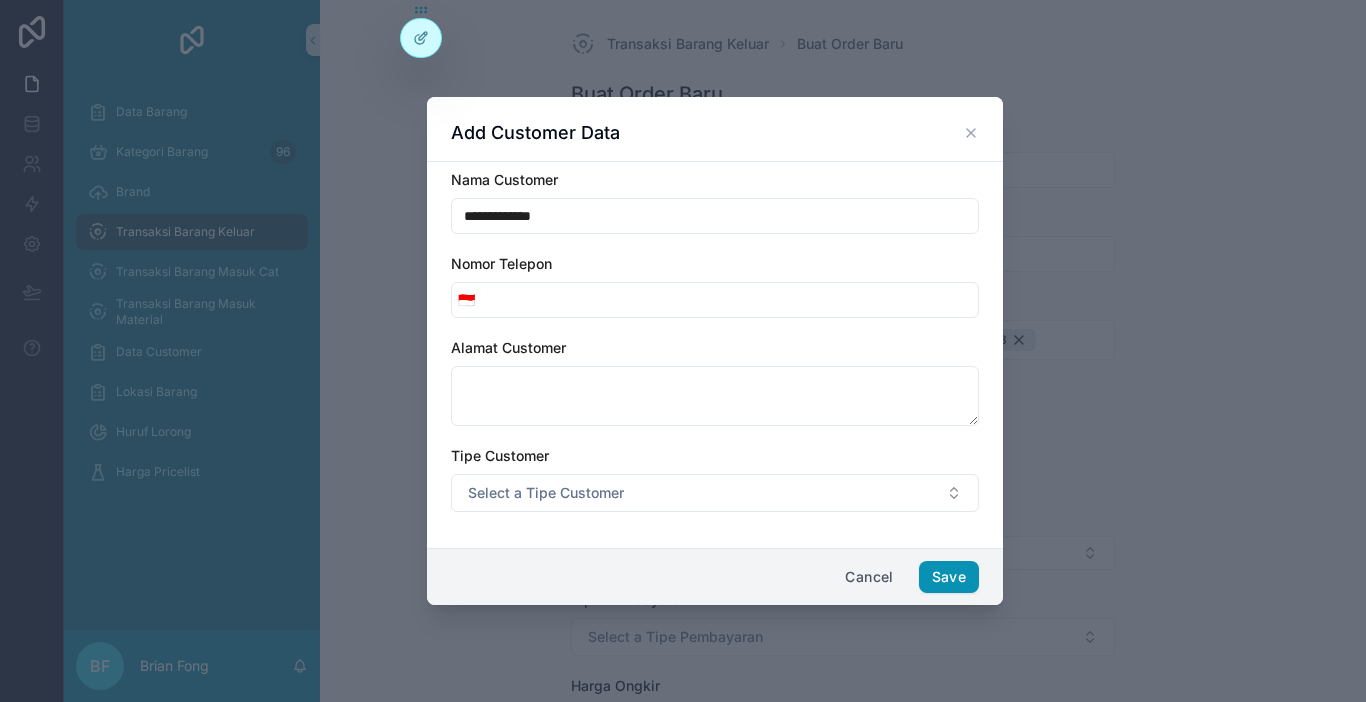 type on "**********" 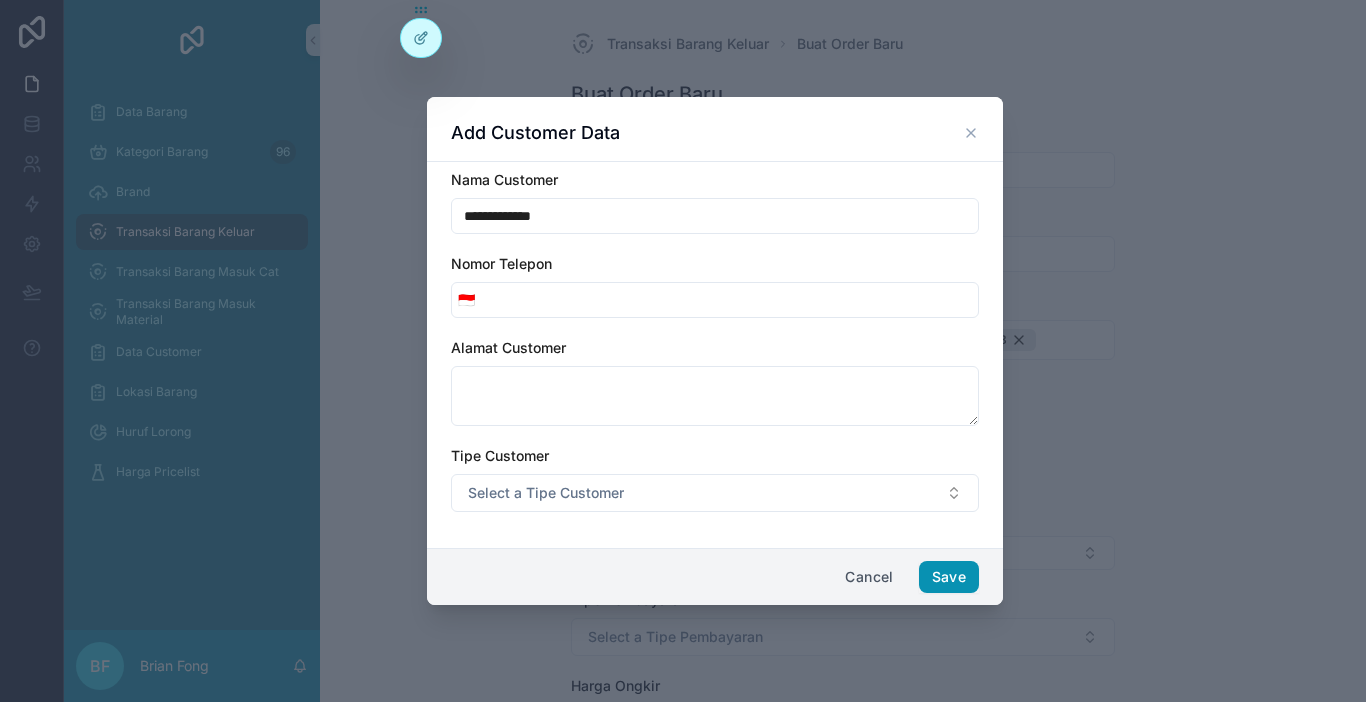 click on "Save" at bounding box center (949, 577) 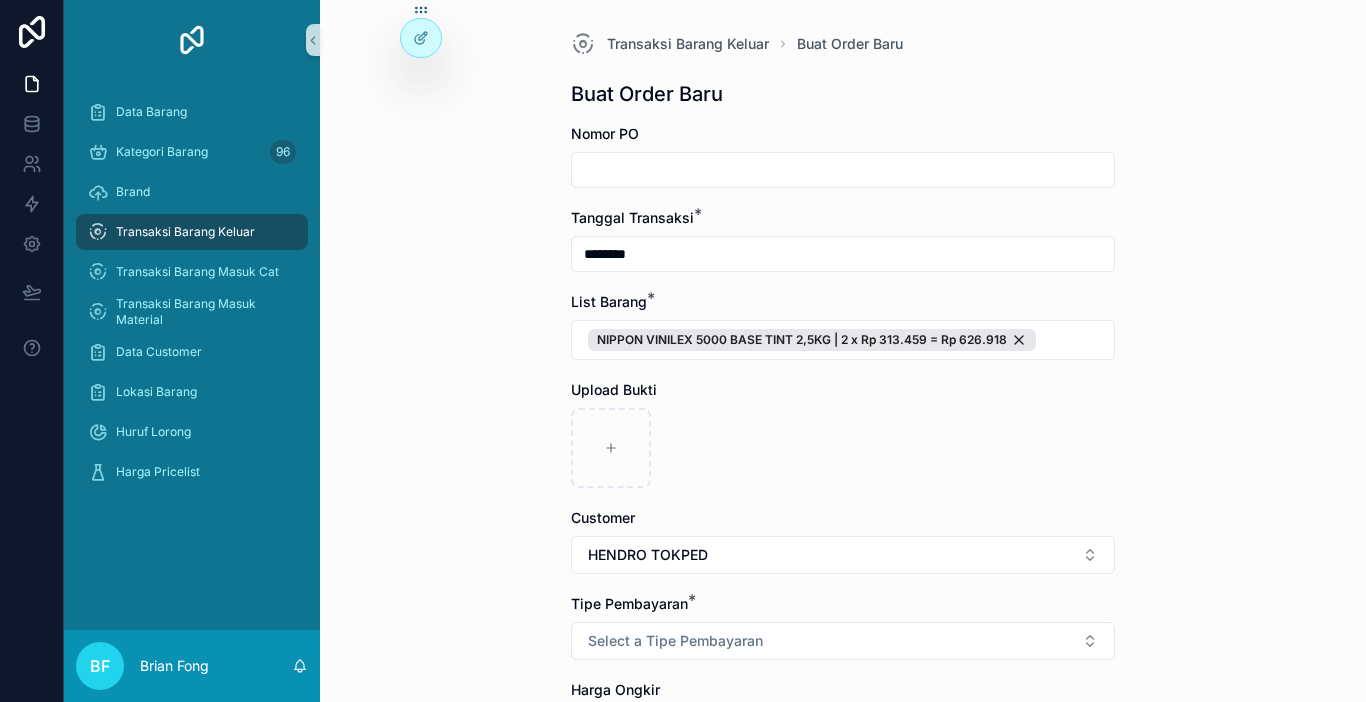 click on "HENDRO TOKPED" at bounding box center (843, 555) 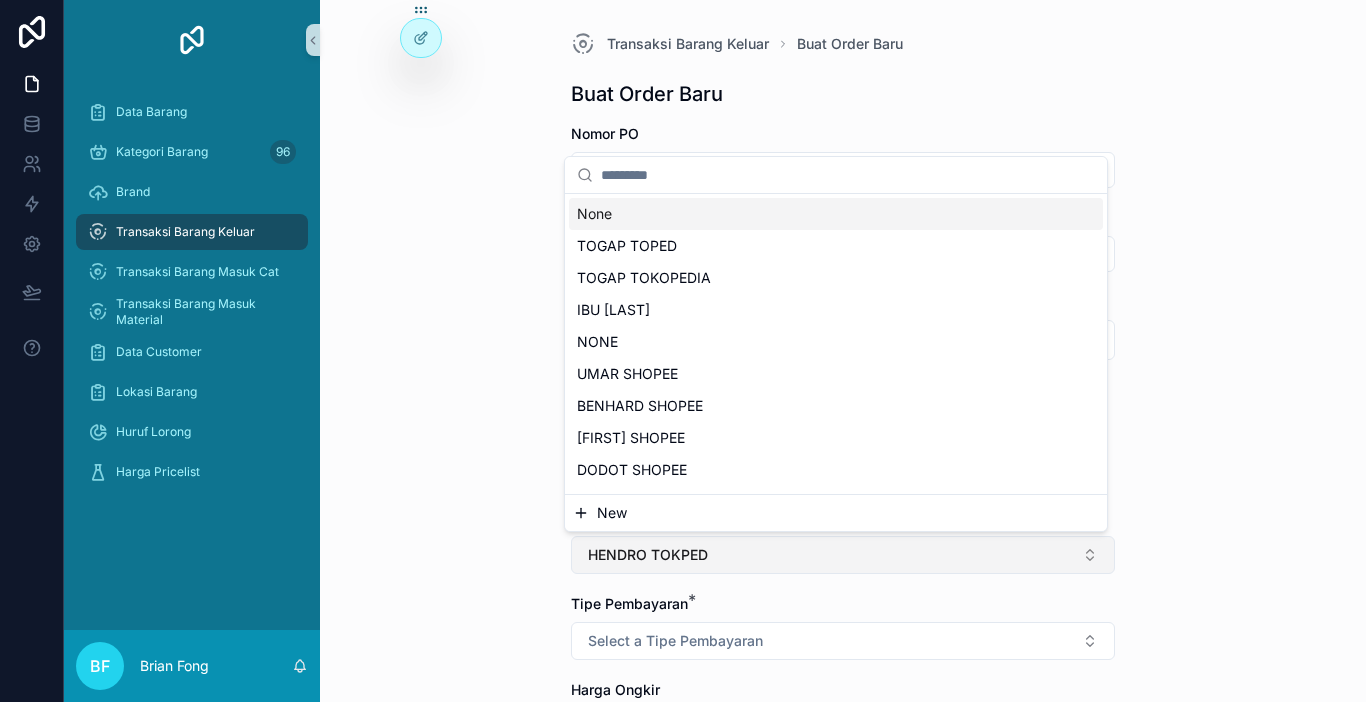 click on "HENDRO TOKPED" at bounding box center [843, 555] 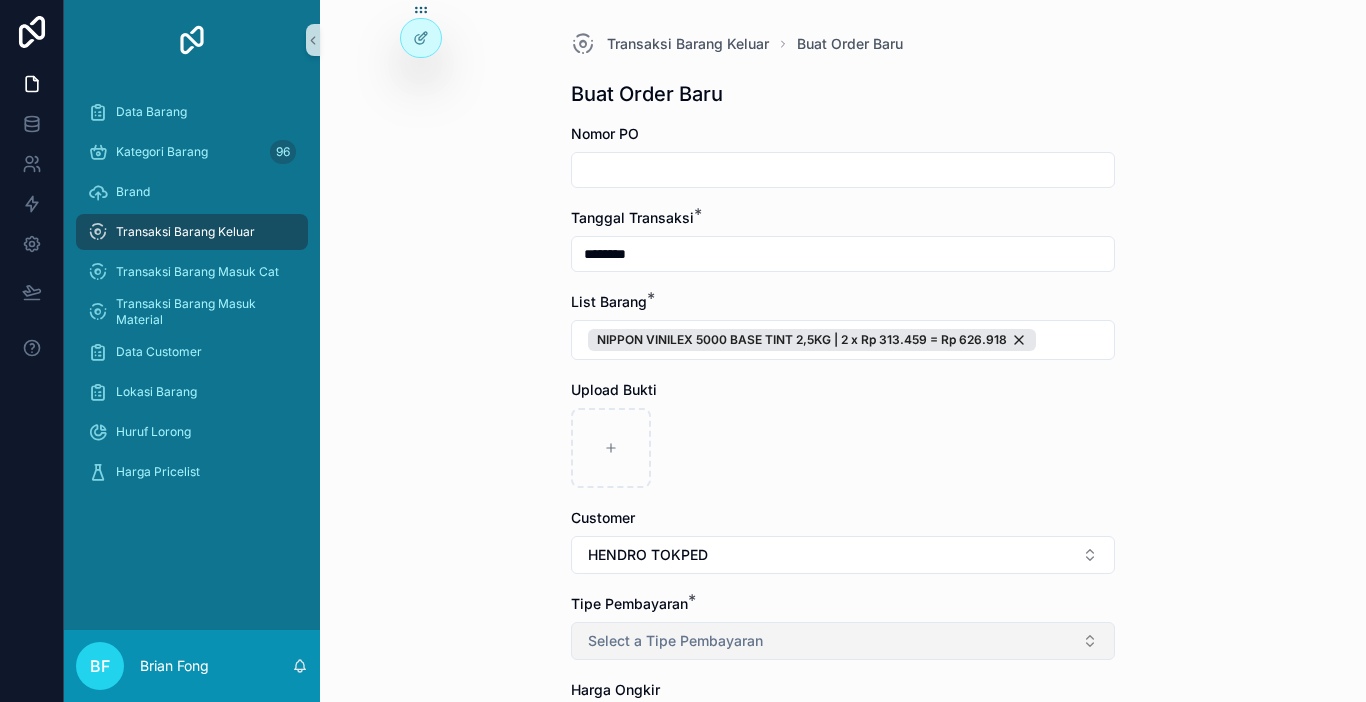 click on "Select a Tipe Pembayaran" at bounding box center (843, 641) 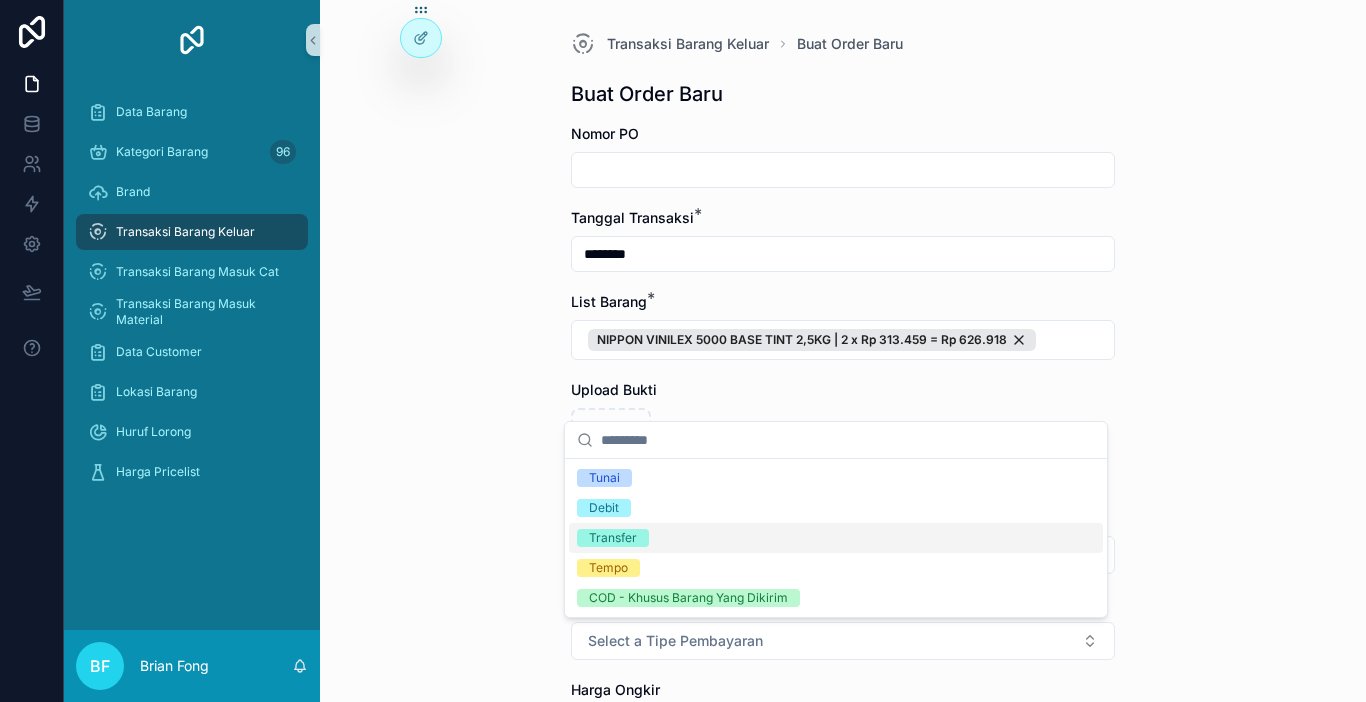 click on "Transfer" at bounding box center [613, 538] 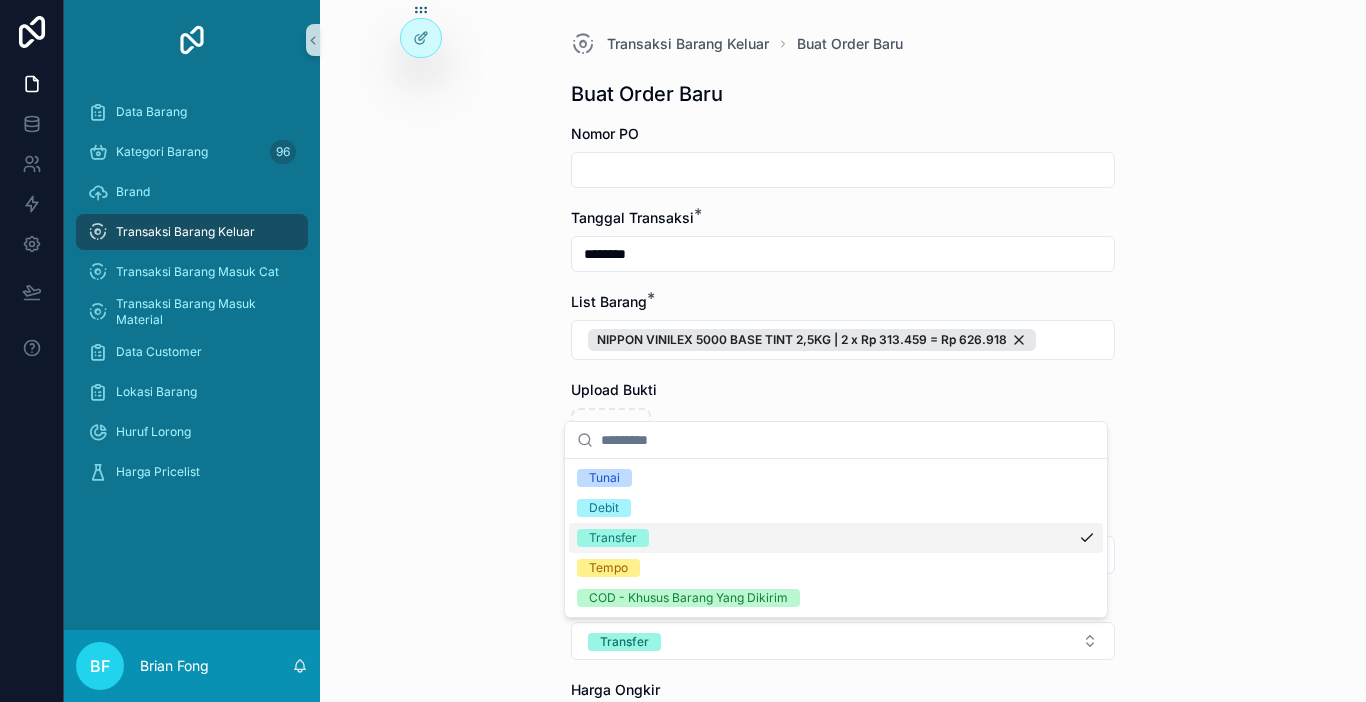 click on "Transaksi Barang Keluar Buat Order Baru Buat Order Baru Nomor PO Tanggal Transaksi * ******** List Barang * NIPPON VINILEX 5000 BASE TINT 2,5KG | 2 x Rp 313.459 = Rp 626.918 Upload Bukti Customer HENDRO TOKPED Tipe Pembayaran * Transfer Harga Ongkir Totalkan Transaksi" at bounding box center [843, 351] 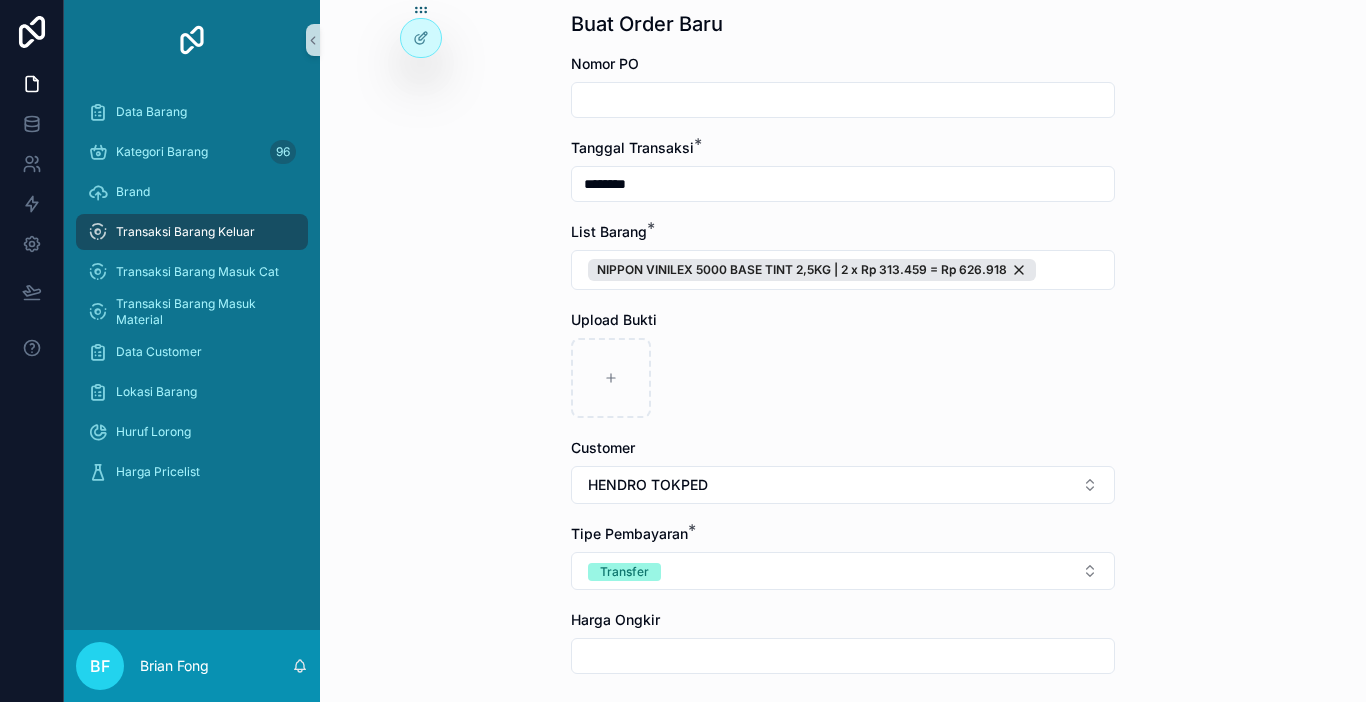 scroll, scrollTop: 200, scrollLeft: 0, axis: vertical 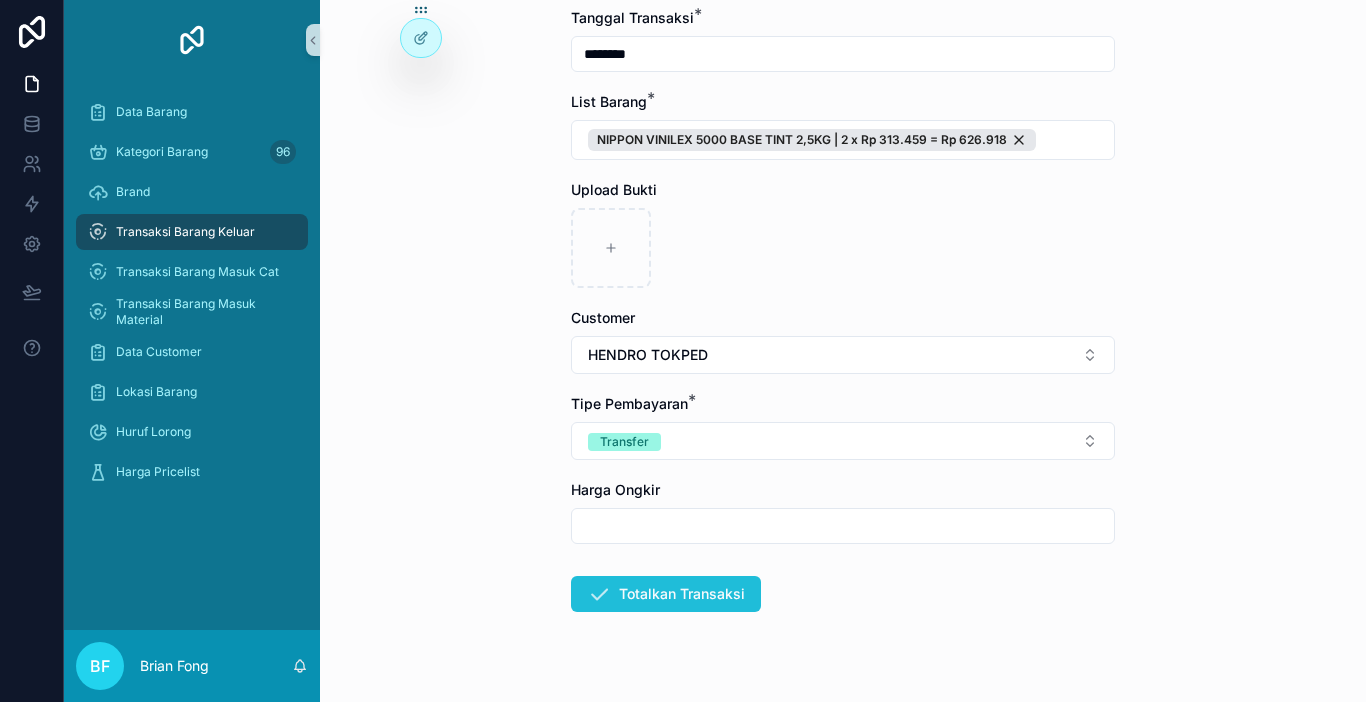 click on "Totalkan Transaksi" at bounding box center (666, 594) 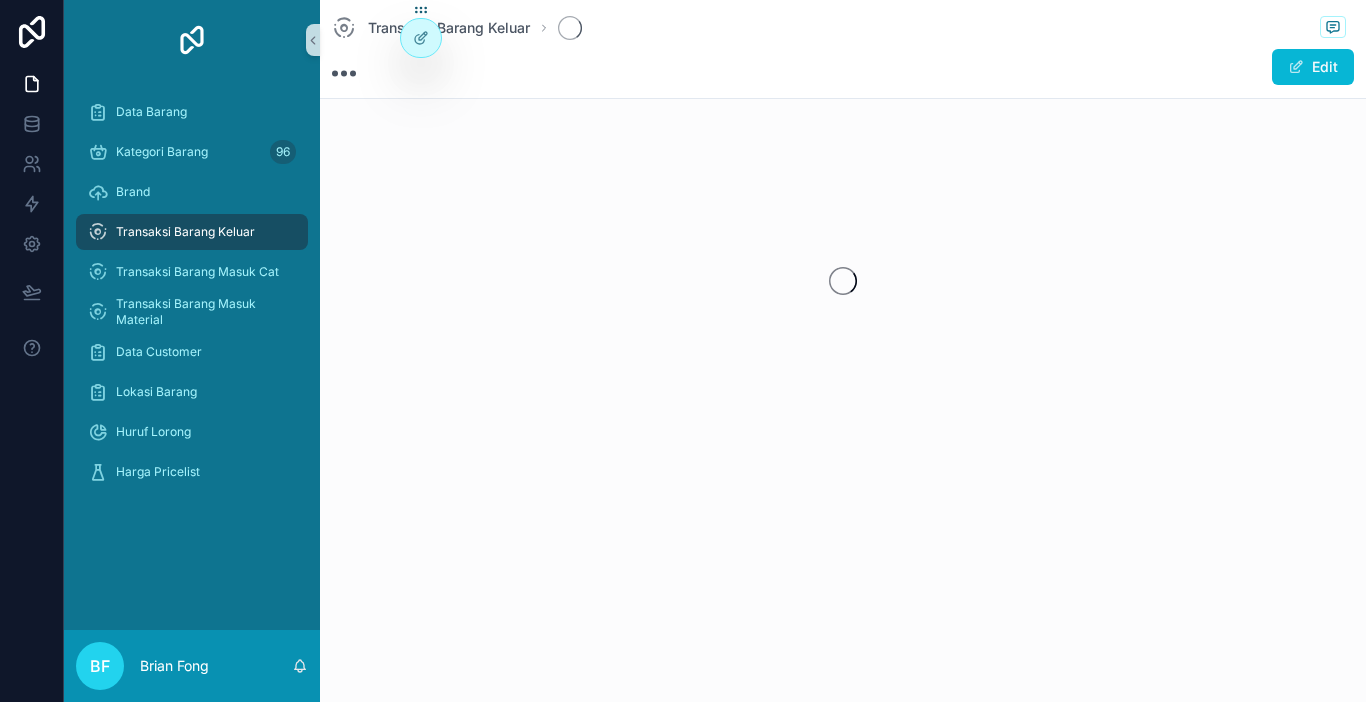 scroll, scrollTop: 0, scrollLeft: 0, axis: both 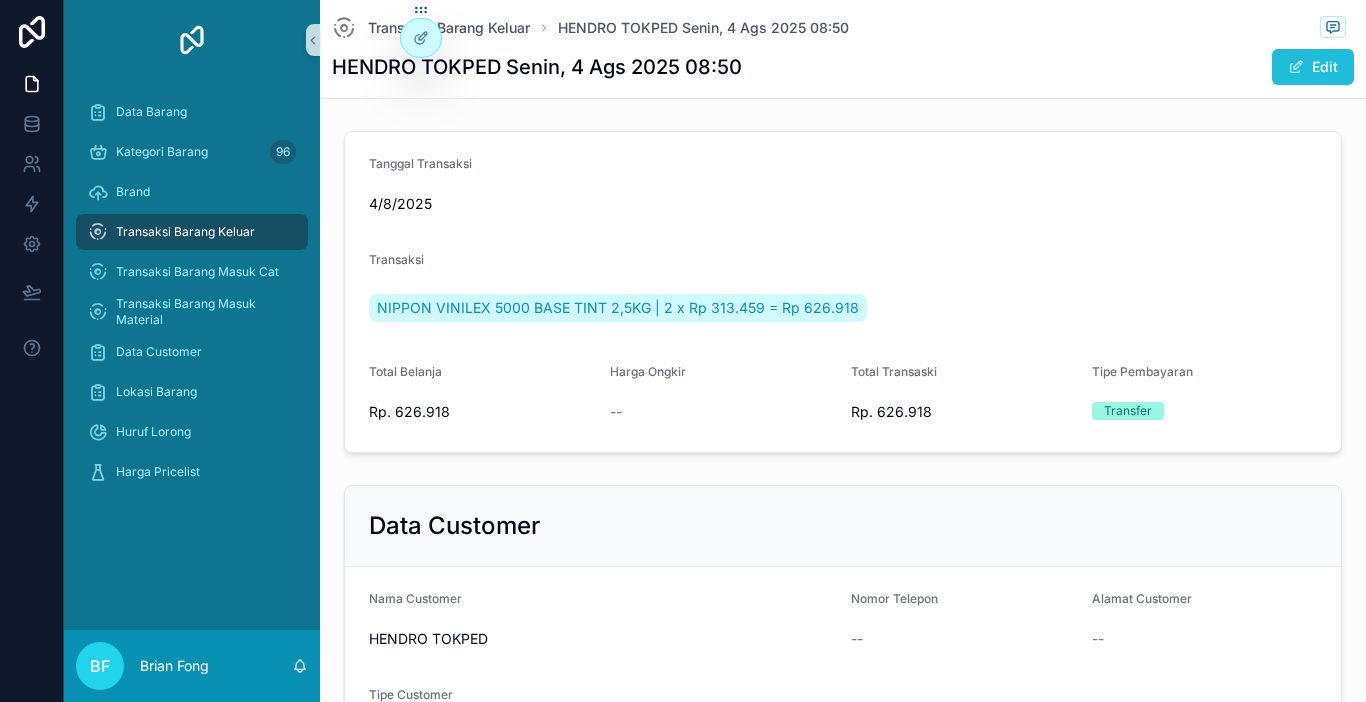 click on "Edit" at bounding box center (1313, 67) 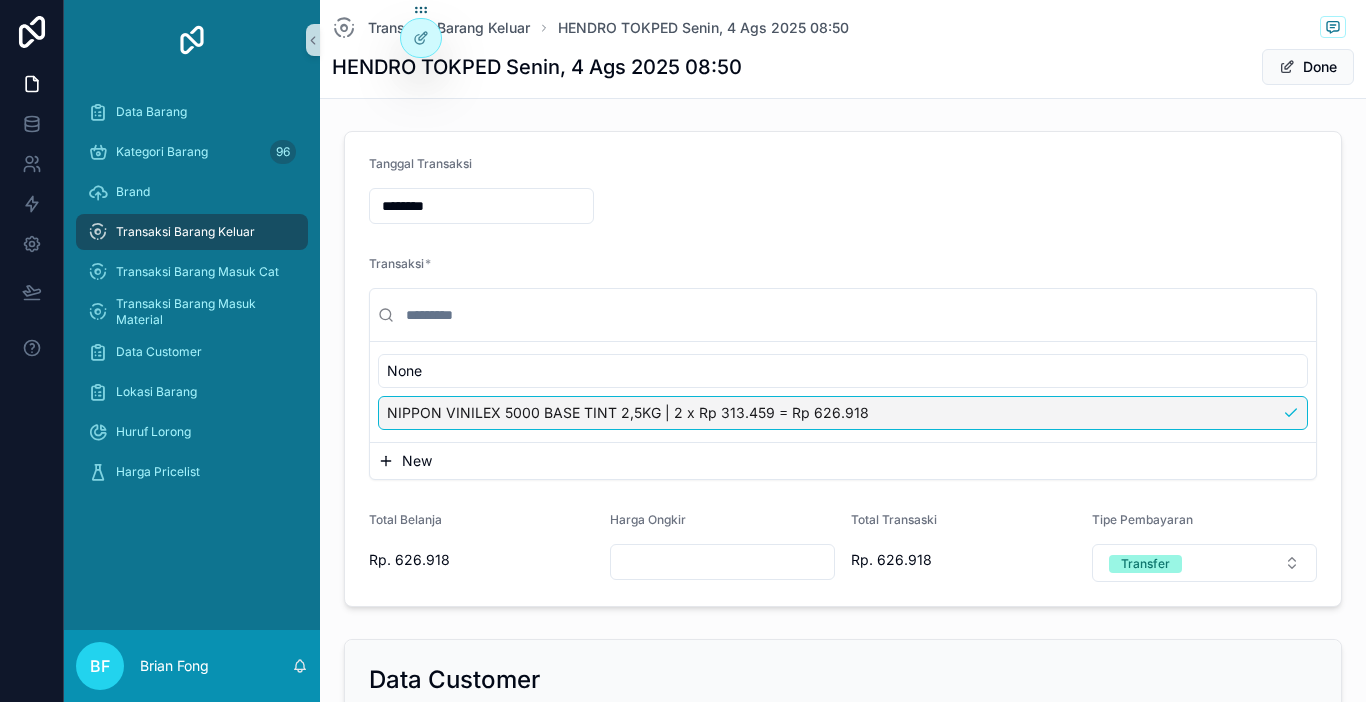 click on "NIPPON VINILEX 5000 BASE TINT 2,5KG | 2 x Rp 313.459 = Rp 626.918" at bounding box center (843, 413) 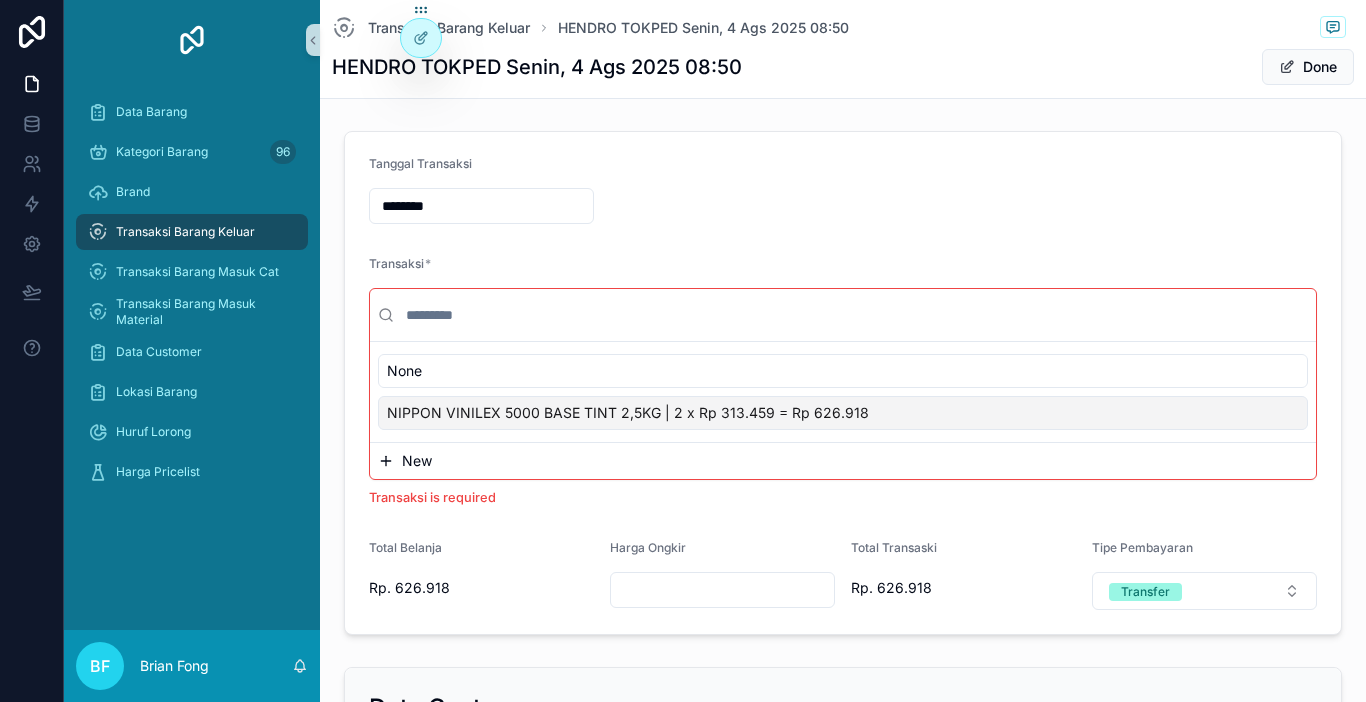 click on "New" at bounding box center (843, 461) 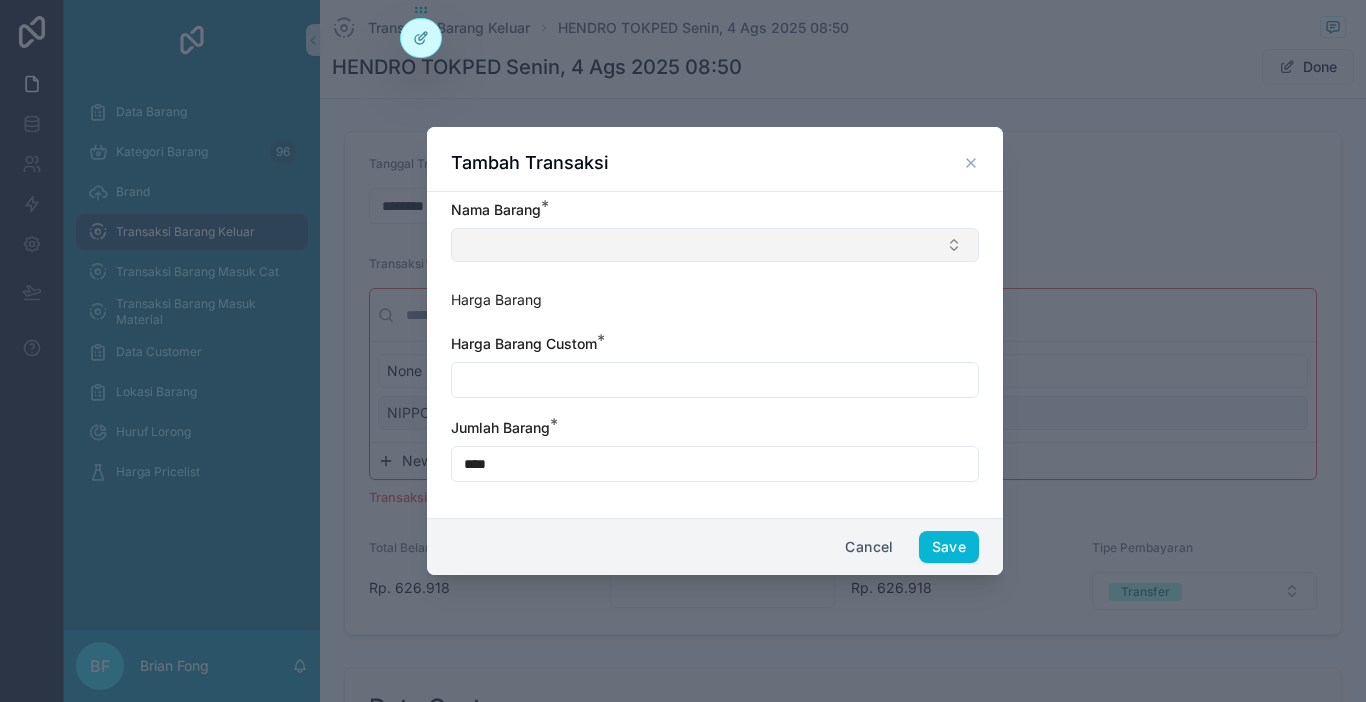 click at bounding box center (715, 245) 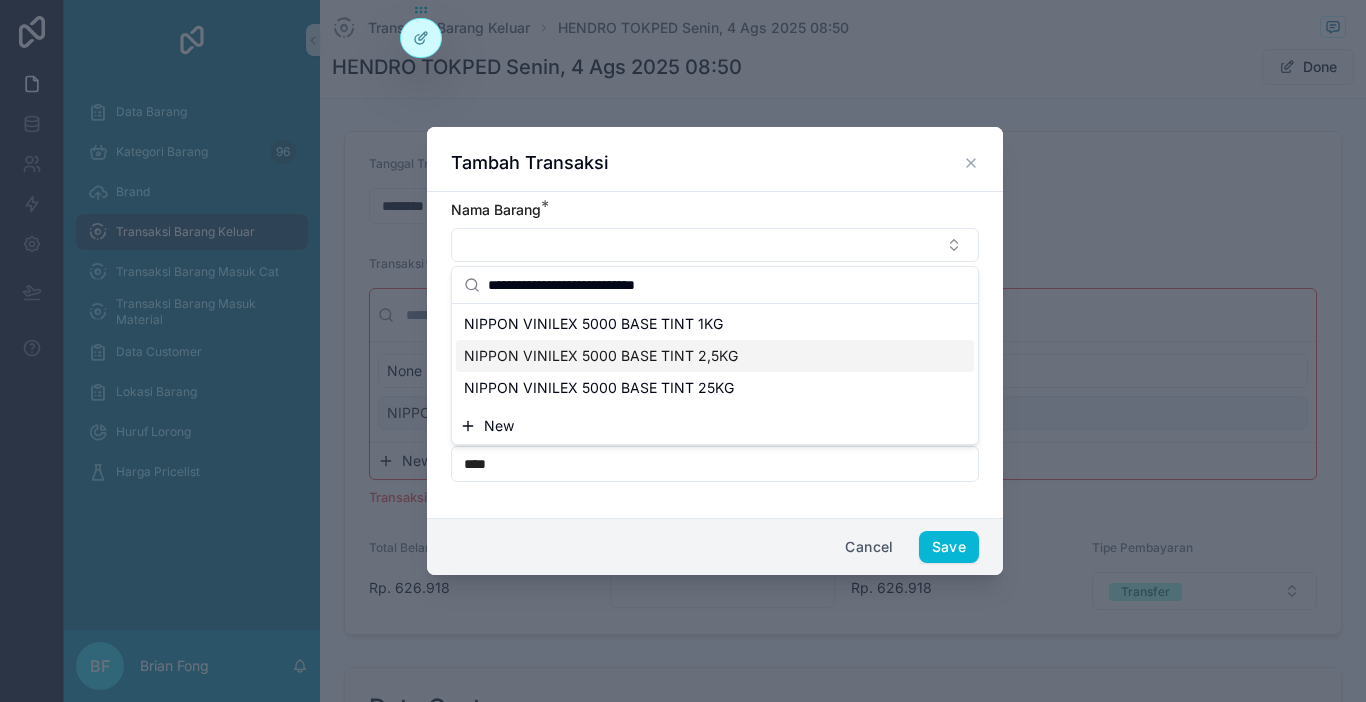 type on "**********" 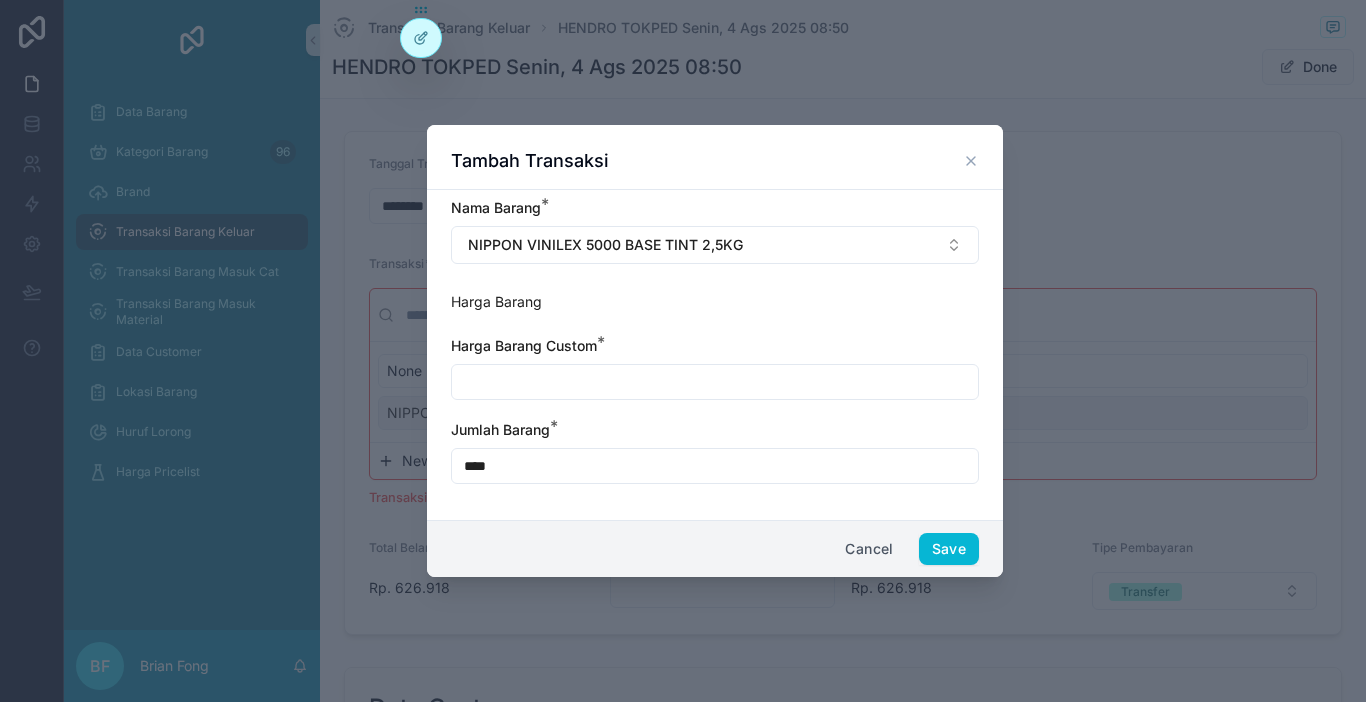 click at bounding box center [715, 382] 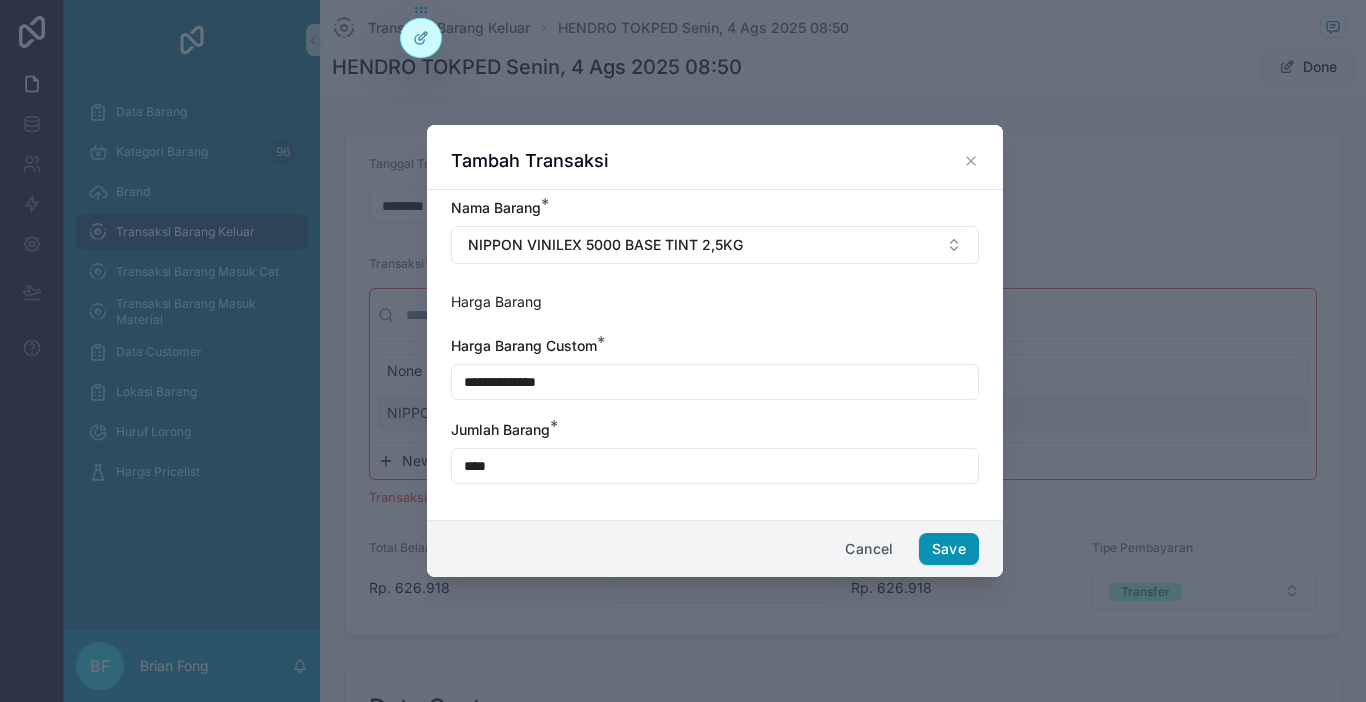 type on "**********" 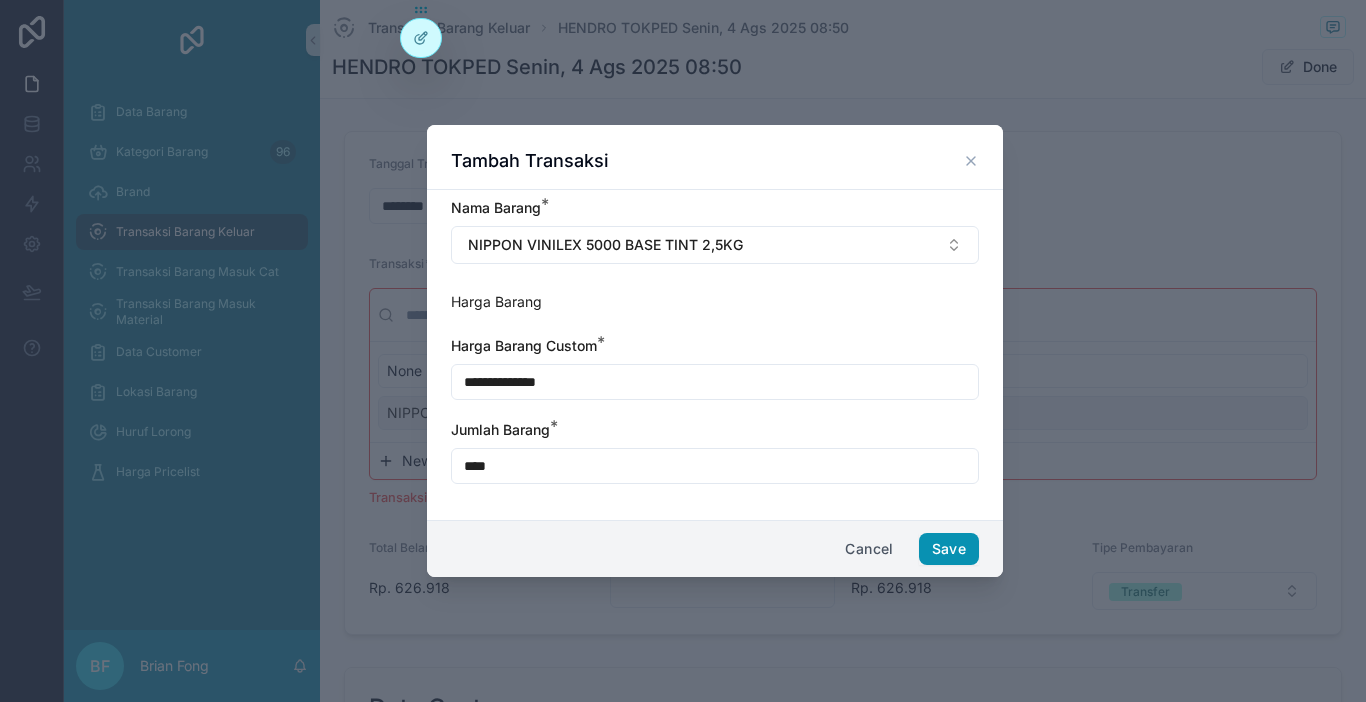 click on "Save" at bounding box center [949, 549] 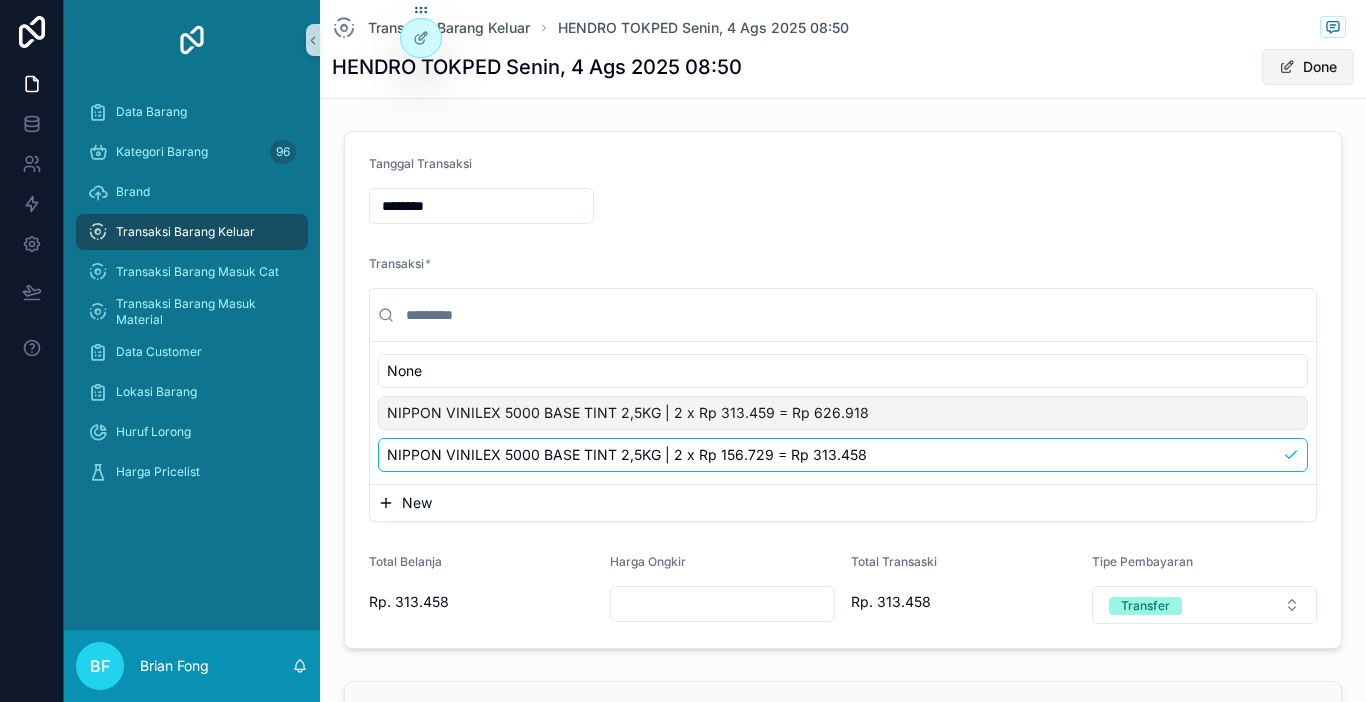 click on "Done" at bounding box center [1308, 67] 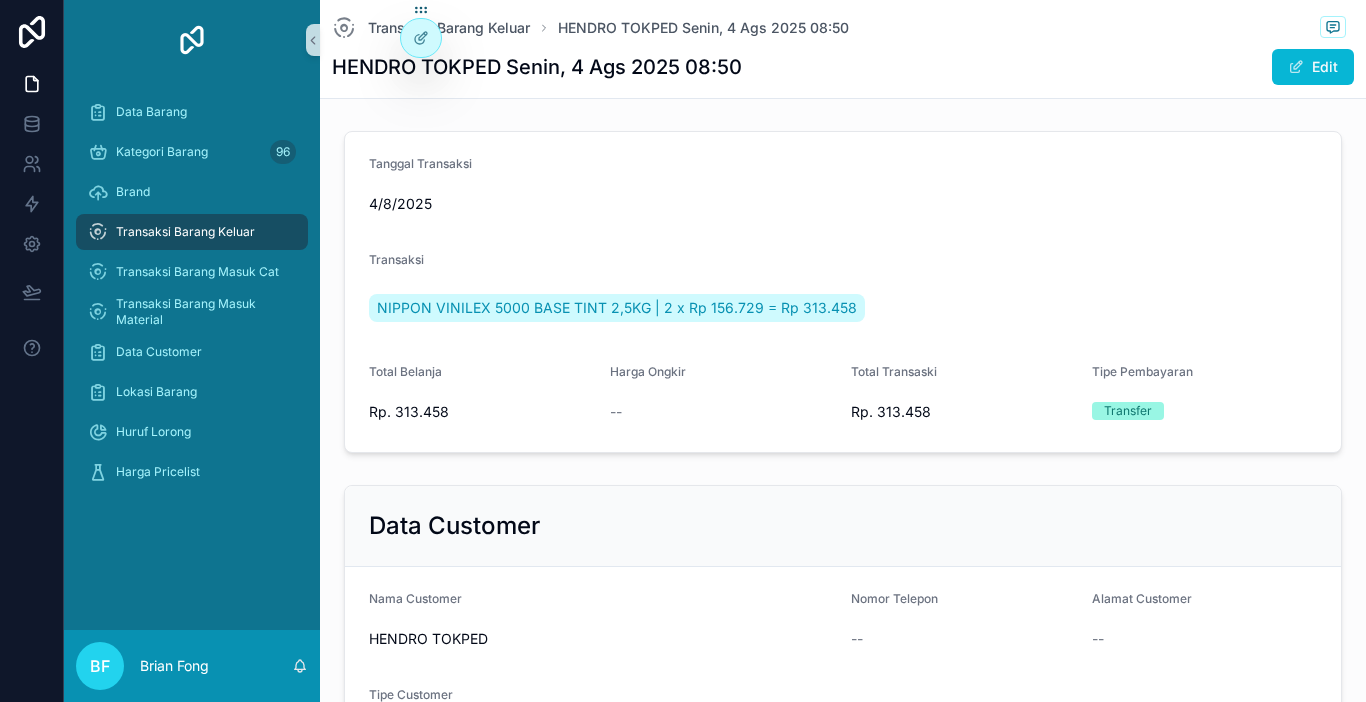 click on "Transaksi Barang Keluar" at bounding box center (192, 232) 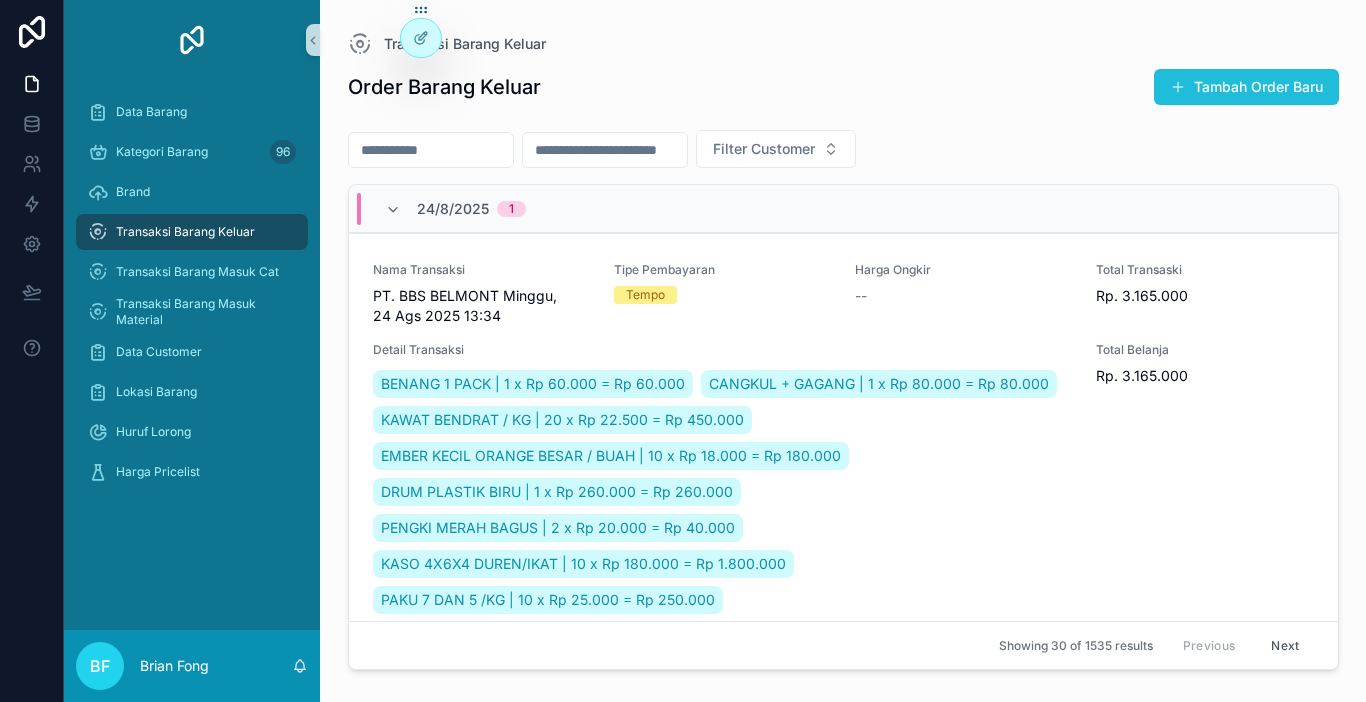 click on "Tambah Order Baru" at bounding box center [1246, 87] 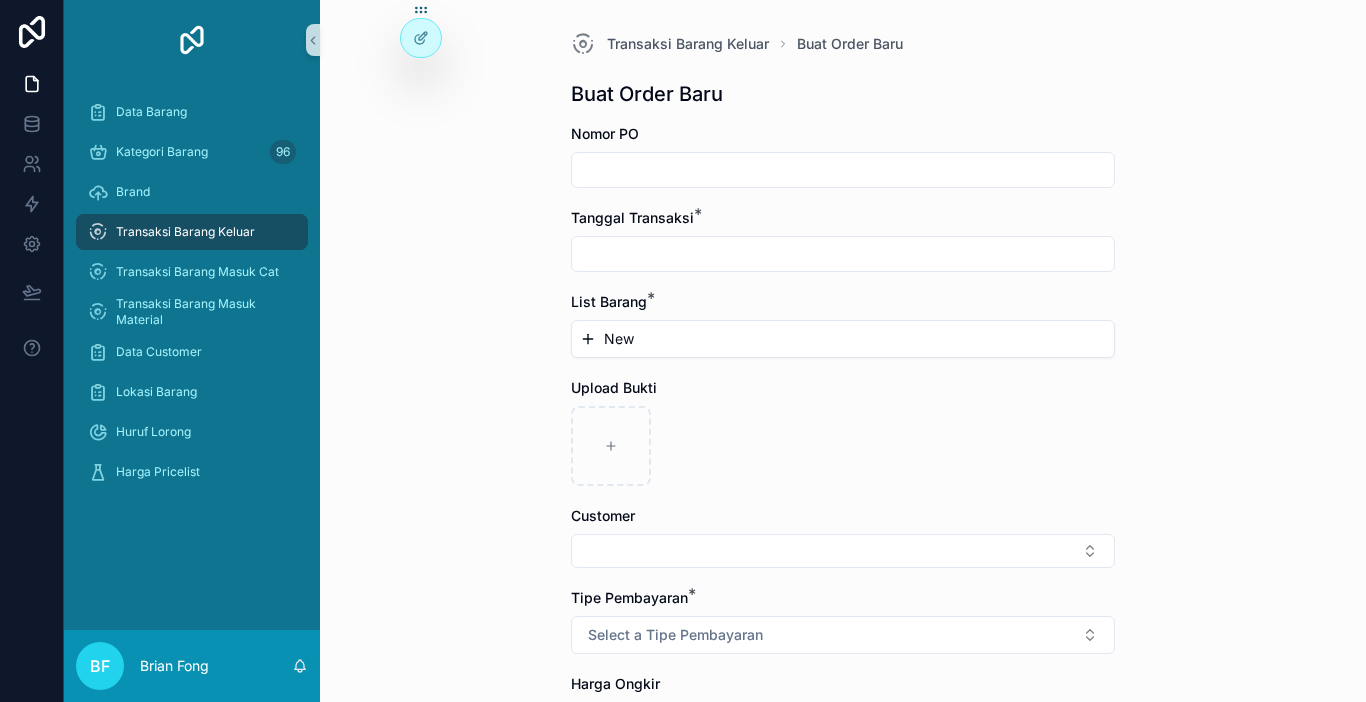 click at bounding box center [843, 254] 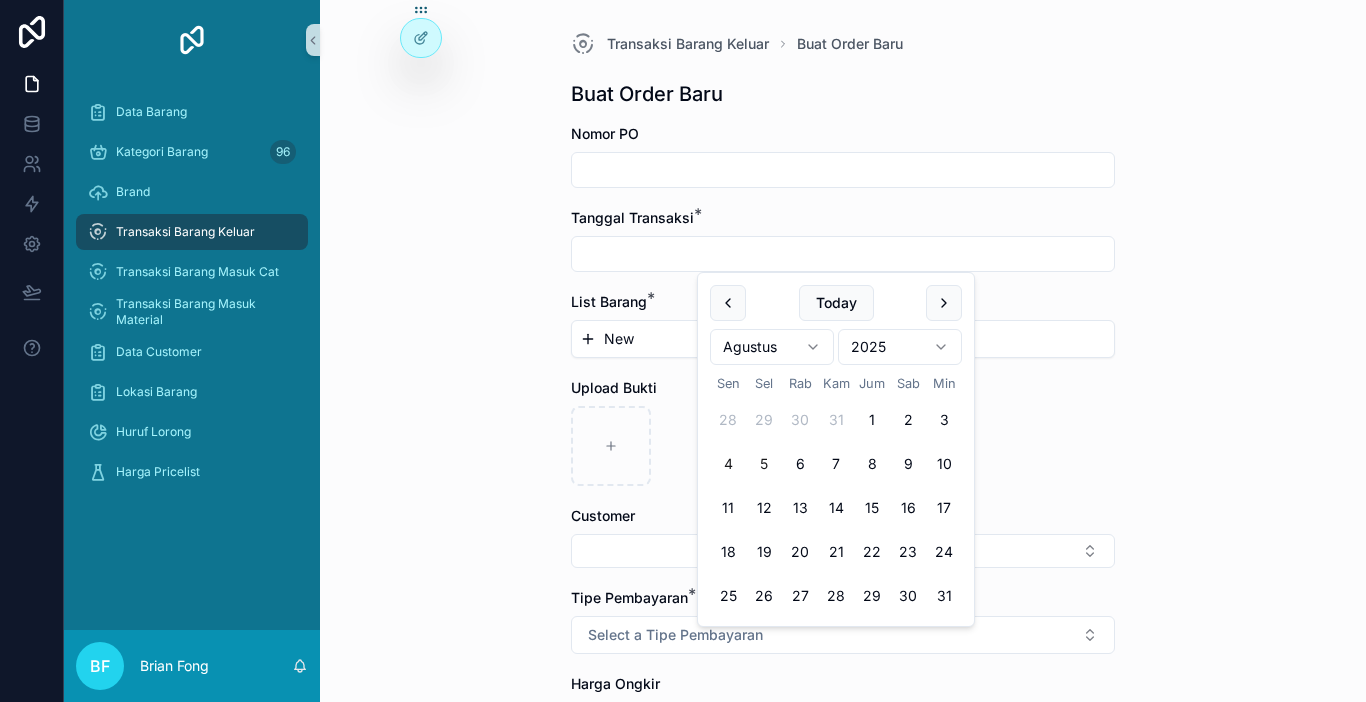 click on "4" at bounding box center [728, 464] 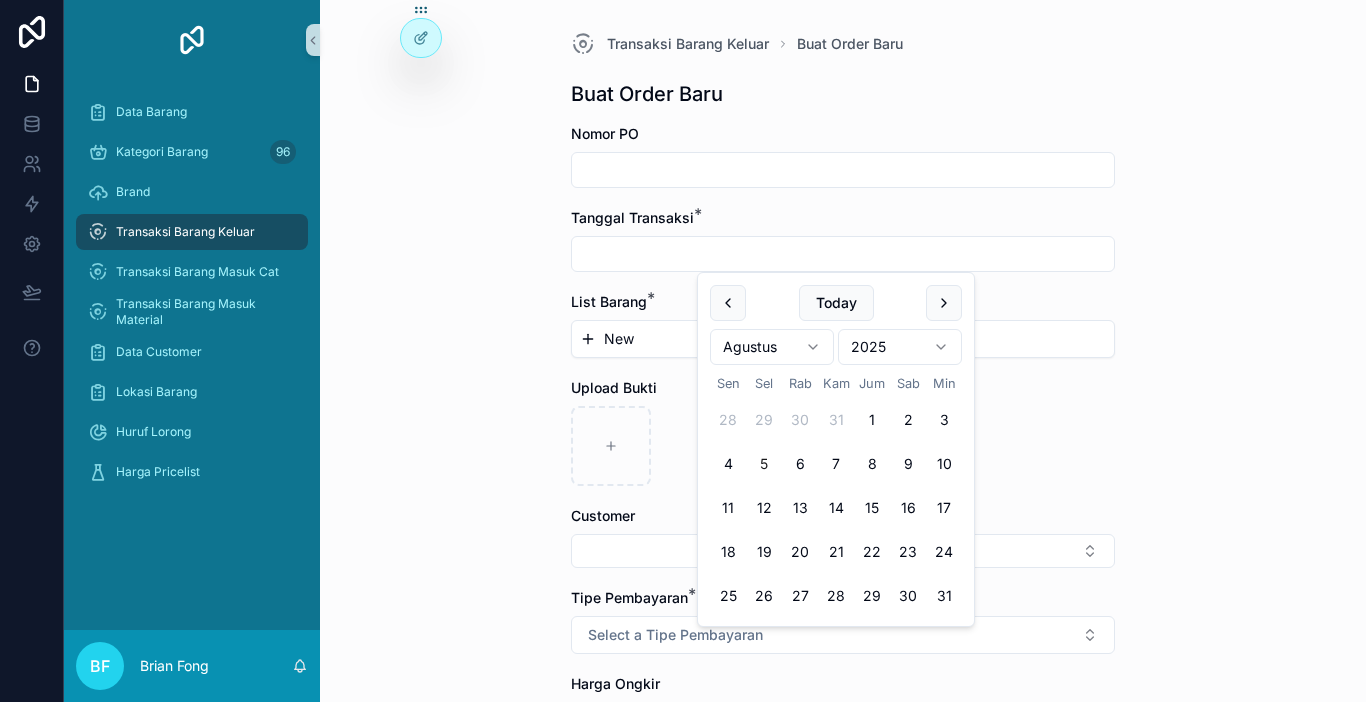type on "********" 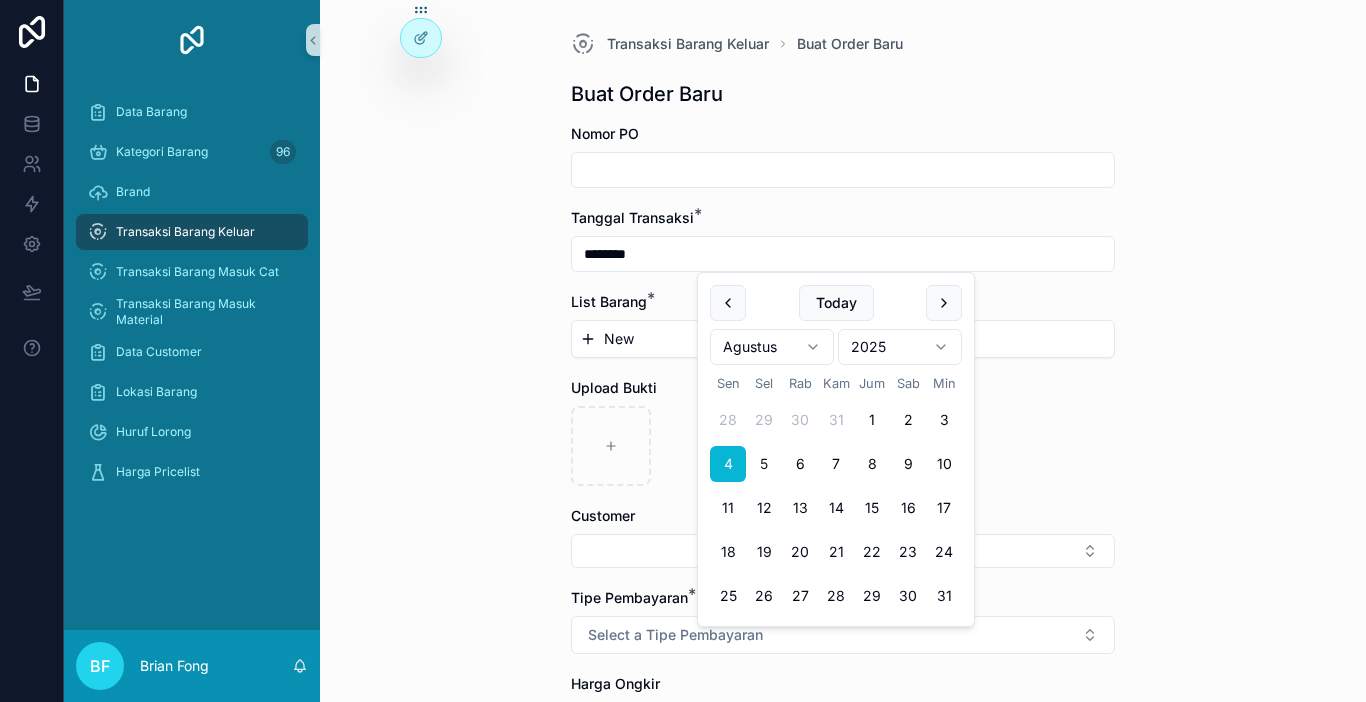 click on "New" at bounding box center [843, 339] 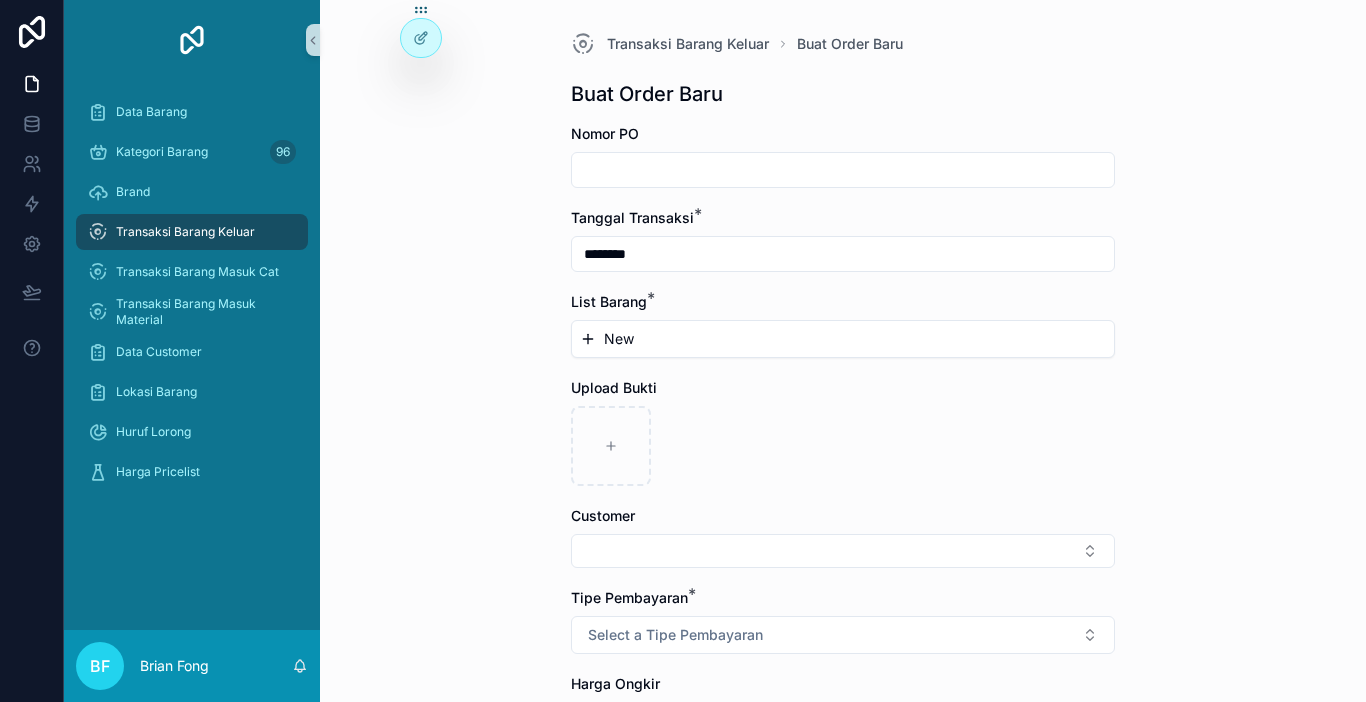 click on "New" at bounding box center [619, 339] 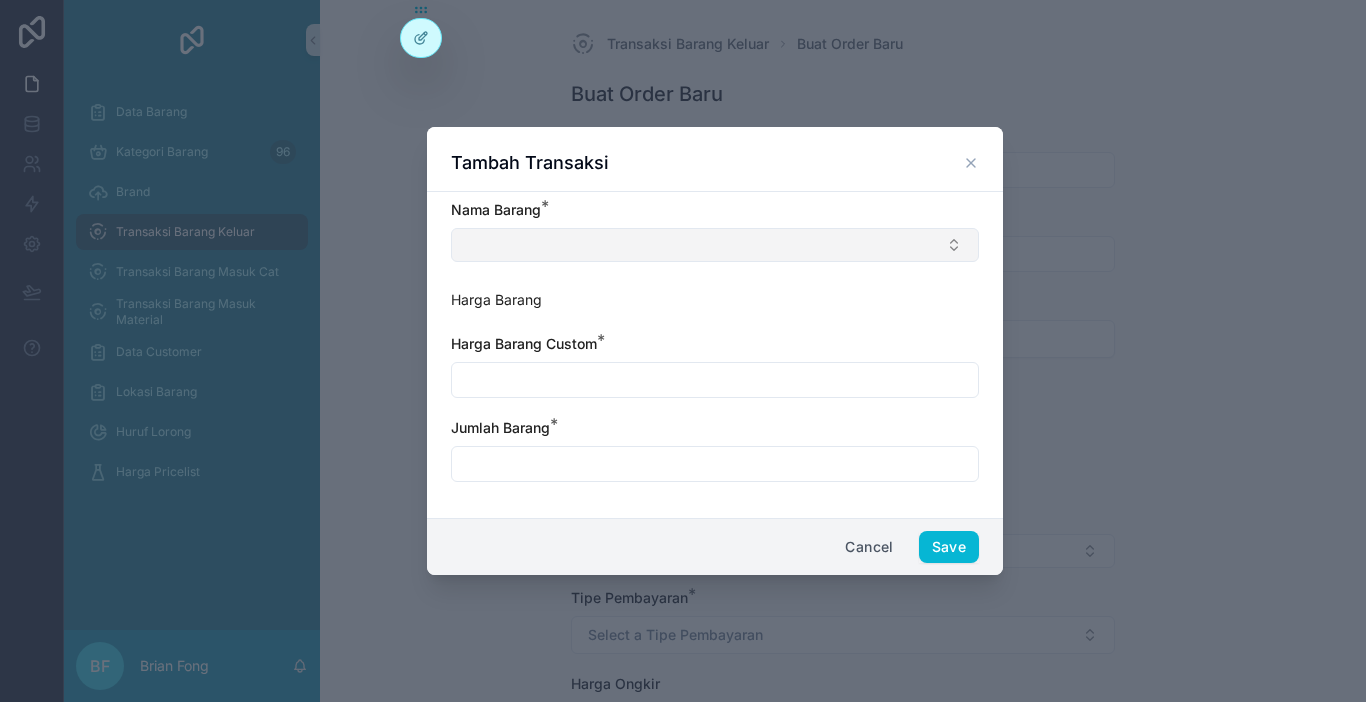 click at bounding box center (715, 245) 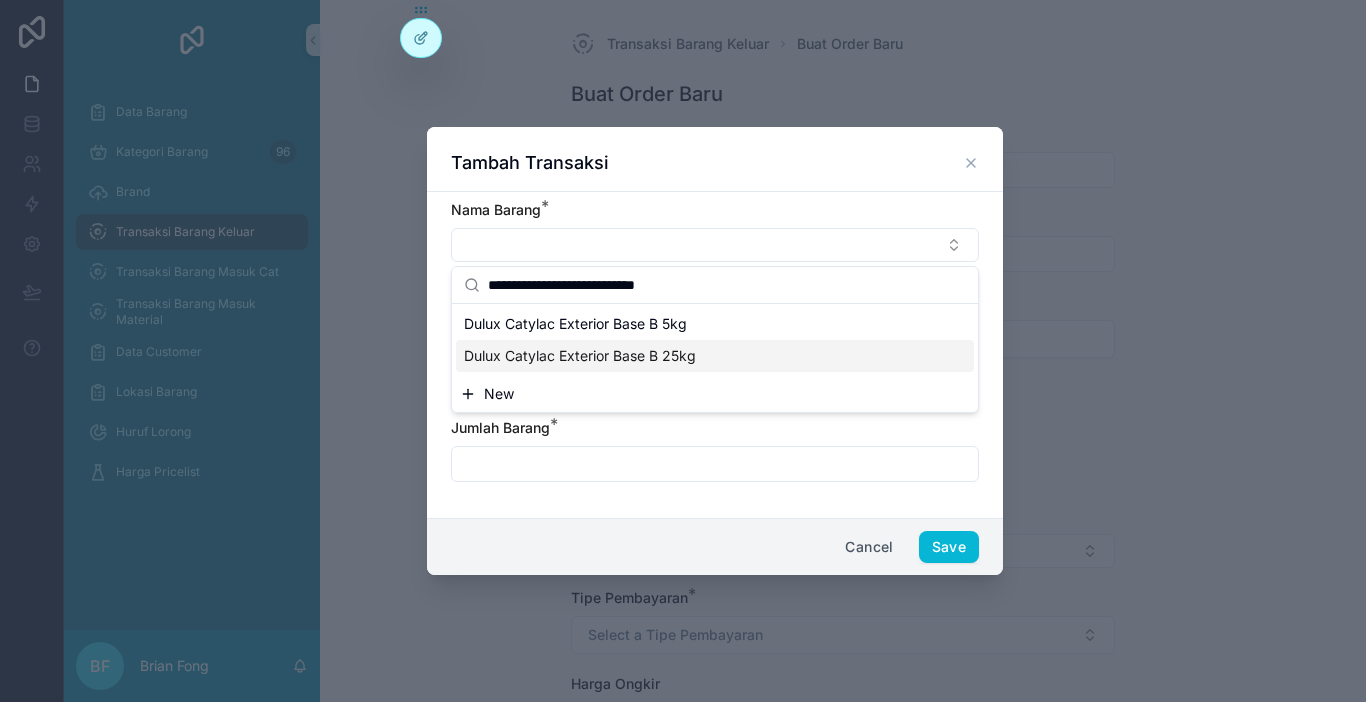 type on "**********" 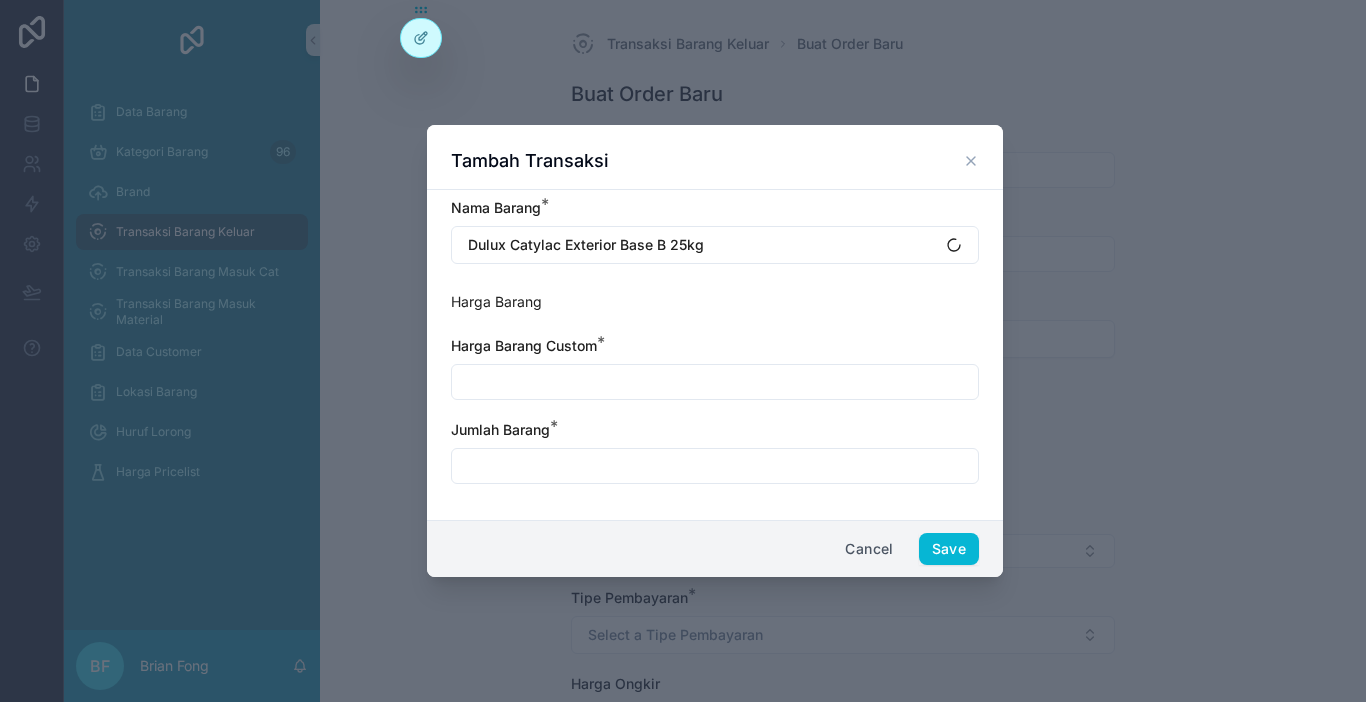 click at bounding box center [715, 382] 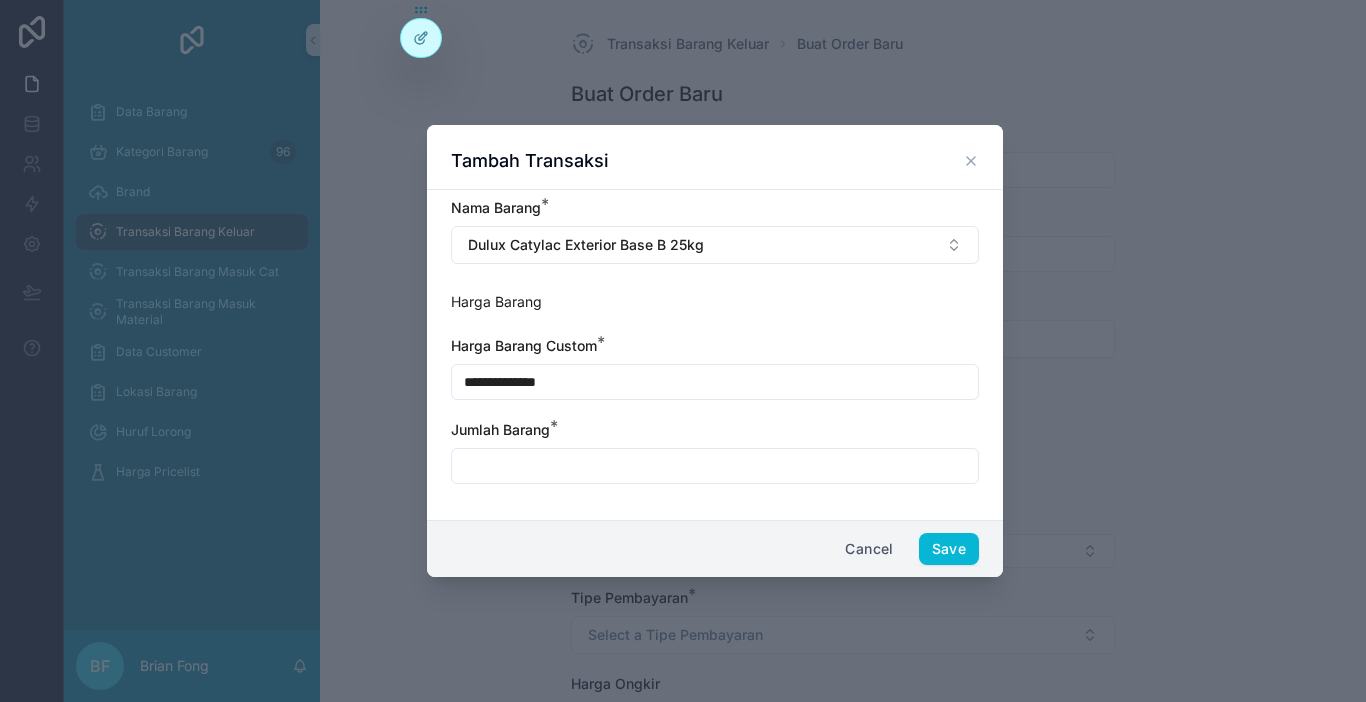 type on "**********" 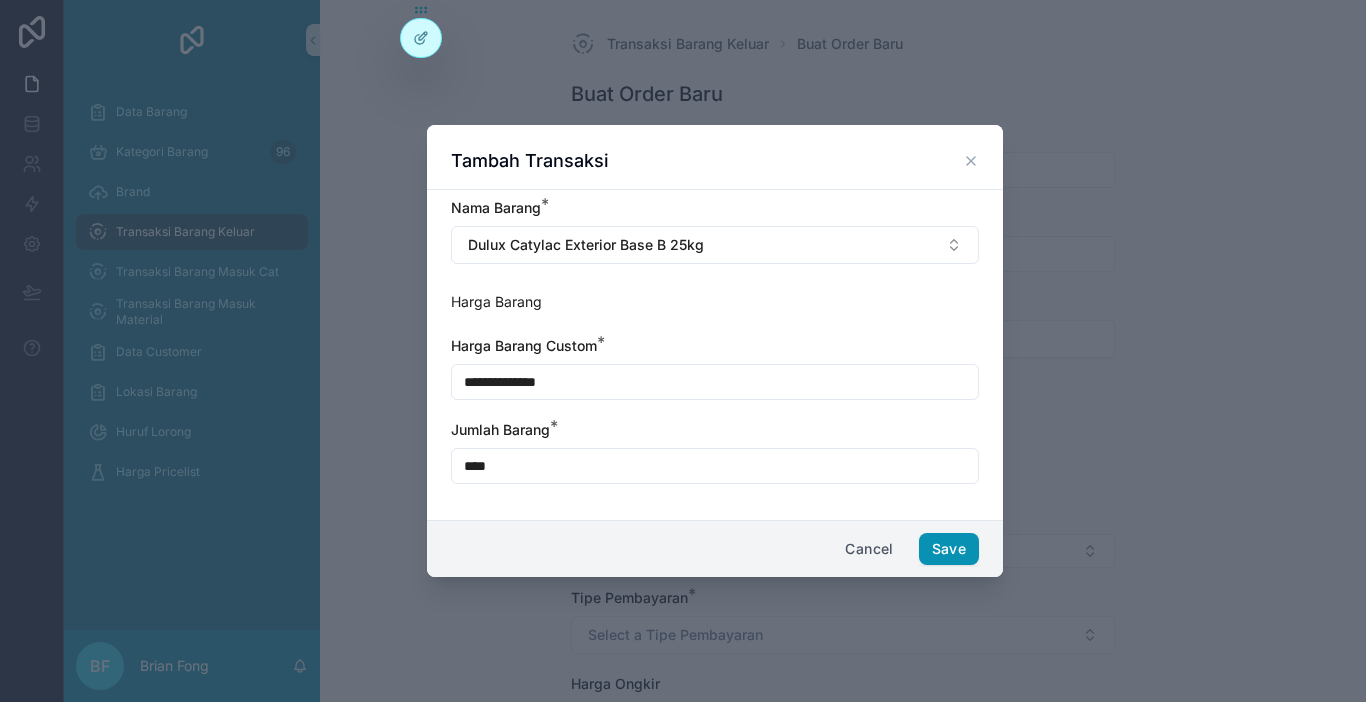 type on "****" 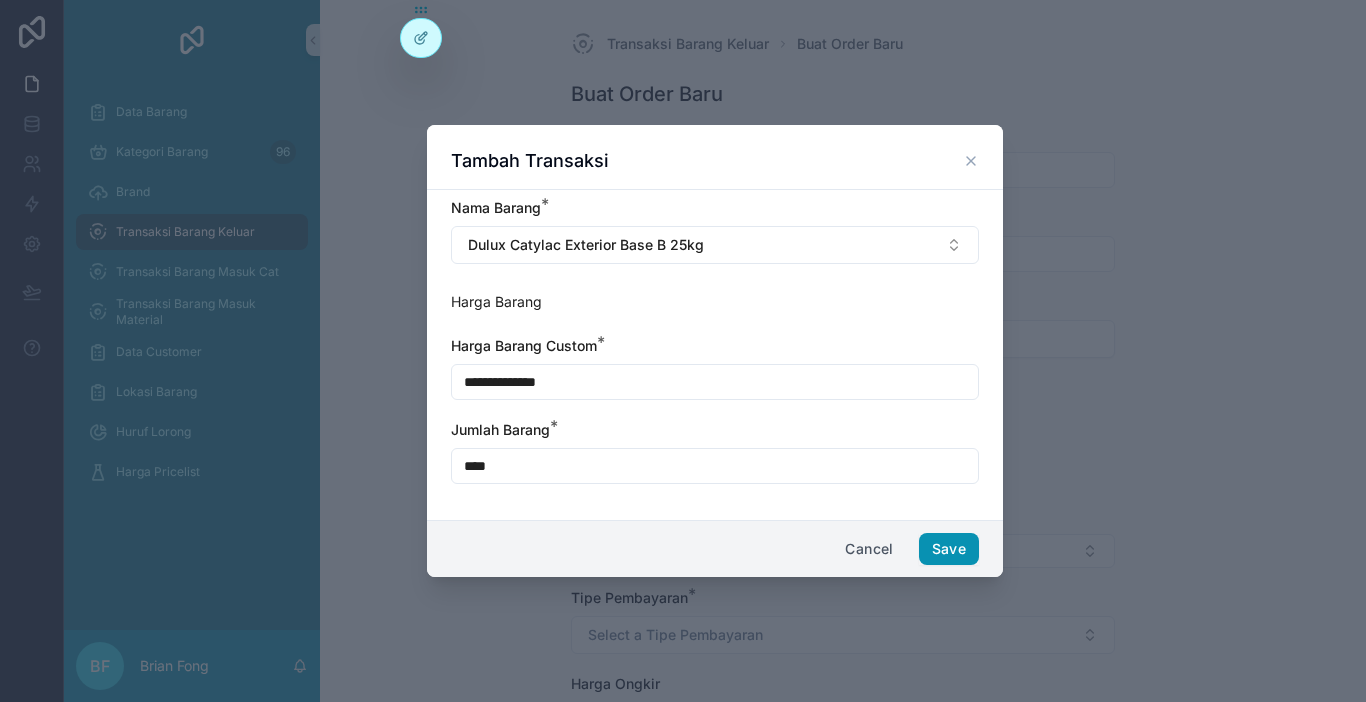 click on "Save" at bounding box center (949, 549) 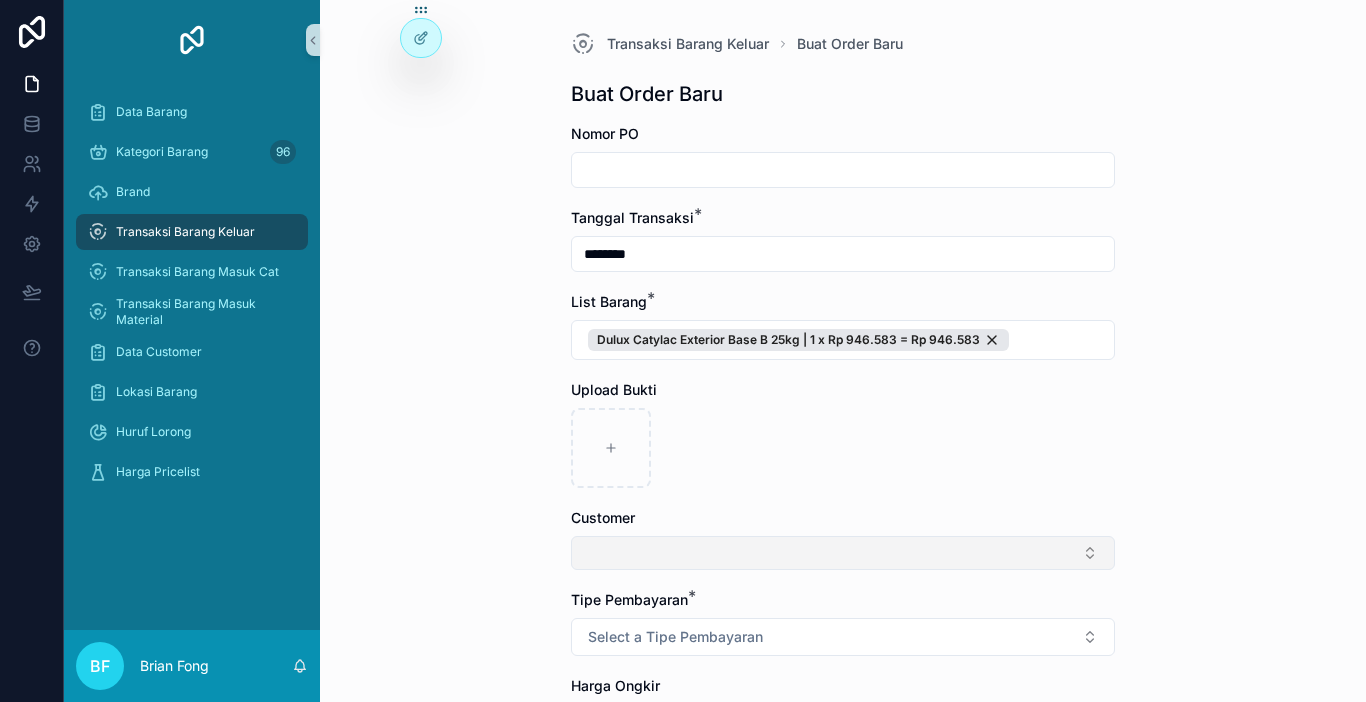 click at bounding box center (843, 553) 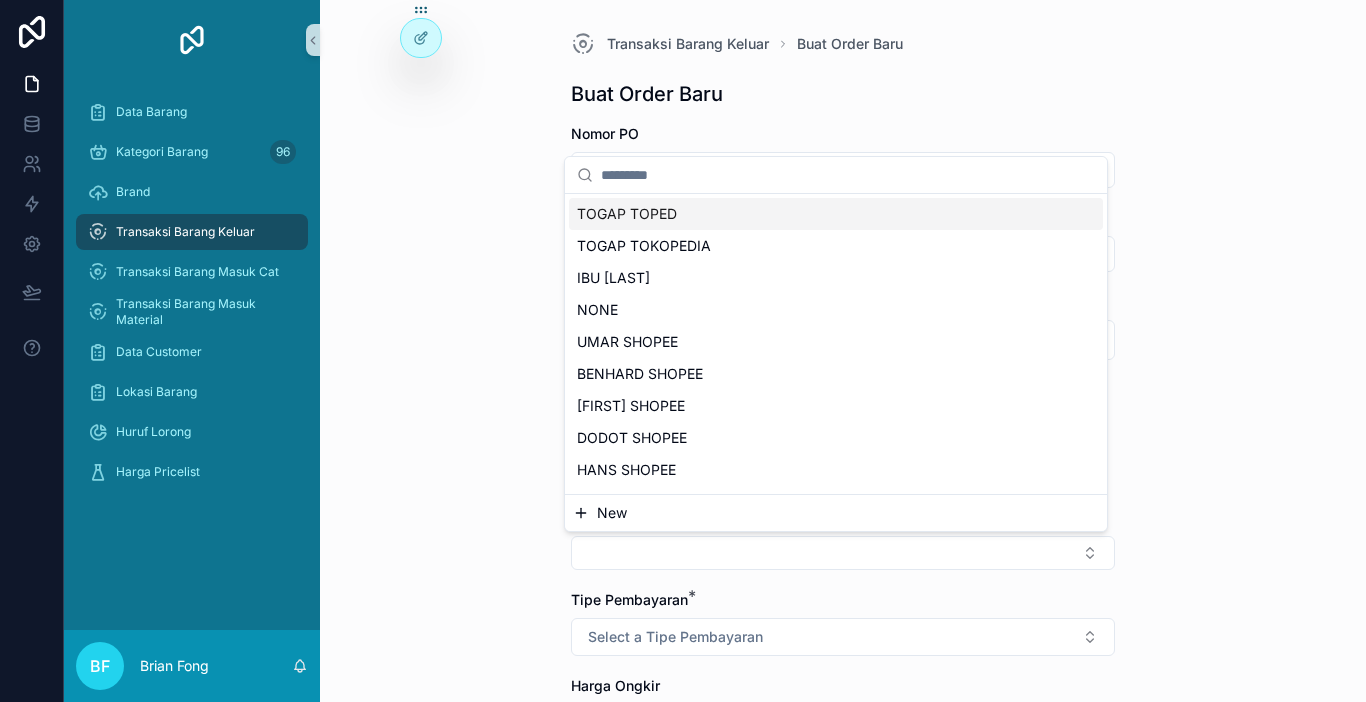 click on "New" at bounding box center [836, 513] 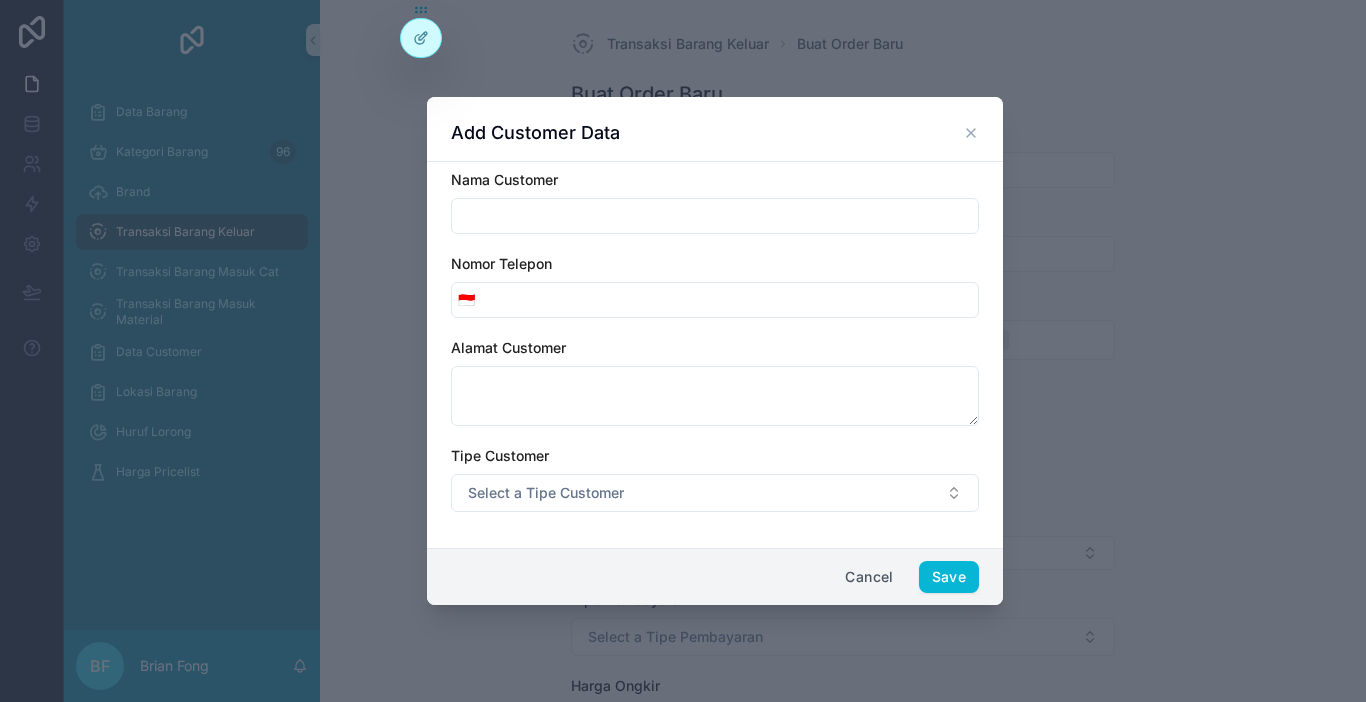 click at bounding box center [715, 216] 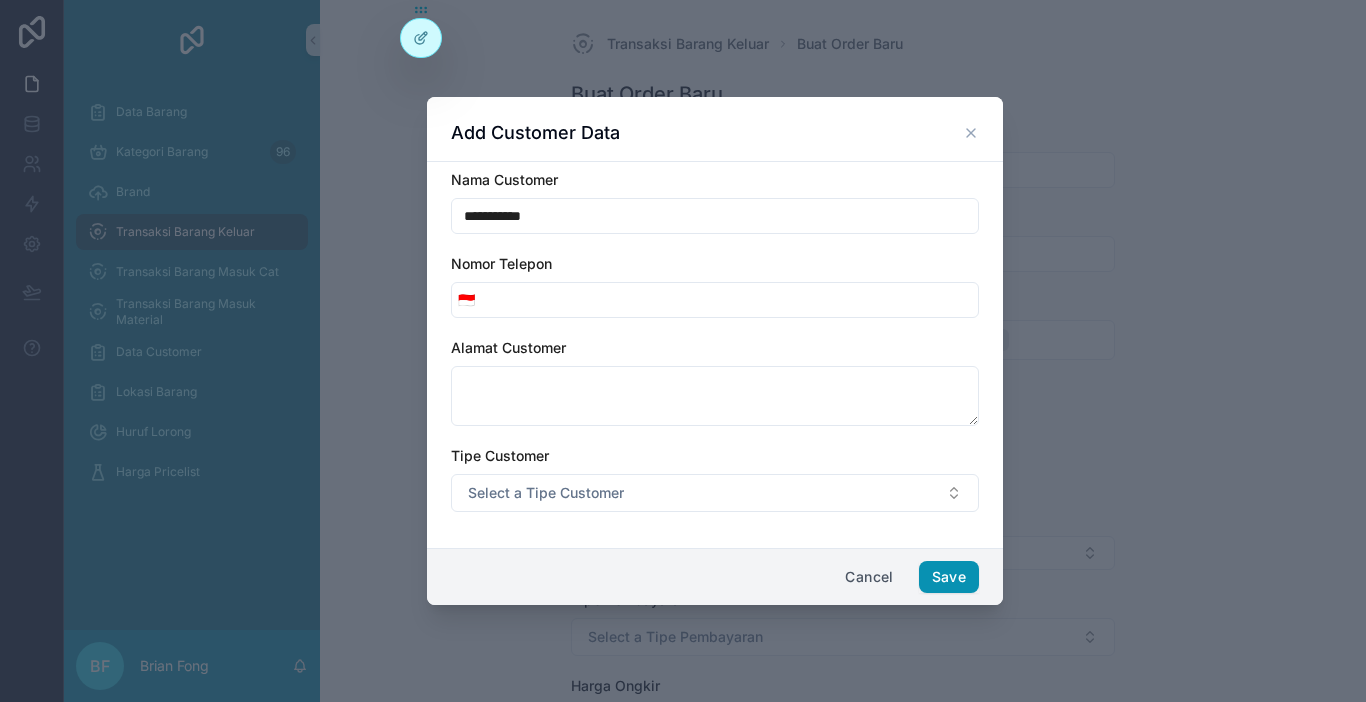 type on "**********" 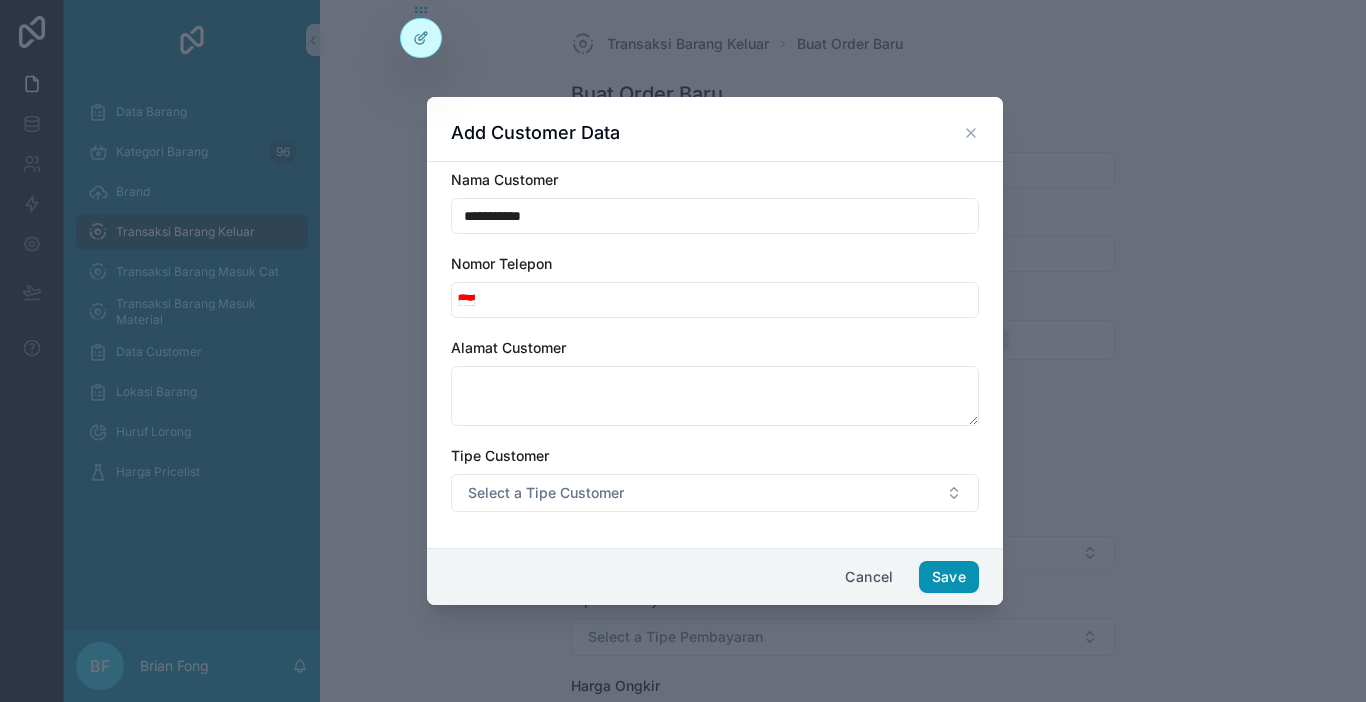 click on "Save" at bounding box center (949, 577) 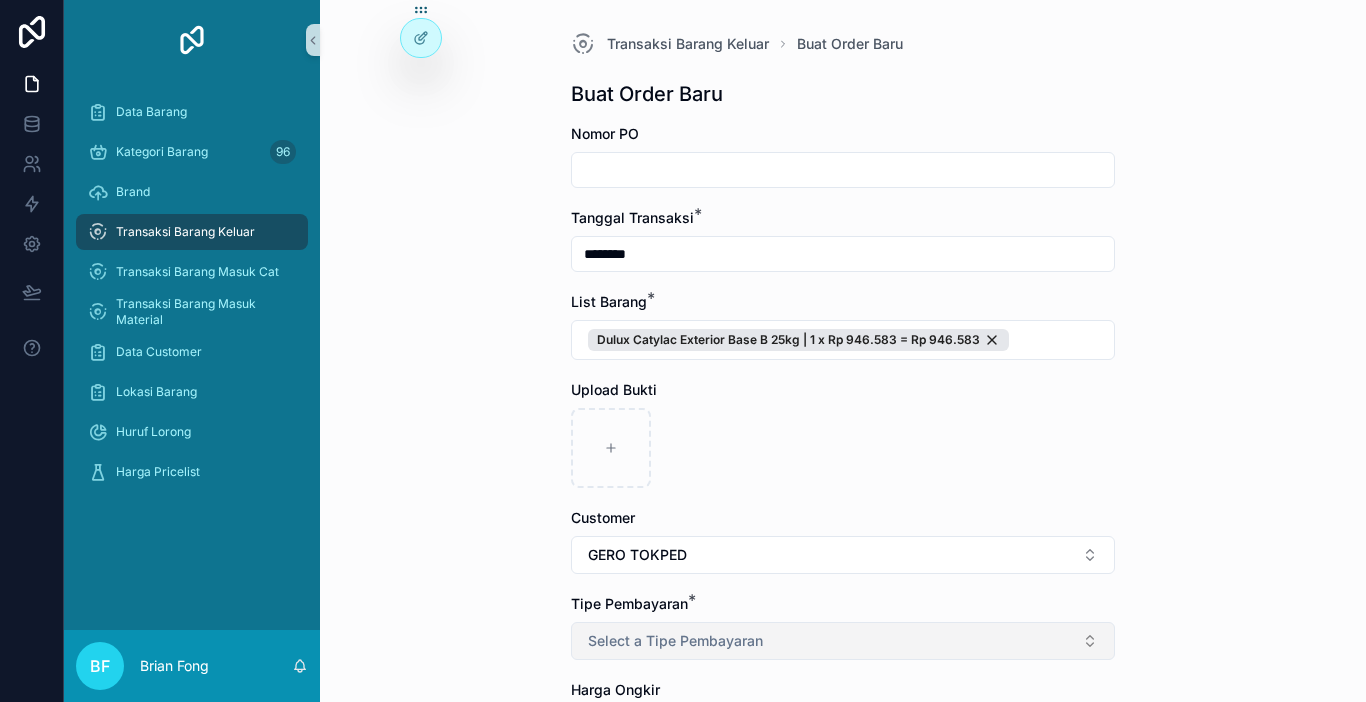 click on "Select a Tipe Pembayaran" at bounding box center [843, 641] 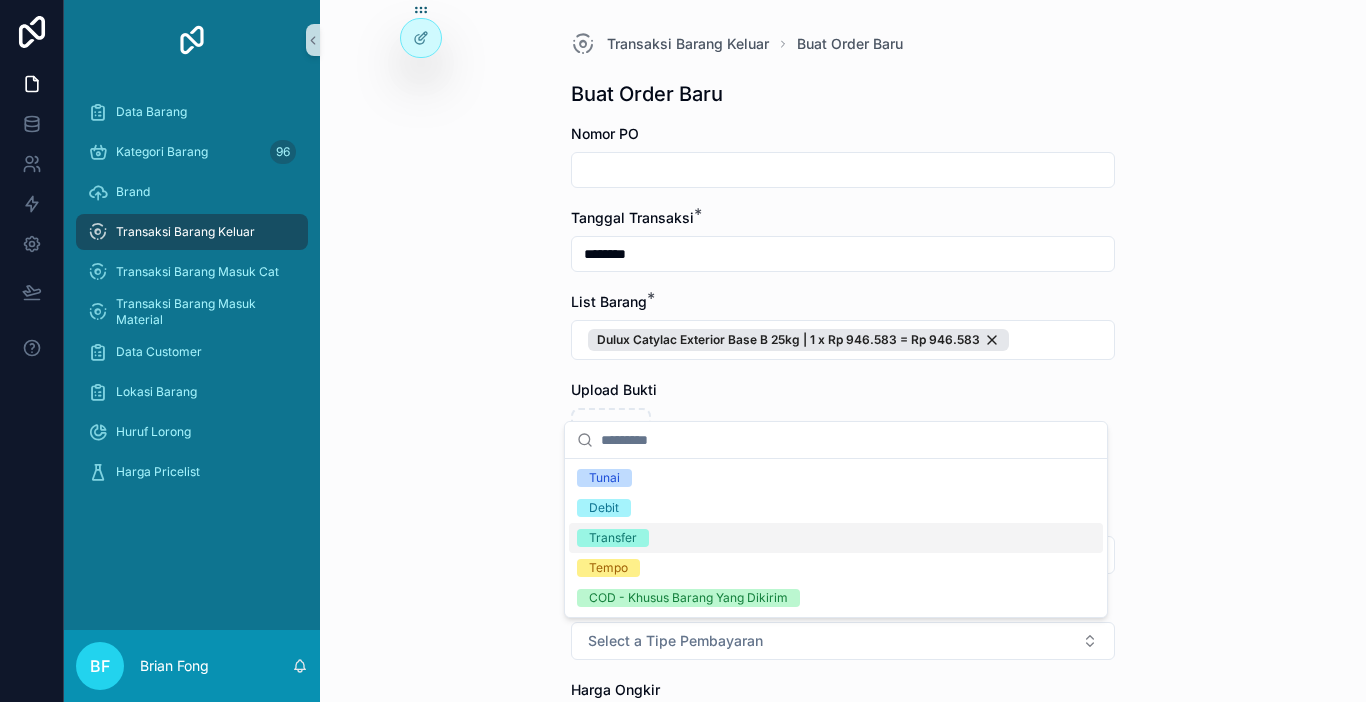 click on "Transfer" at bounding box center (613, 538) 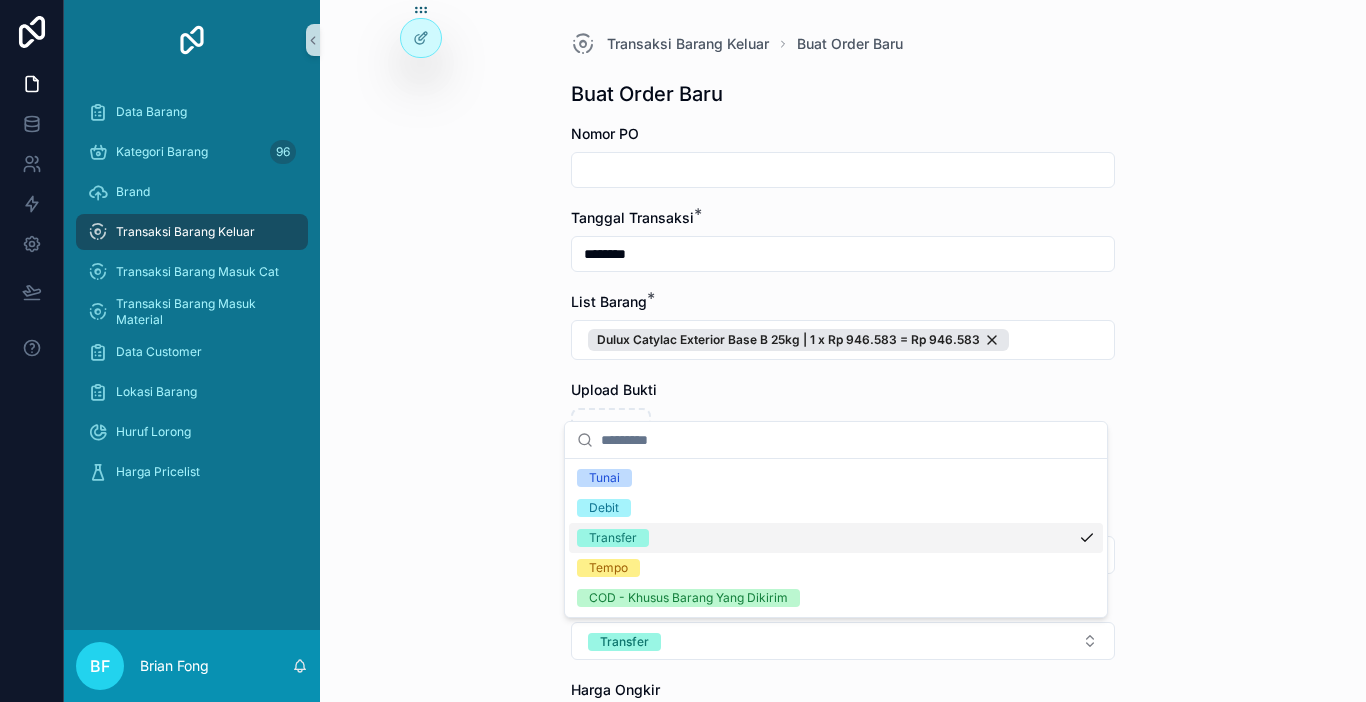 click on "Transaksi Barang Keluar Buat Order Baru Buat Order Baru Nomor PO Tanggal Transaksi * ******** List Barang * Dulux Catylac Exterior Base B 25kg | 1 x Rp 946.583 = Rp 946.583 Upload Bukti Customer GERO TOKPED Tipe Pembayaran * Transfer Harga Ongkir Totalkan Transaksi" at bounding box center [843, 351] 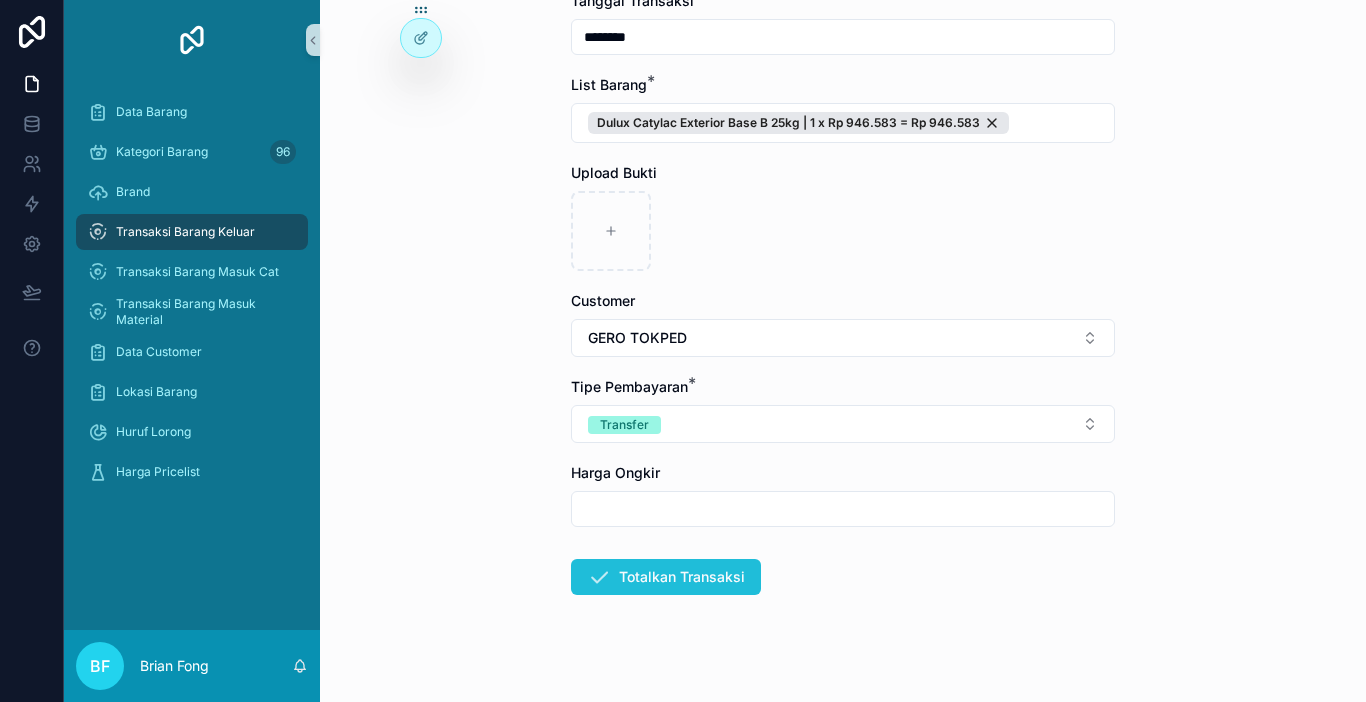 scroll, scrollTop: 238, scrollLeft: 0, axis: vertical 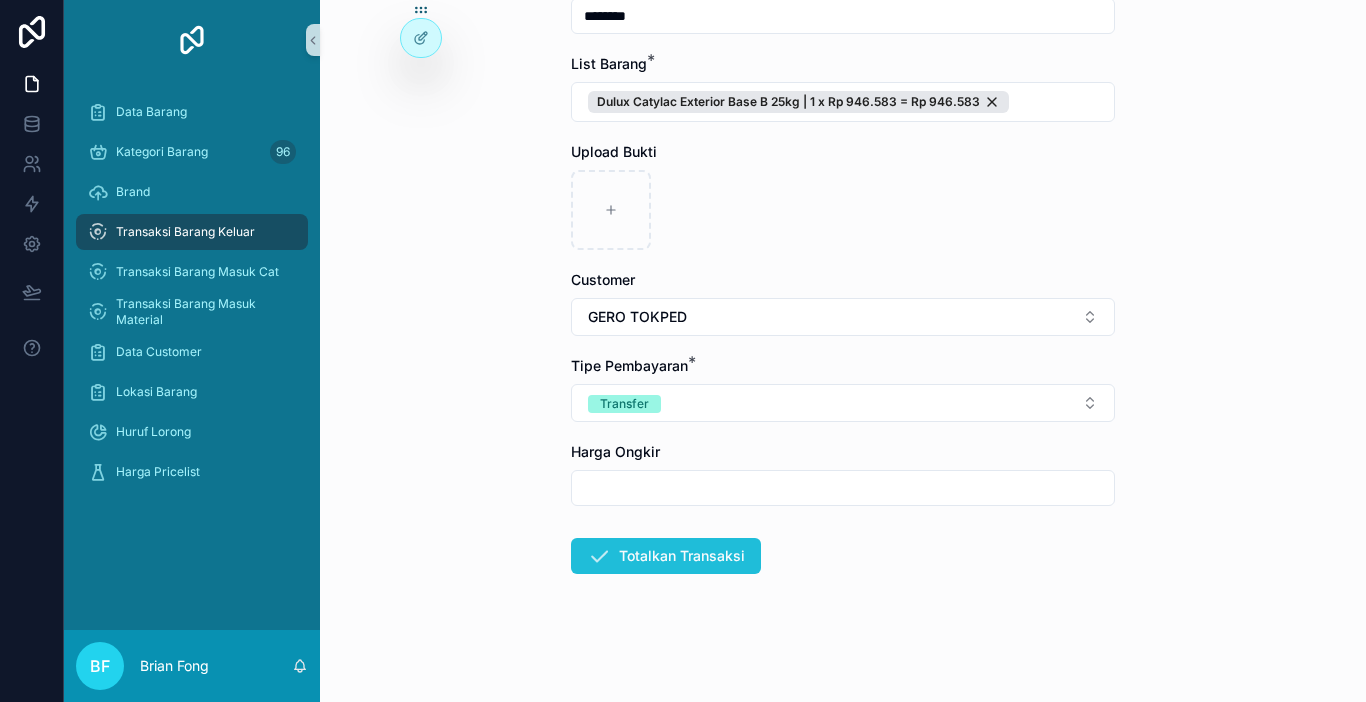 click on "Totalkan Transaksi" at bounding box center [666, 556] 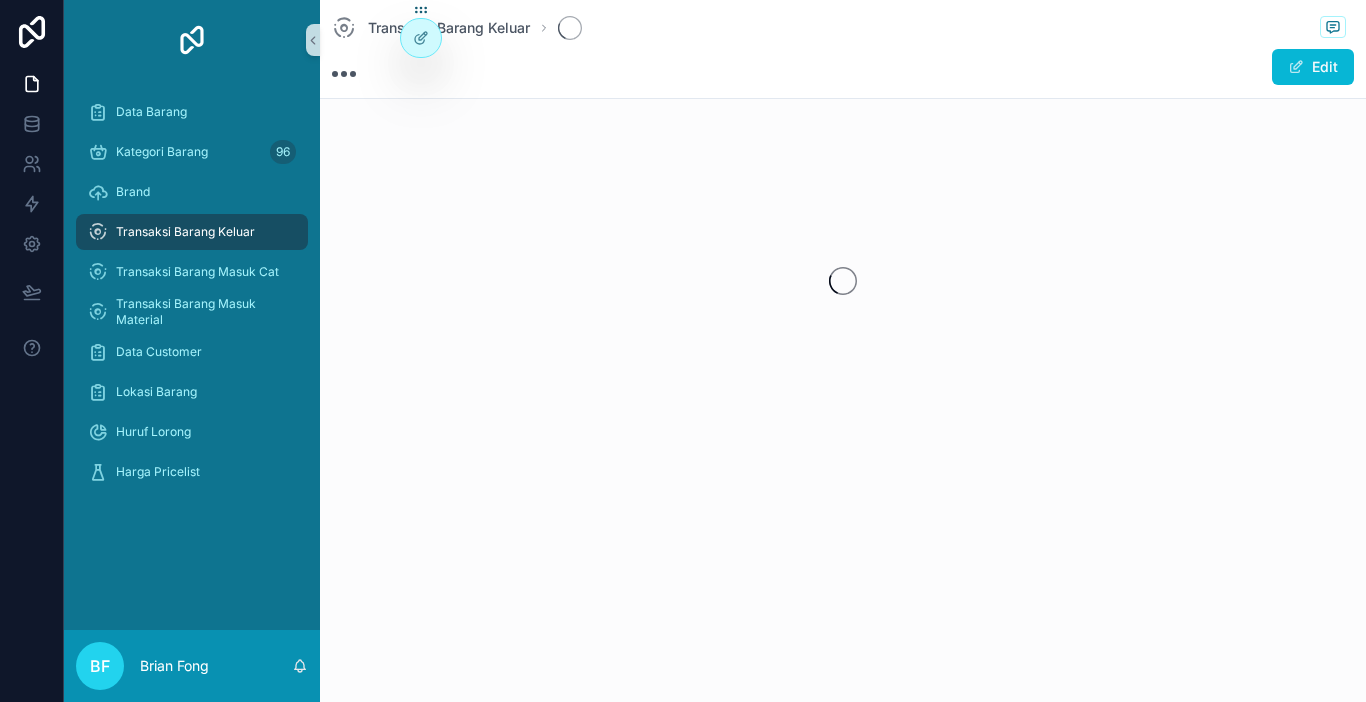 scroll, scrollTop: 0, scrollLeft: 0, axis: both 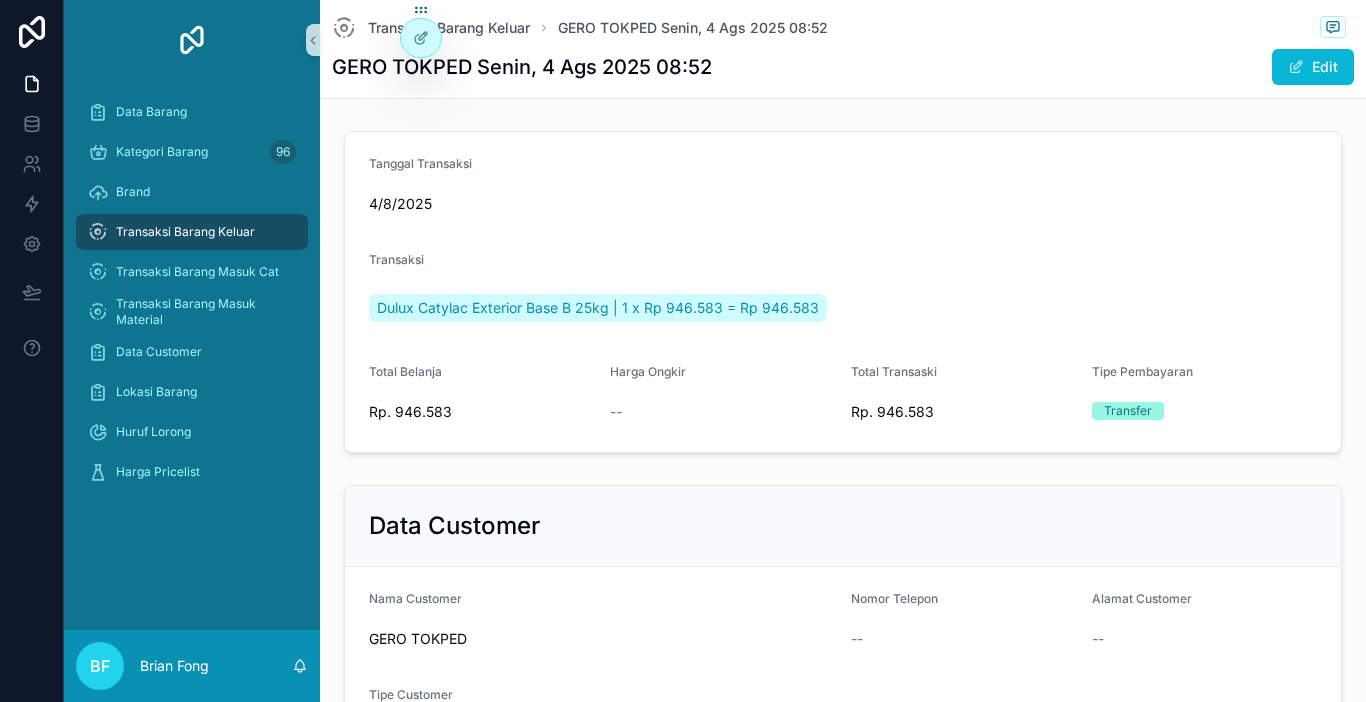 click on "Transaksi Barang Keluar" at bounding box center [192, 232] 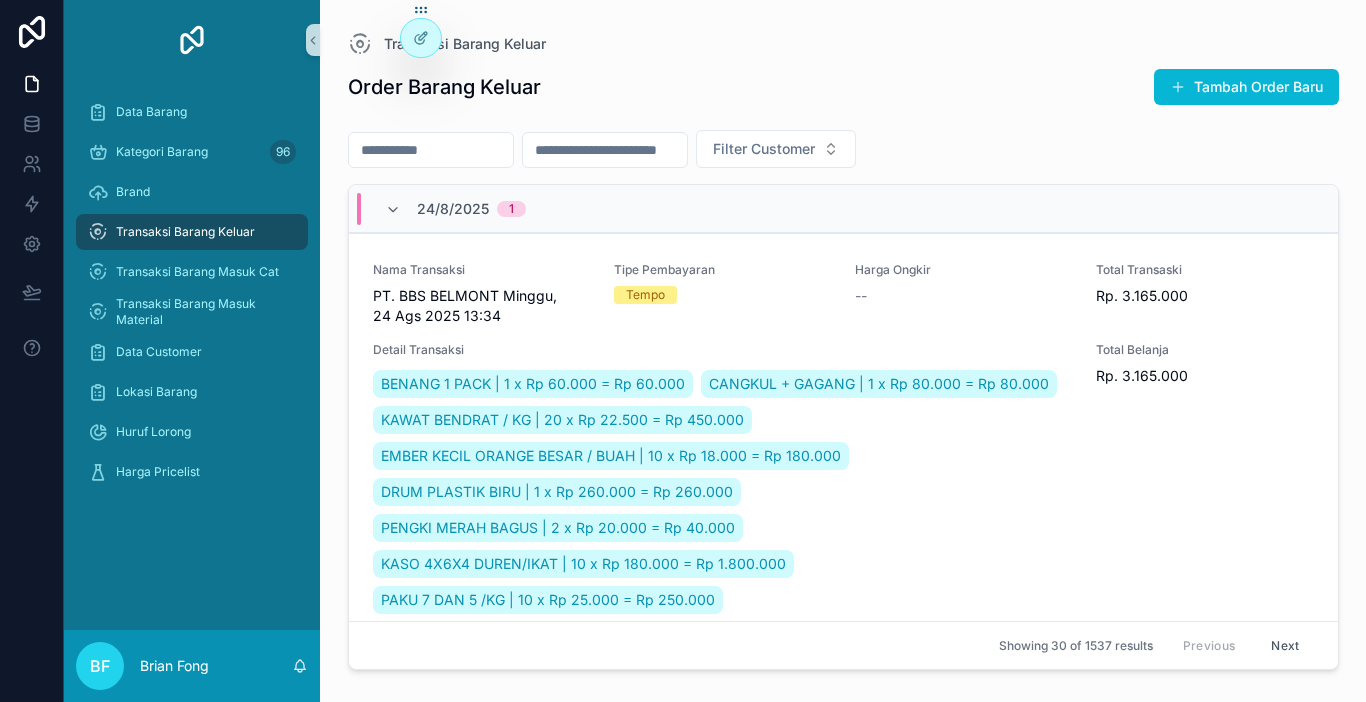 click on "Transaksi Barang Keluar" at bounding box center (192, 232) 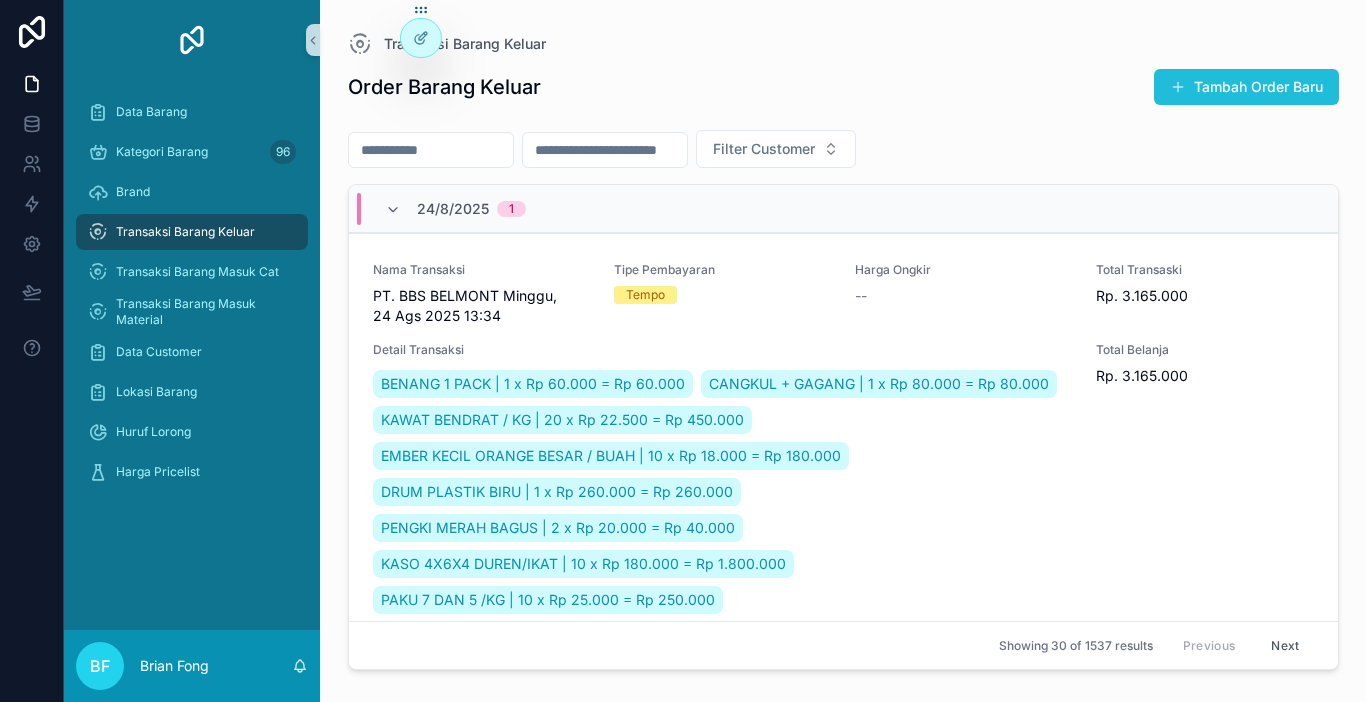 click on "Tambah Order Baru" at bounding box center (1246, 87) 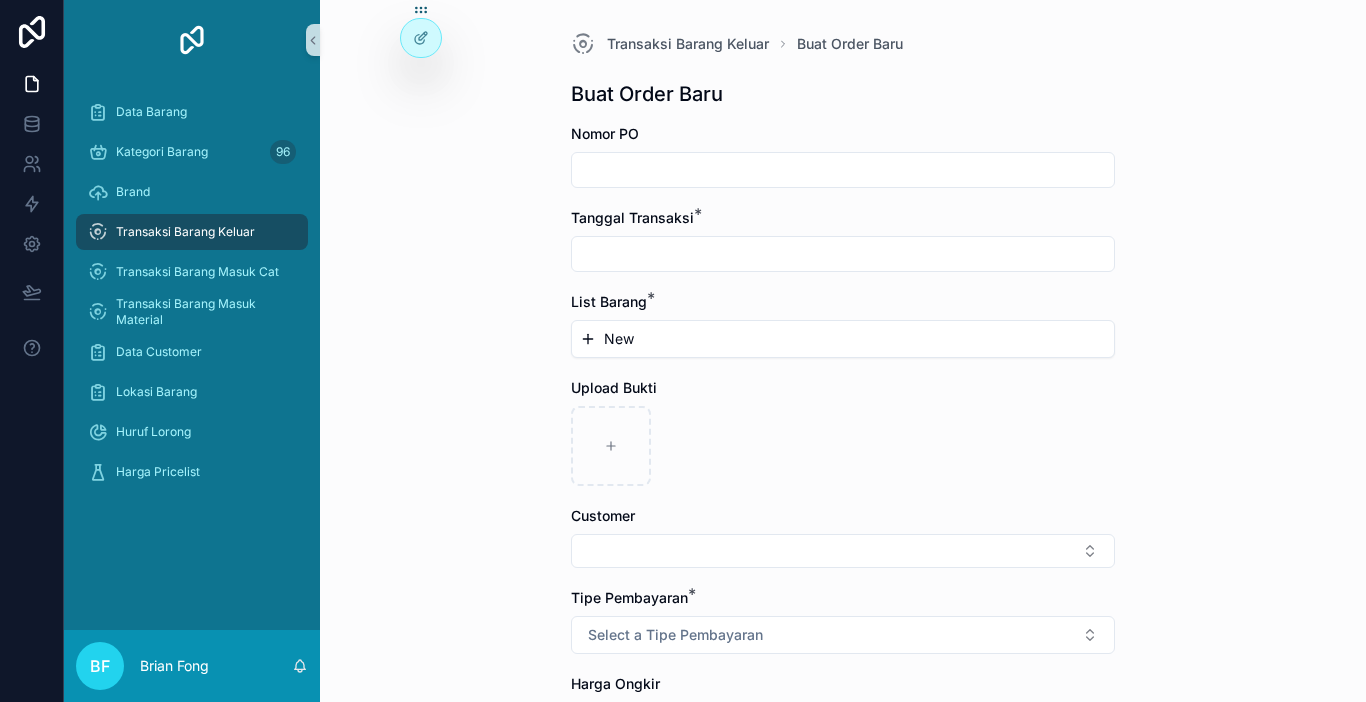 click at bounding box center (843, 170) 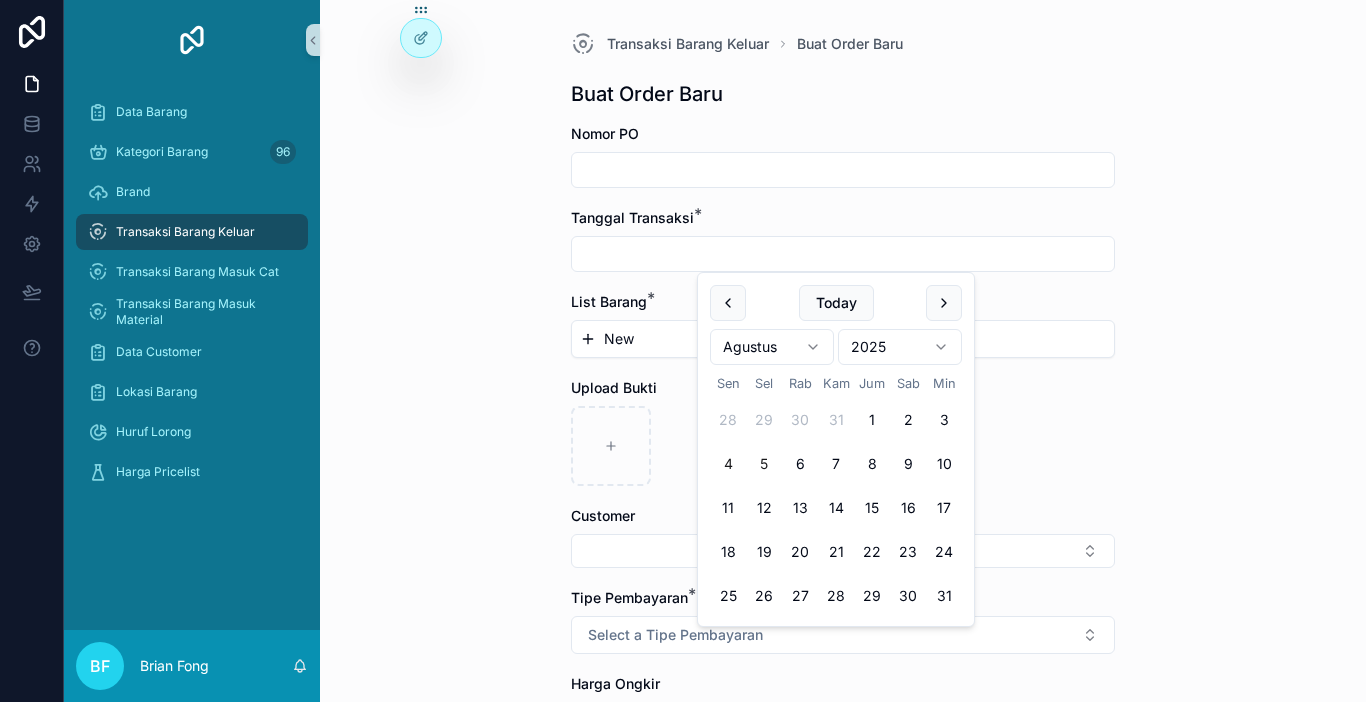 click on "4" at bounding box center (728, 464) 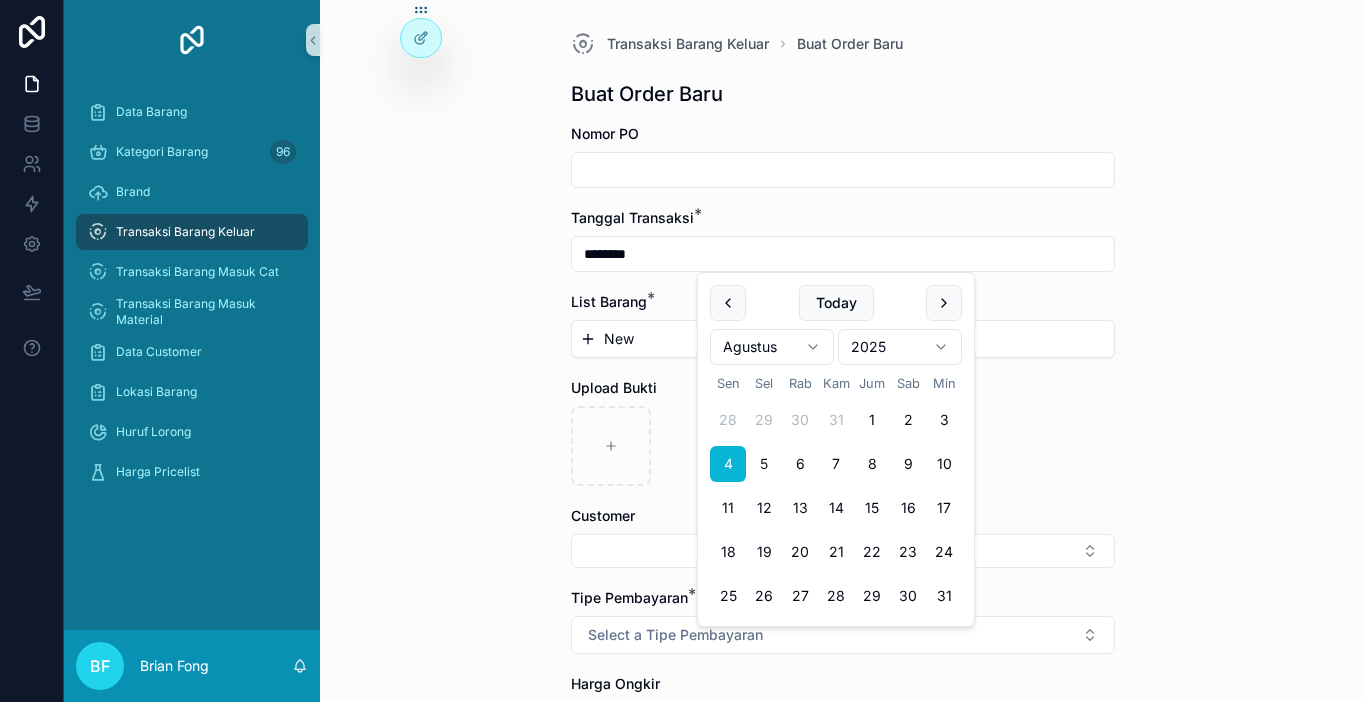 type on "********" 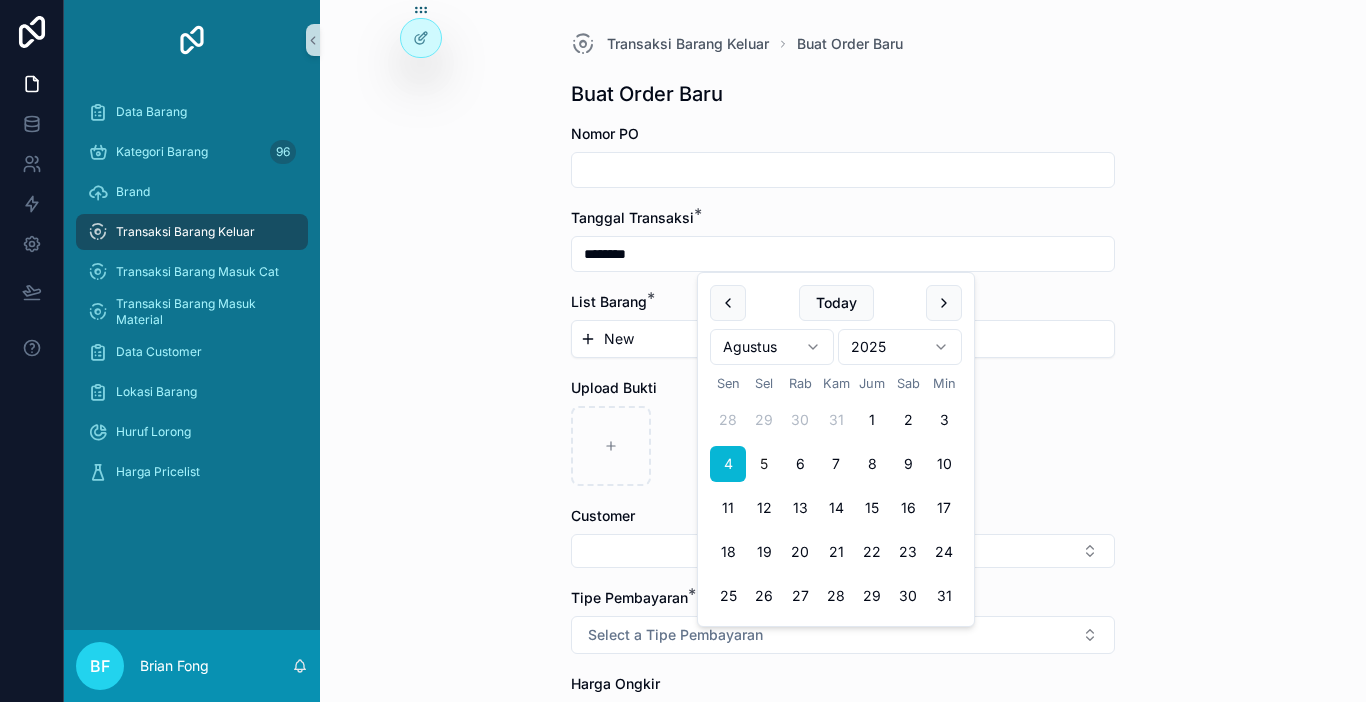 click 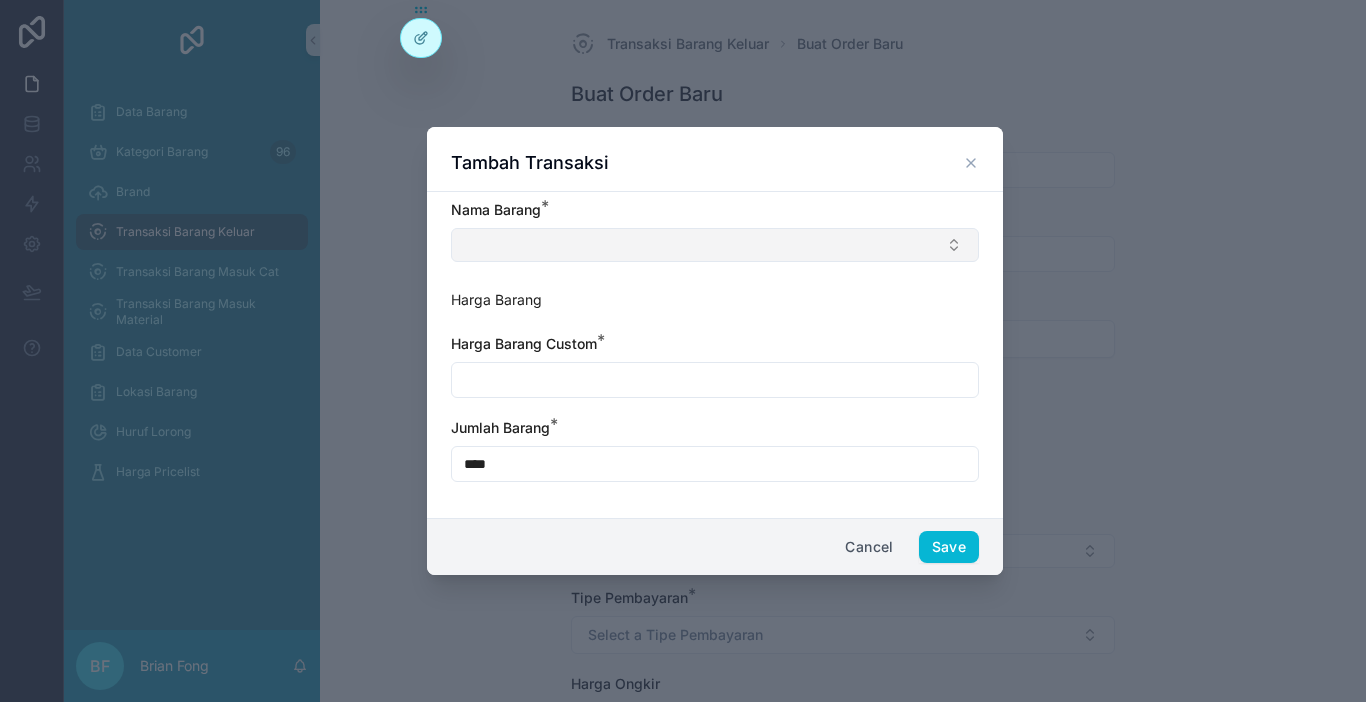 click at bounding box center [715, 245] 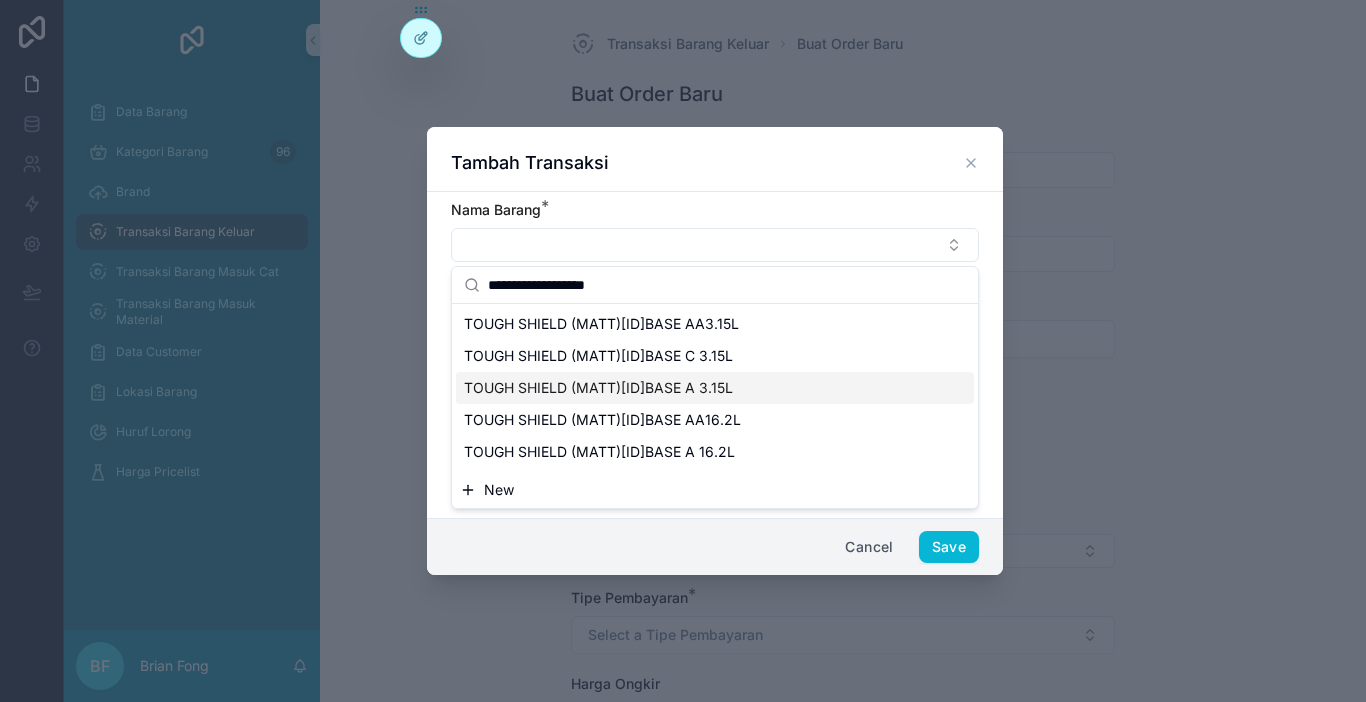 type on "**********" 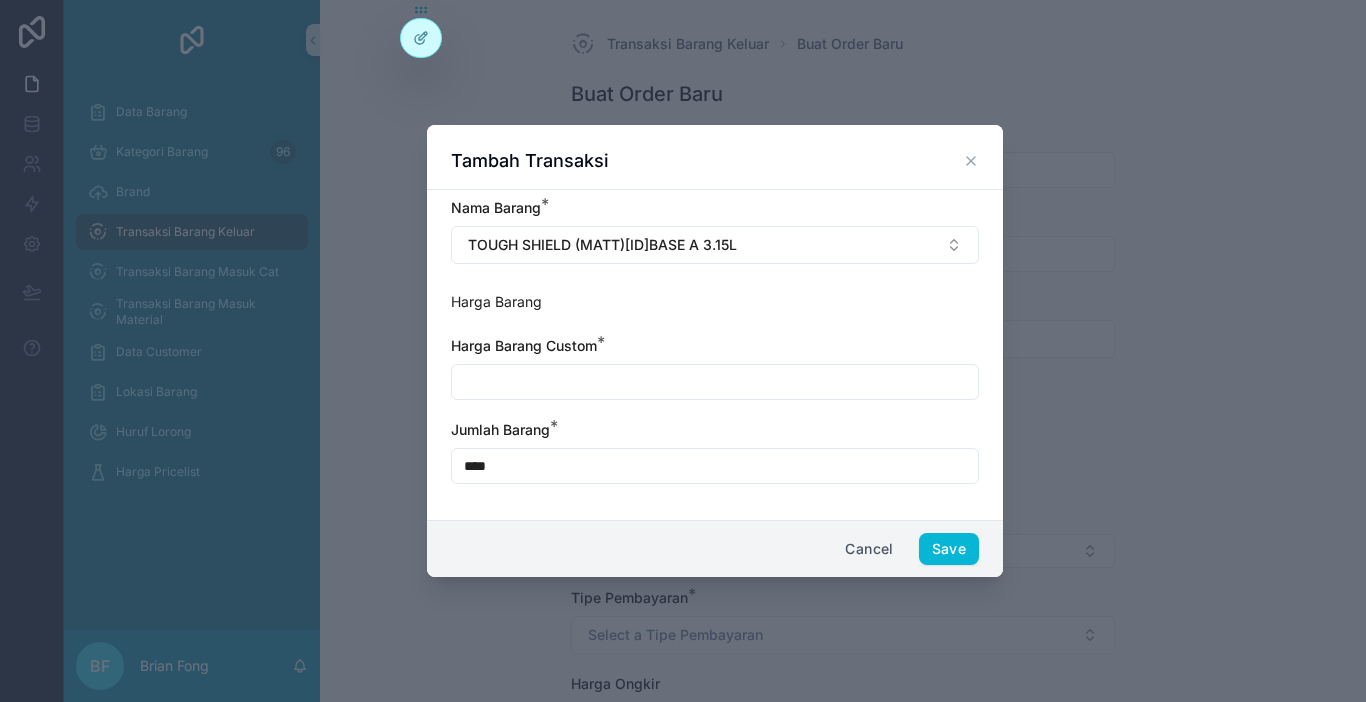 click at bounding box center (715, 382) 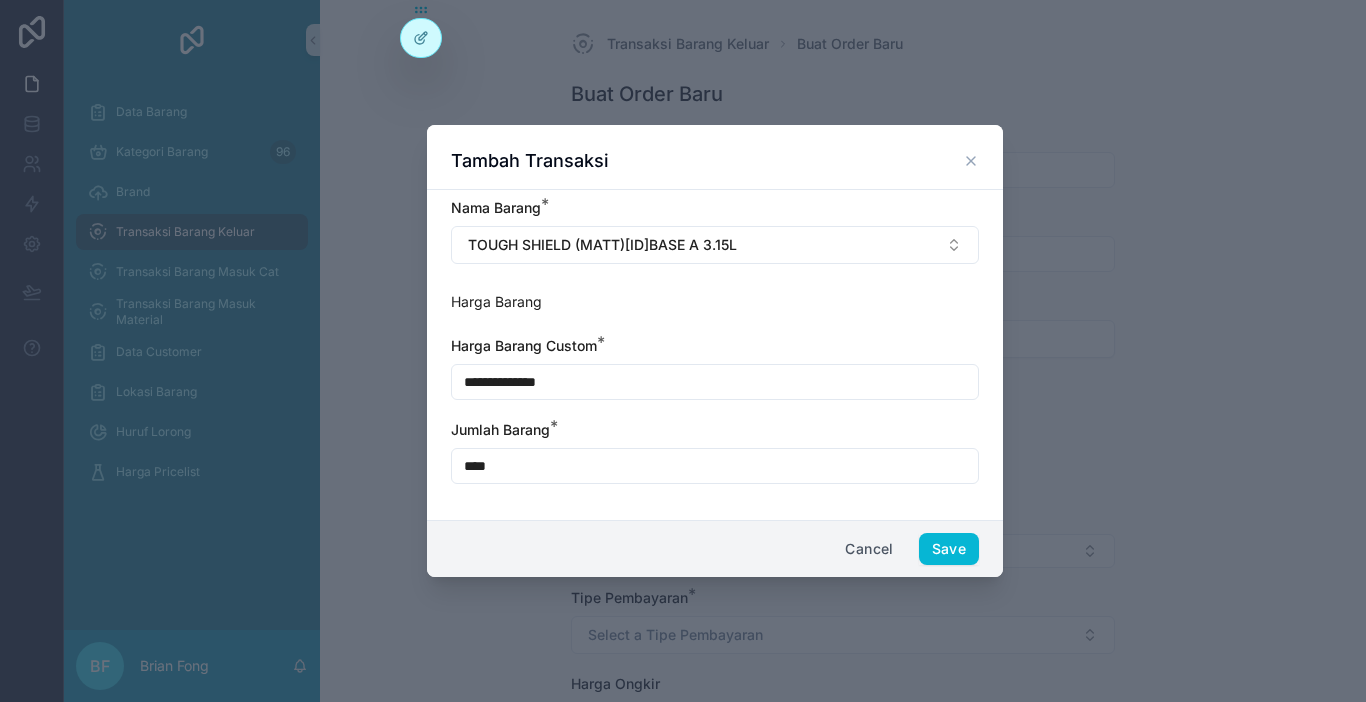 type on "**********" 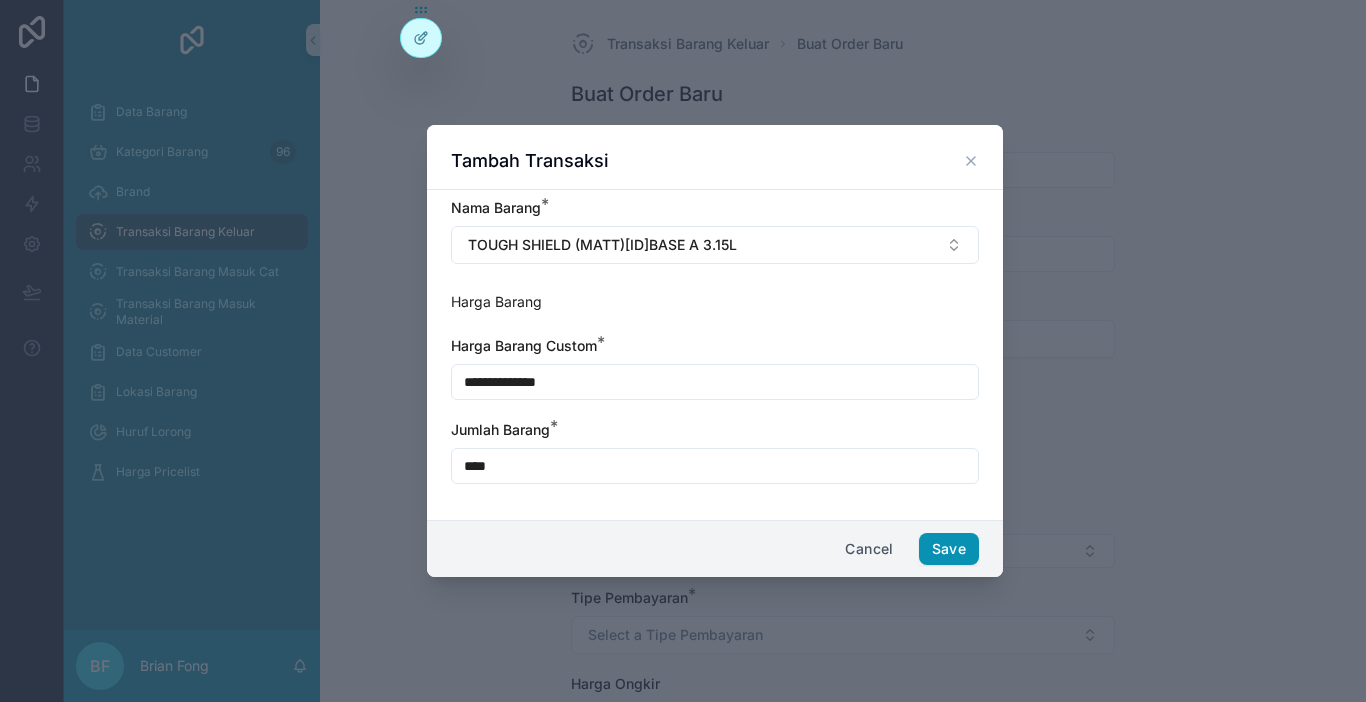 type on "****" 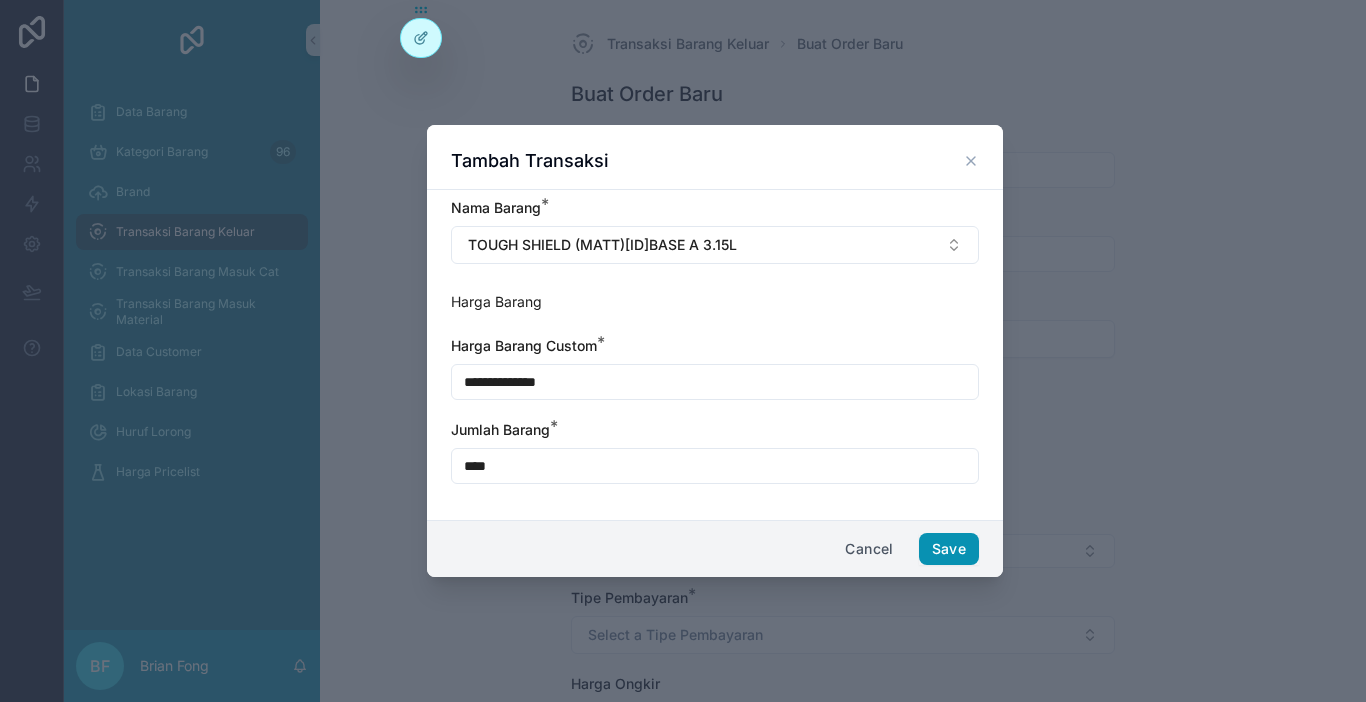 click on "Save" at bounding box center (949, 549) 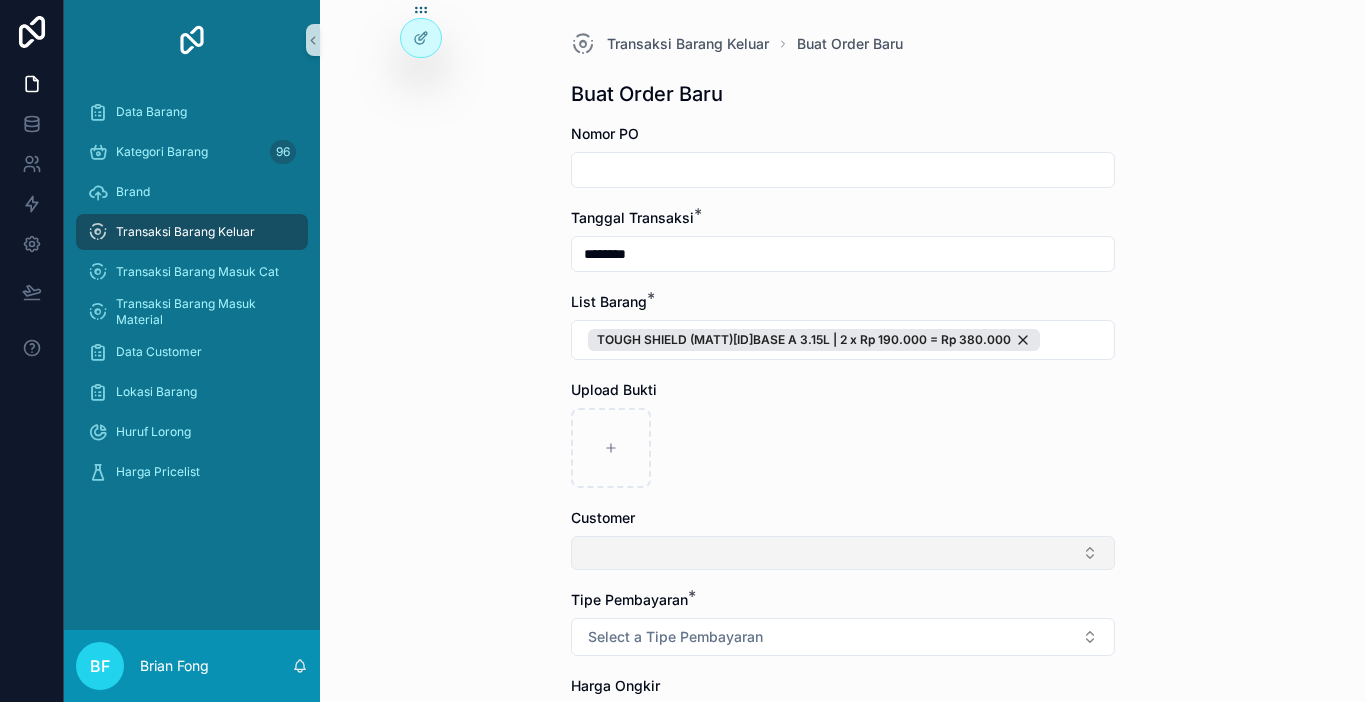 click at bounding box center [843, 553] 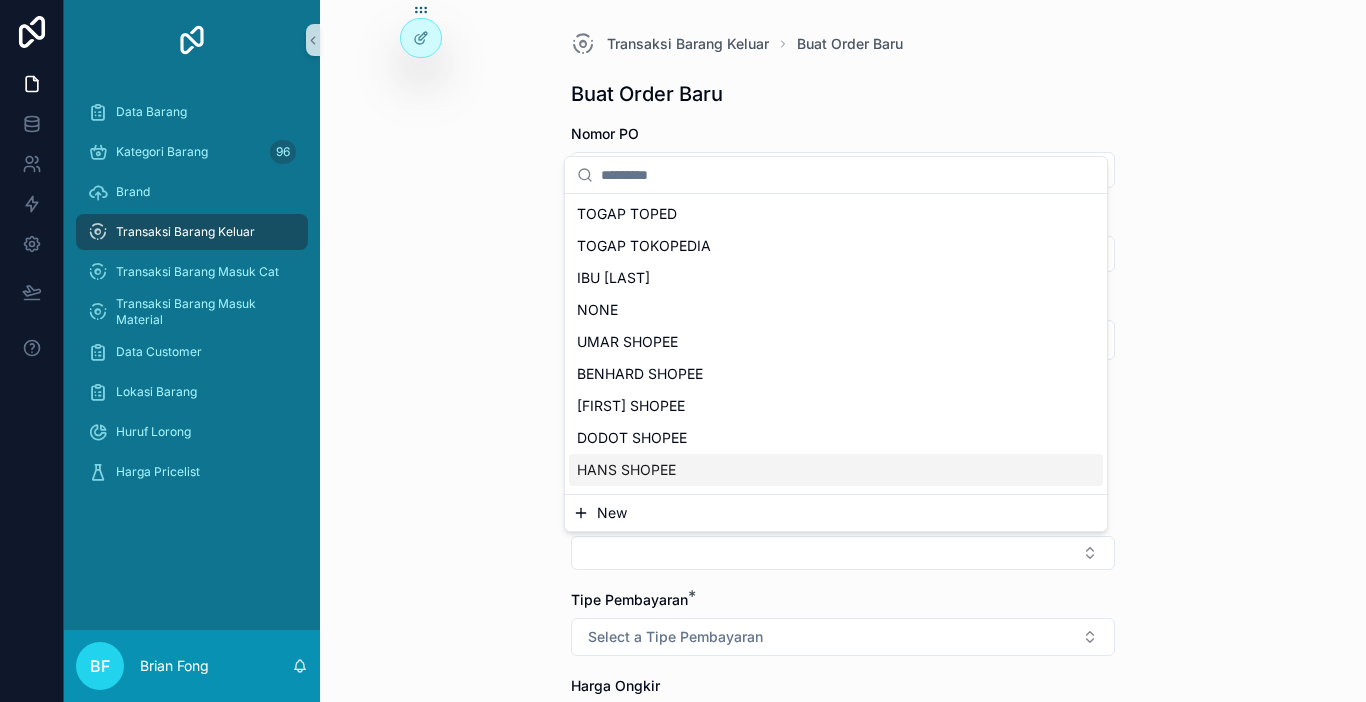 click on "New" at bounding box center [612, 513] 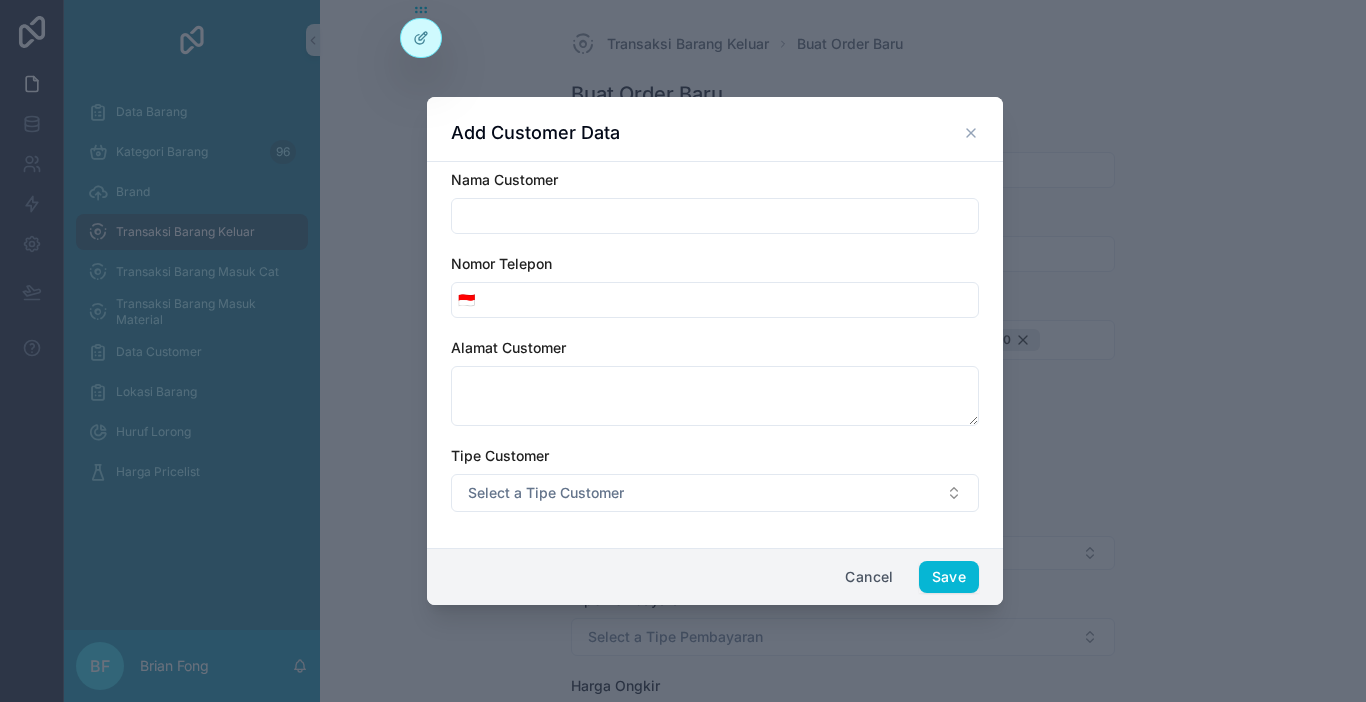 click at bounding box center (715, 216) 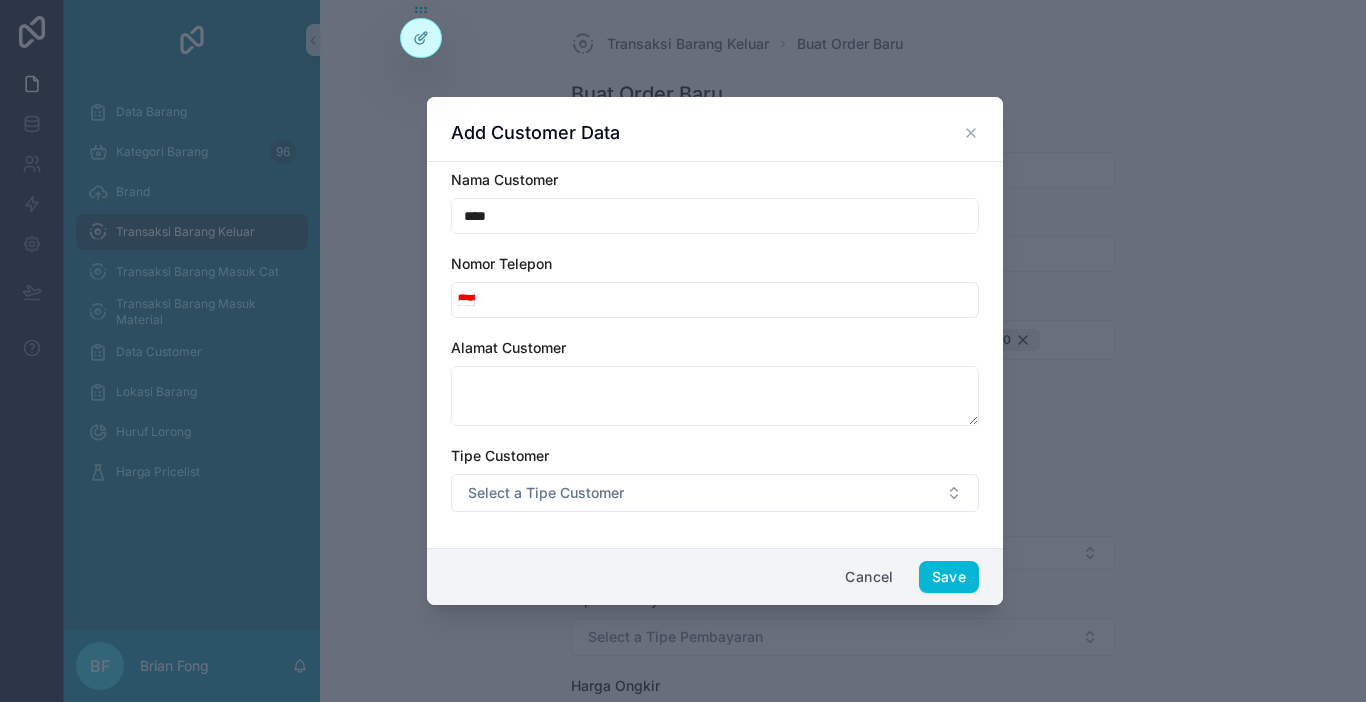 type on "**********" 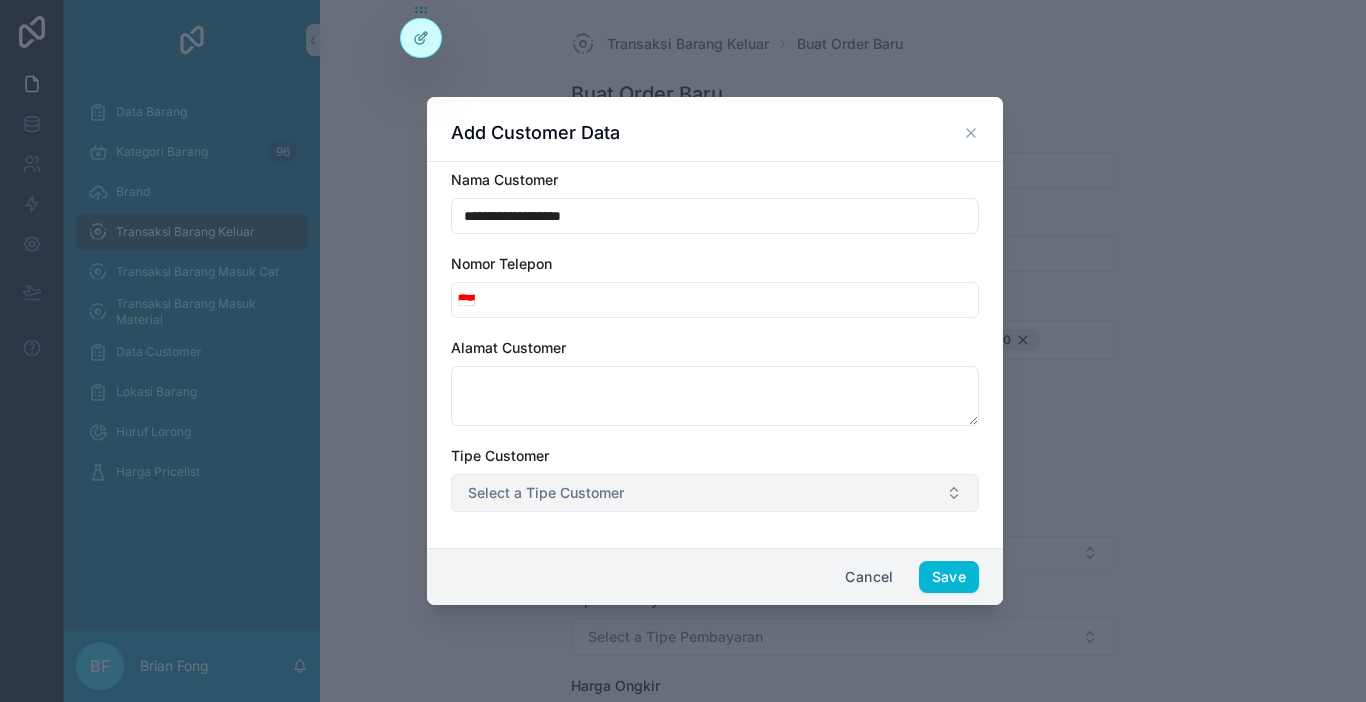 click on "Select a Tipe Customer" at bounding box center [546, 493] 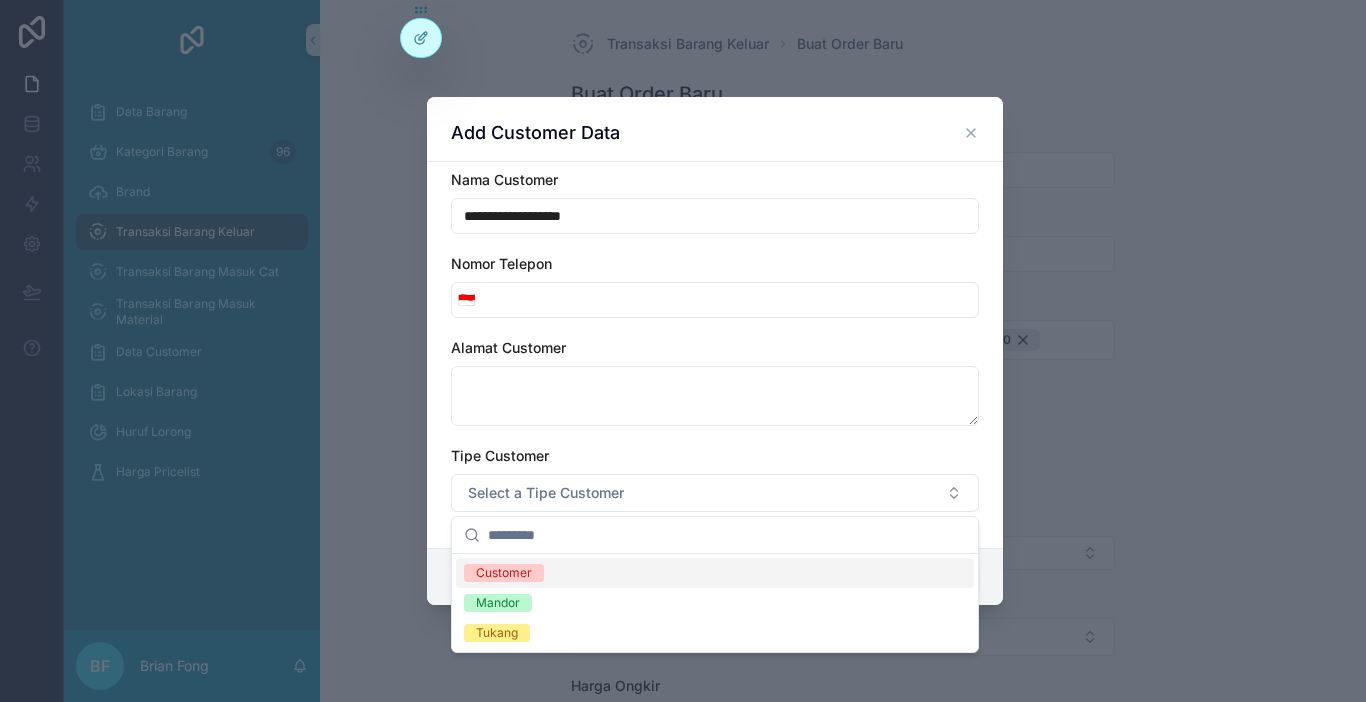 click on "Customer" at bounding box center (504, 573) 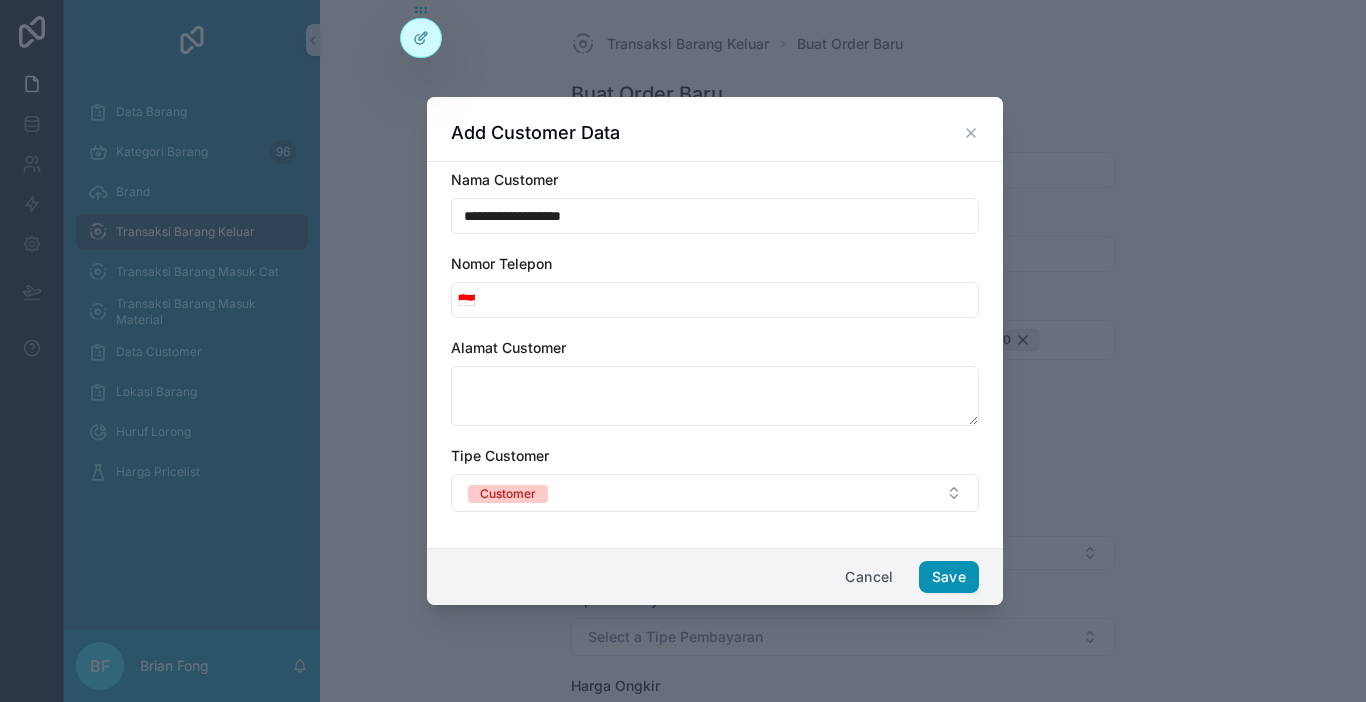 click on "Save" at bounding box center (949, 577) 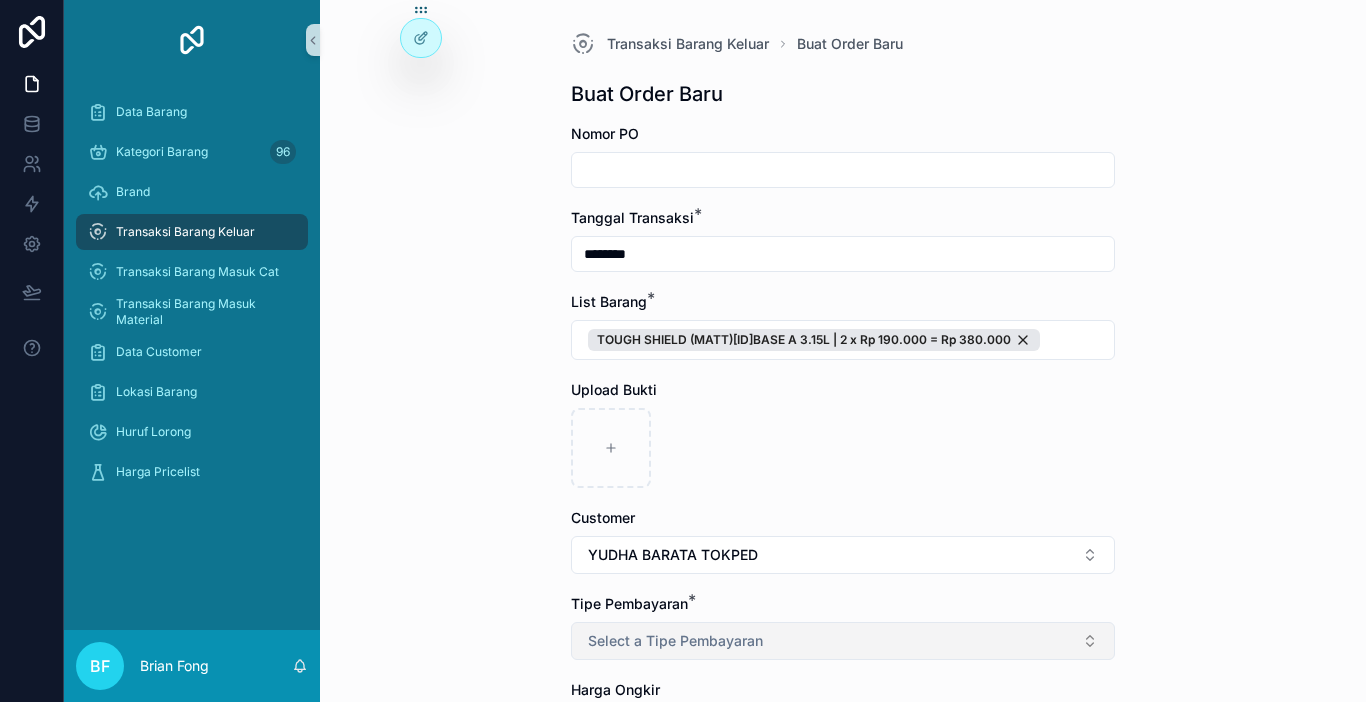 click on "Select a Tipe Pembayaran" at bounding box center (843, 641) 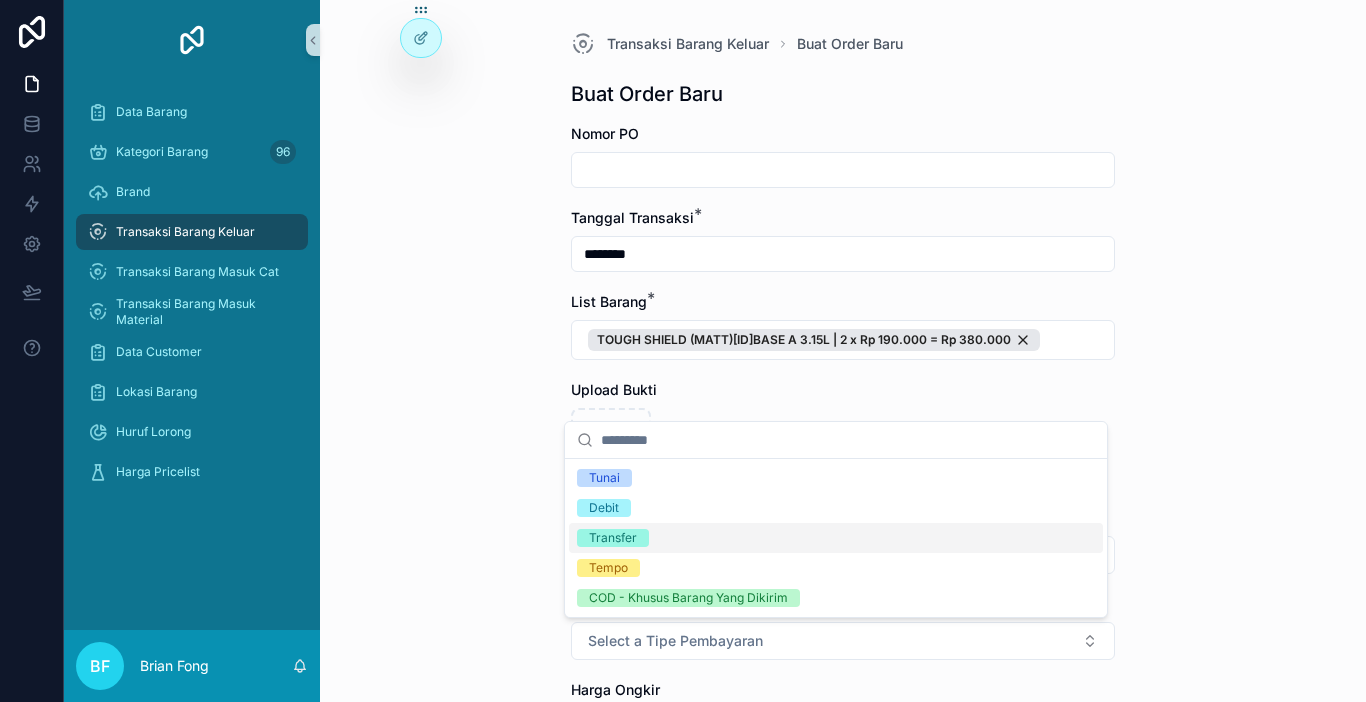click on "Transfer" at bounding box center (613, 538) 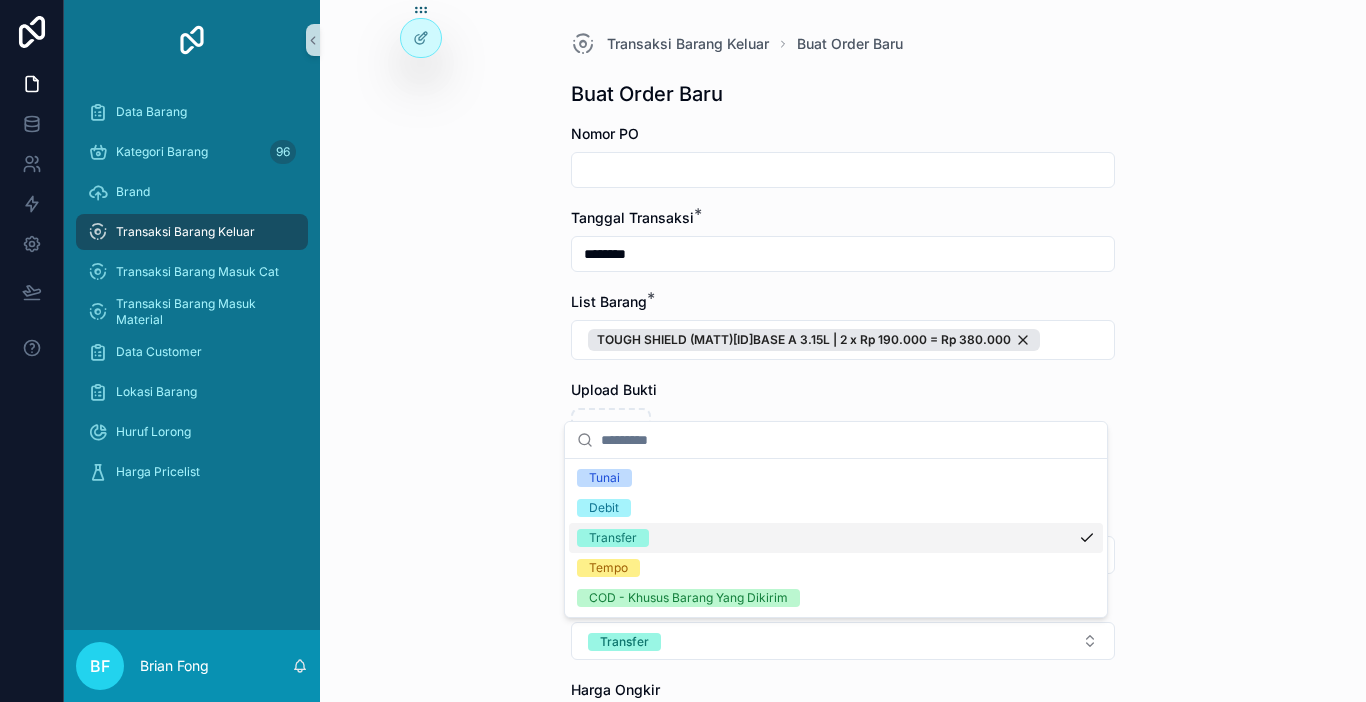 click on "Transaksi Barang Keluar Buat Order Baru Buat Order Baru Nomor PO Tanggal Transaksi * ******** List Barang * TOUGH SHIELD (MATT)[ID]BASE A 3.15L | 2 x Rp 190.000 = Rp 380.000 Upload Bukti Customer [FIRST] [LAST] TOKPED Tipe Pembayaran * Transfer Harga Ongkir Totalkan Transaksi" at bounding box center (843, 351) 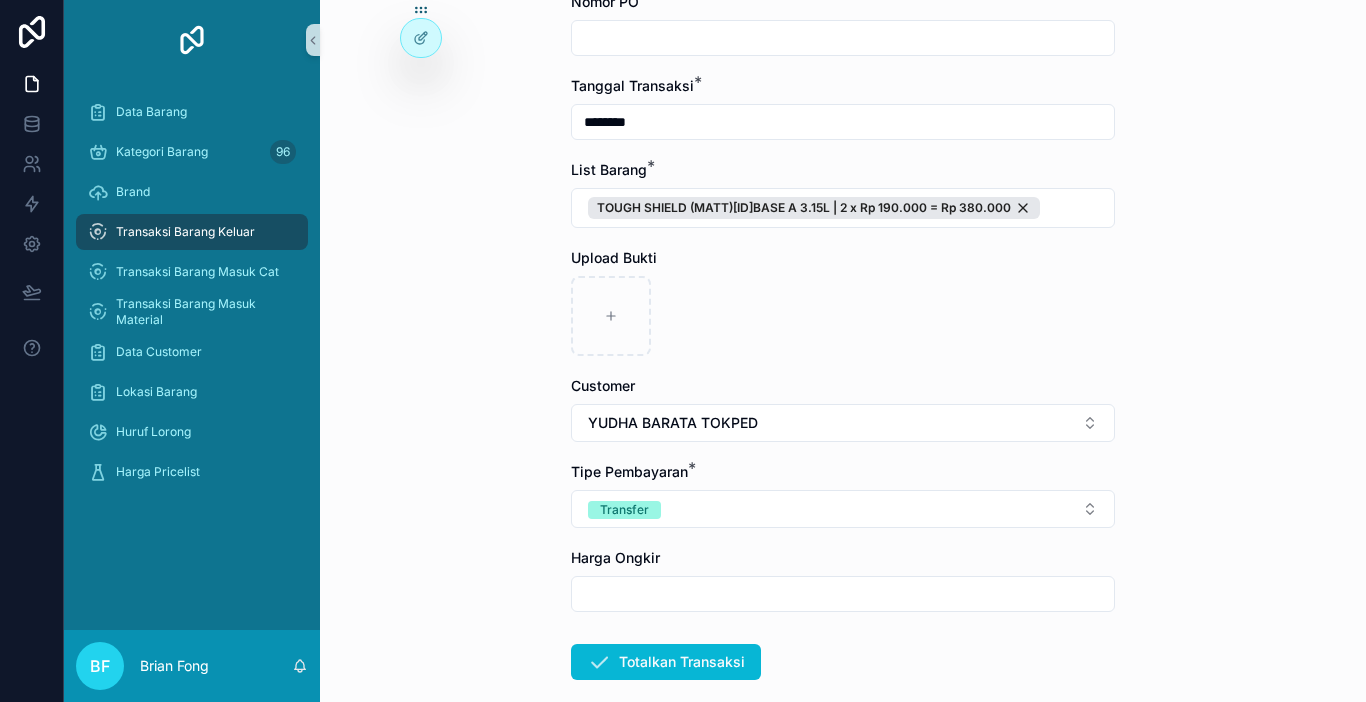 scroll, scrollTop: 200, scrollLeft: 0, axis: vertical 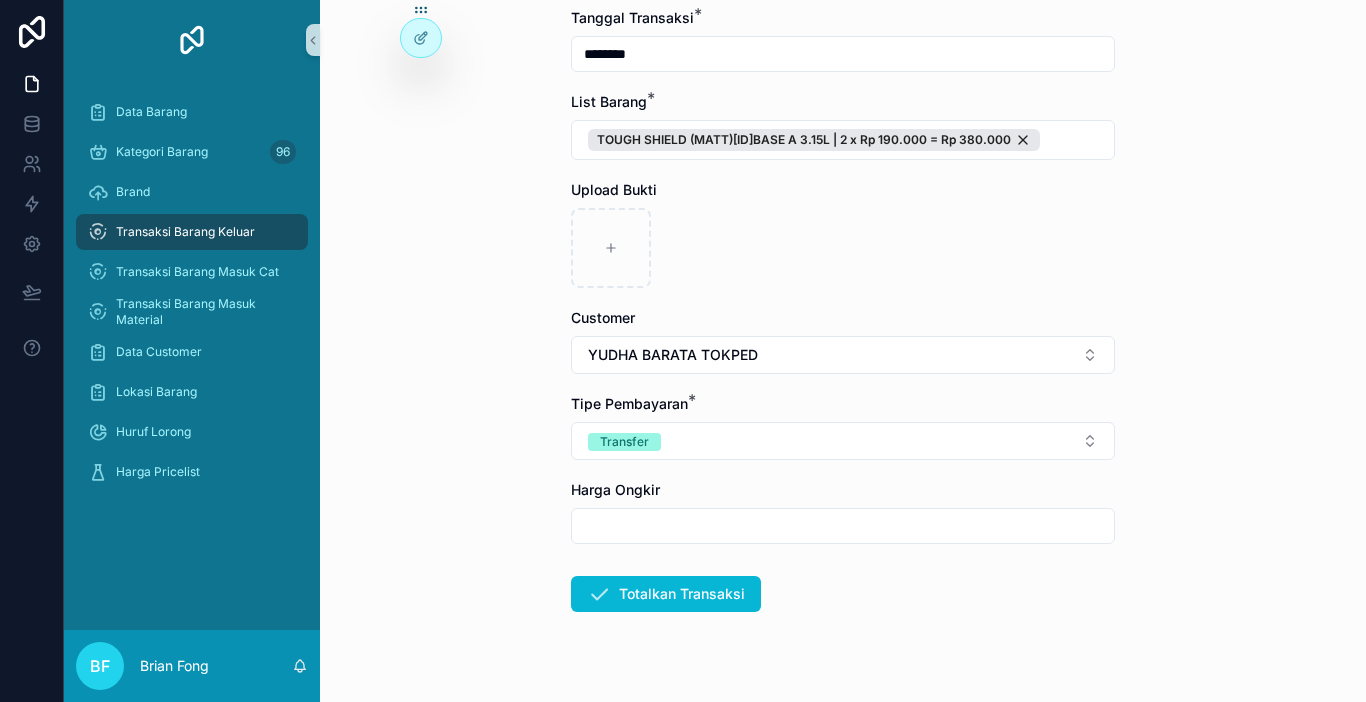 click on "Totalkan Transaksi" at bounding box center (666, 594) 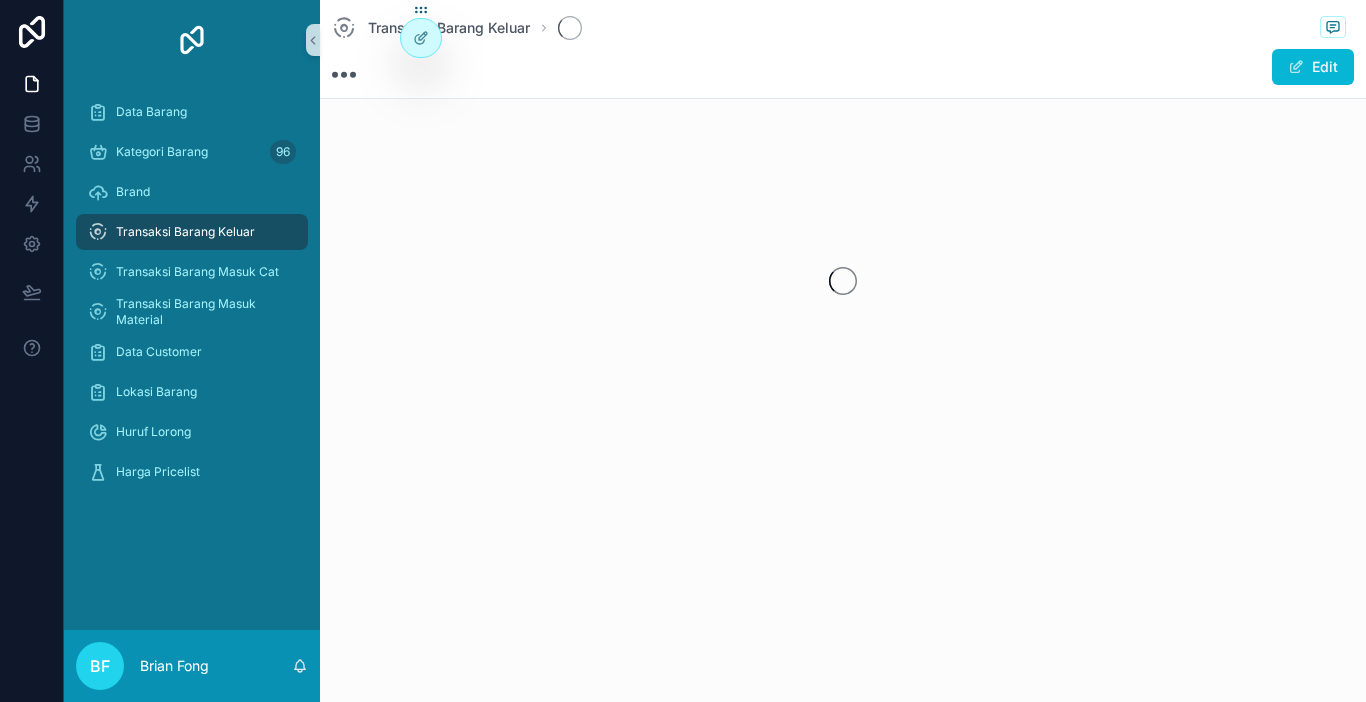 scroll, scrollTop: 0, scrollLeft: 0, axis: both 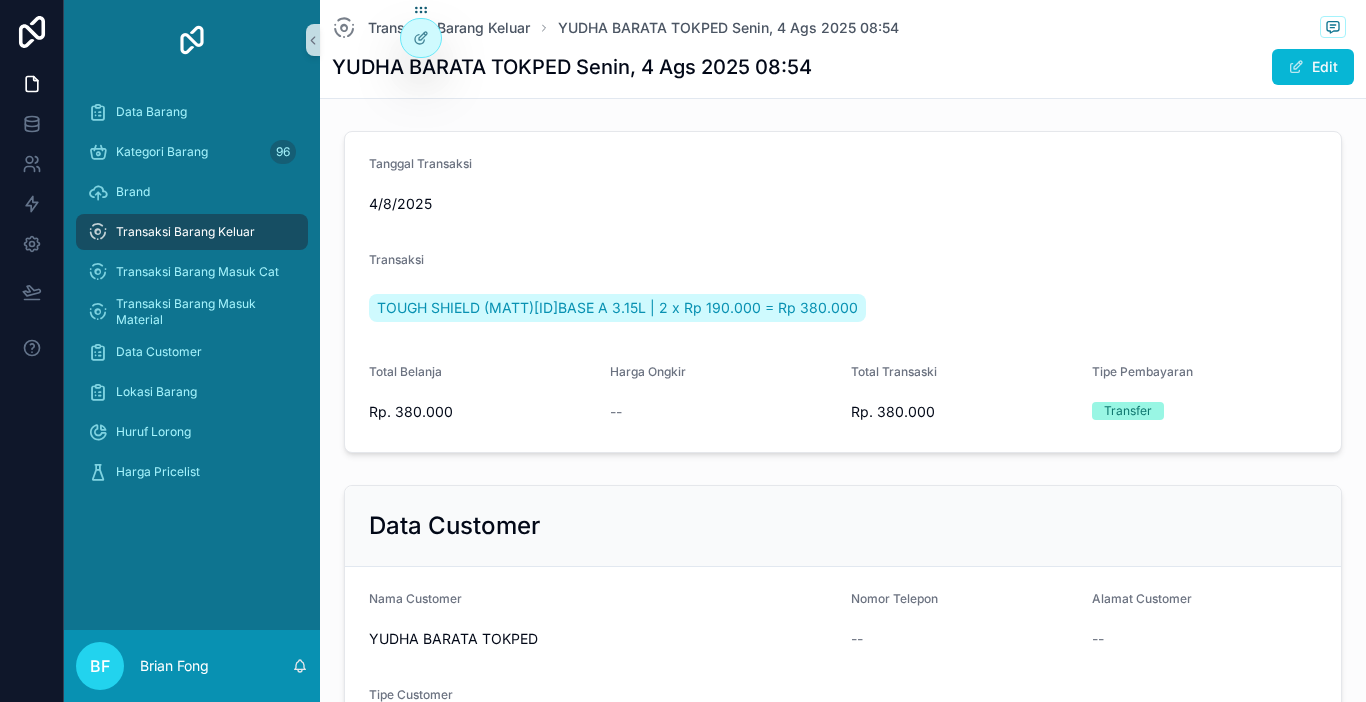 click on "Transaksi Barang Keluar" at bounding box center (185, 232) 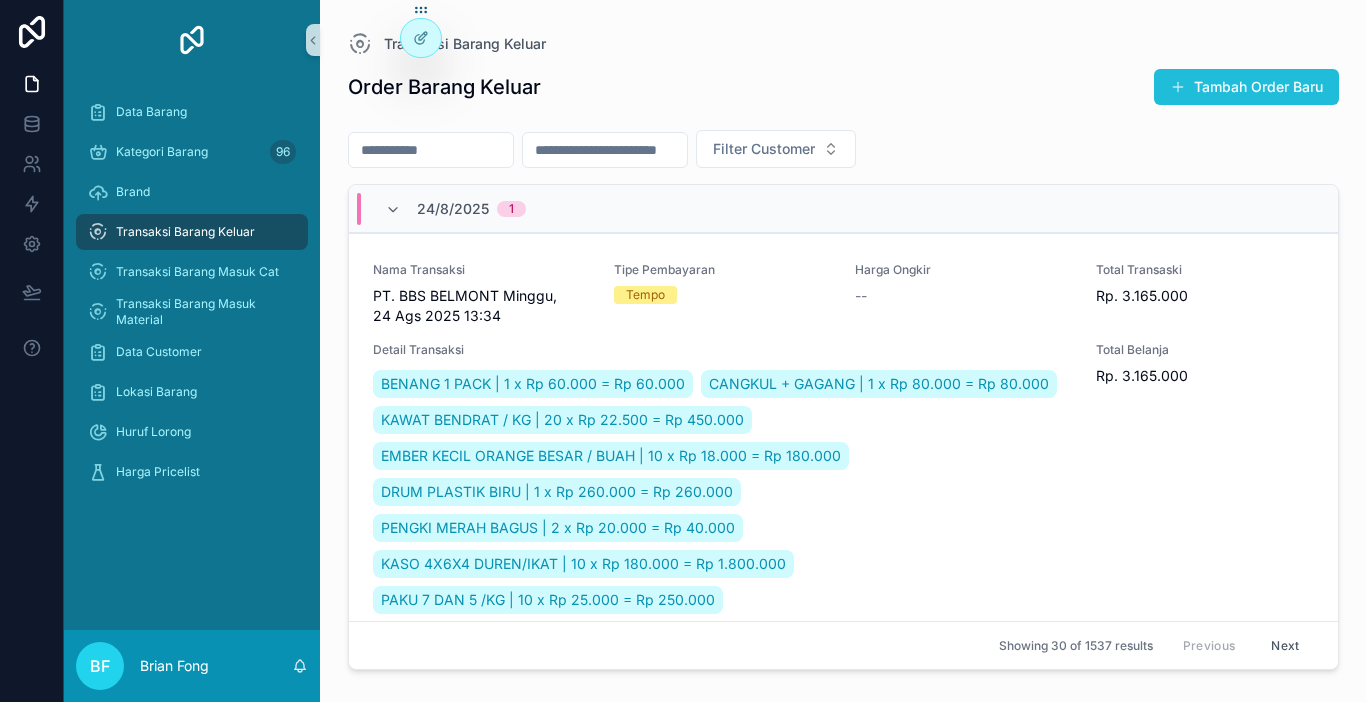 click on "Tambah Order Baru" at bounding box center [1246, 87] 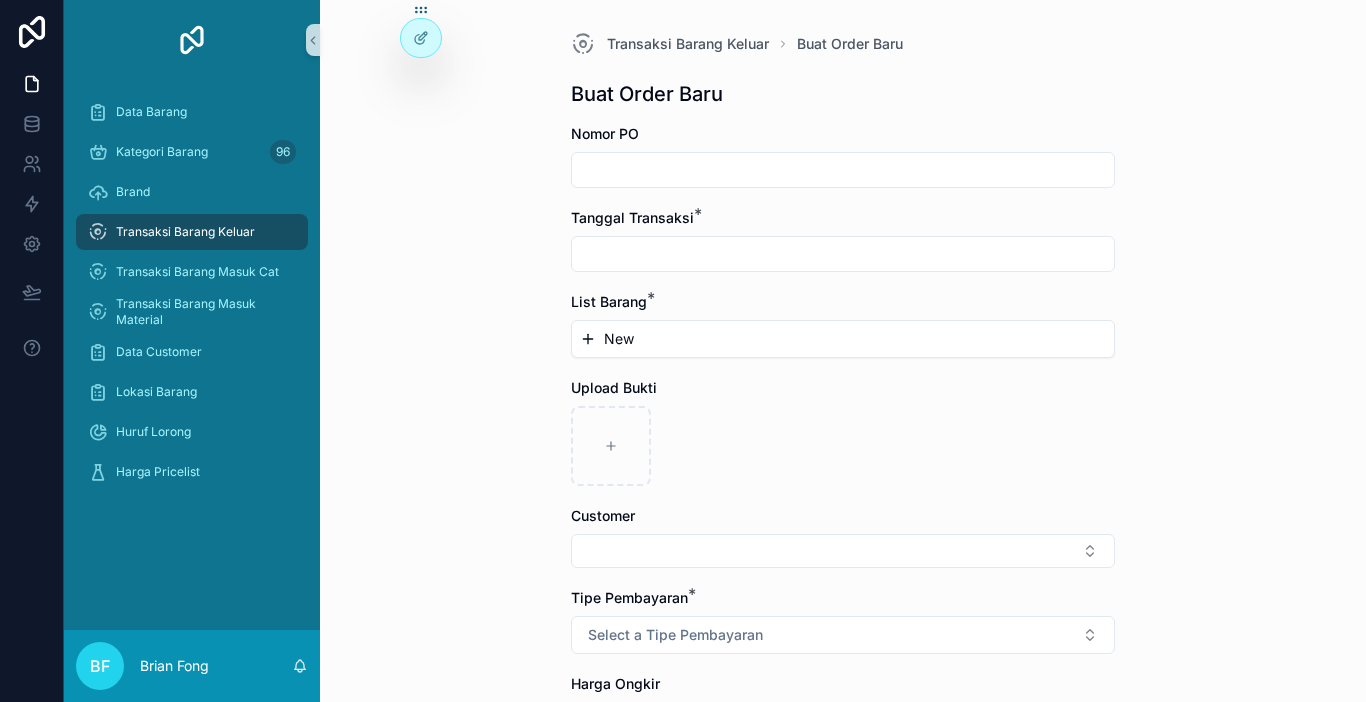 click at bounding box center (843, 254) 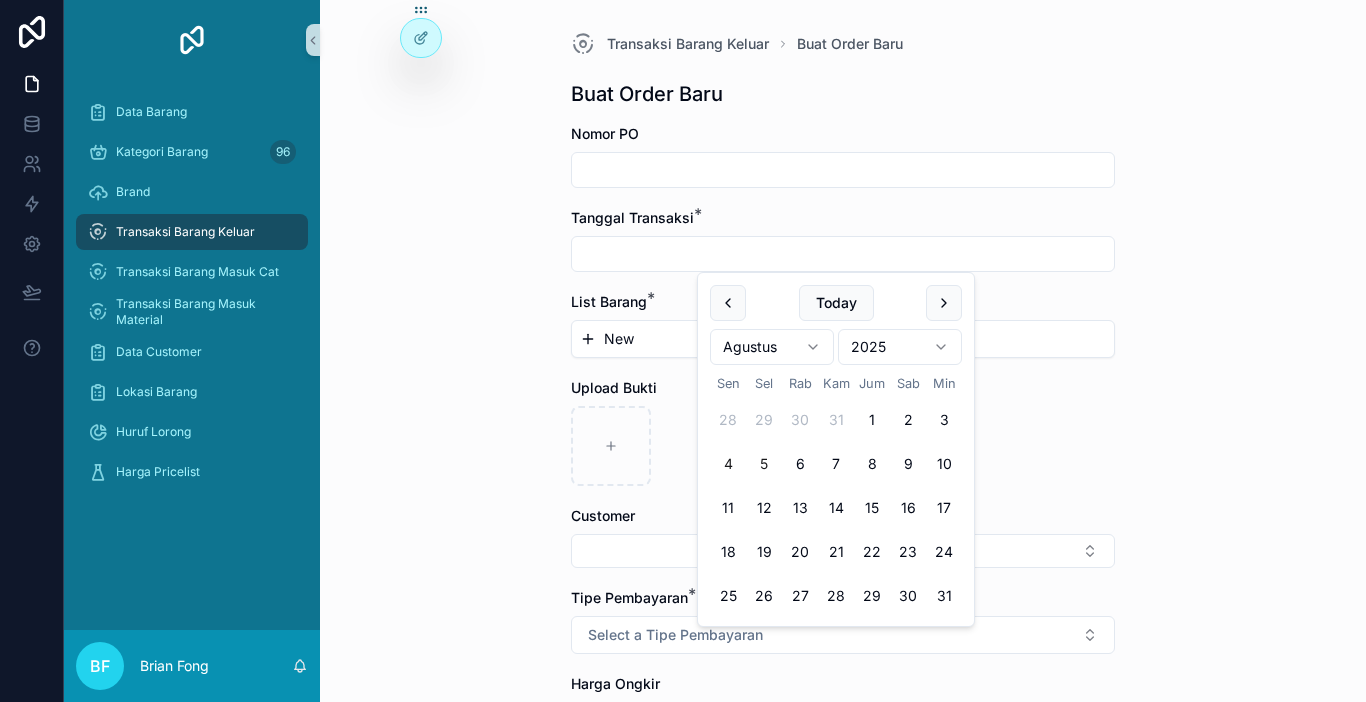 click on "4" at bounding box center (728, 464) 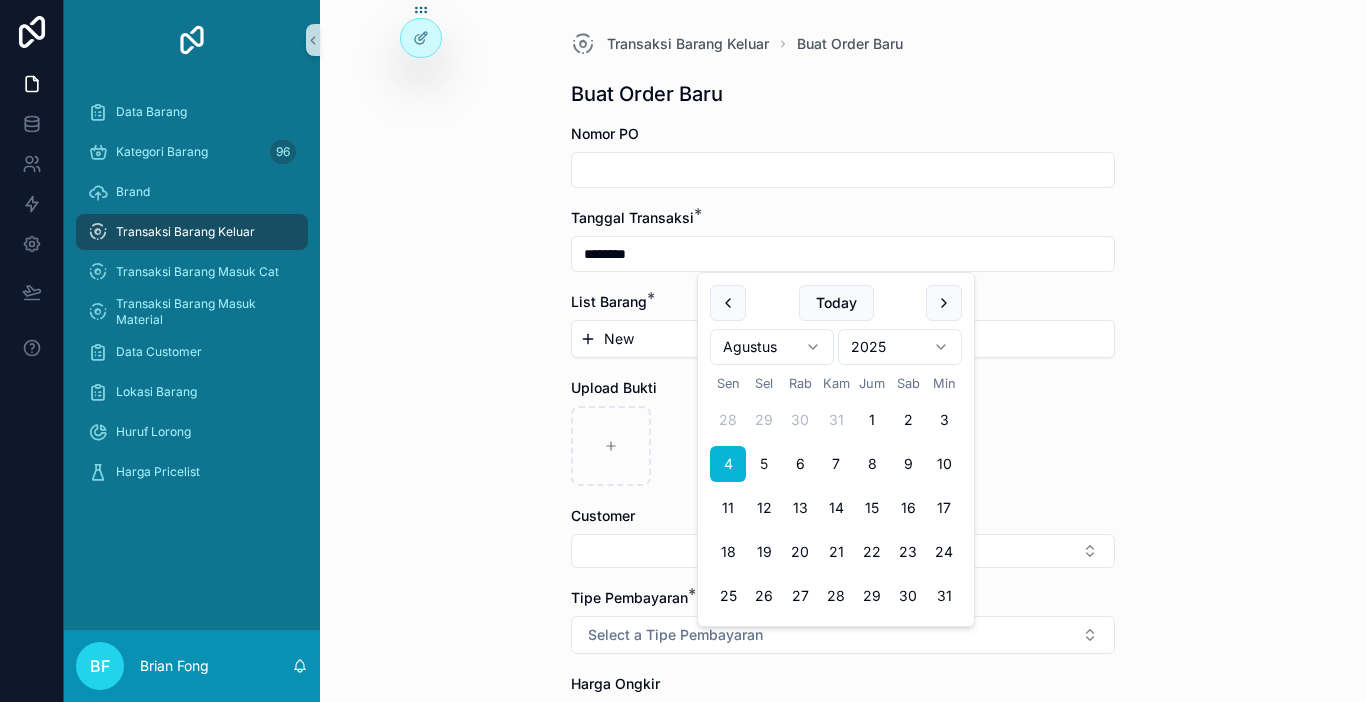 click on "New" at bounding box center [843, 339] 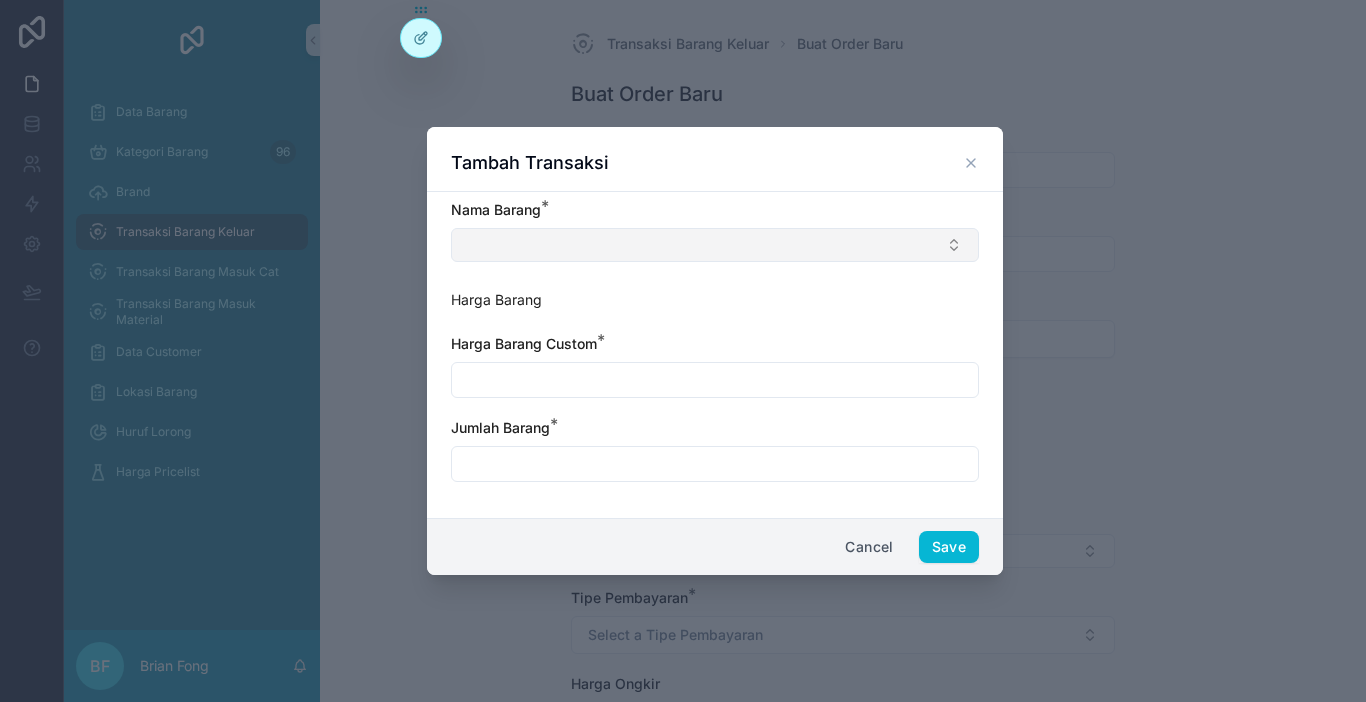 click at bounding box center [715, 245] 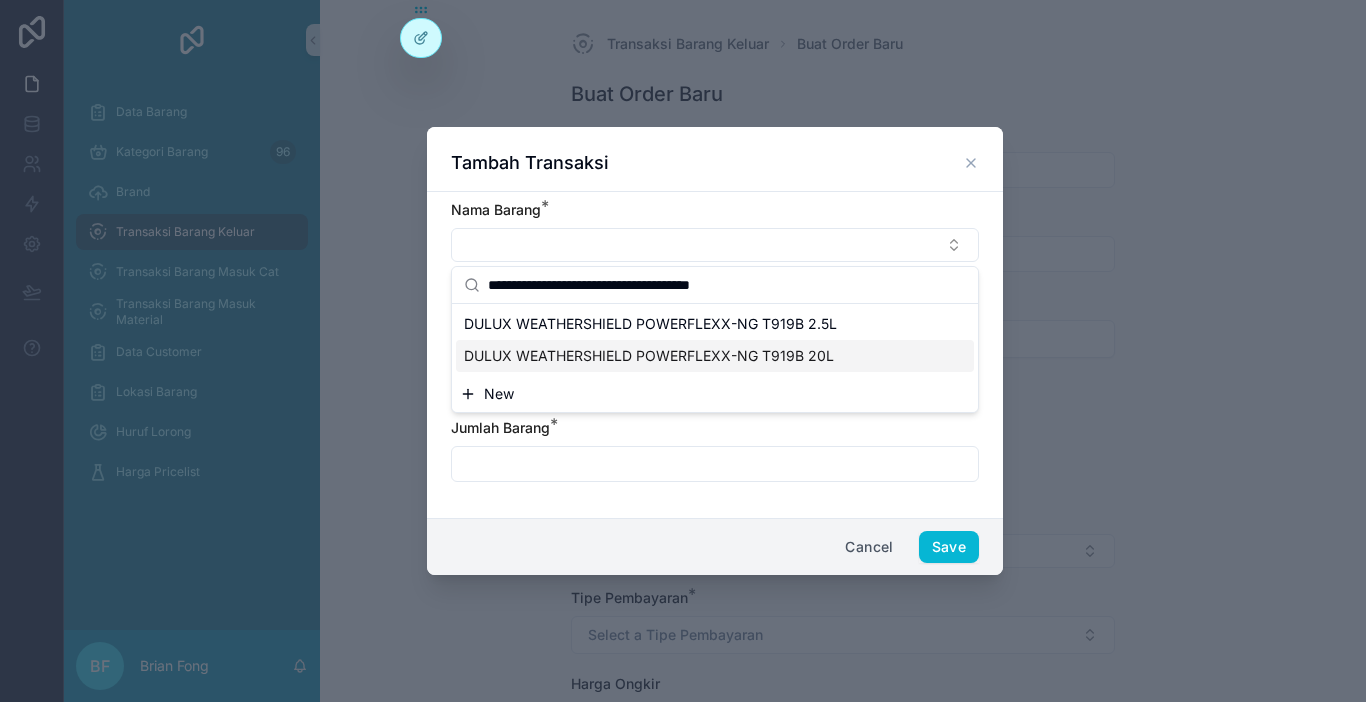 type on "**********" 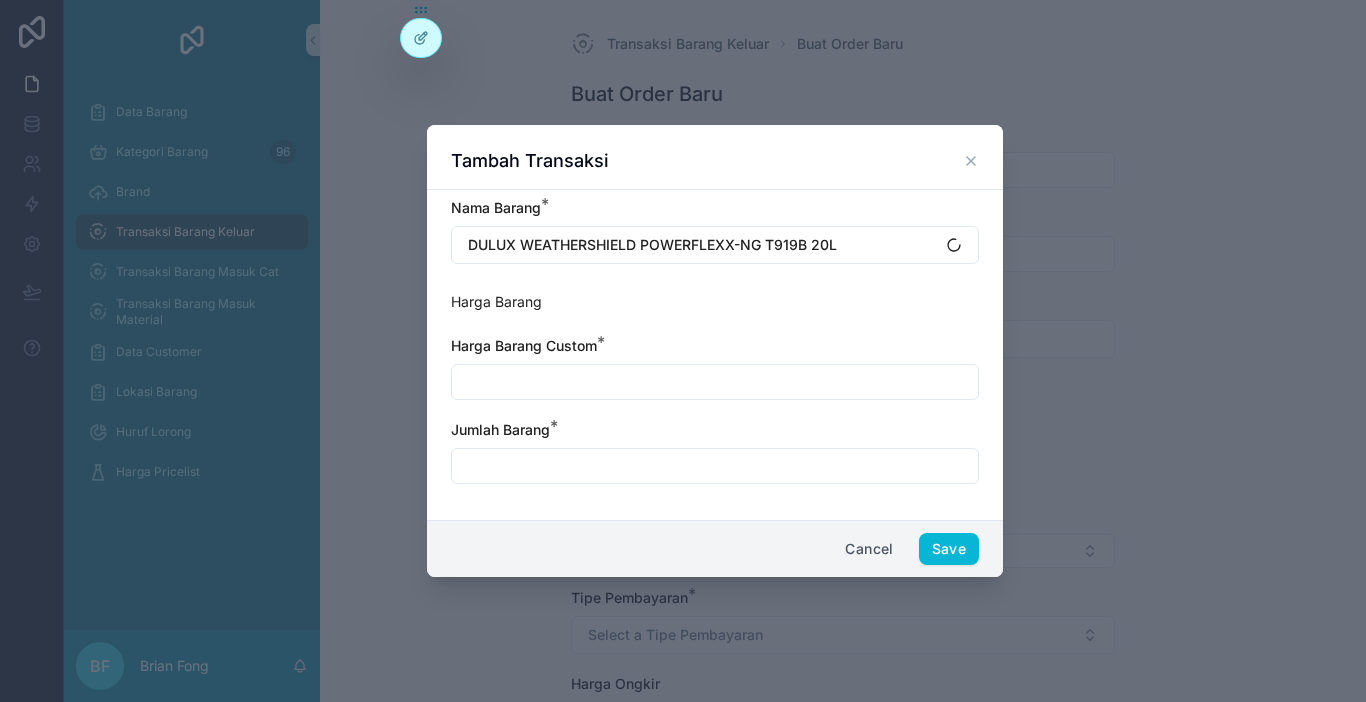 click at bounding box center [715, 382] 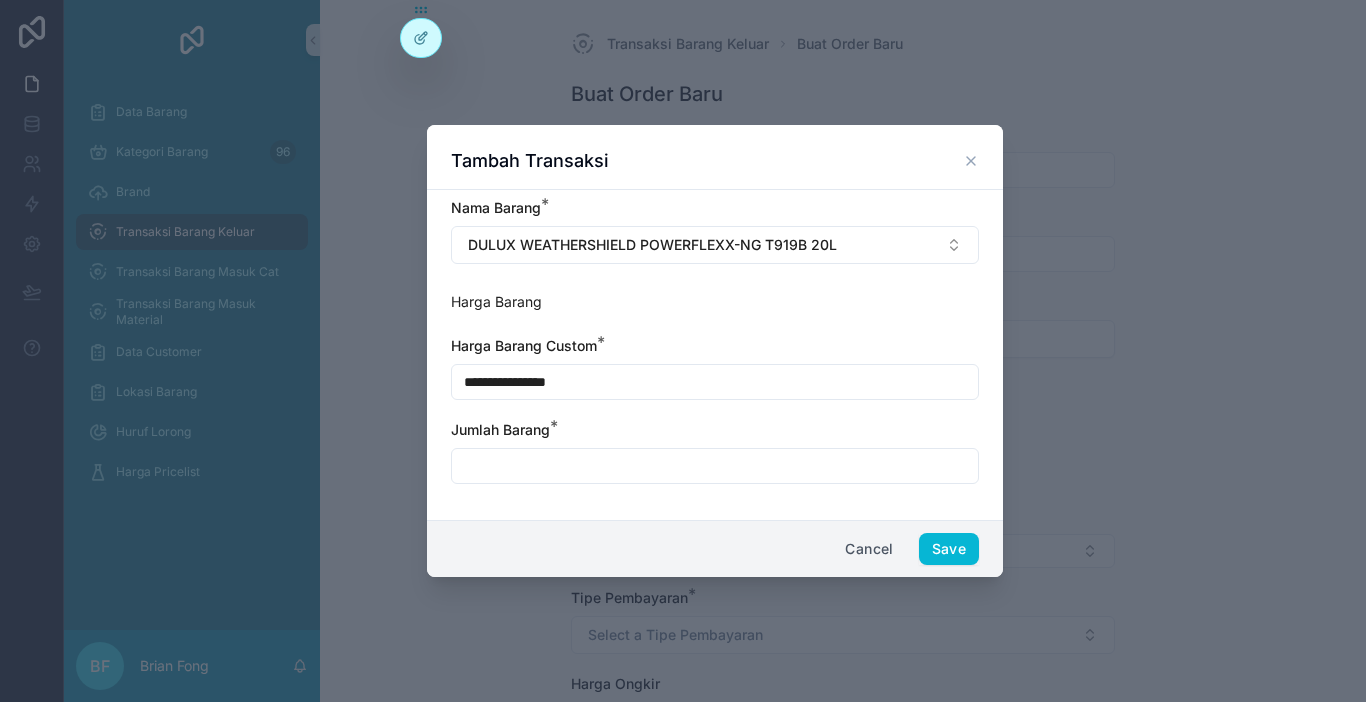 type on "**********" 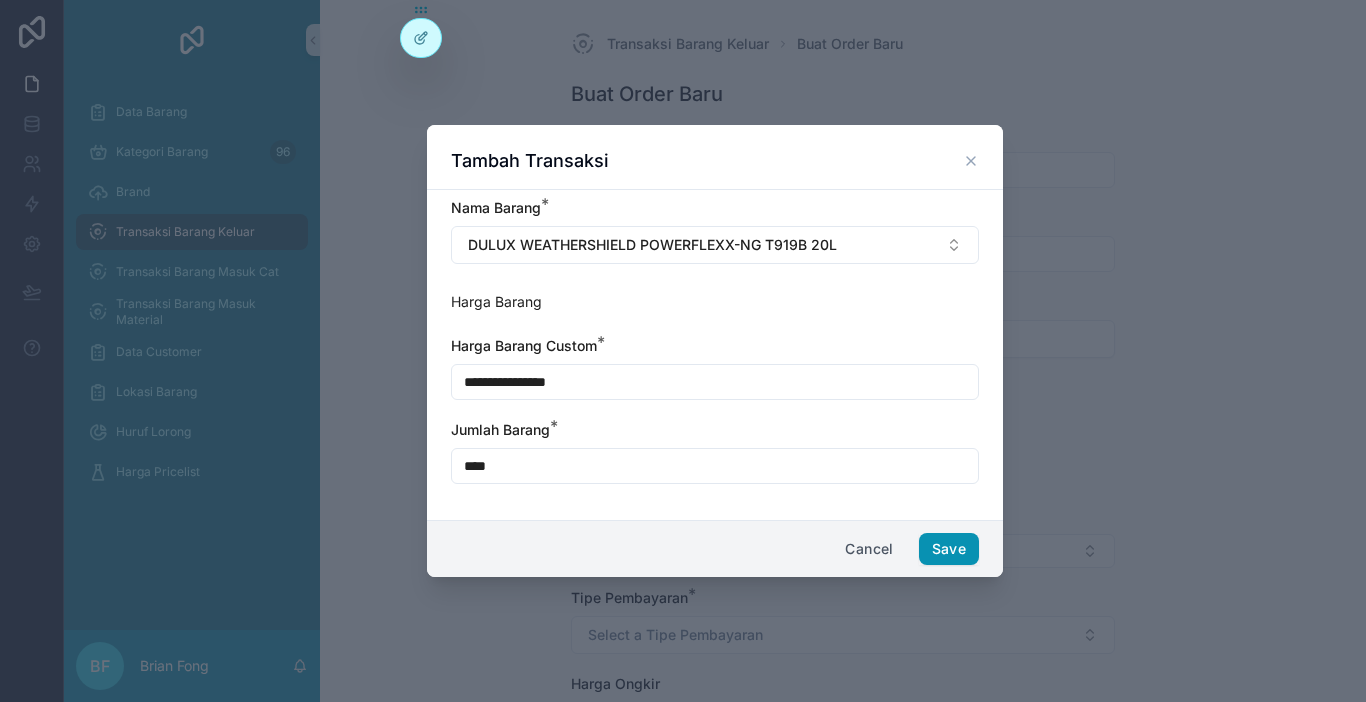 type on "****" 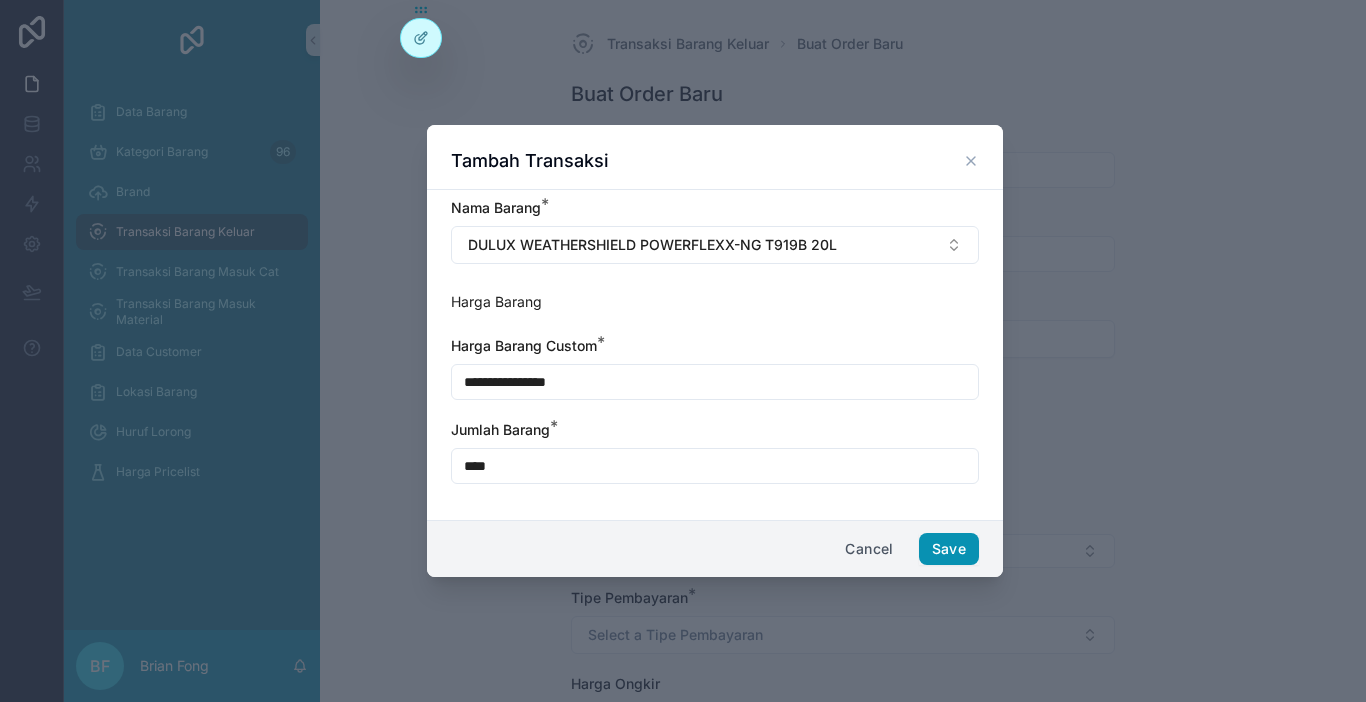 click on "Save" at bounding box center (949, 549) 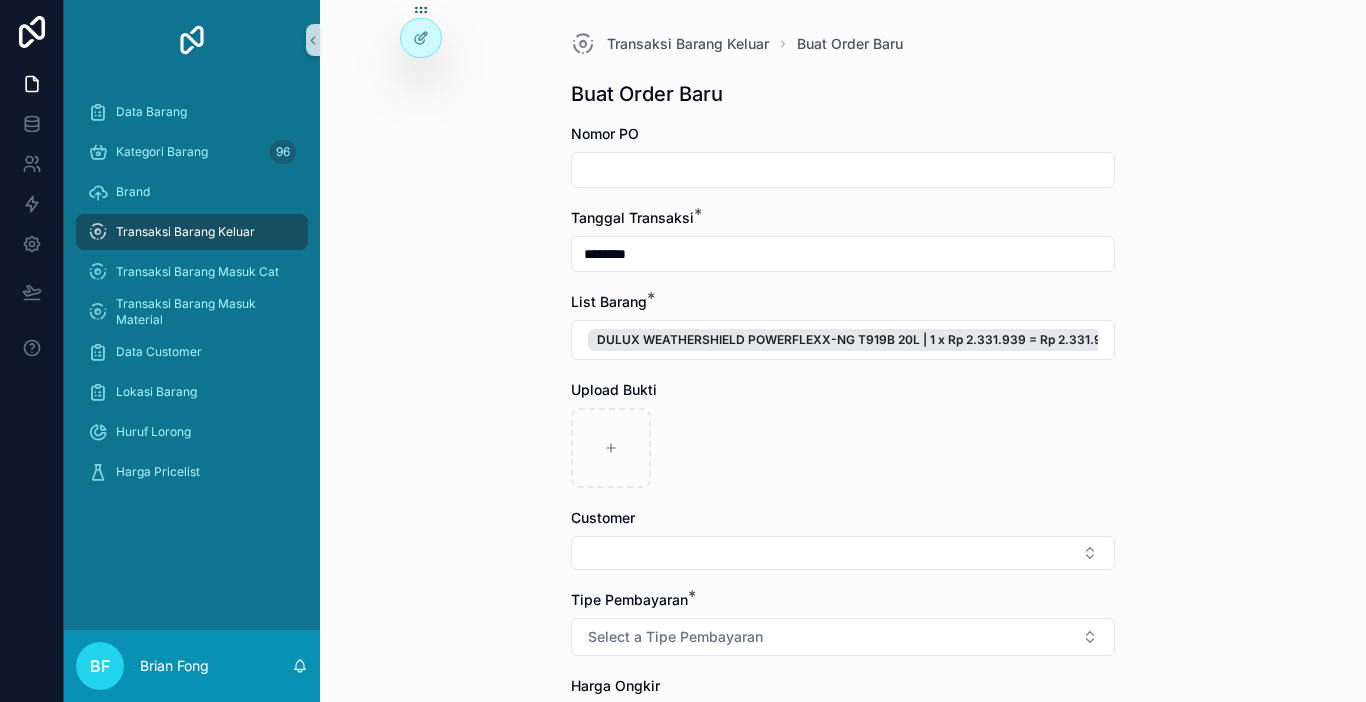 click on "Nomor PO Tanggal Transaksi * ******** List Barang * DULUX WEATHERSHIELD POWERFLEXX-NG T919B 20L | 1 x Rp 2.331.939 = Rp 2.331.939 Upload Bukti Customer Tipe Pembayaran * Select a Tipe Pembayaran Harga Ongkir Totalkan Transaksi" at bounding box center (843, 530) 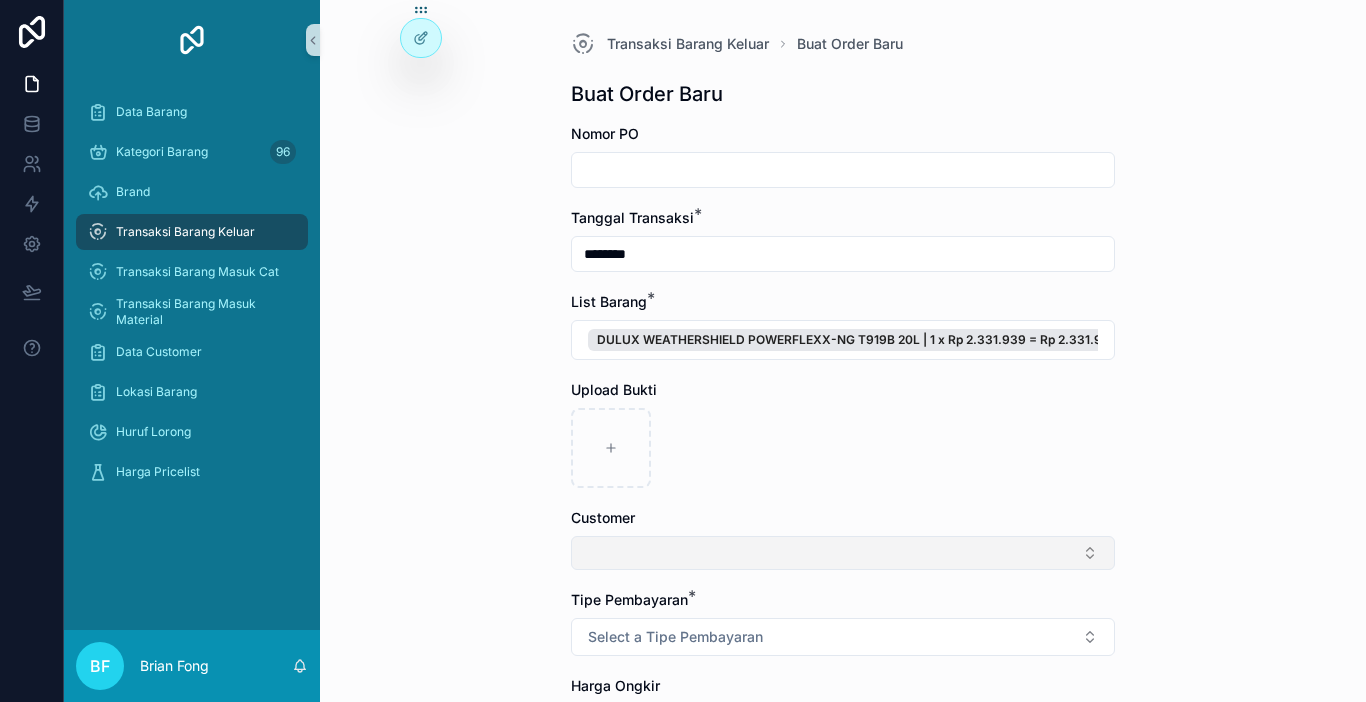 click at bounding box center (843, 553) 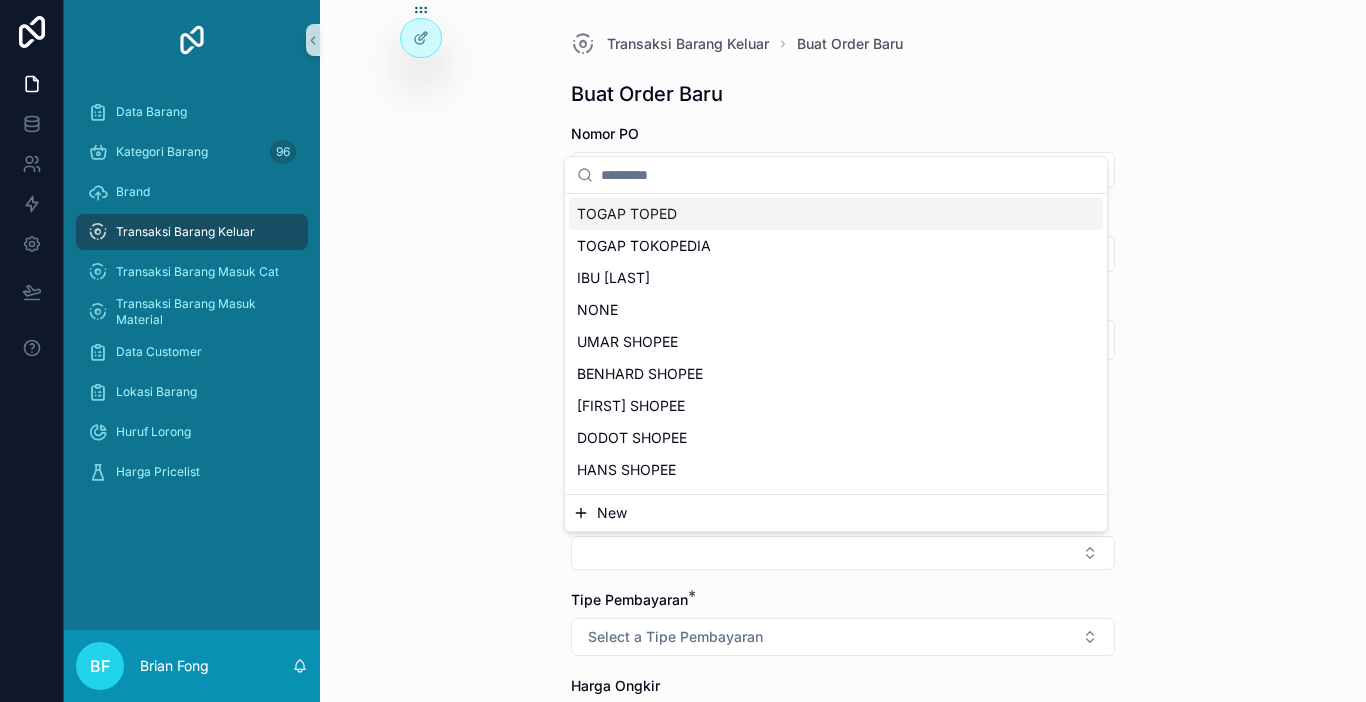 click on "New" at bounding box center (836, 513) 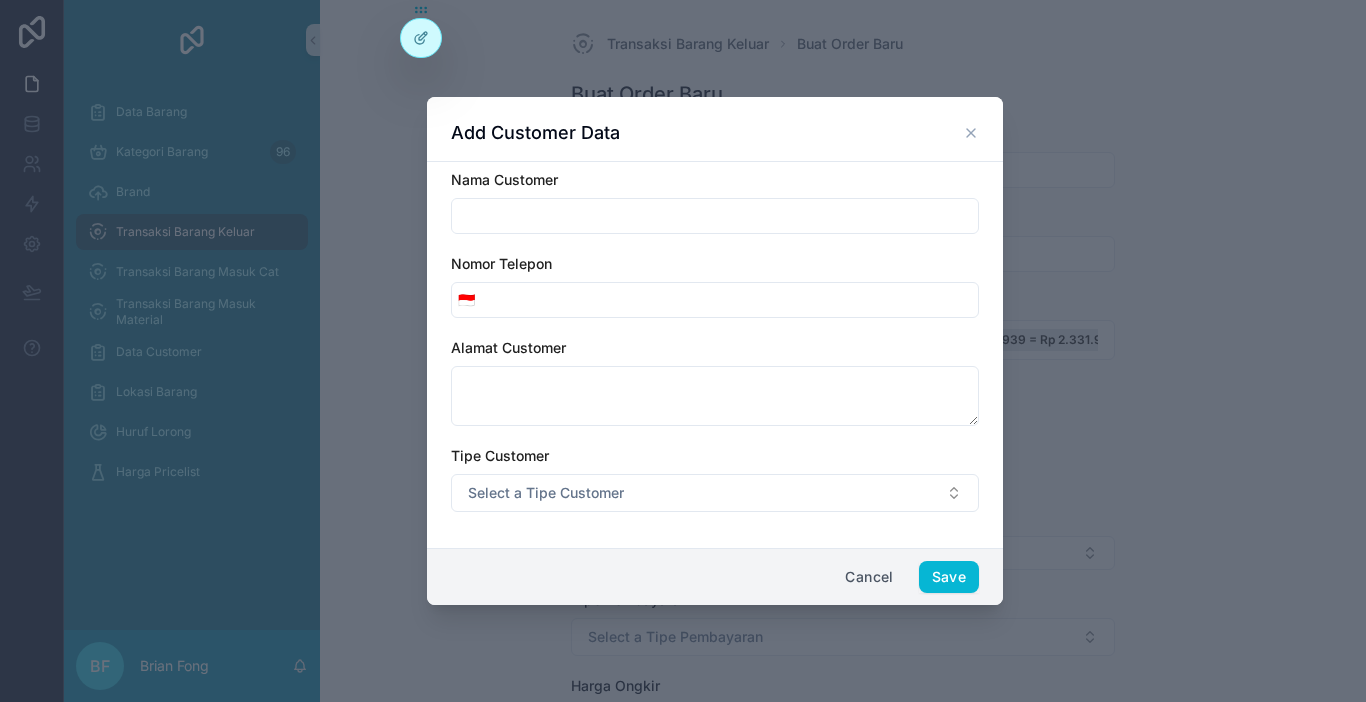 click at bounding box center (715, 216) 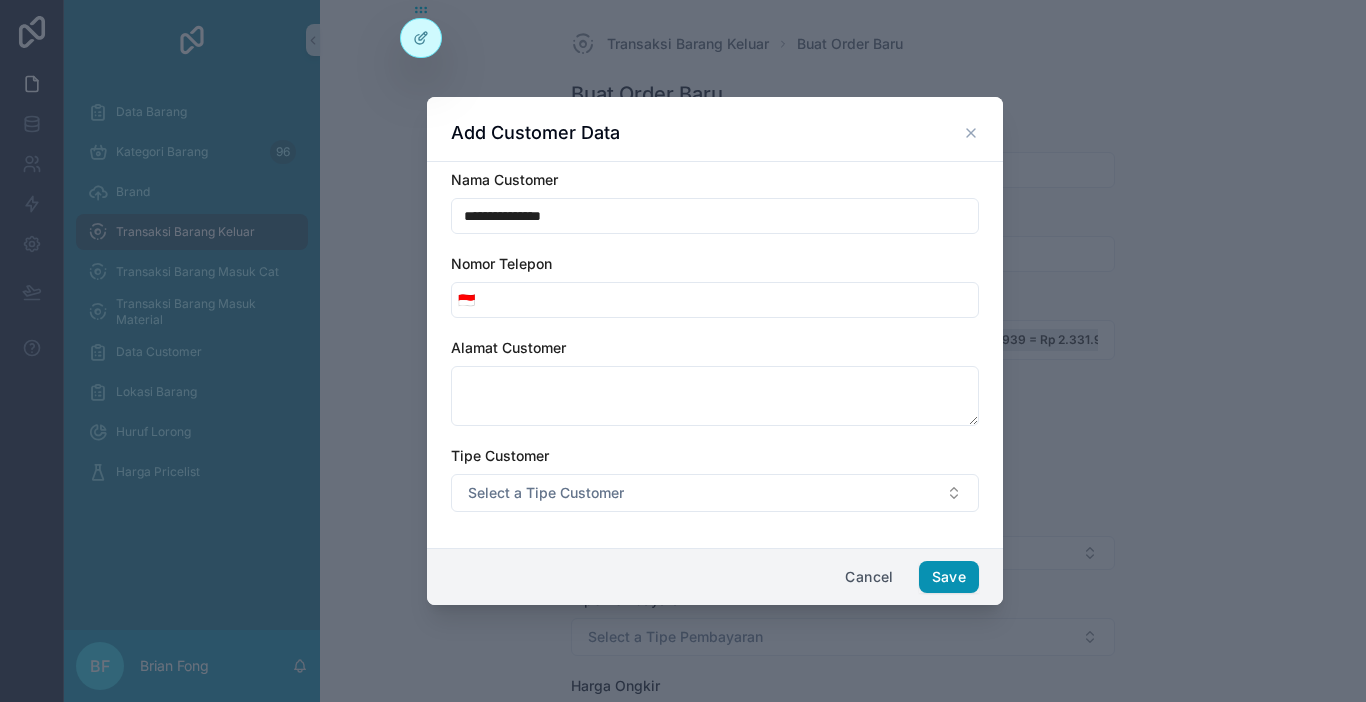 type on "**********" 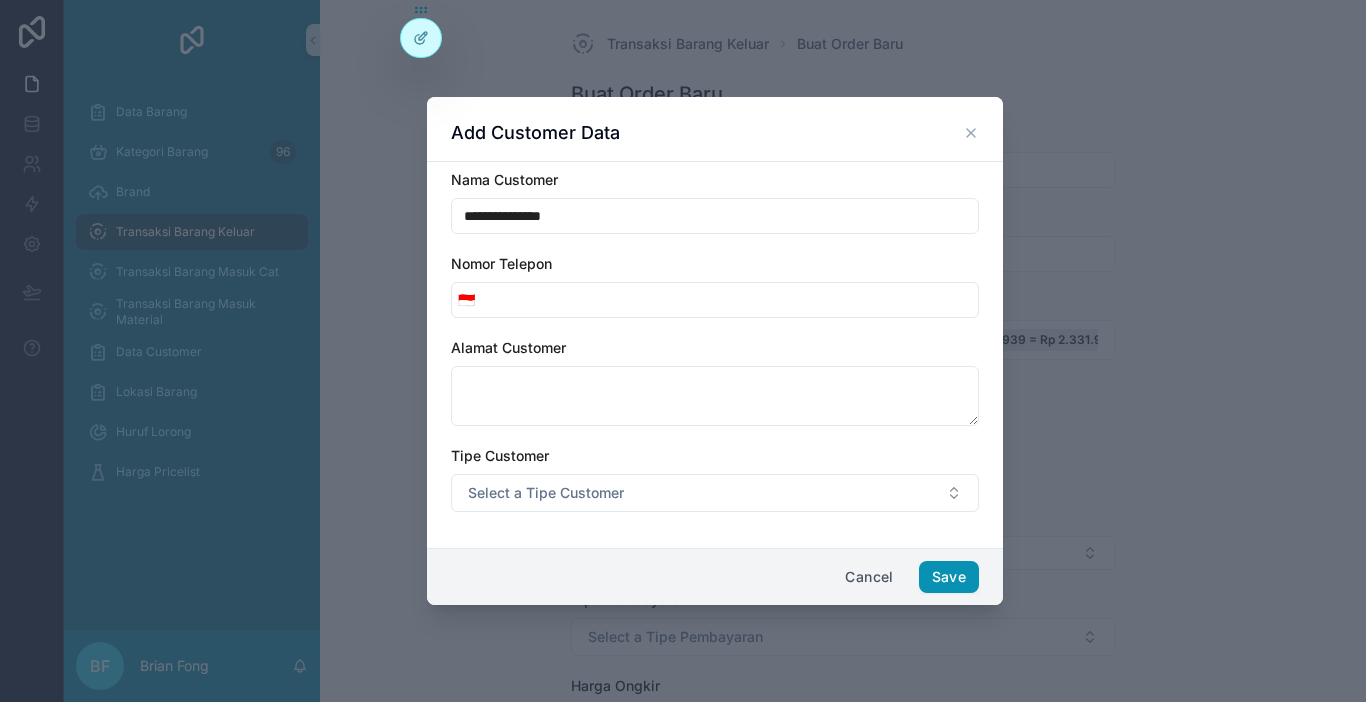 click on "Save" at bounding box center (949, 577) 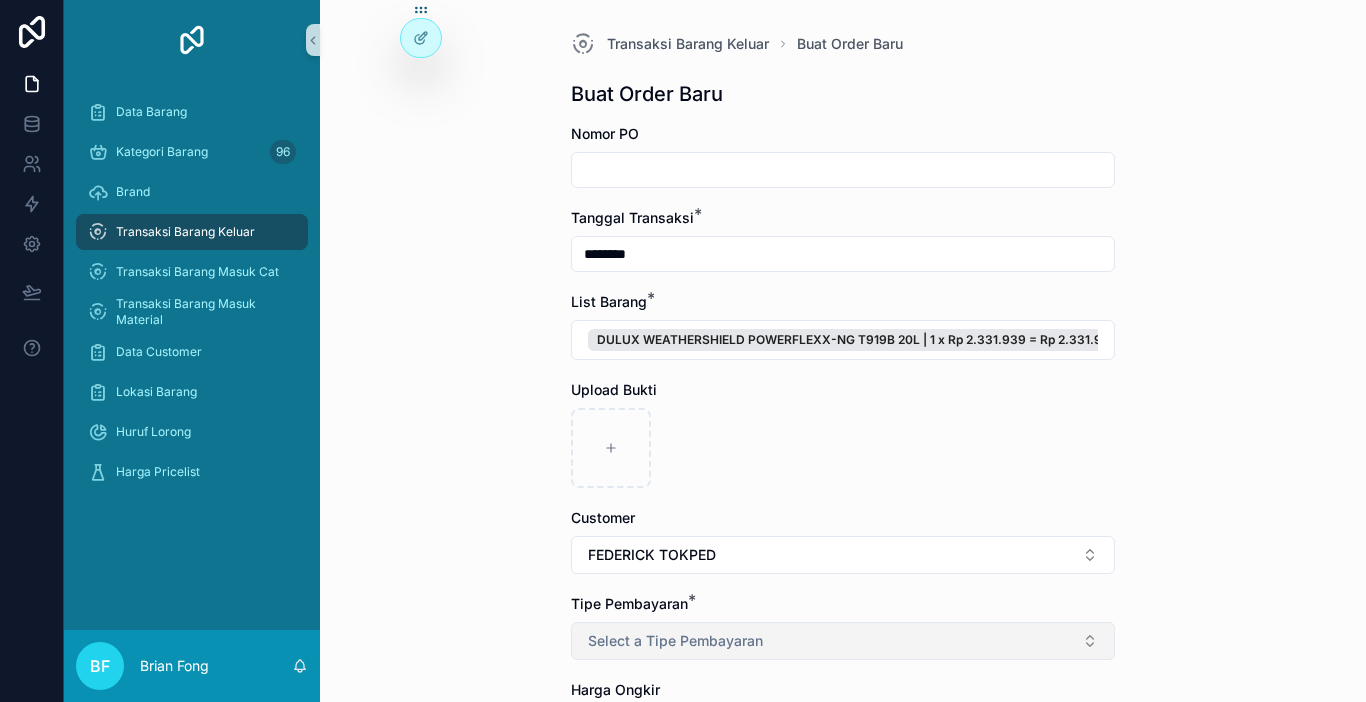 click on "Select a Tipe Pembayaran" at bounding box center (675, 641) 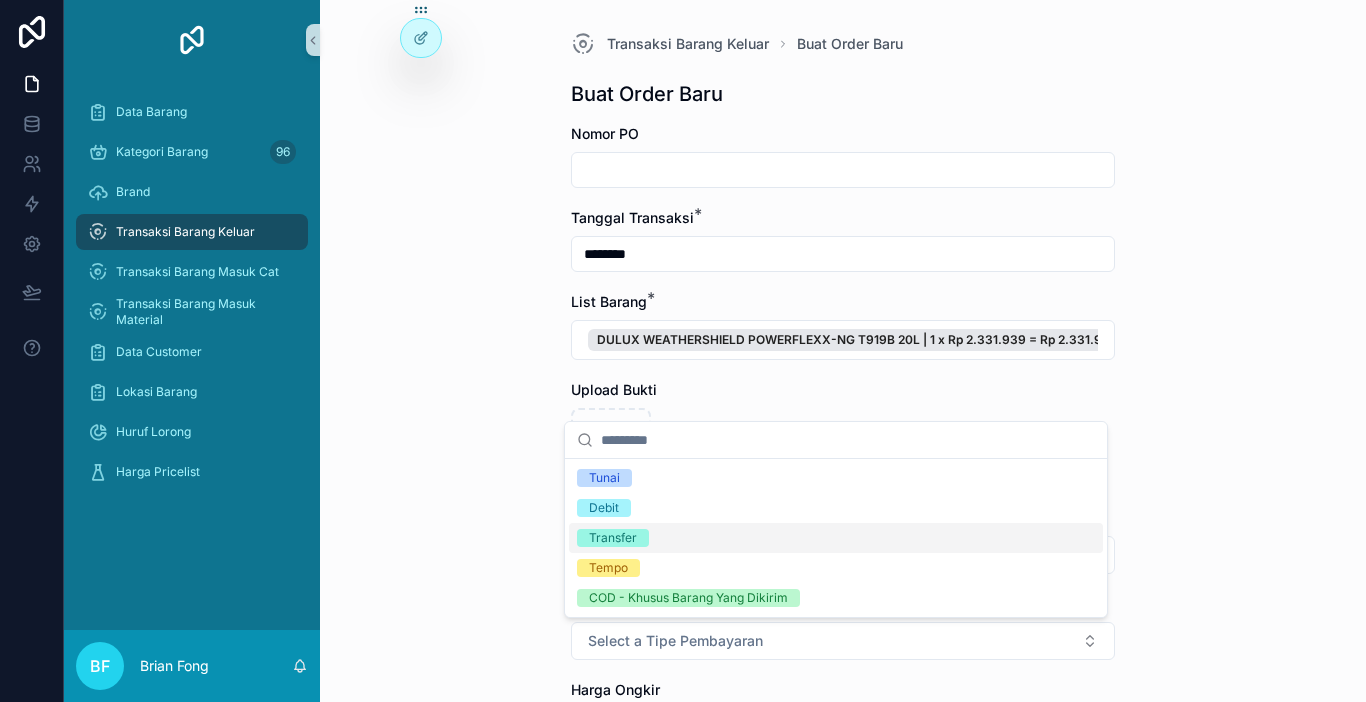 drag, startPoint x: 628, startPoint y: 549, endPoint x: 554, endPoint y: 546, distance: 74.06078 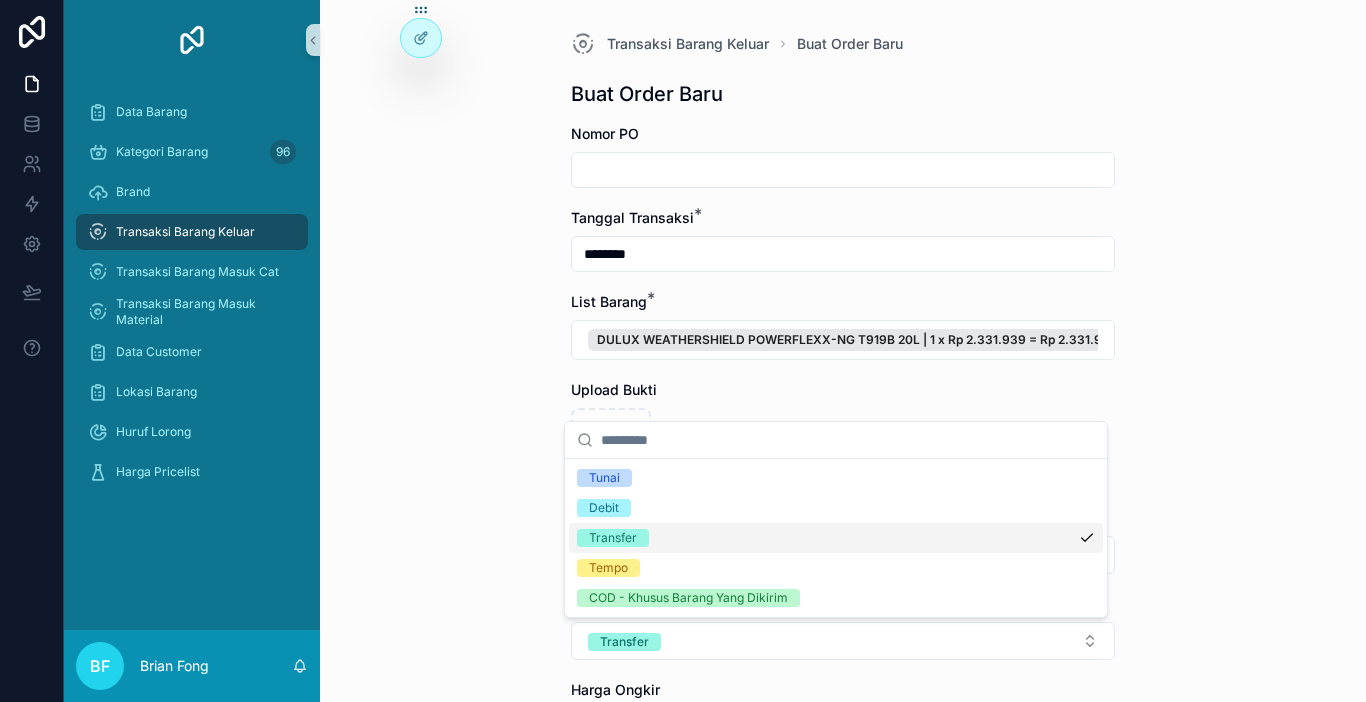 click on "Transaksi Barang Keluar Buat Order Baru Buat Order Baru Nomor PO Tanggal Transaksi * ******** List Barang * DULUX WEATHERSHIELD POWERFLEXX-NG T919B 20L | 1 x Rp 2.331.939 = Rp 2.331.939 Upload Bukti Customer FEDERICK TOKPED Tipe Pembayaran * Transfer Harga Ongkir Totalkan Transaksi" at bounding box center [843, 470] 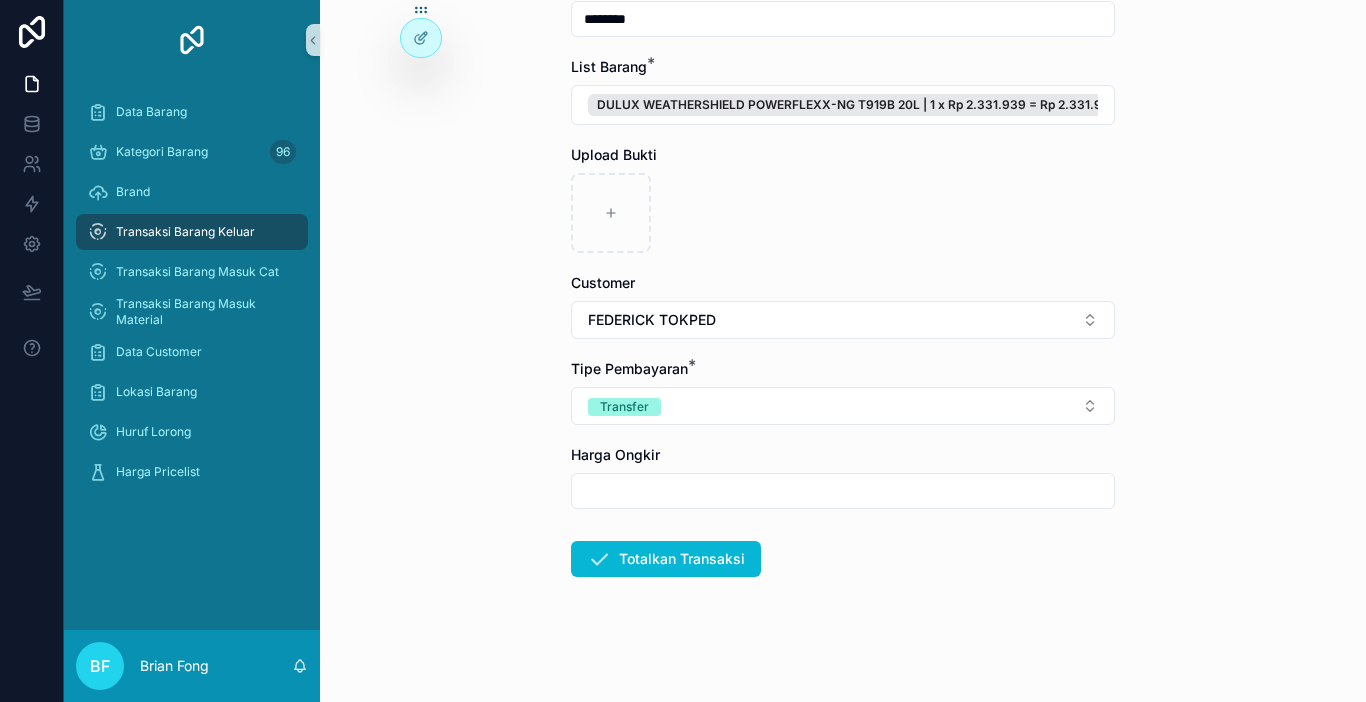 scroll, scrollTop: 238, scrollLeft: 0, axis: vertical 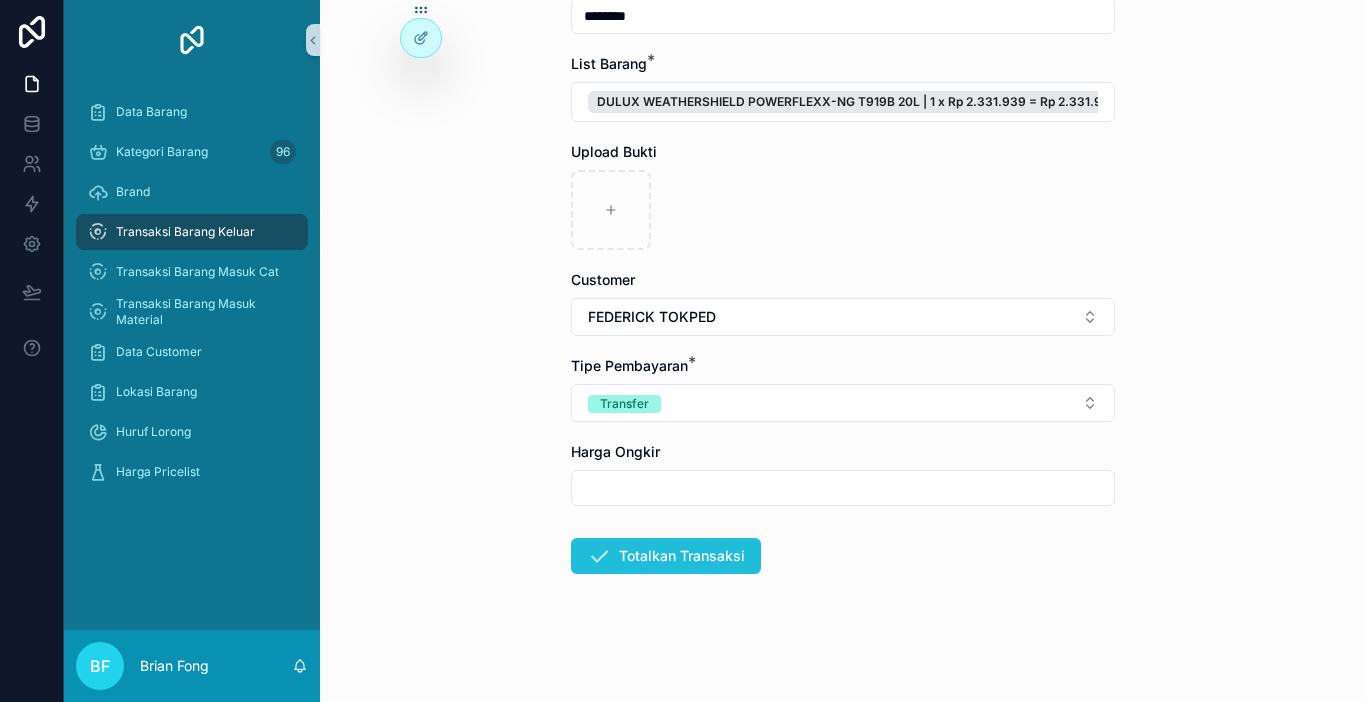click on "Totalkan Transaksi" at bounding box center (666, 556) 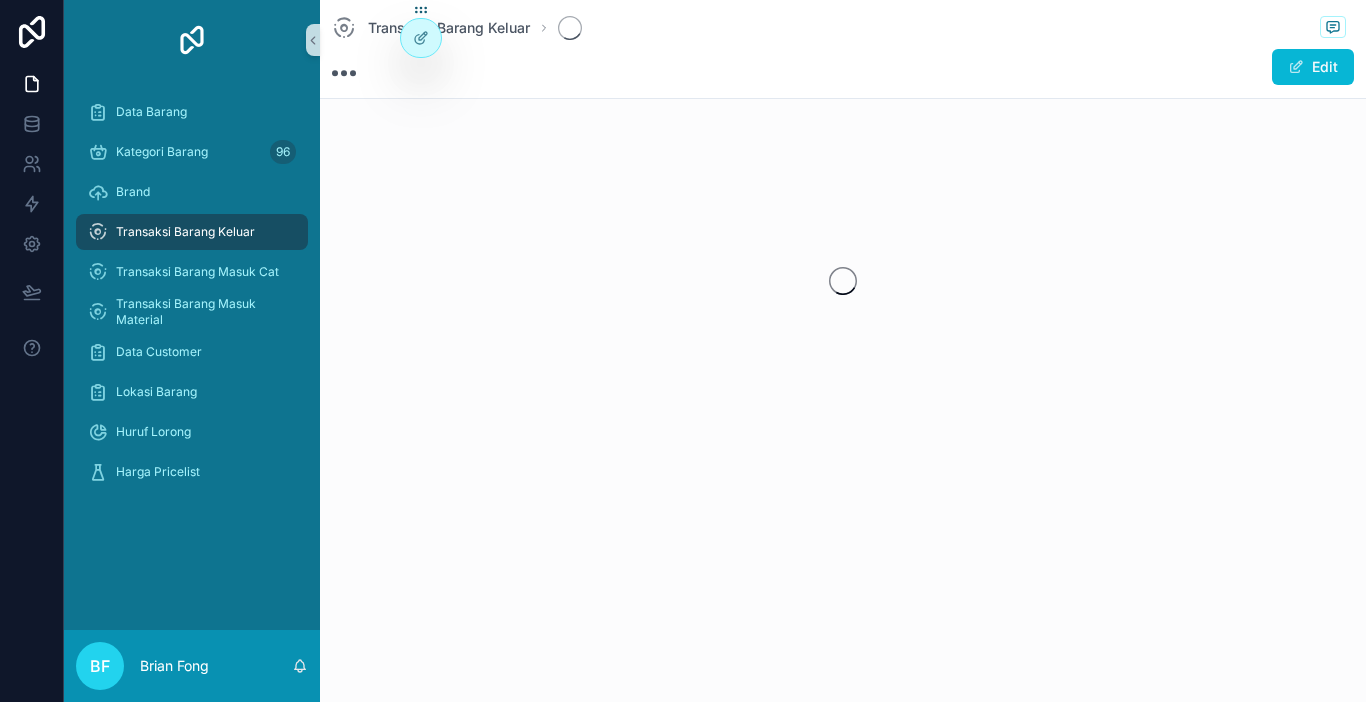 scroll, scrollTop: 0, scrollLeft: 0, axis: both 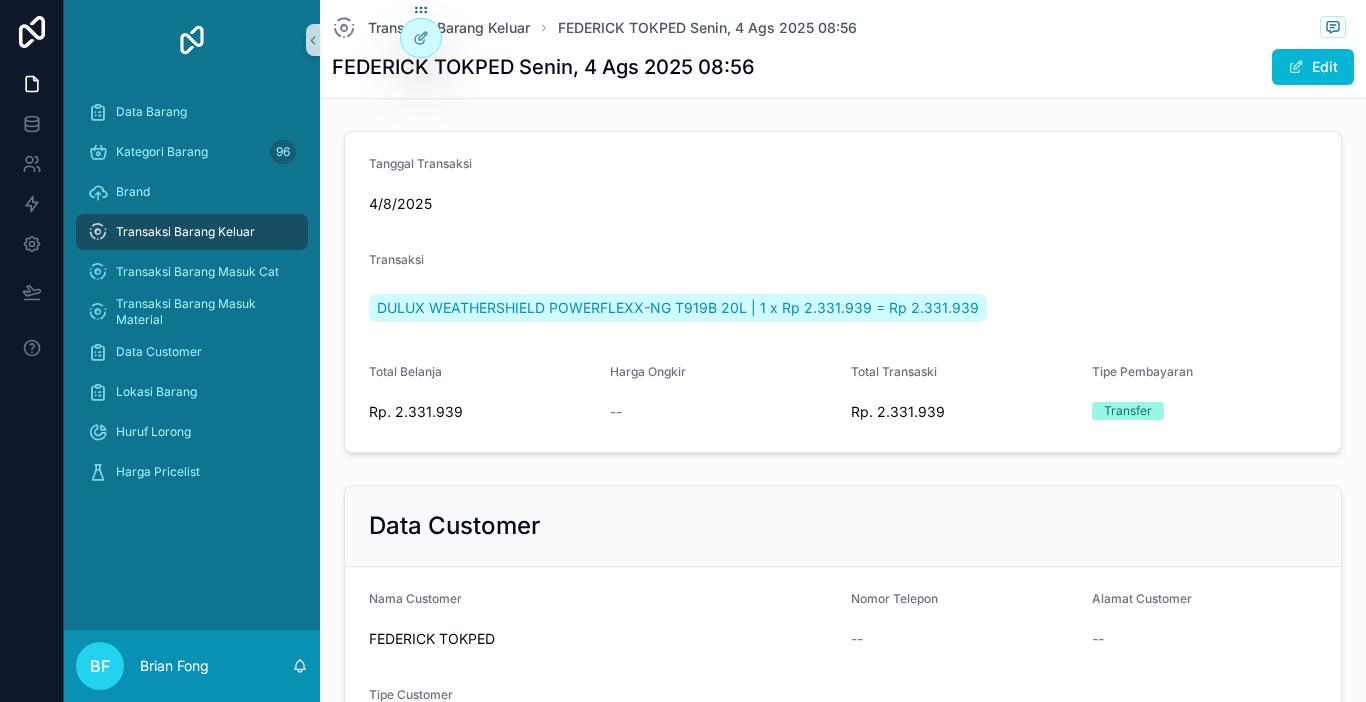 click on "Transaksi Barang Keluar" at bounding box center (192, 232) 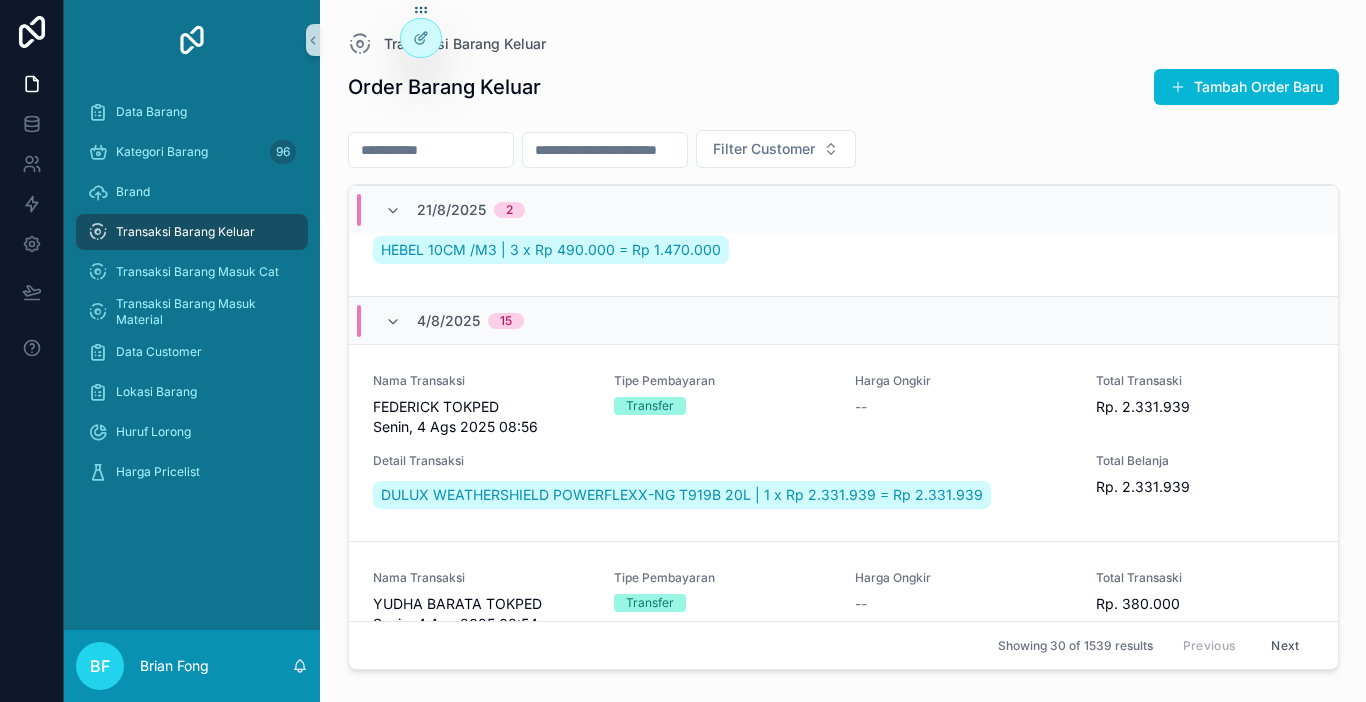 scroll, scrollTop: 1200, scrollLeft: 0, axis: vertical 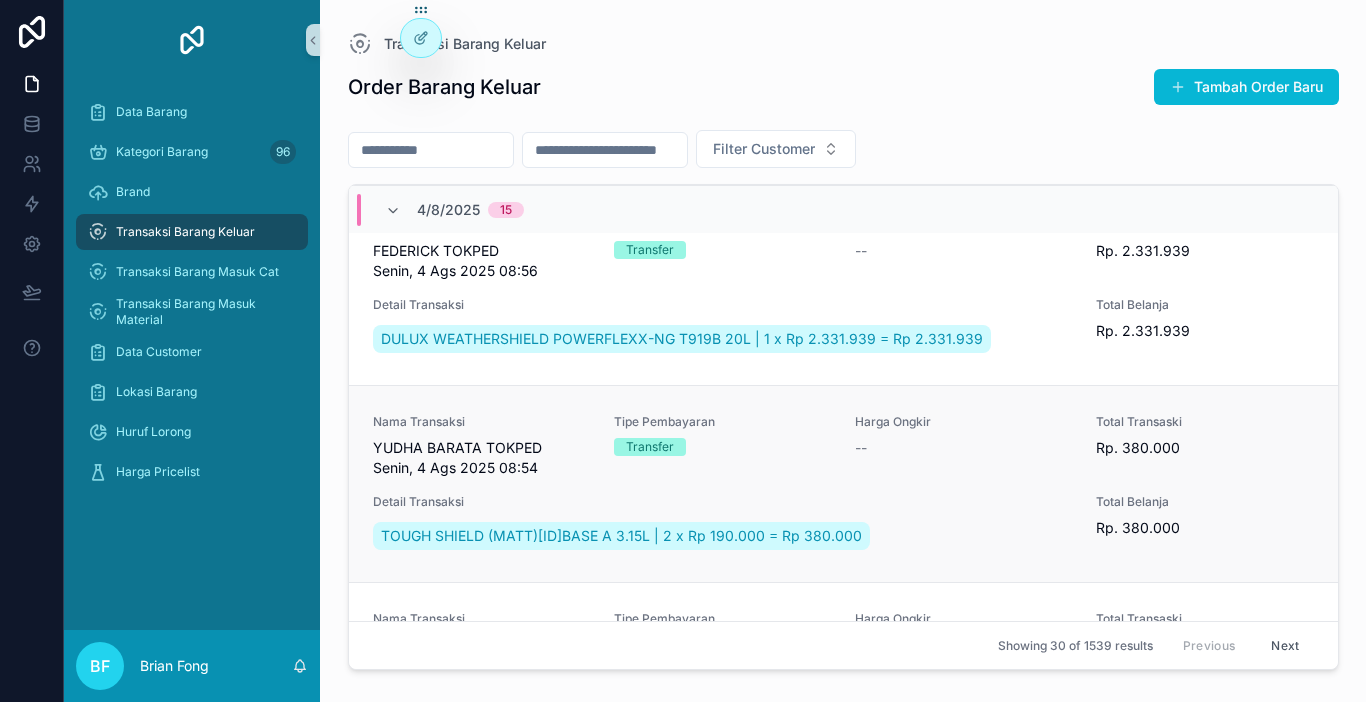 click on "YUDHA BARATA TOKPED Senin, 4 Ags 2025 08:54" at bounding box center (481, 458) 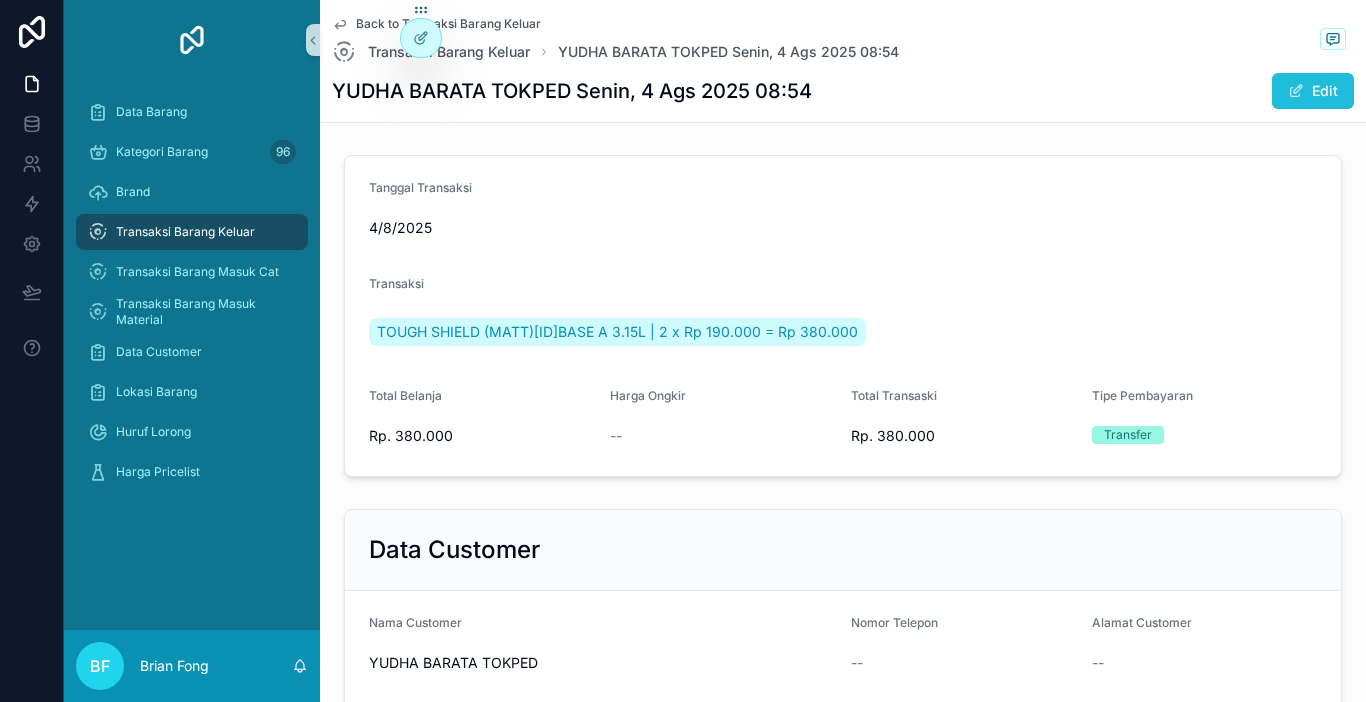 click at bounding box center [1296, 91] 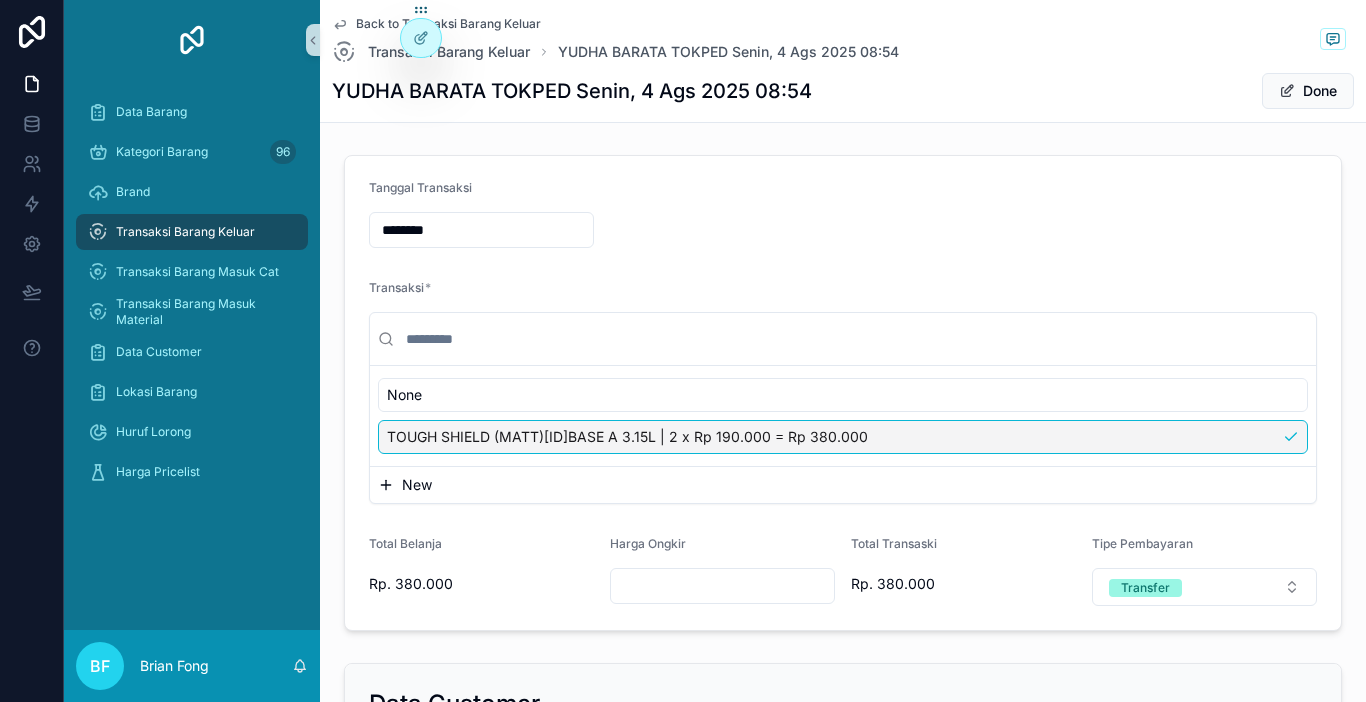 click on "TOUGH SHIELD (MATT)[ID]BASE A 3.15L | 2 x Rp 190.000 = Rp 380.000" at bounding box center [843, 437] 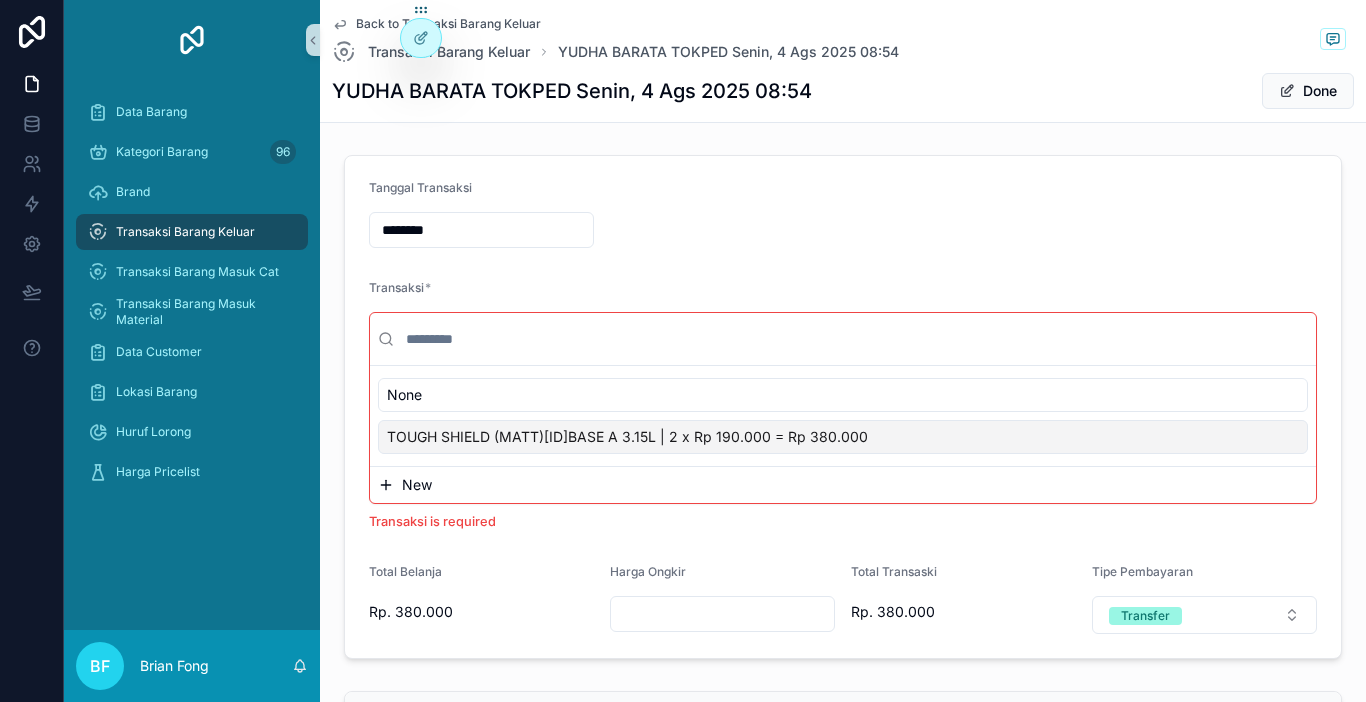 click on "New" at bounding box center [843, 485] 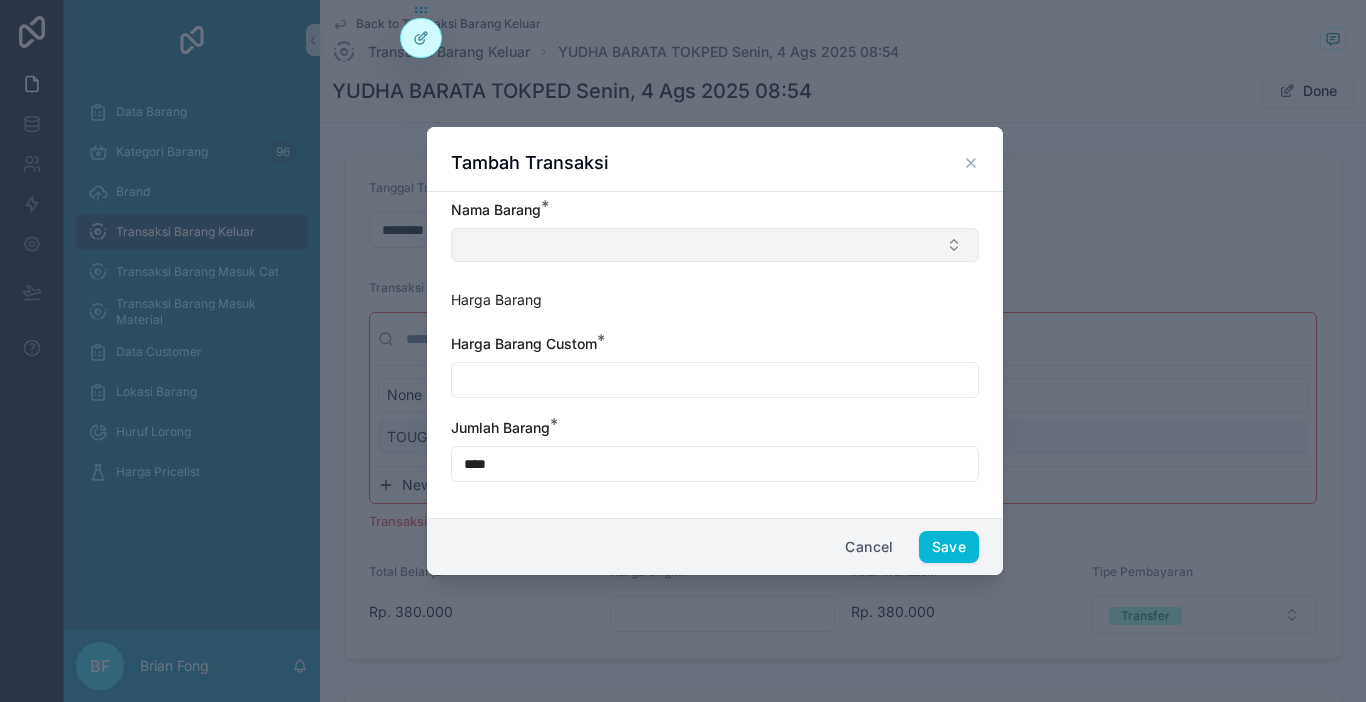 click at bounding box center [715, 245] 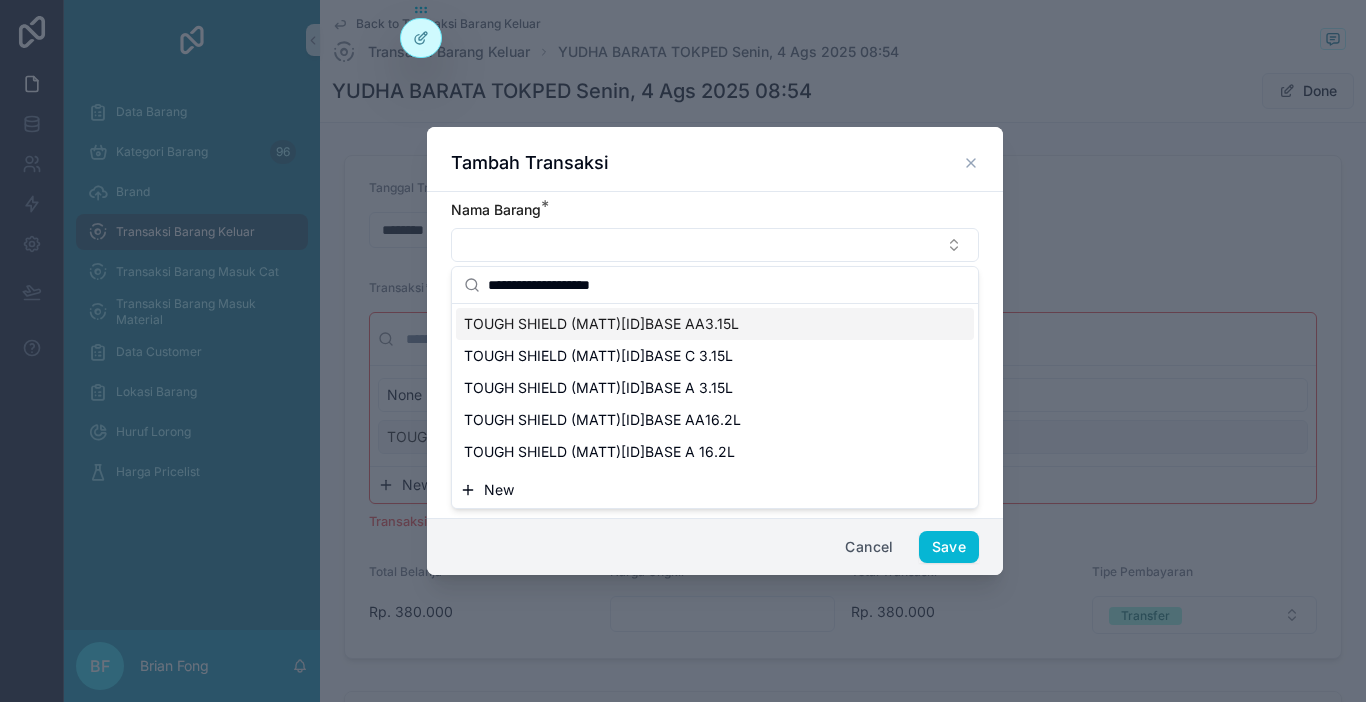 type on "**********" 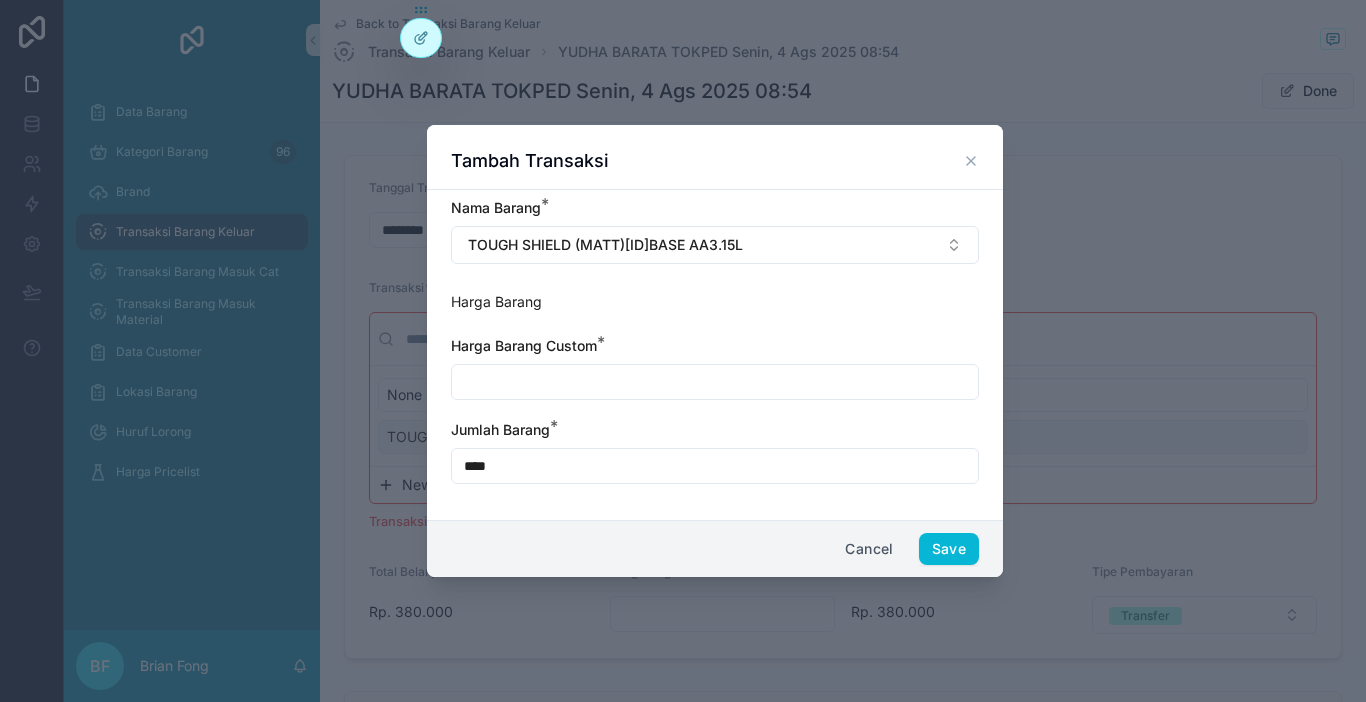 click at bounding box center [715, 382] 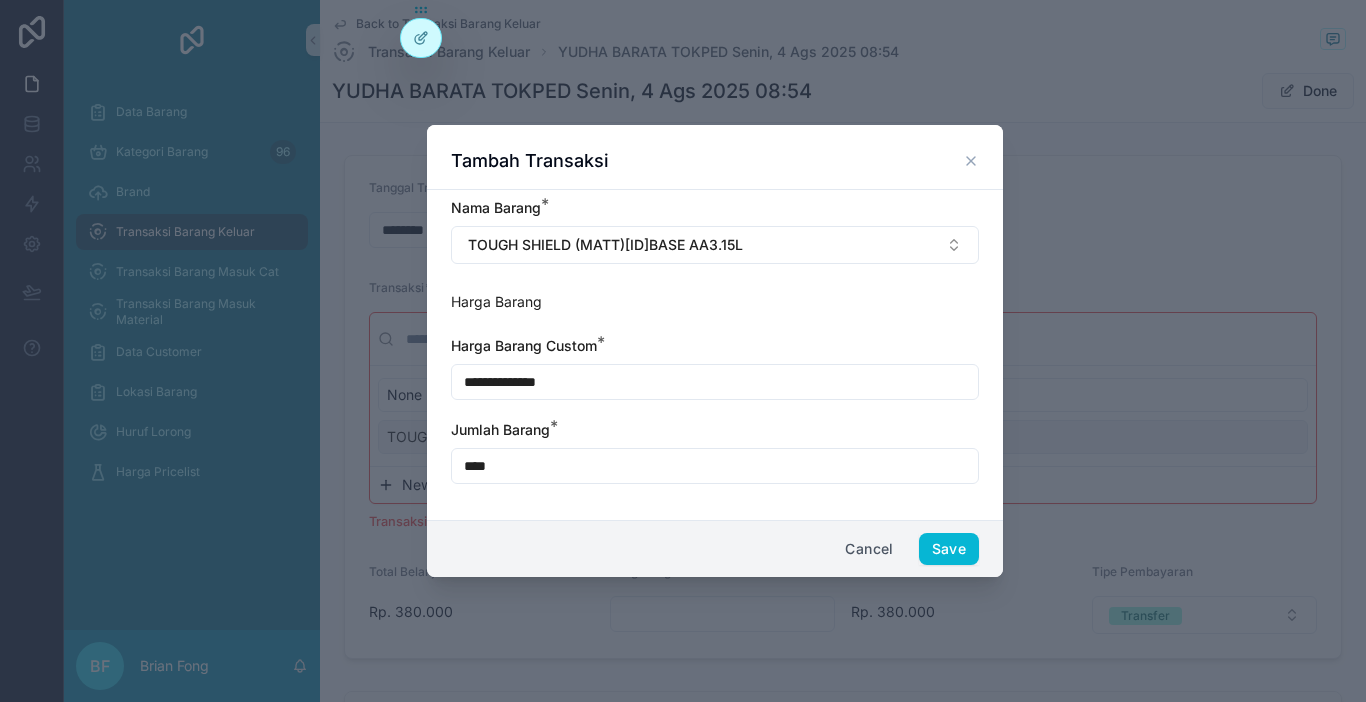 type on "**********" 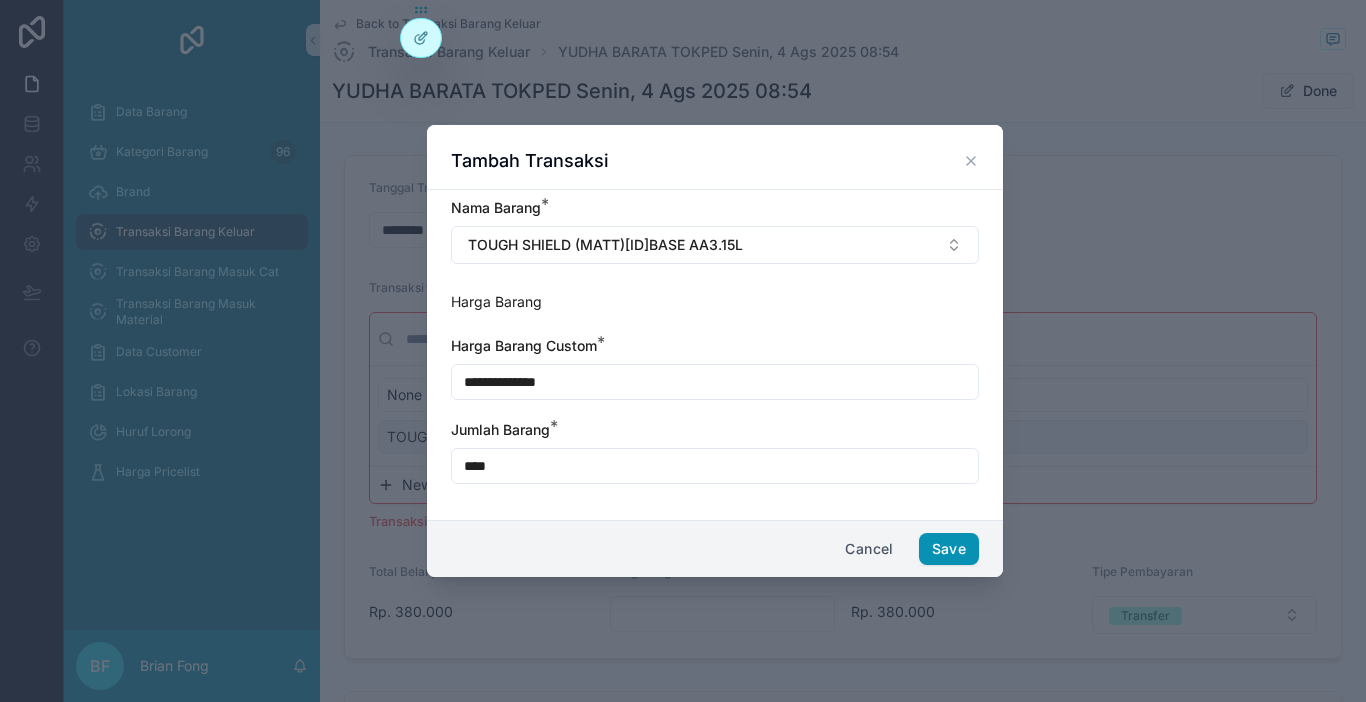 type on "****" 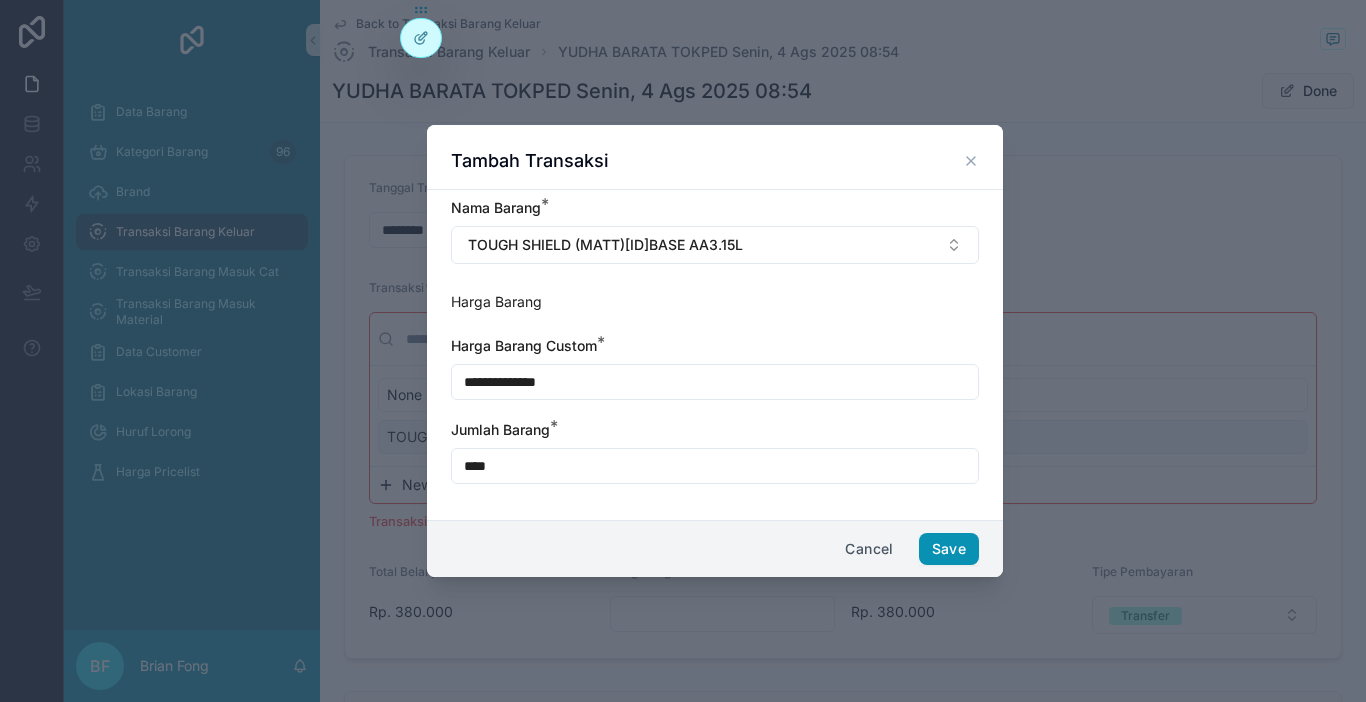 click on "Save" at bounding box center [949, 549] 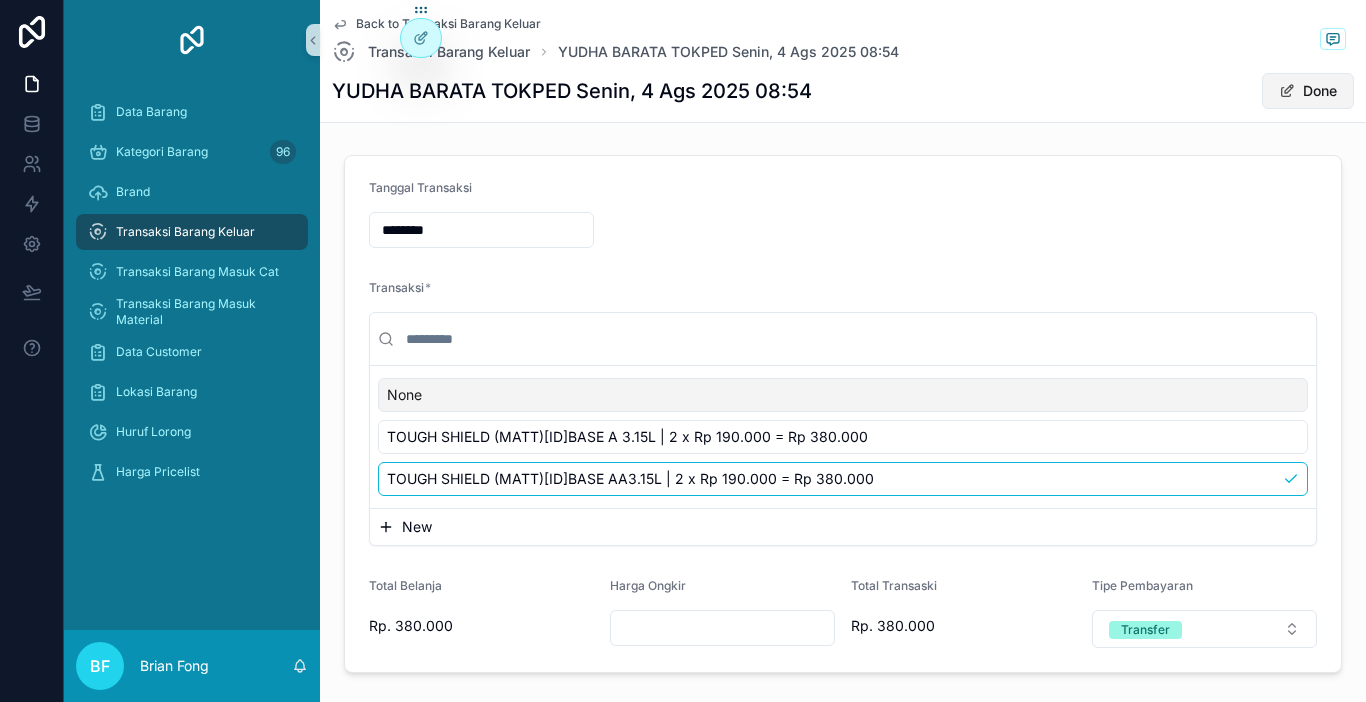 click on "Done" at bounding box center [1308, 91] 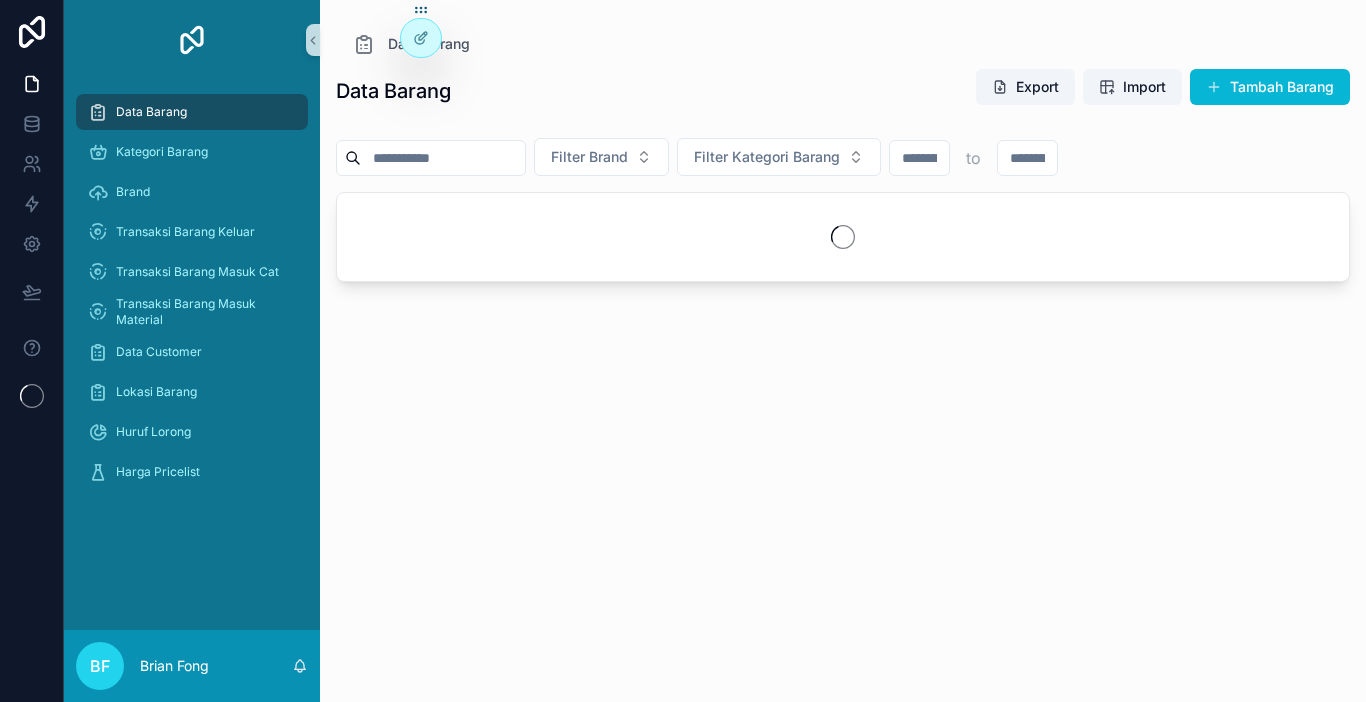 click at bounding box center (443, 158) 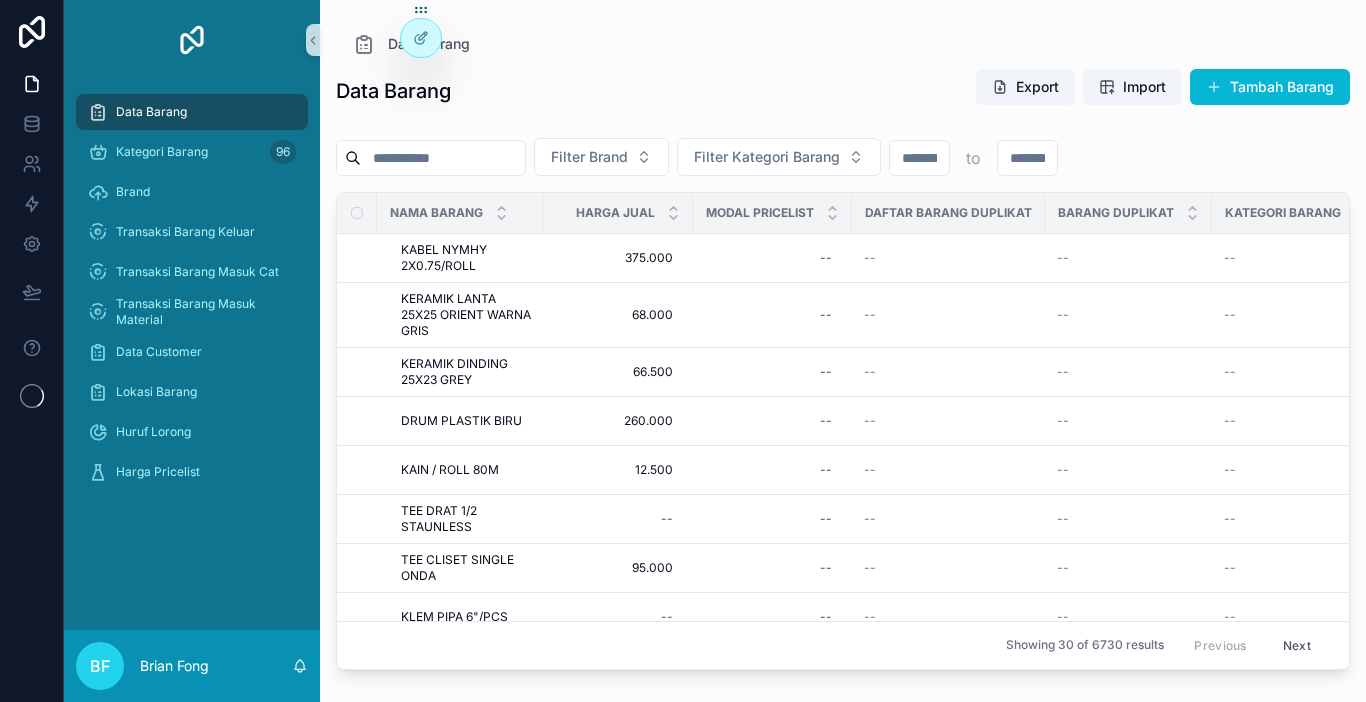 scroll, scrollTop: 0, scrollLeft: 0, axis: both 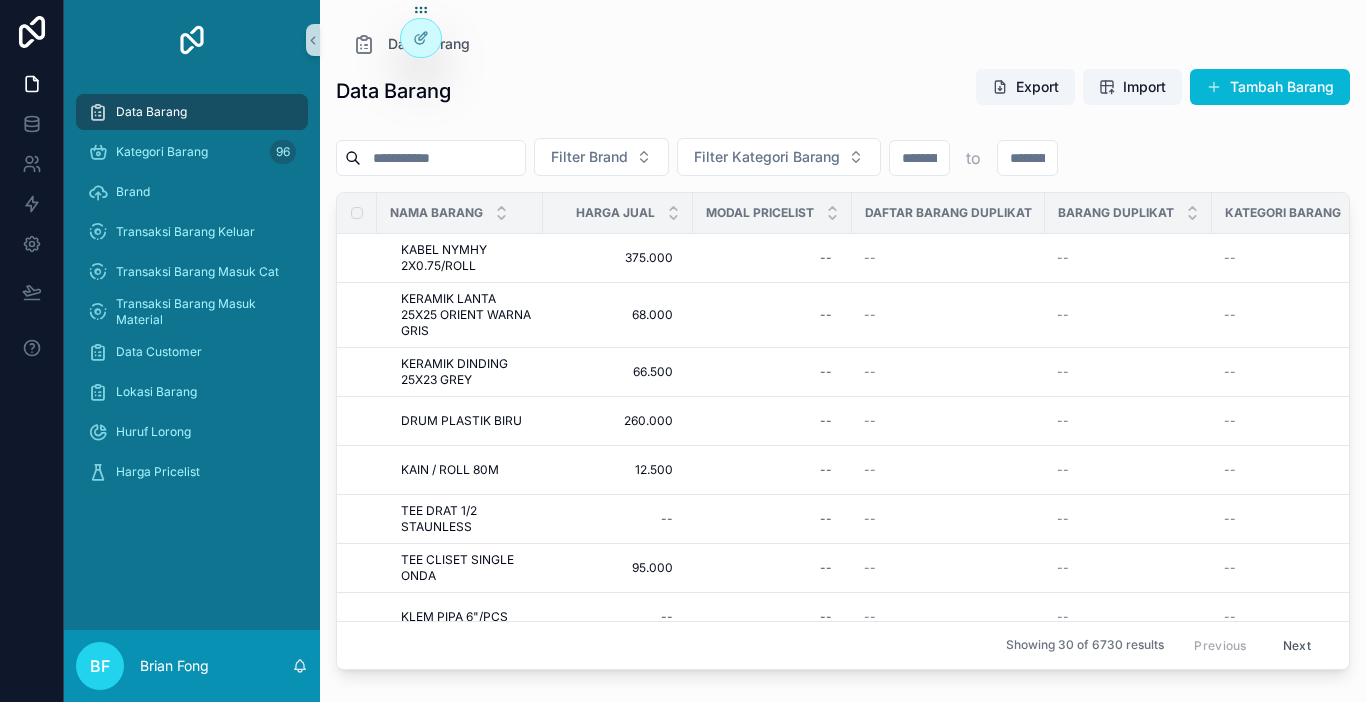 click at bounding box center (443, 158) 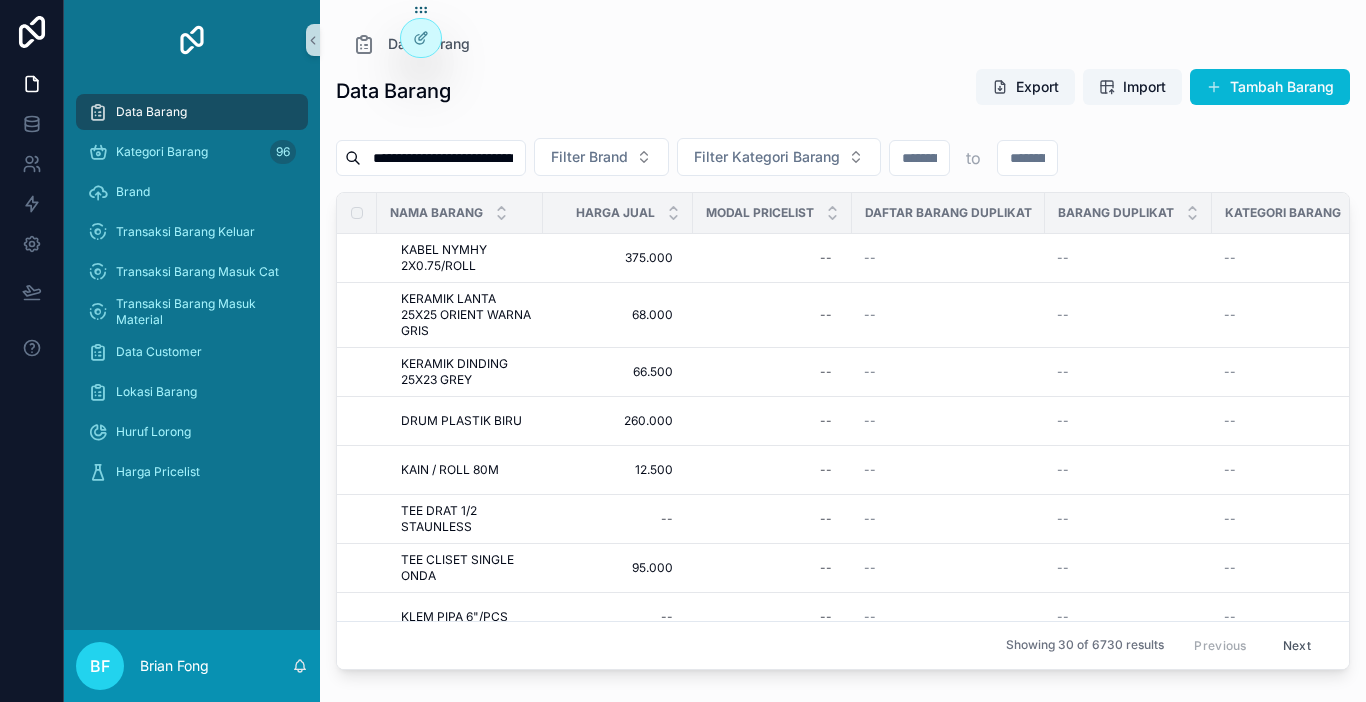 scroll, scrollTop: 0, scrollLeft: 35, axis: horizontal 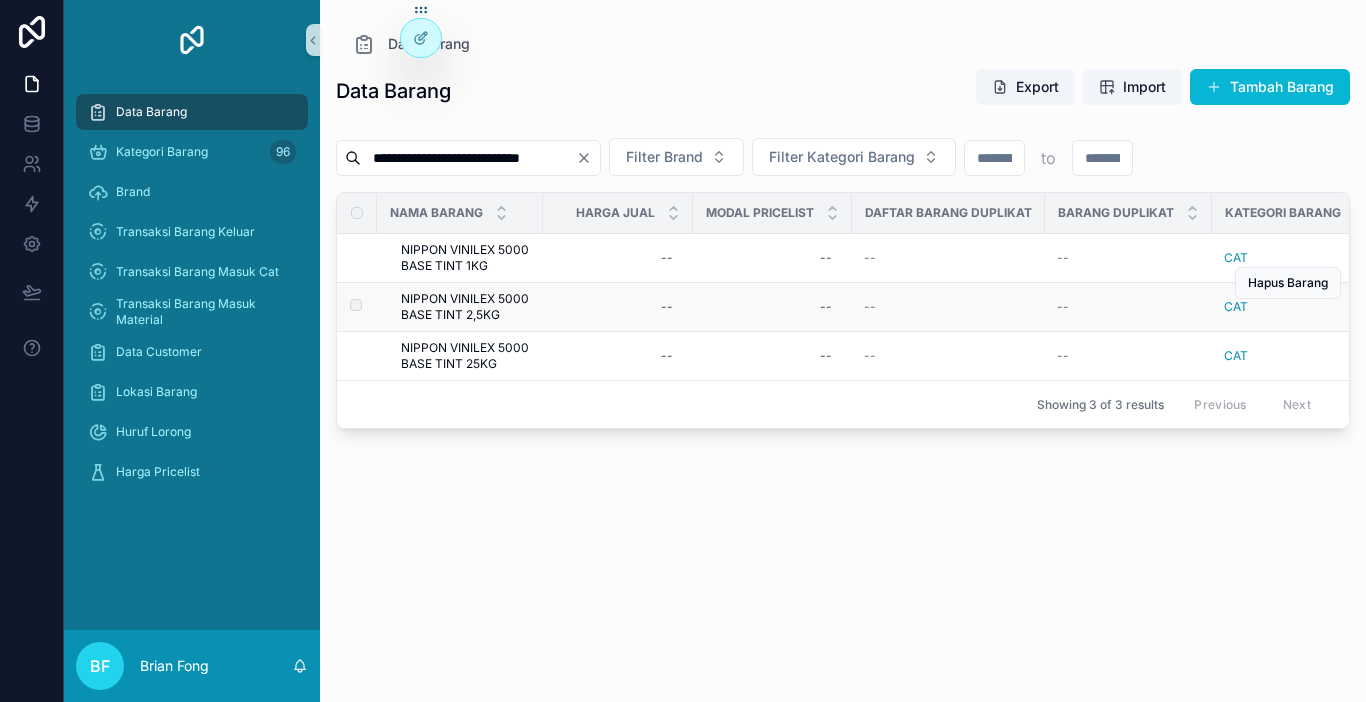 type on "**********" 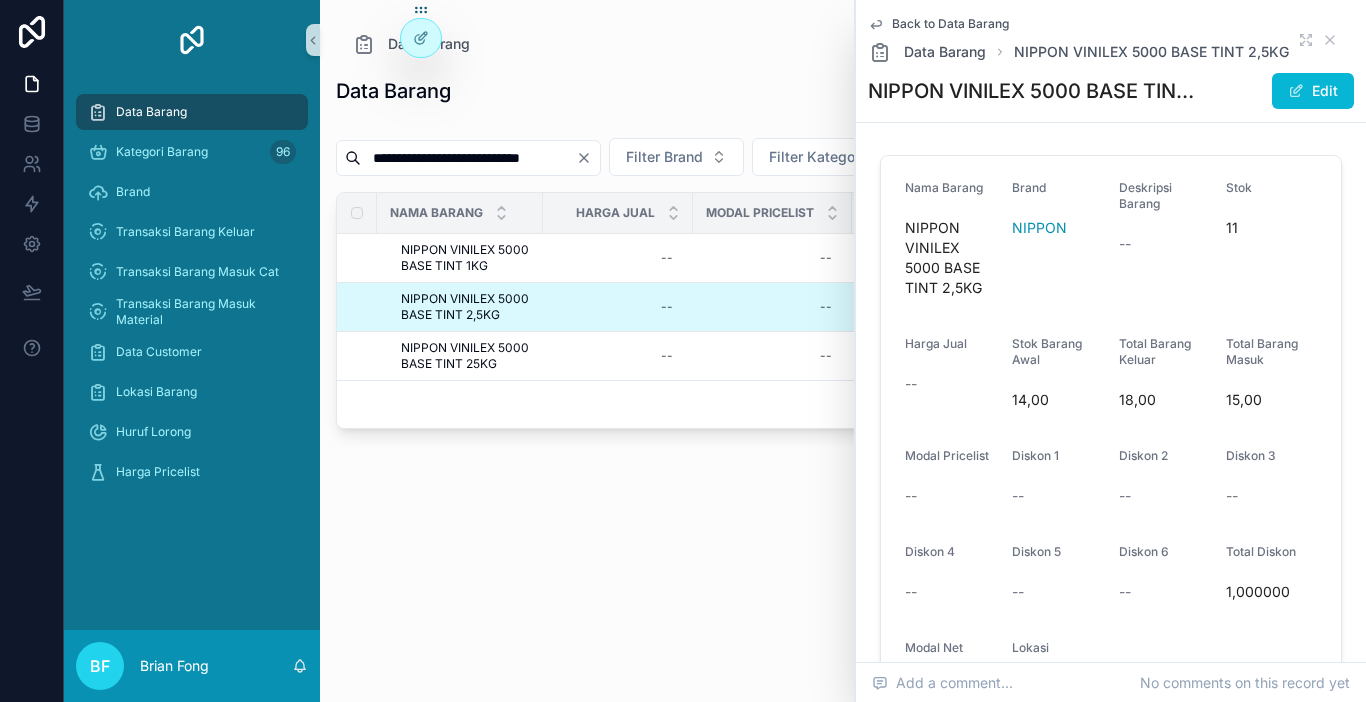 click on "**********" at bounding box center (843, 367) 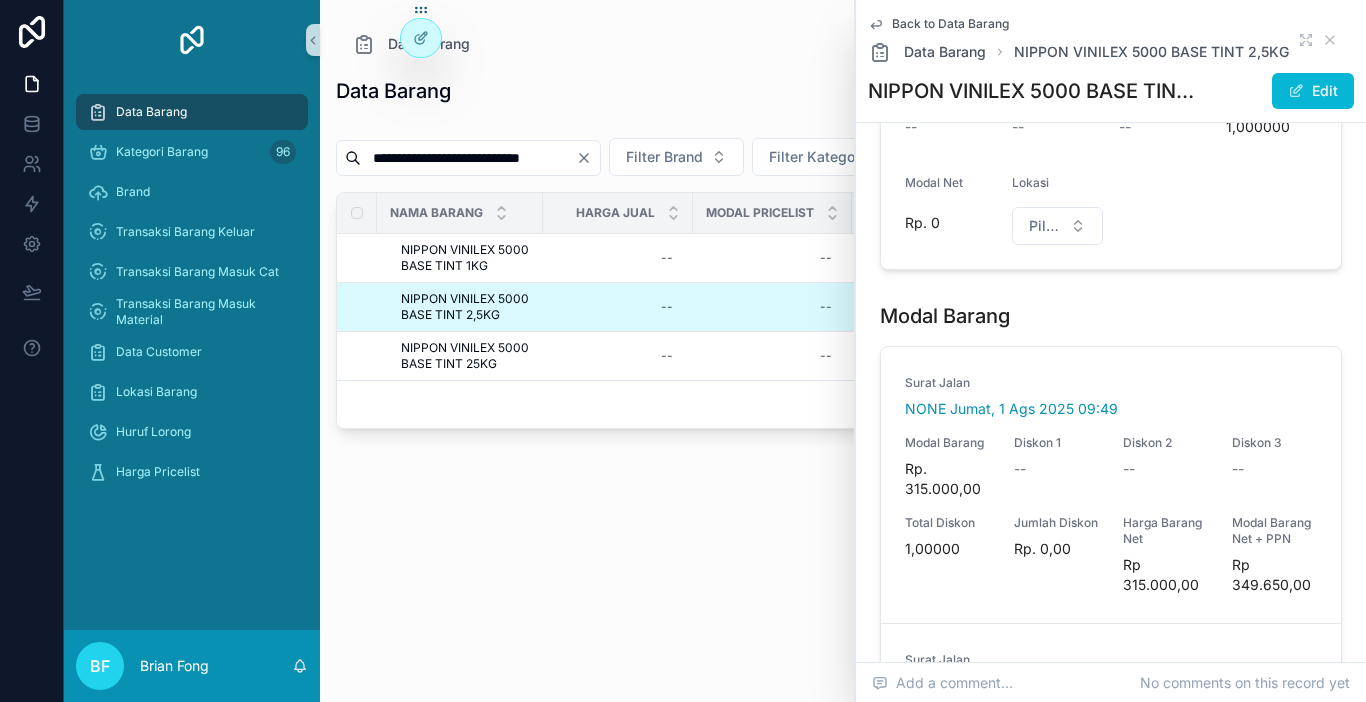 scroll, scrollTop: 500, scrollLeft: 0, axis: vertical 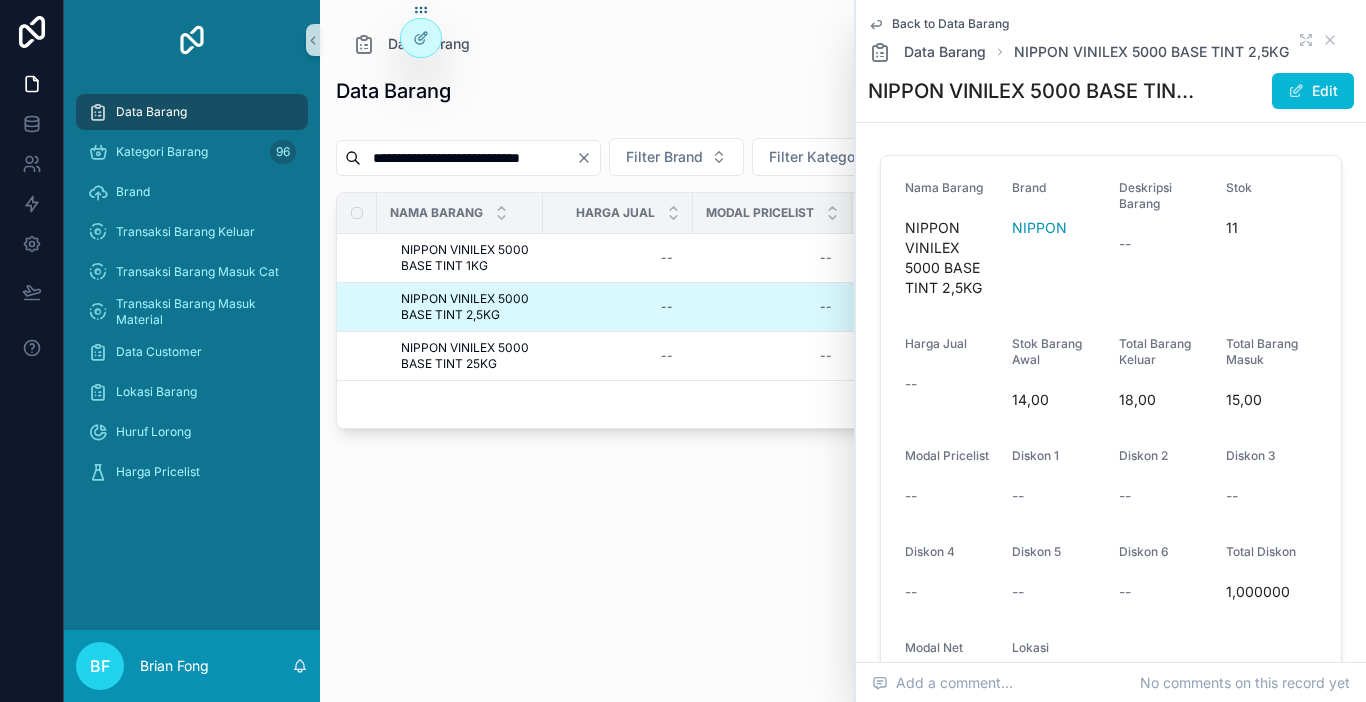 click on "**********" at bounding box center [843, 367] 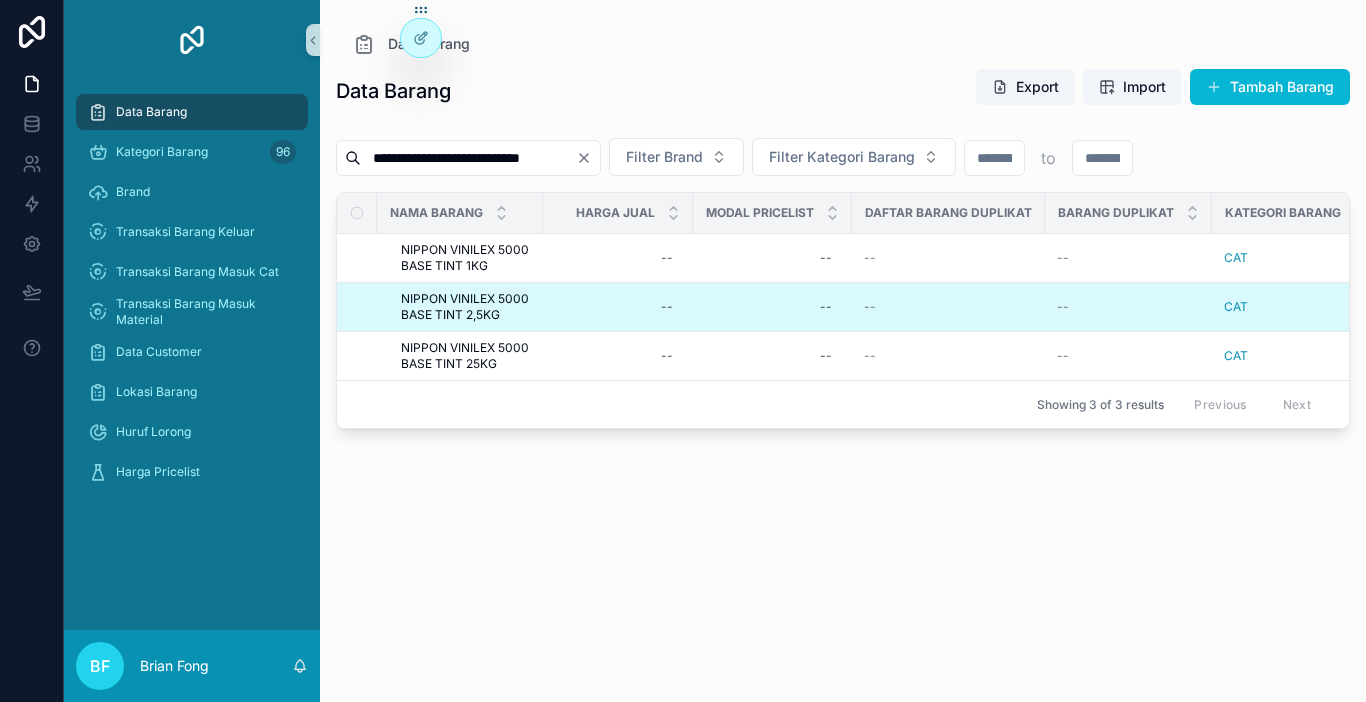 click 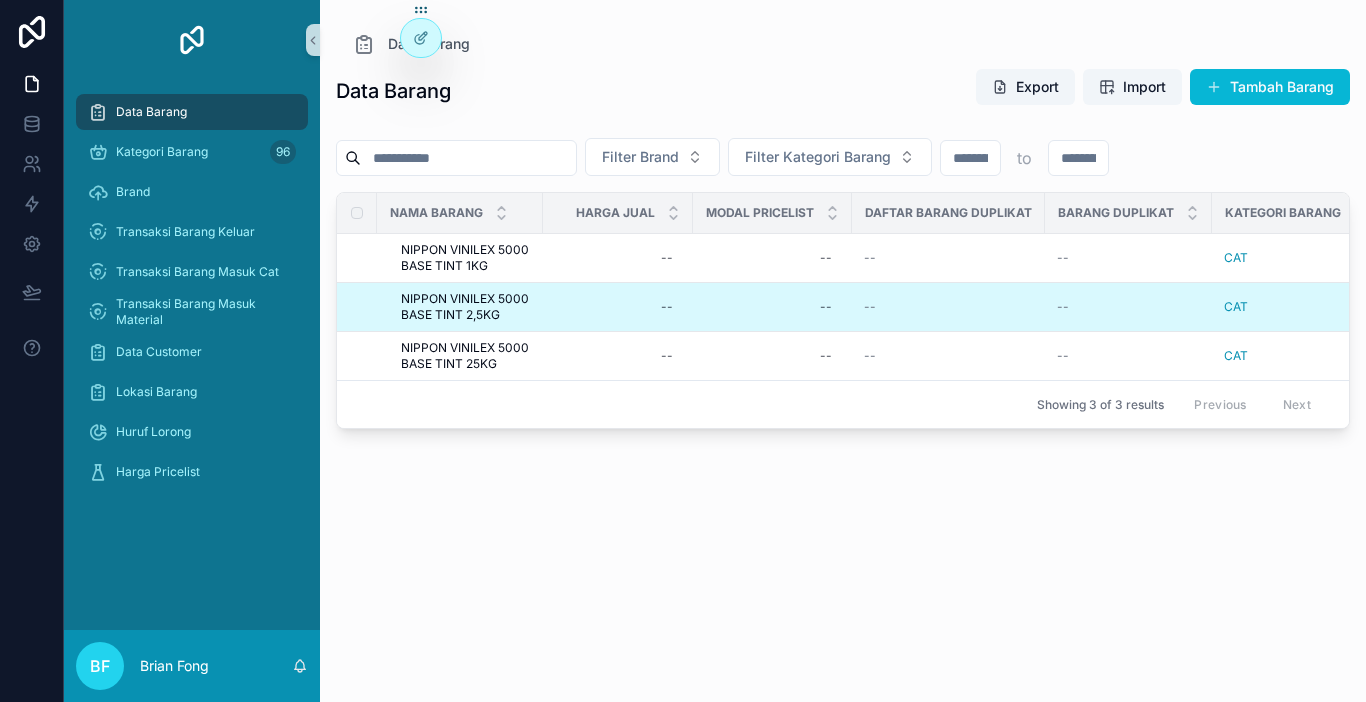 click at bounding box center [468, 158] 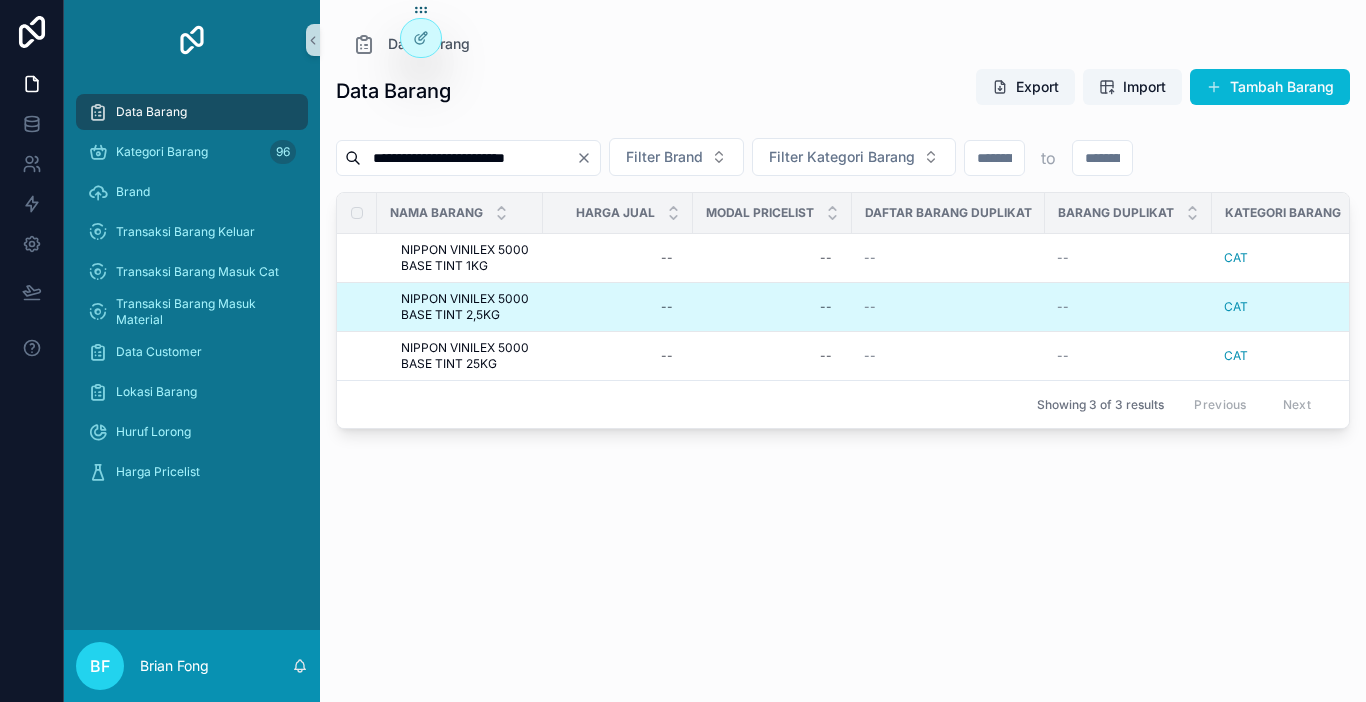 scroll, scrollTop: 0, scrollLeft: 20, axis: horizontal 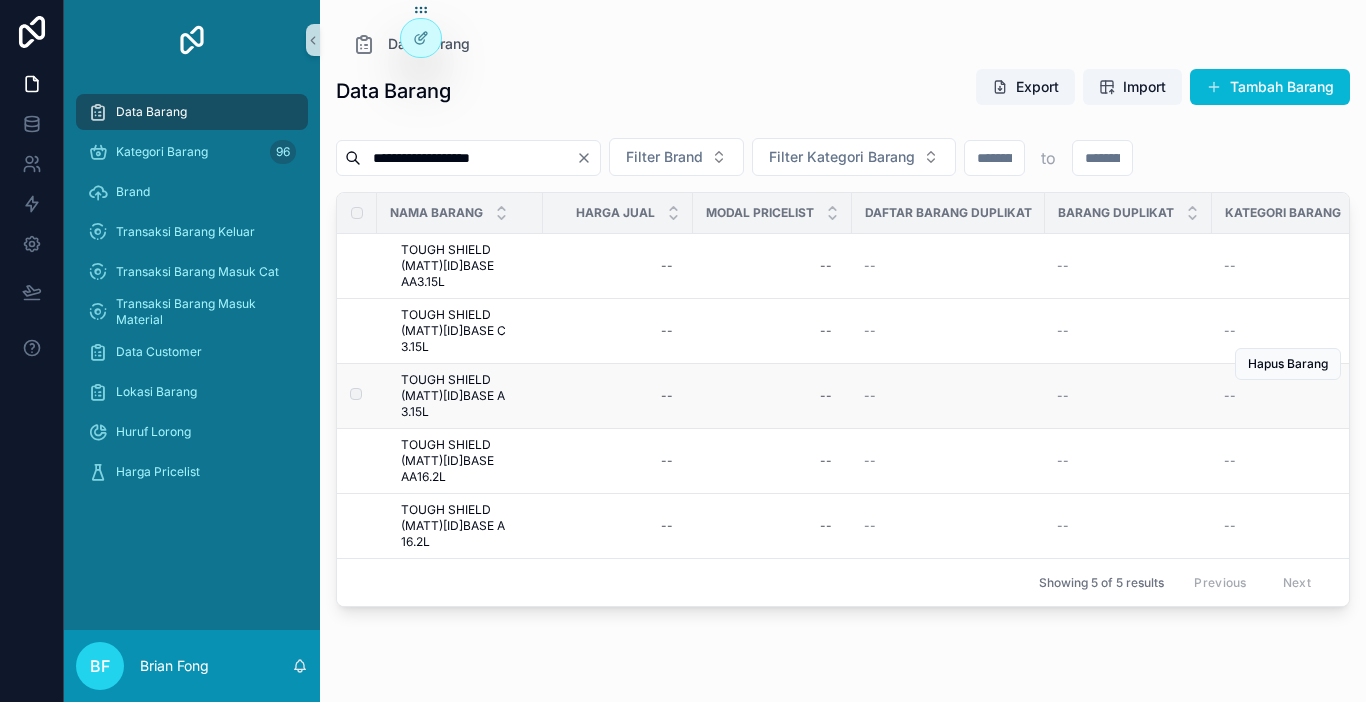 type on "**********" 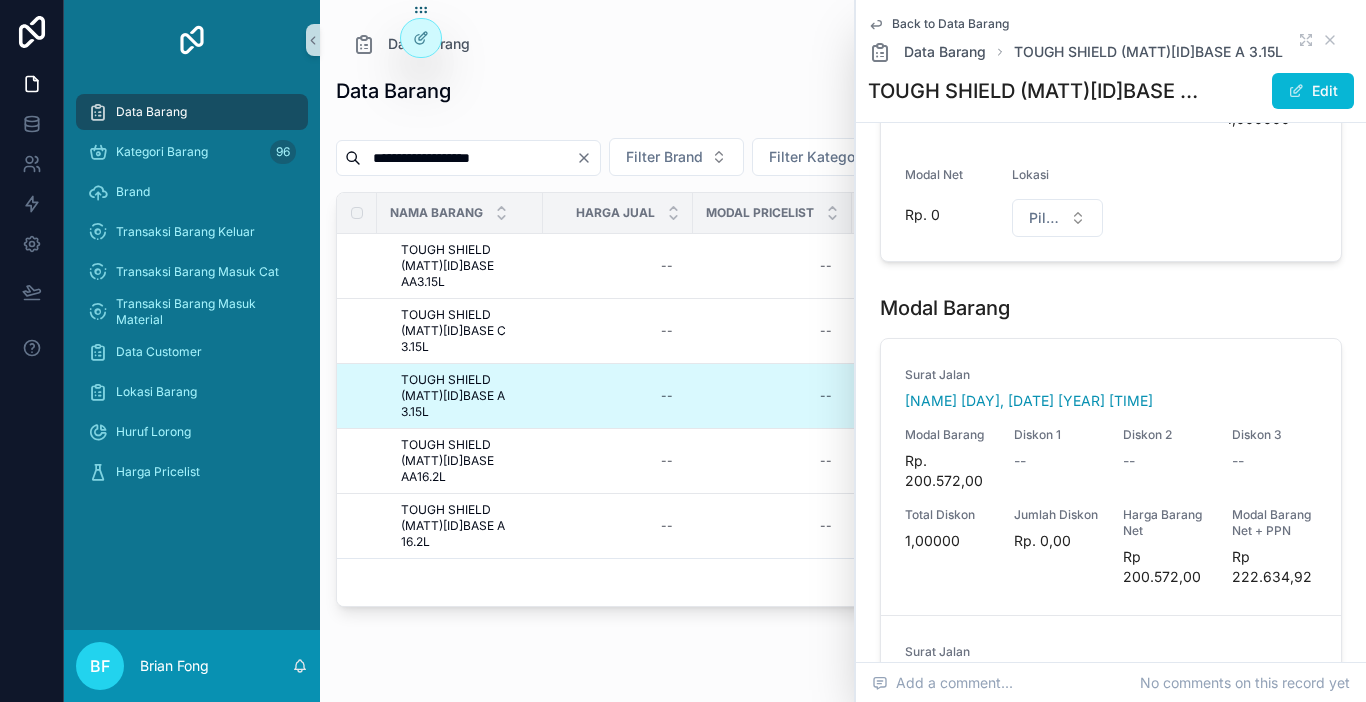 scroll, scrollTop: 500, scrollLeft: 0, axis: vertical 